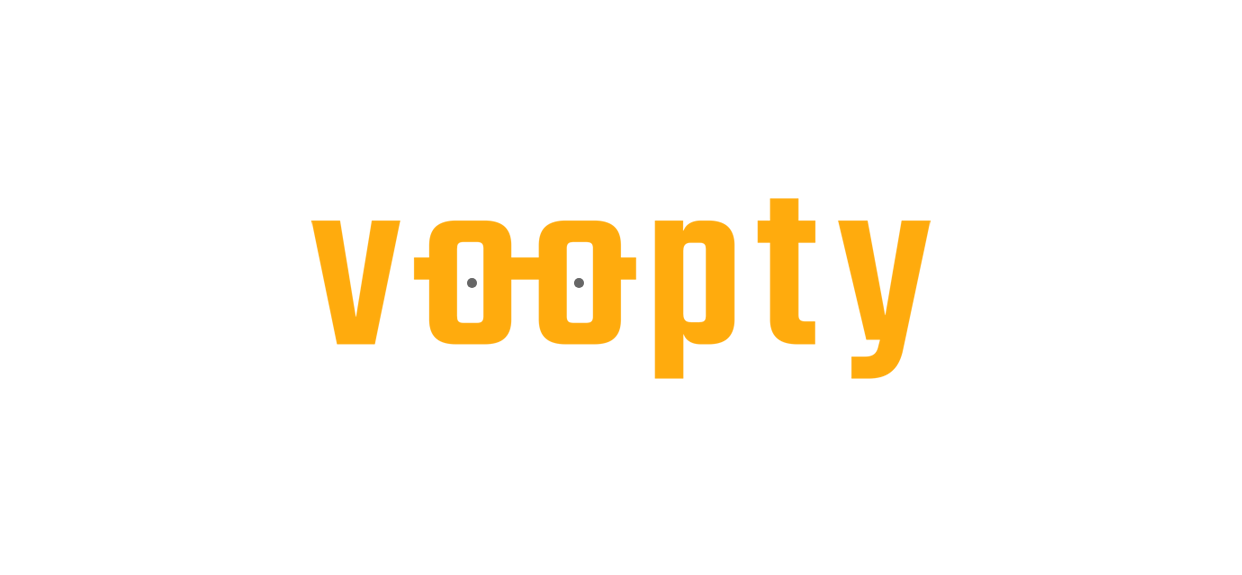 scroll, scrollTop: 0, scrollLeft: 0, axis: both 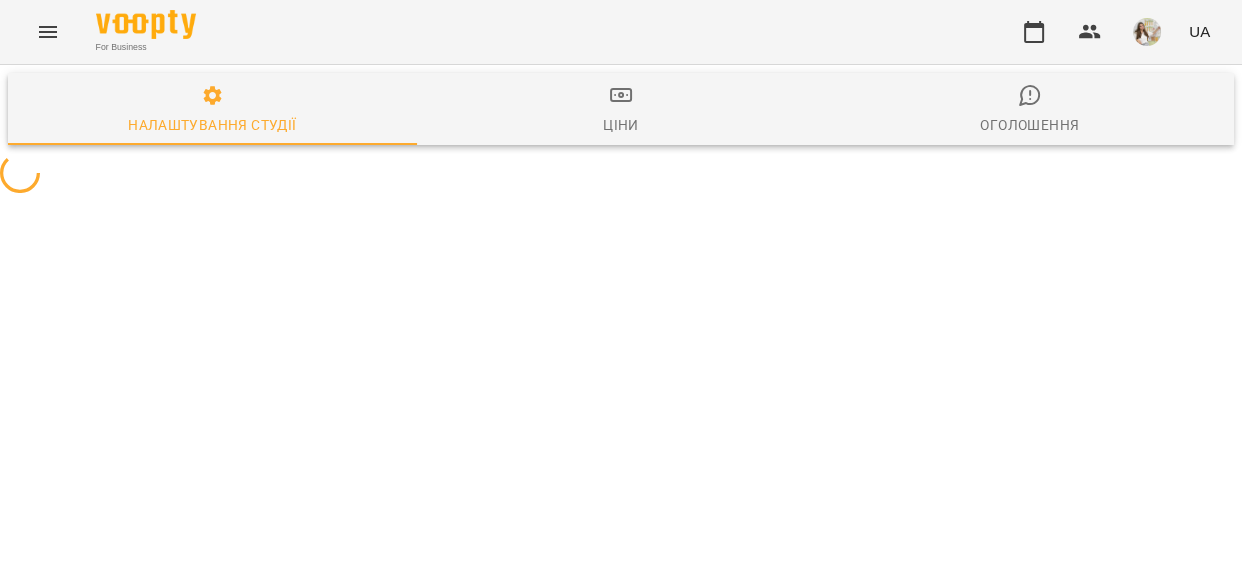 select on "**" 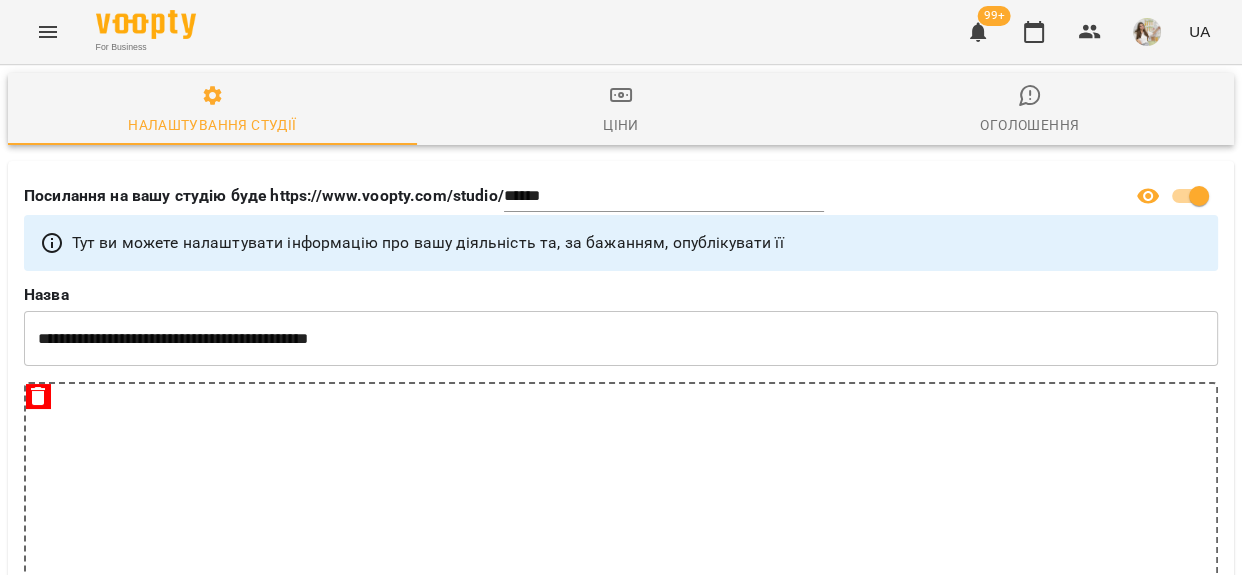click 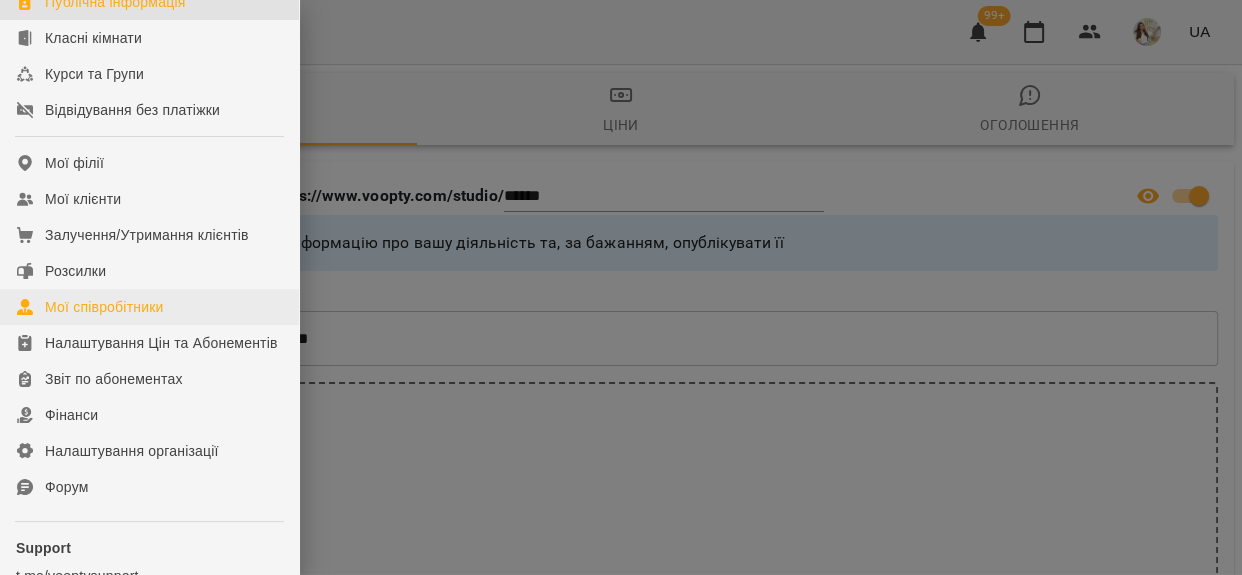 scroll, scrollTop: 272, scrollLeft: 0, axis: vertical 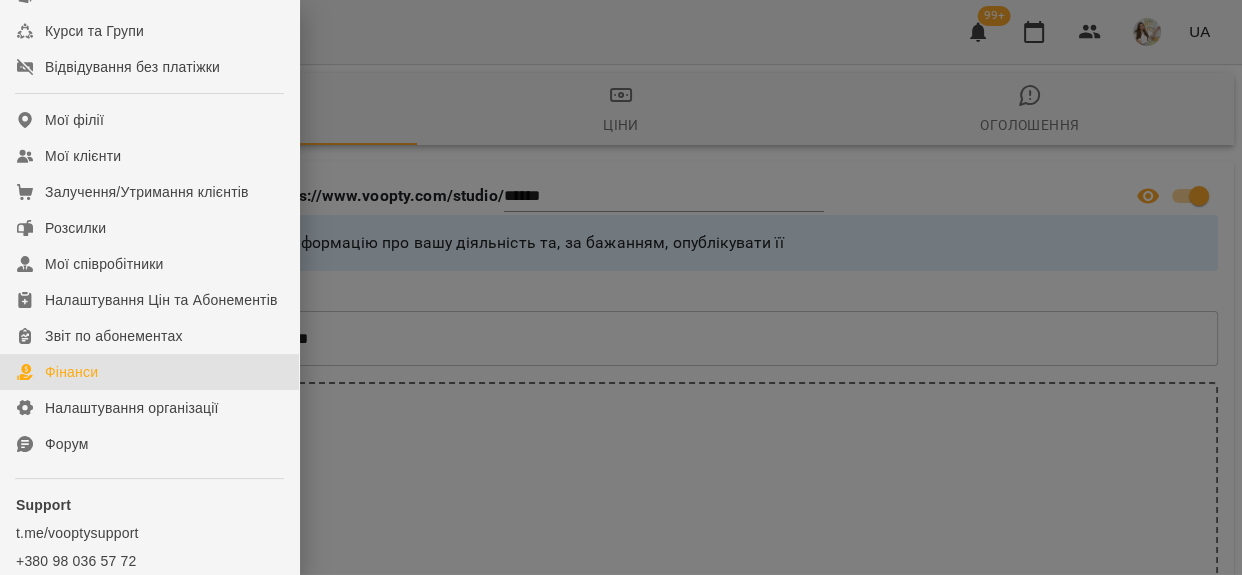 click on "Фінанси" at bounding box center [149, 372] 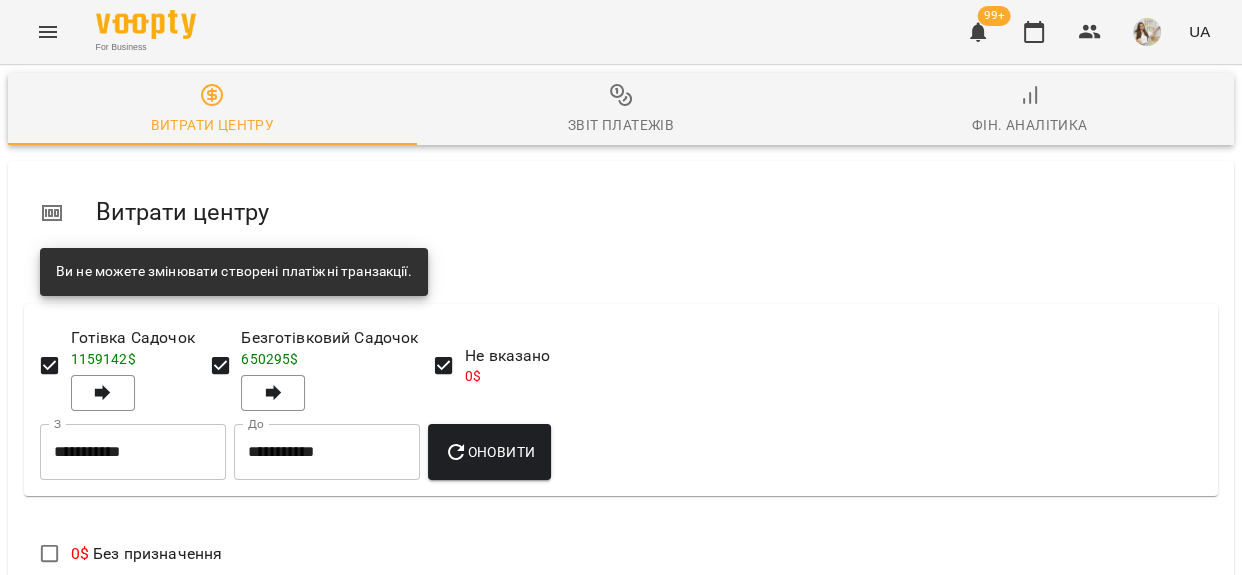 scroll, scrollTop: 727, scrollLeft: 0, axis: vertical 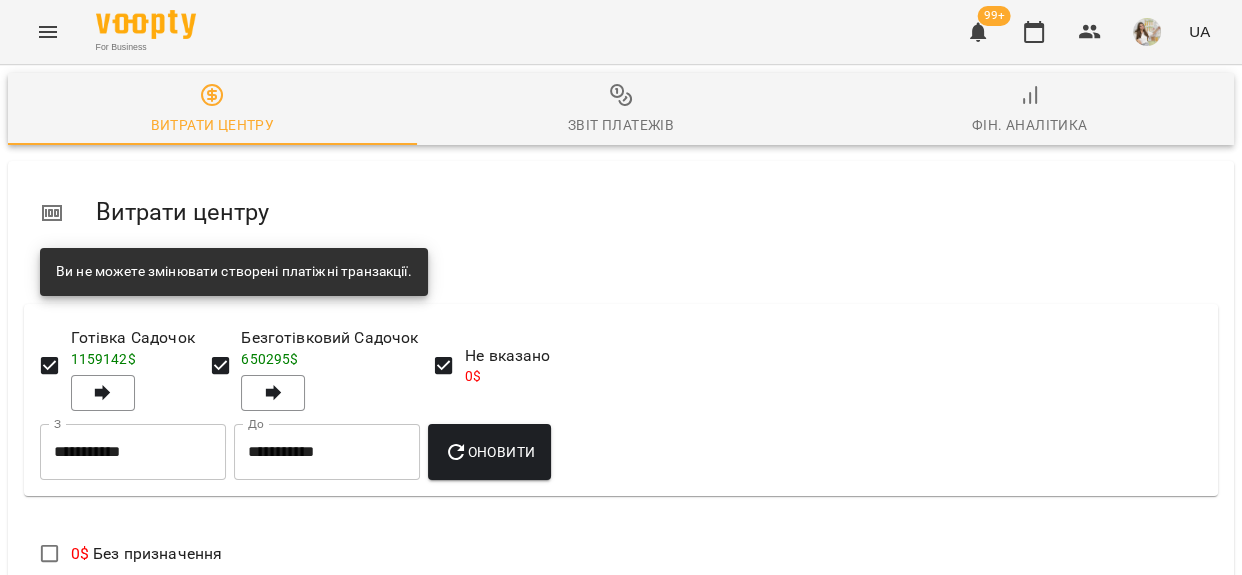 click on "Додати витрату" at bounding box center [114, 1070] 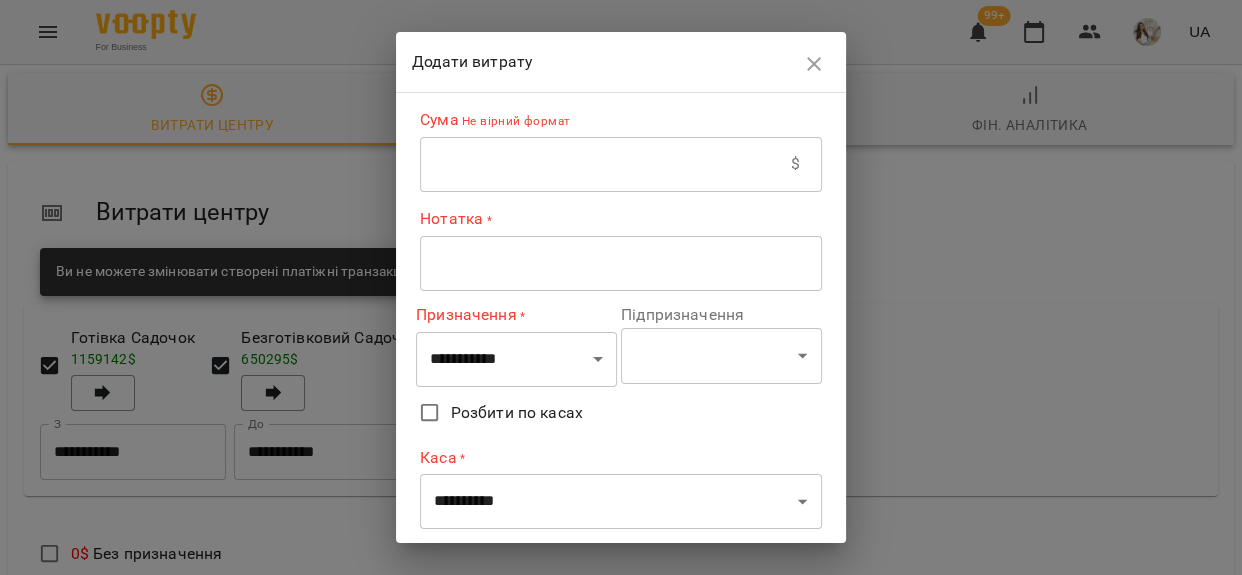 click at bounding box center [605, 164] 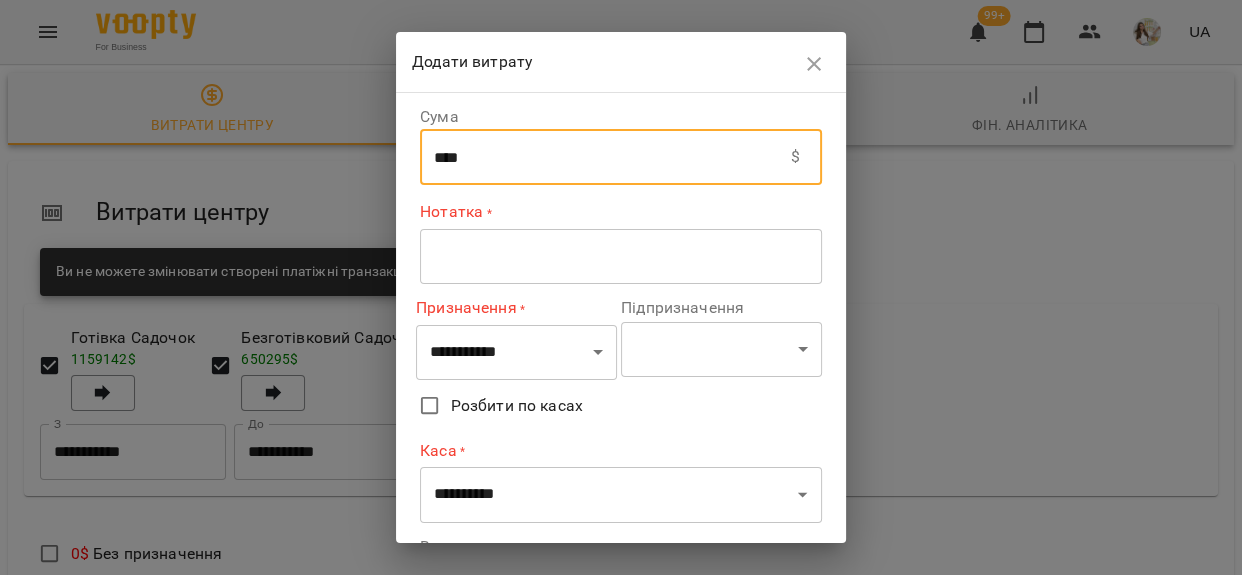 type on "****" 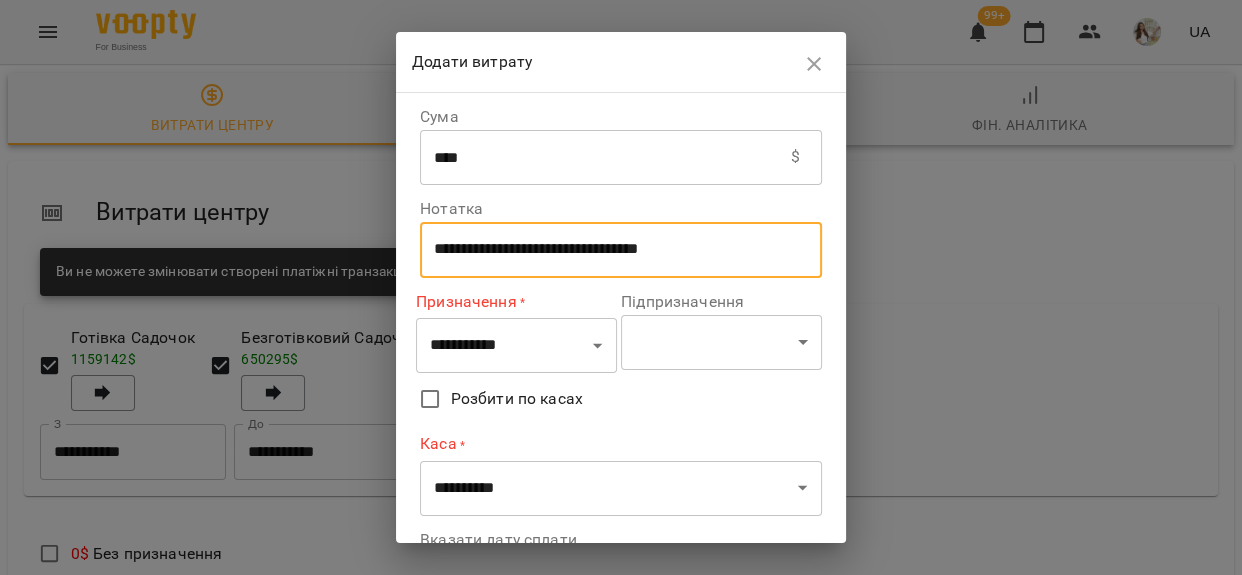 type on "**********" 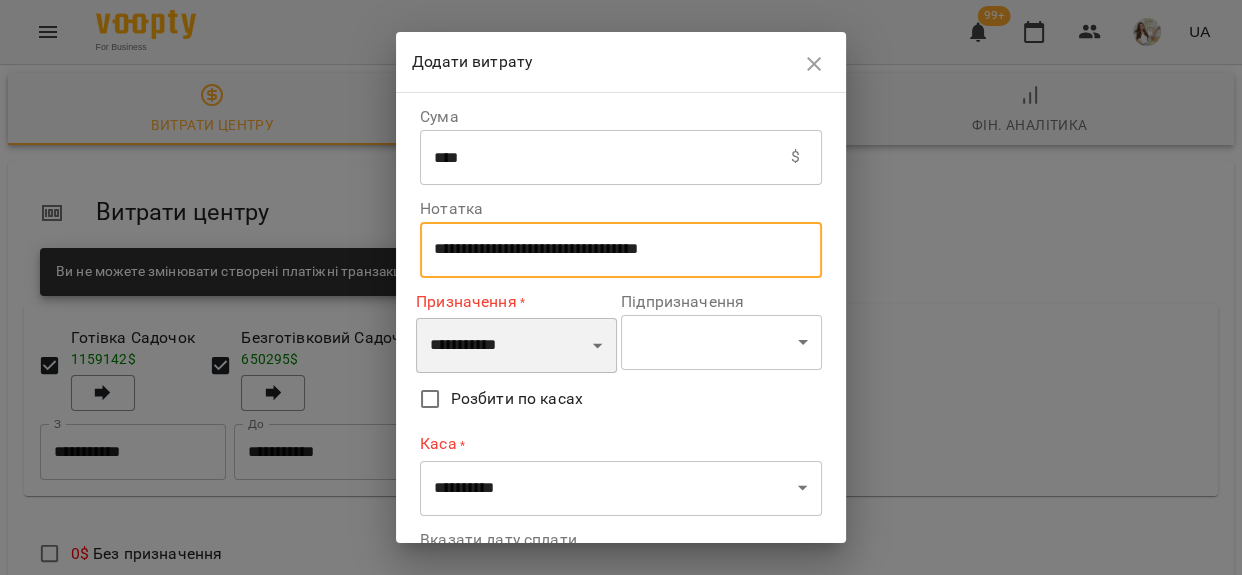 drag, startPoint x: 569, startPoint y: 345, endPoint x: 542, endPoint y: 337, distance: 28.160255 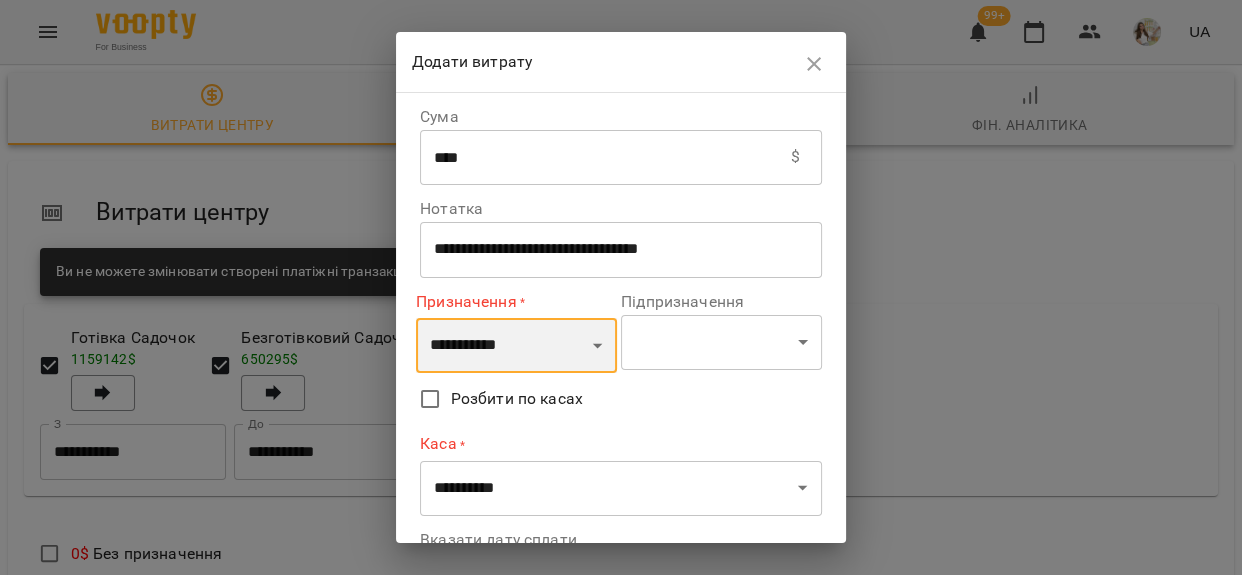 select on "***" 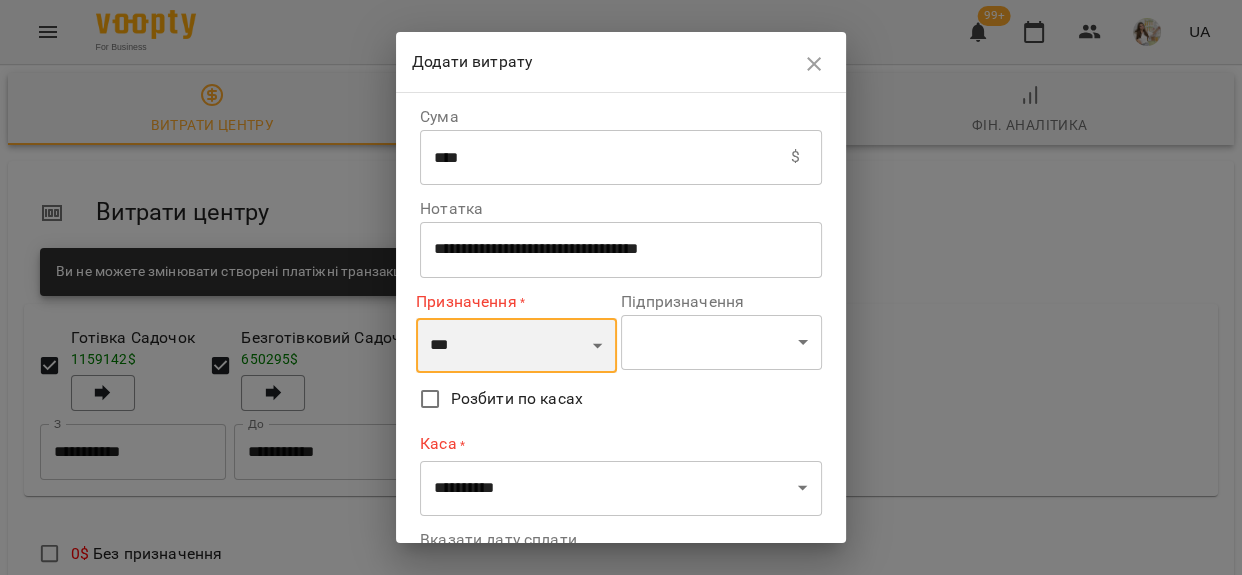 click on "**********" at bounding box center (516, 346) 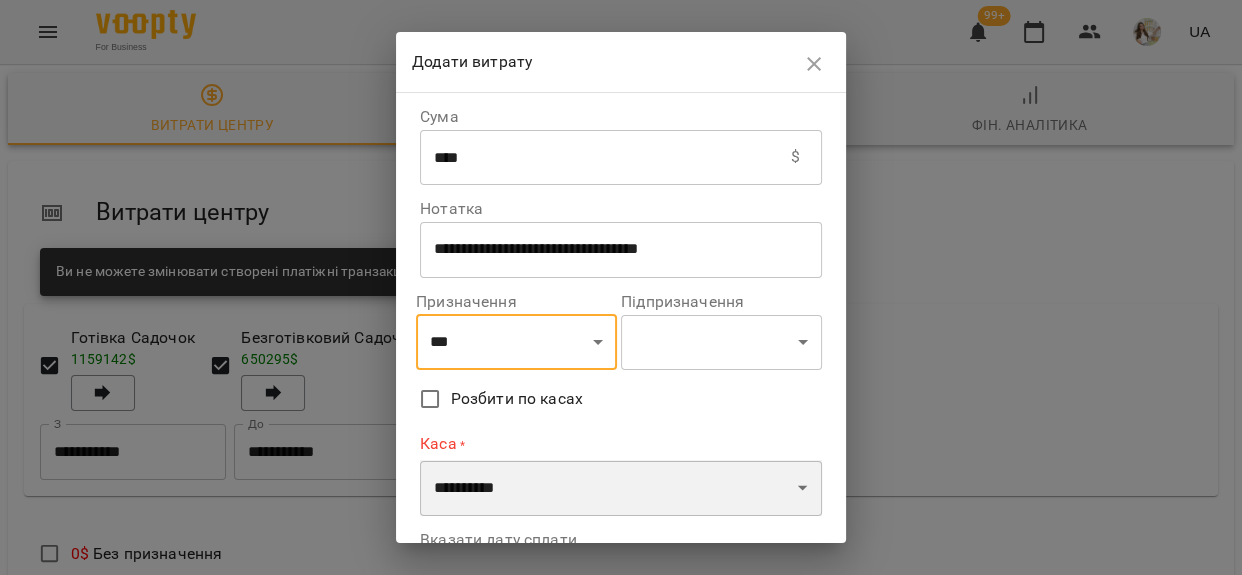 click on "**********" at bounding box center [621, 488] 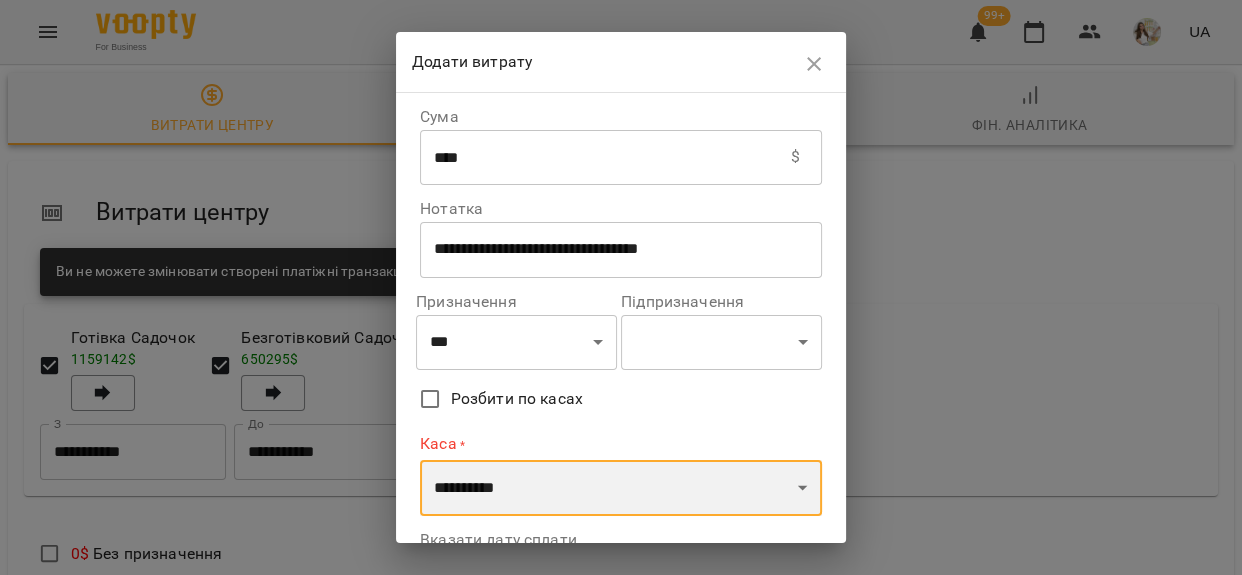 select on "**********" 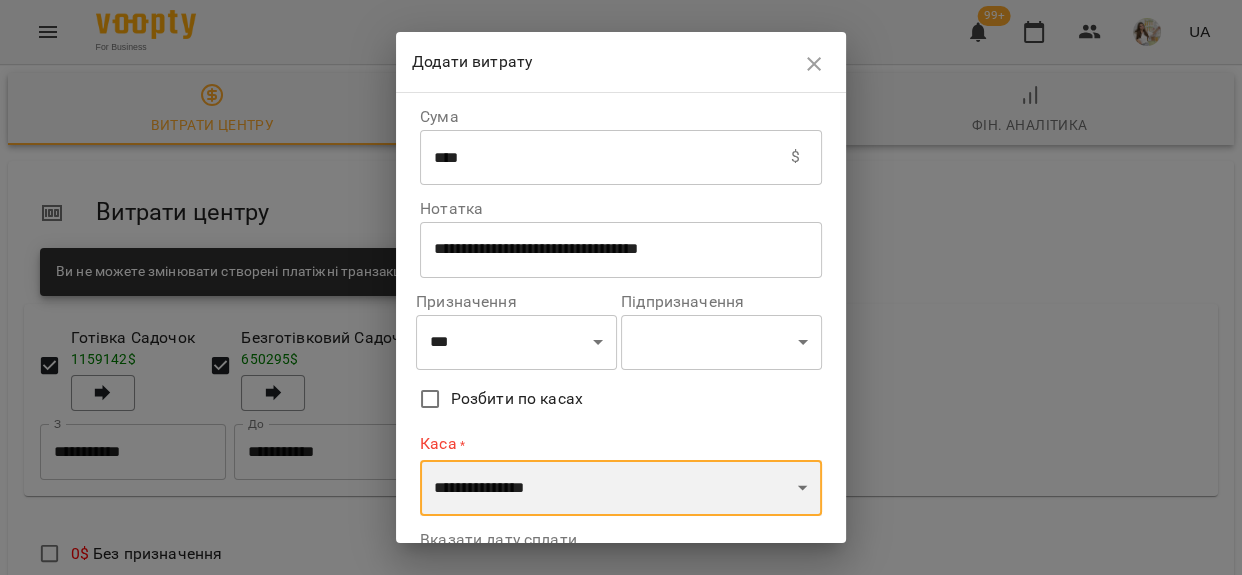 click on "**********" at bounding box center (621, 488) 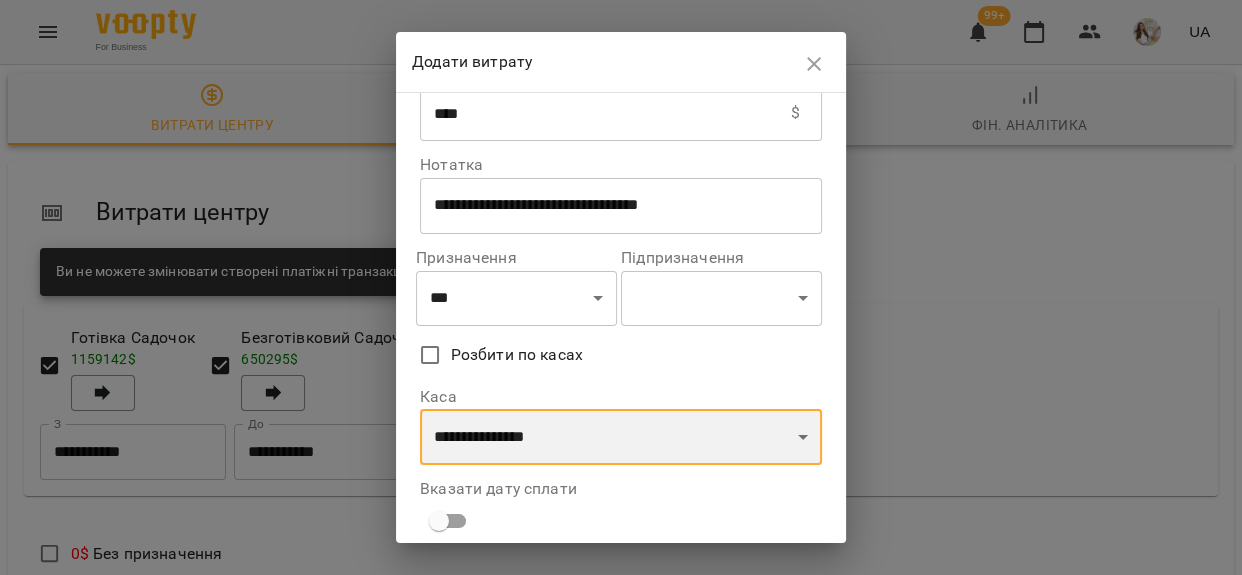 scroll, scrollTop: 123, scrollLeft: 0, axis: vertical 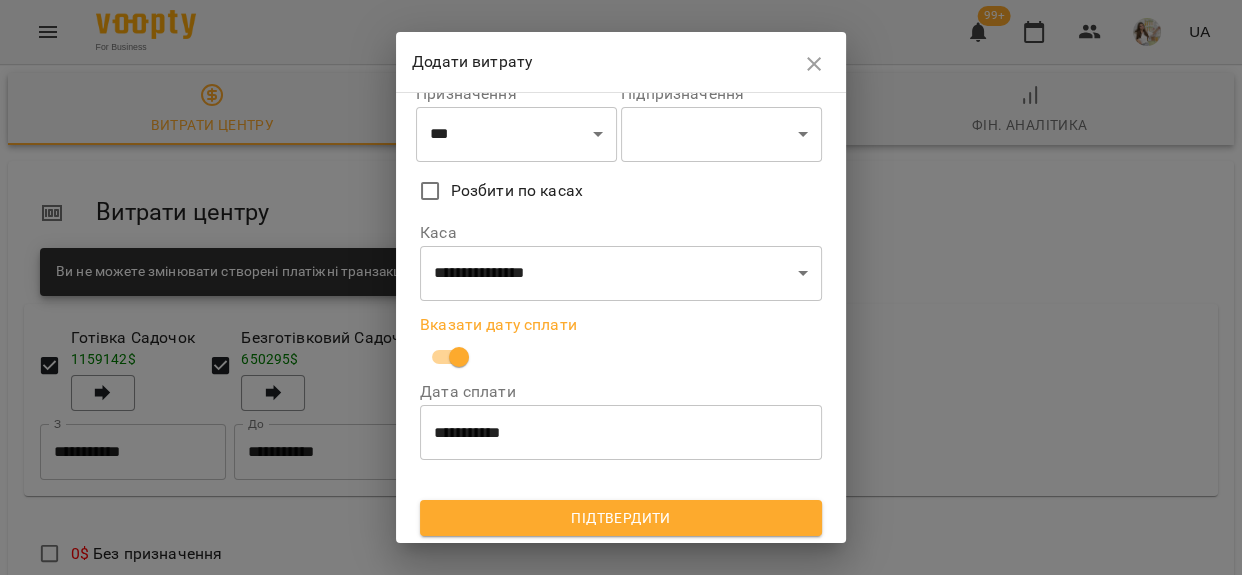click on "Підтвердити" at bounding box center (621, 518) 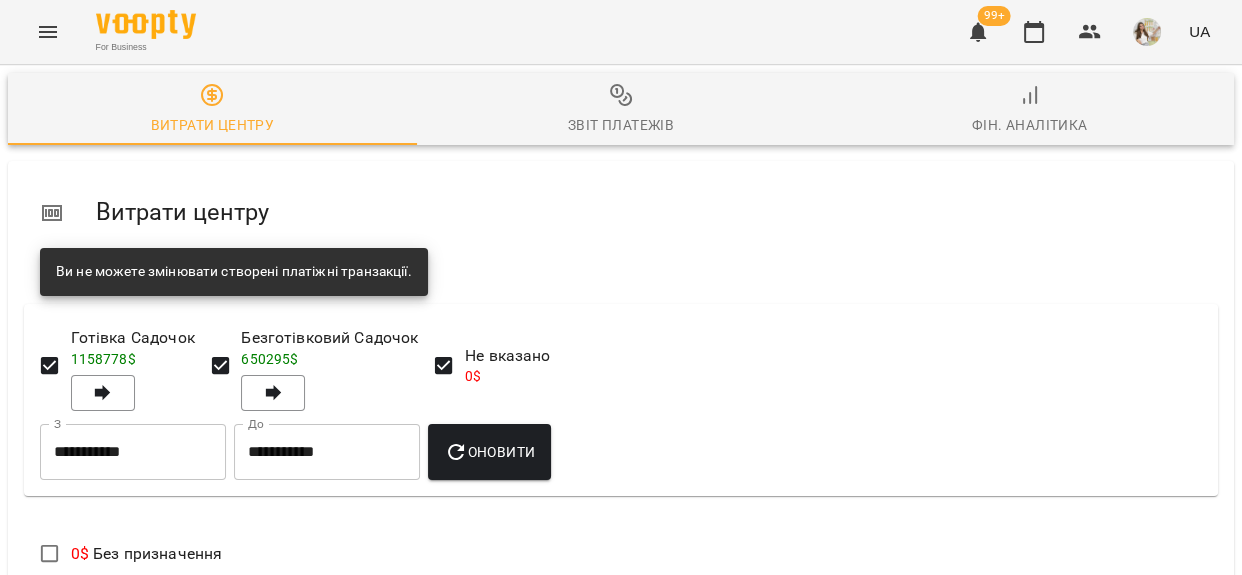scroll, scrollTop: 1965, scrollLeft: 0, axis: vertical 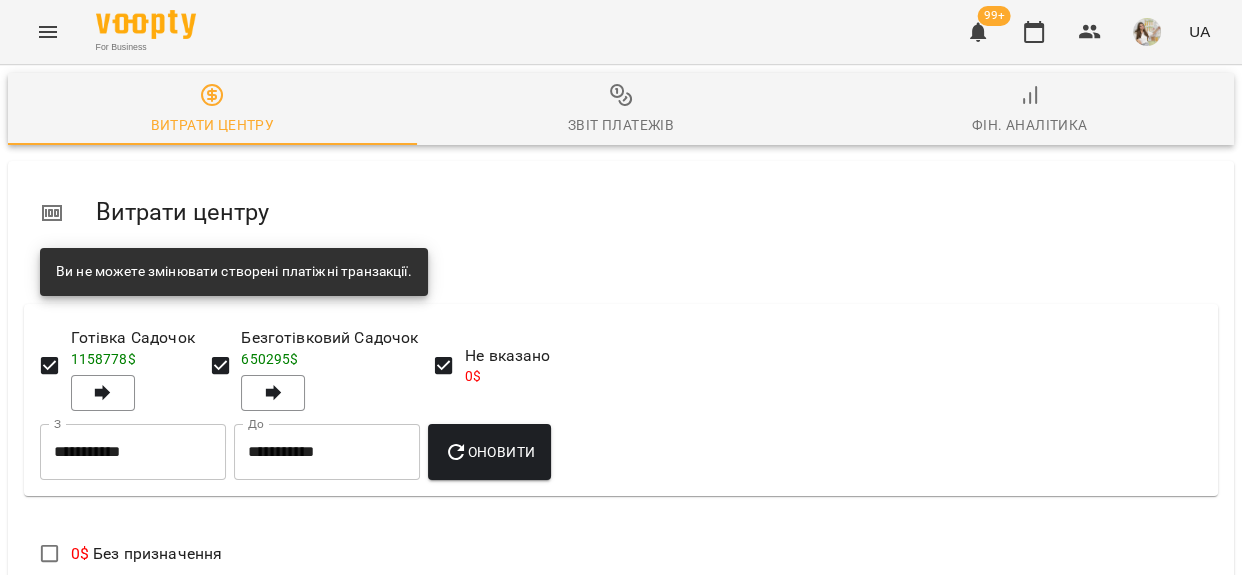 click 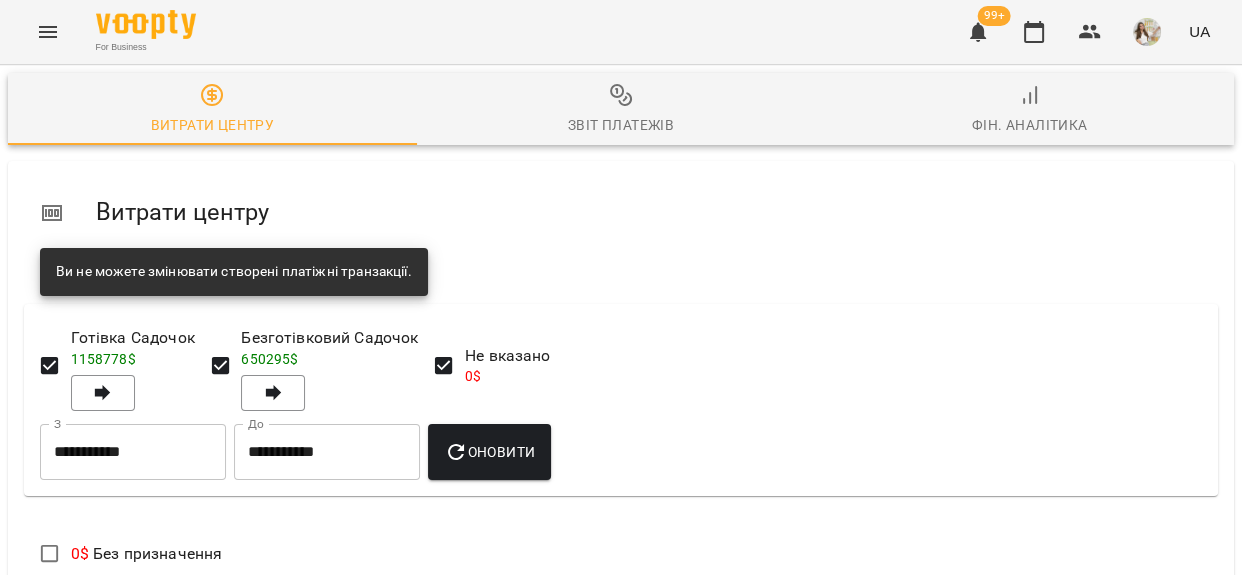 scroll, scrollTop: 1965, scrollLeft: 0, axis: vertical 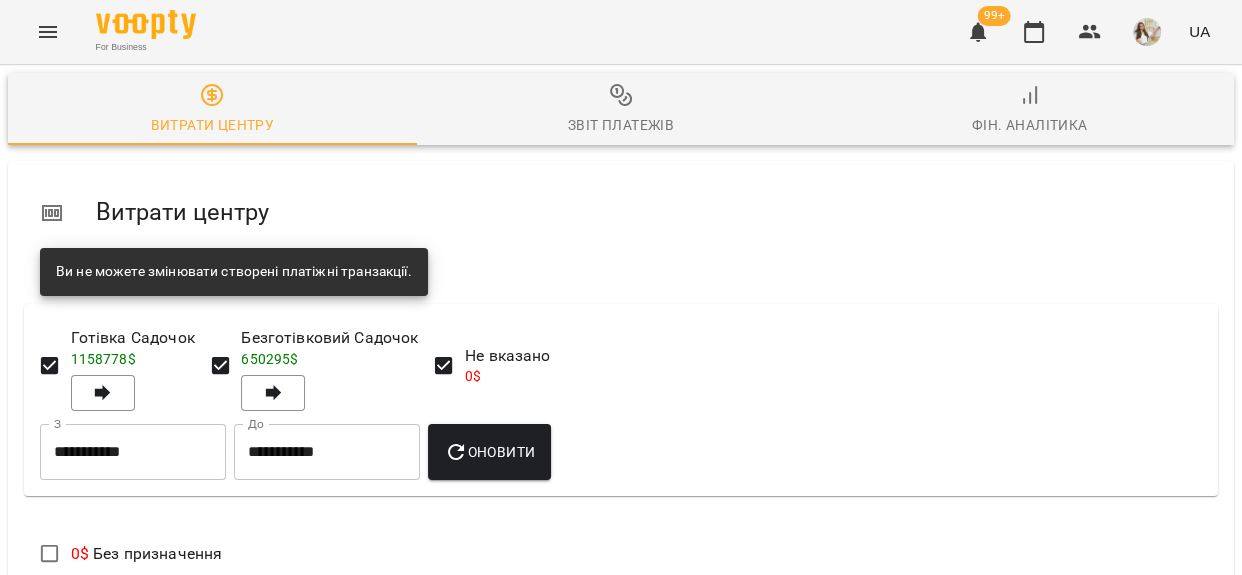 click at bounding box center [1121, 2488] 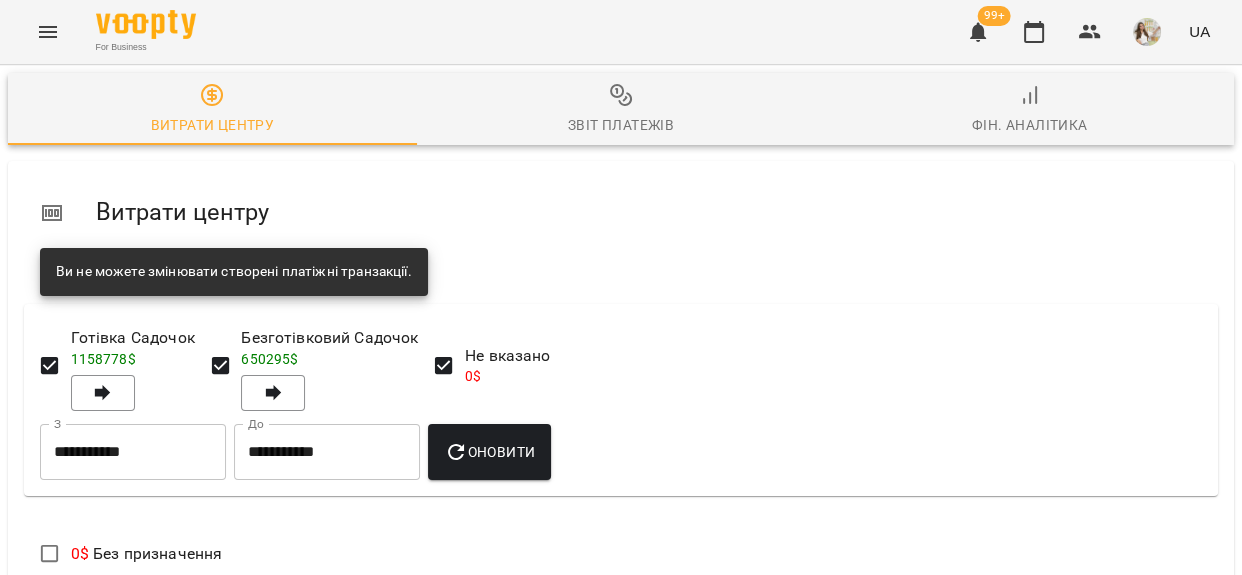 scroll, scrollTop: 584, scrollLeft: 0, axis: vertical 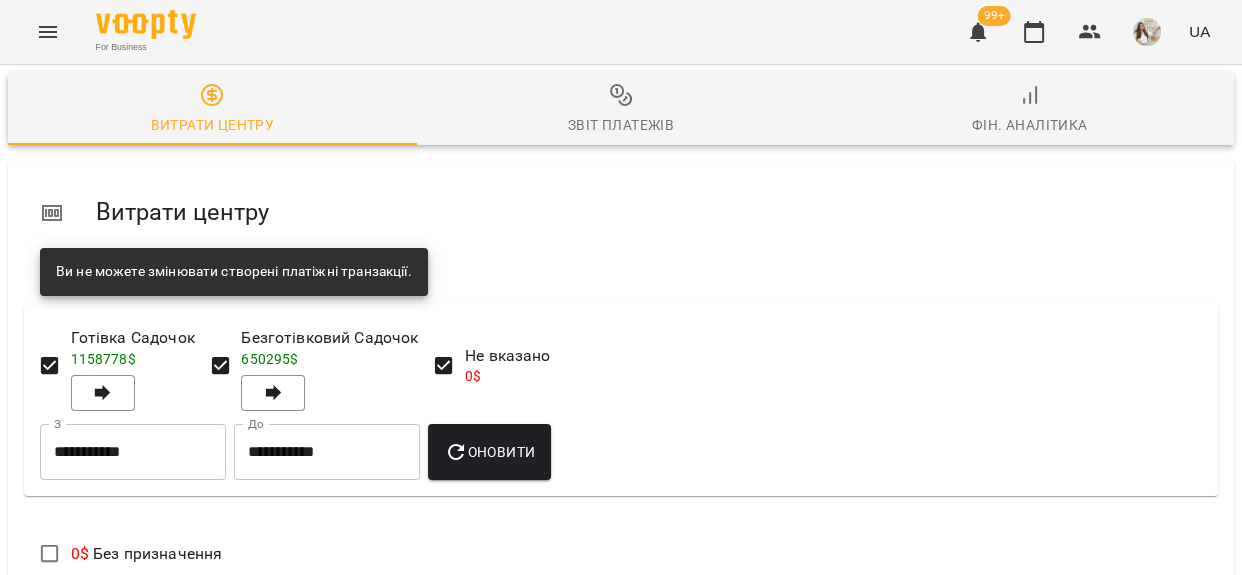click on "Додати витрату" at bounding box center [114, 1070] 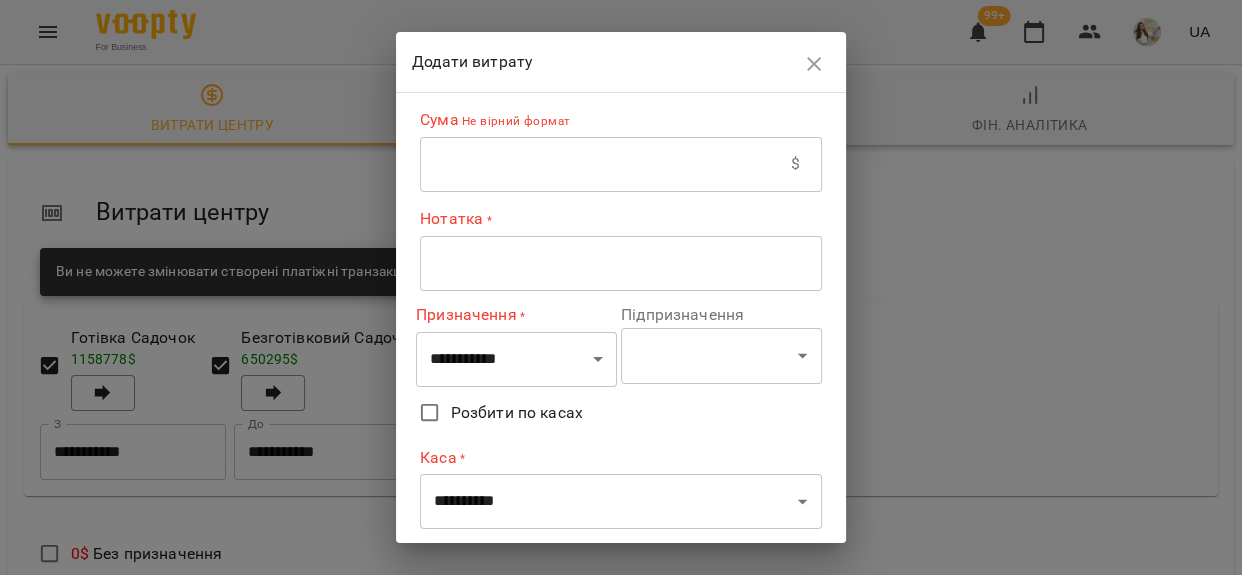 click at bounding box center [605, 164] 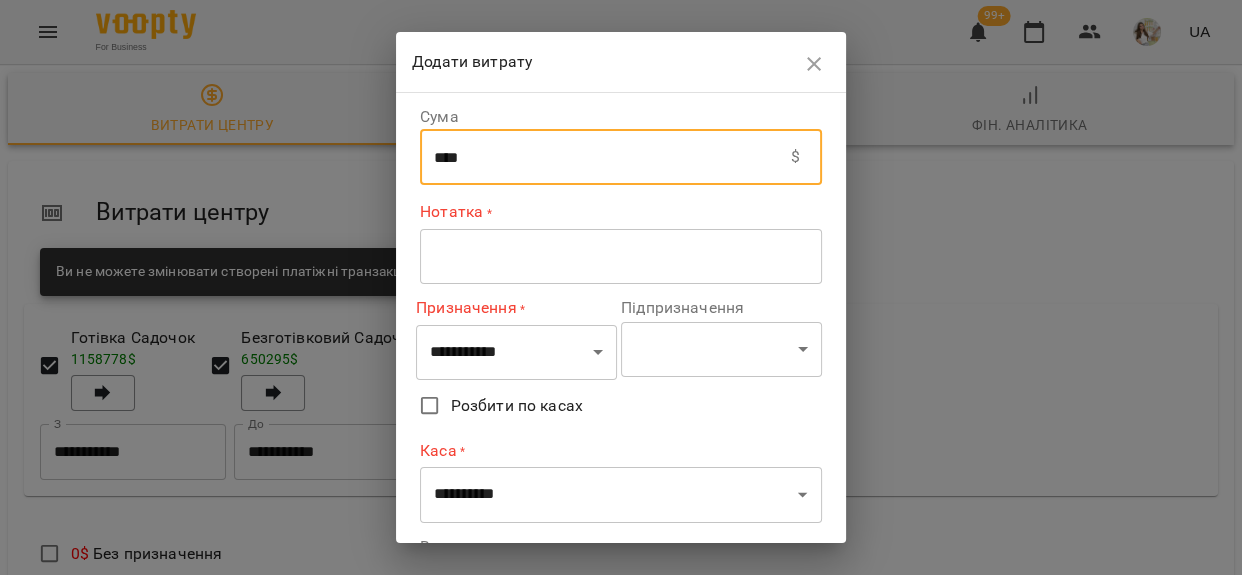 type on "****" 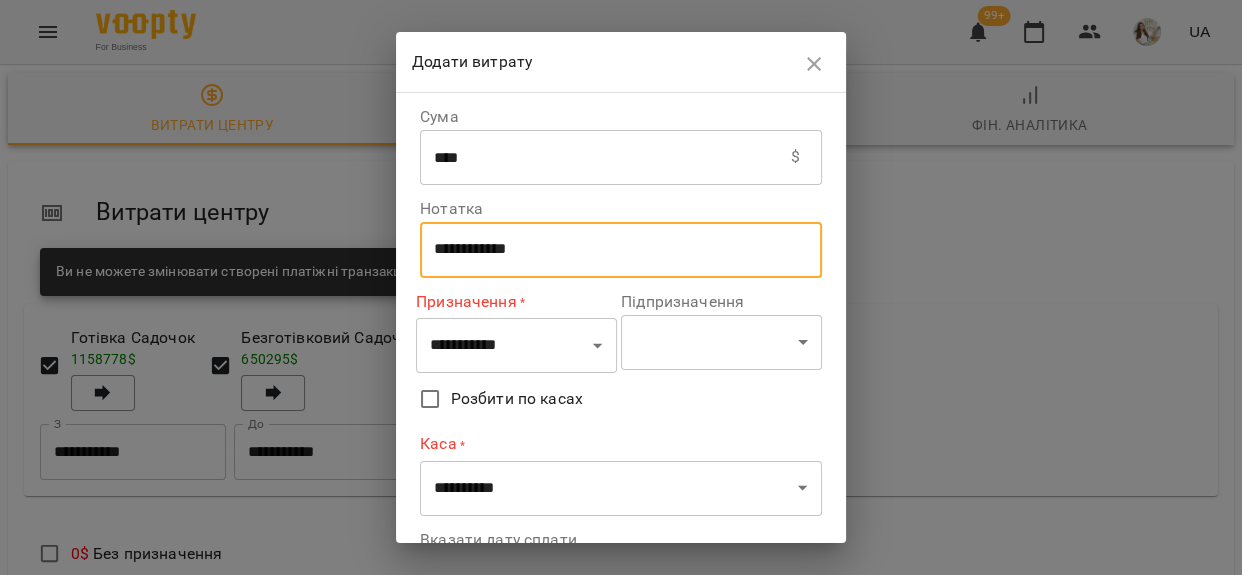 type on "**********" 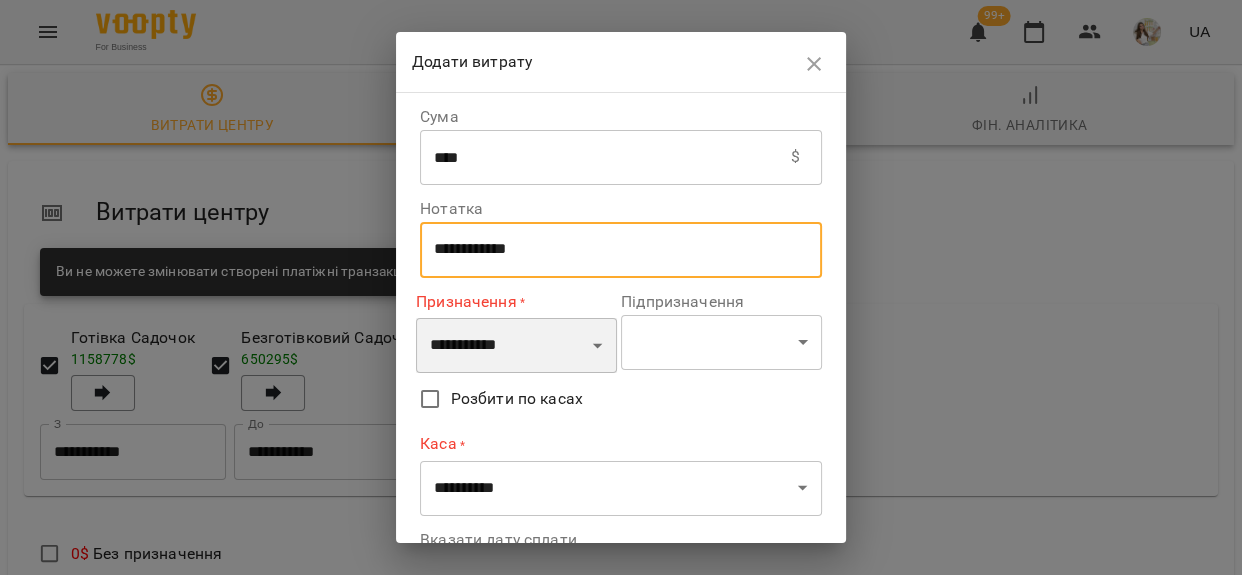 click on "**********" at bounding box center (516, 346) 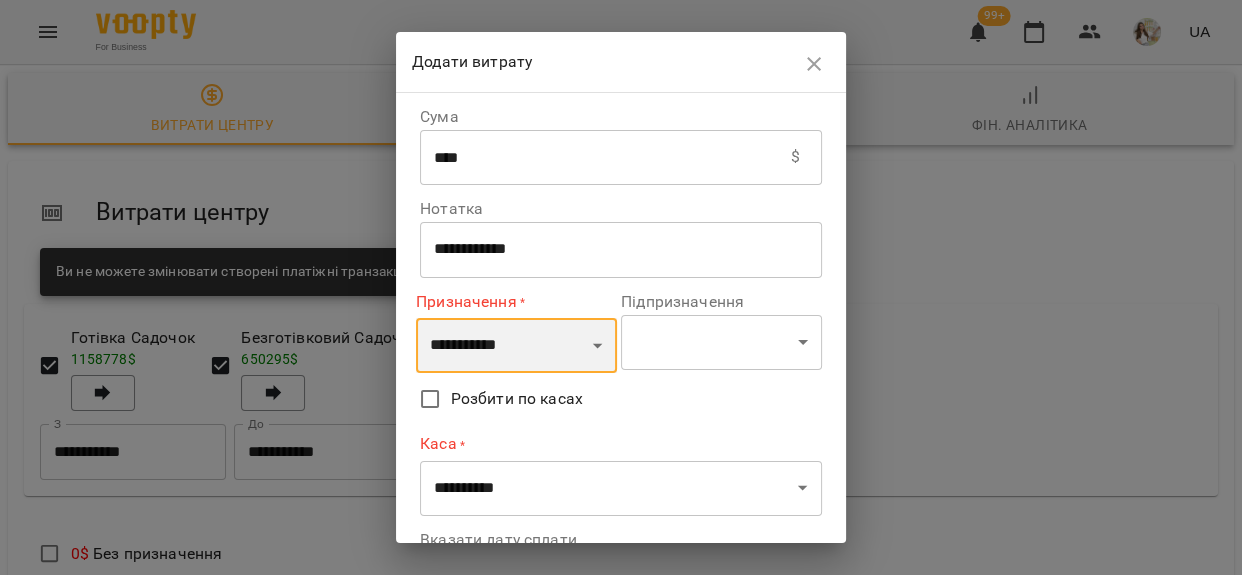 select on "***" 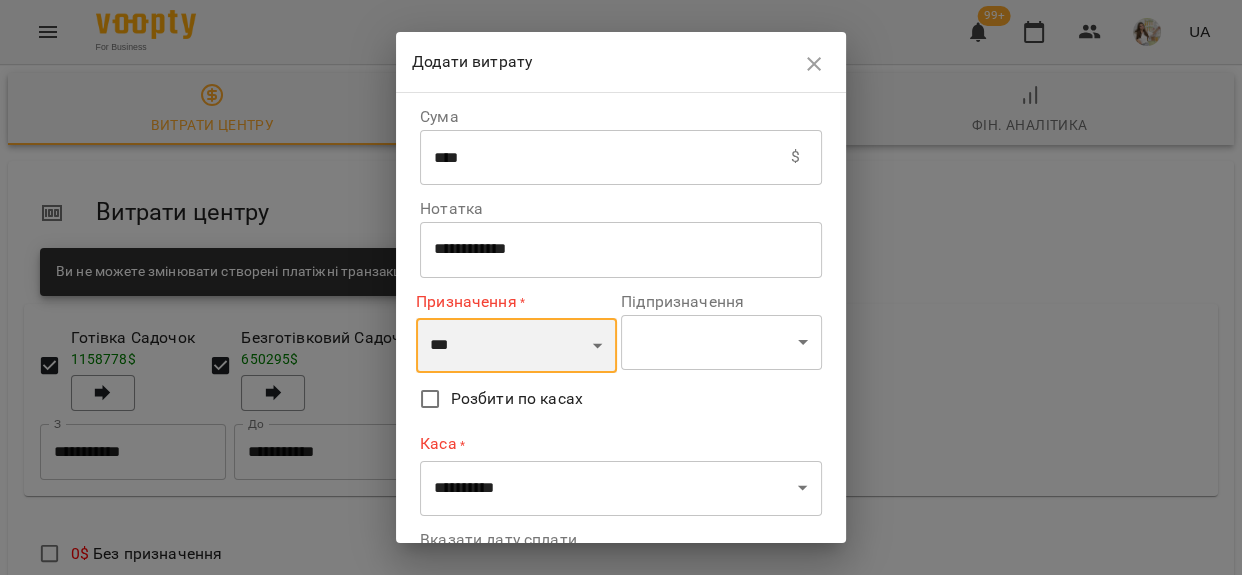 click on "**********" at bounding box center [516, 346] 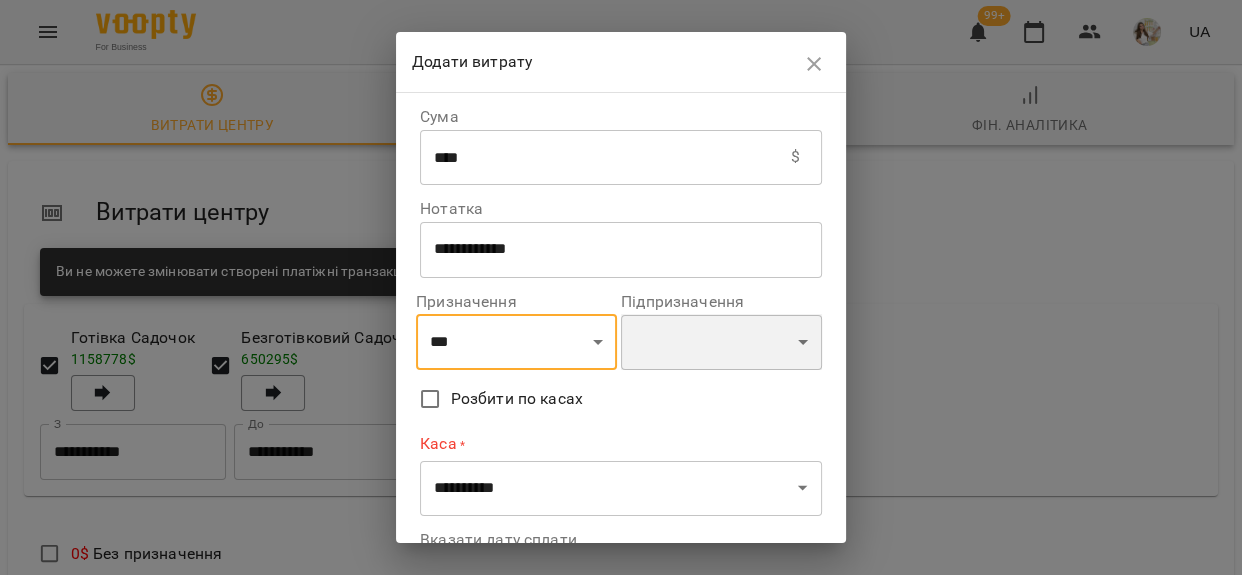 click on "****" at bounding box center (721, 342) 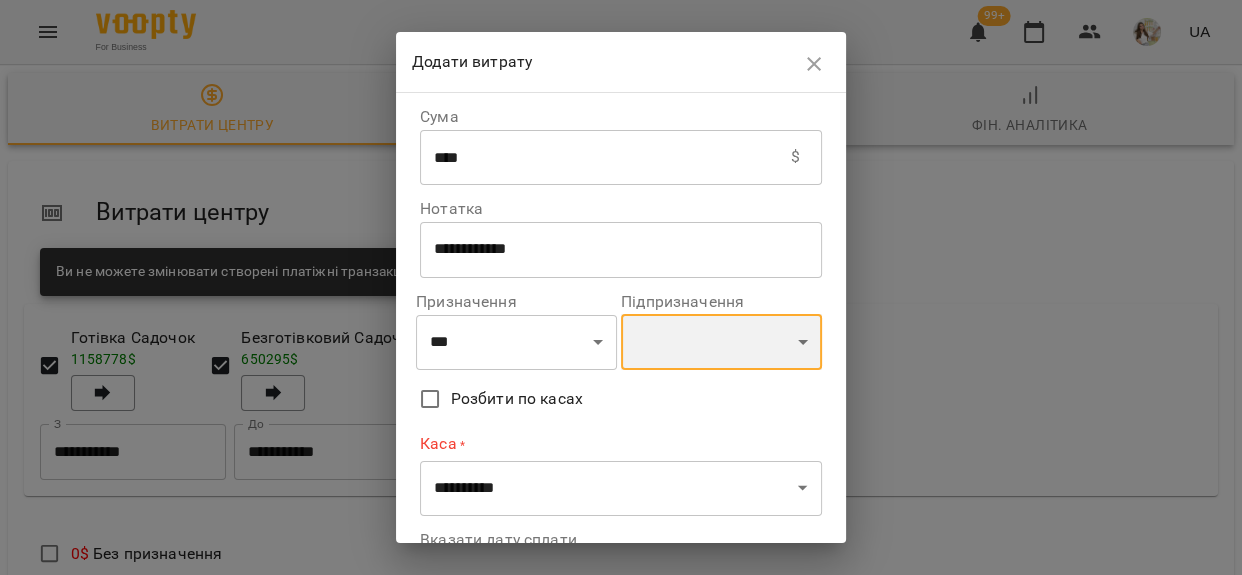 select on "****" 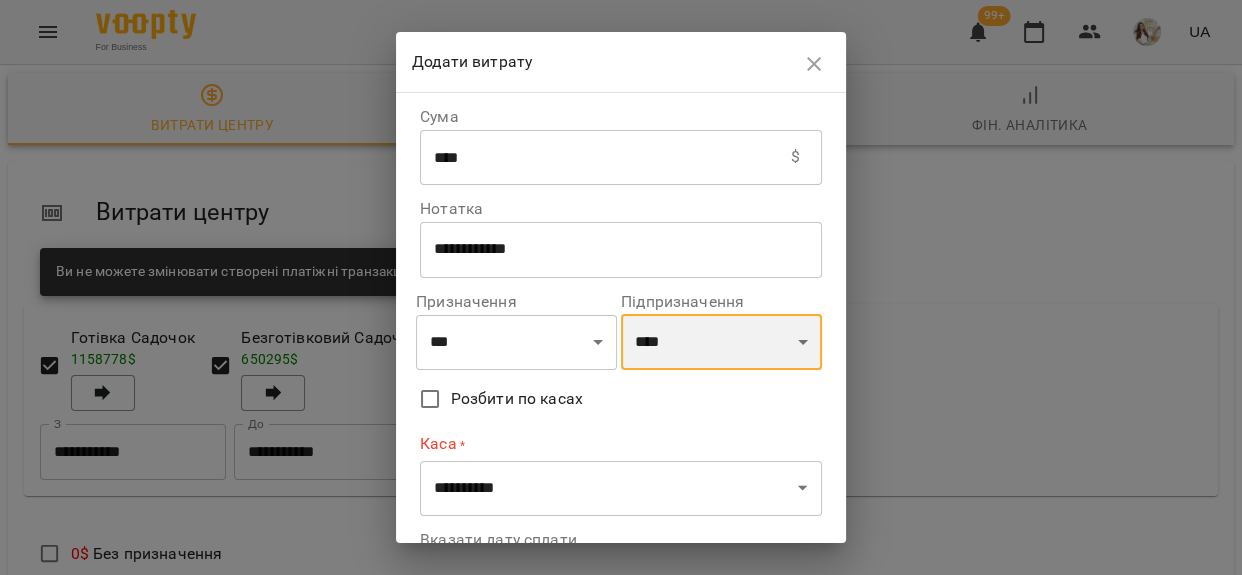 click on "****" at bounding box center (721, 342) 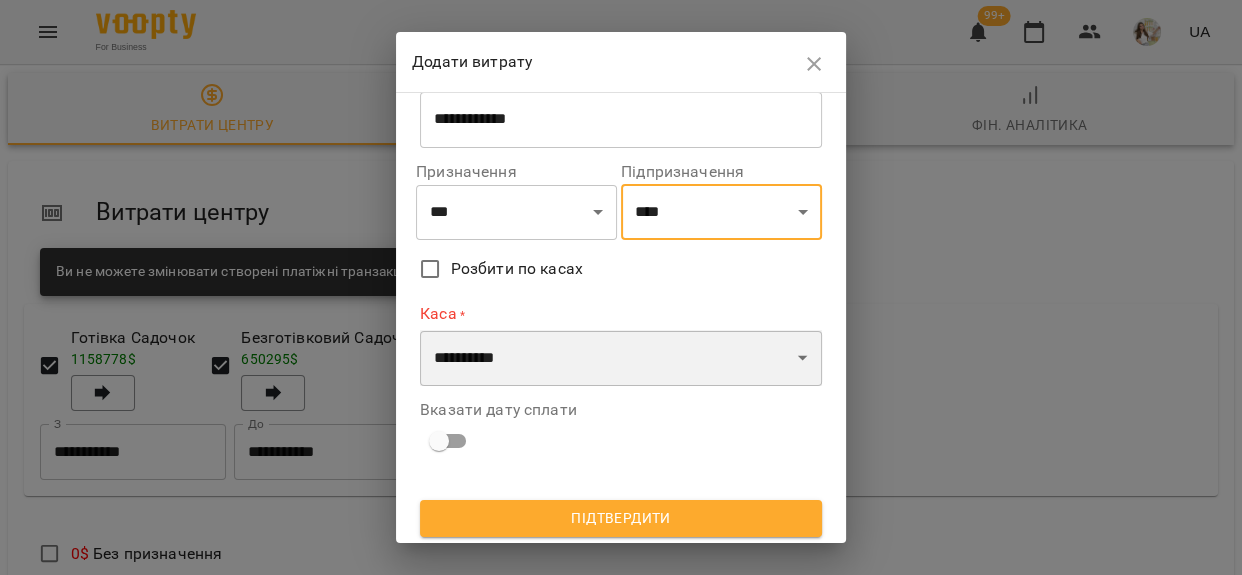 click on "**********" at bounding box center [621, 358] 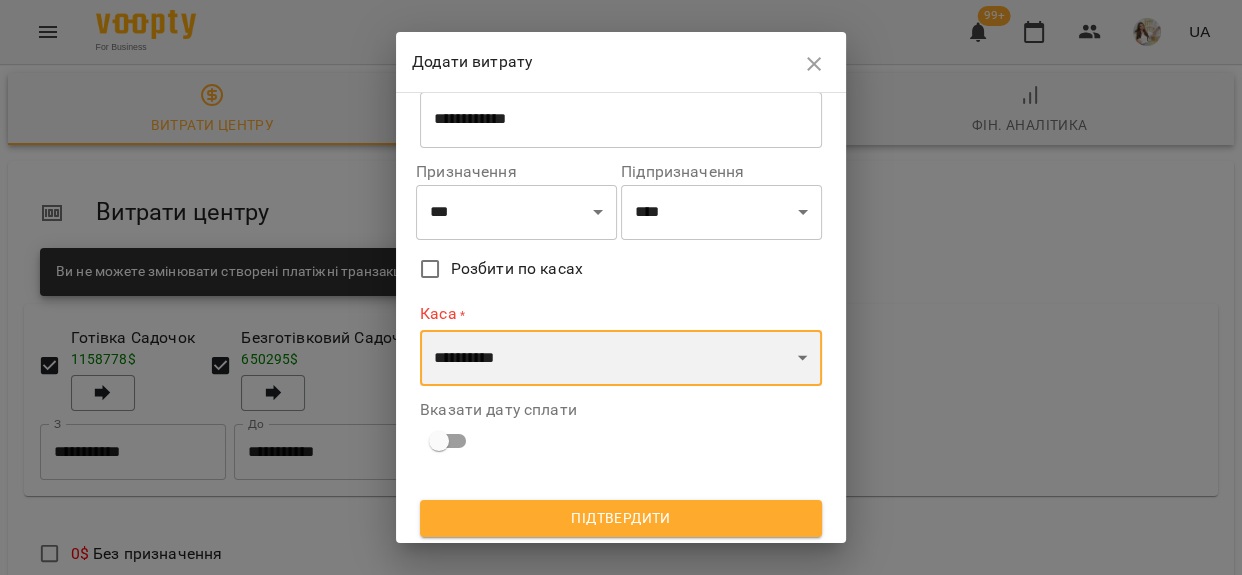 select on "**********" 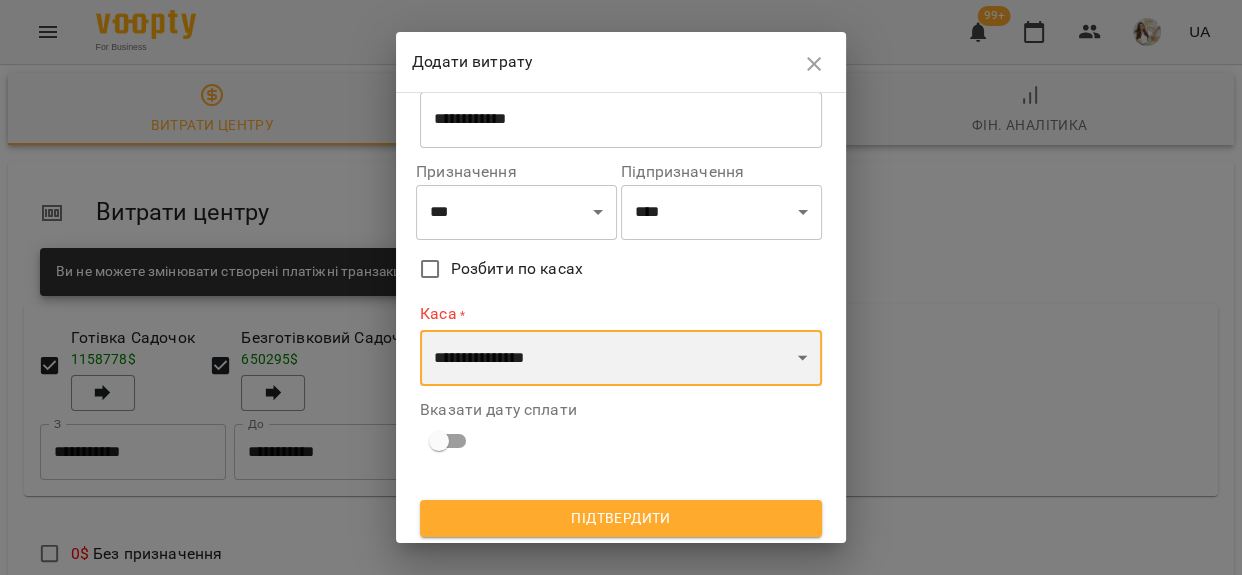 click on "**********" at bounding box center [621, 358] 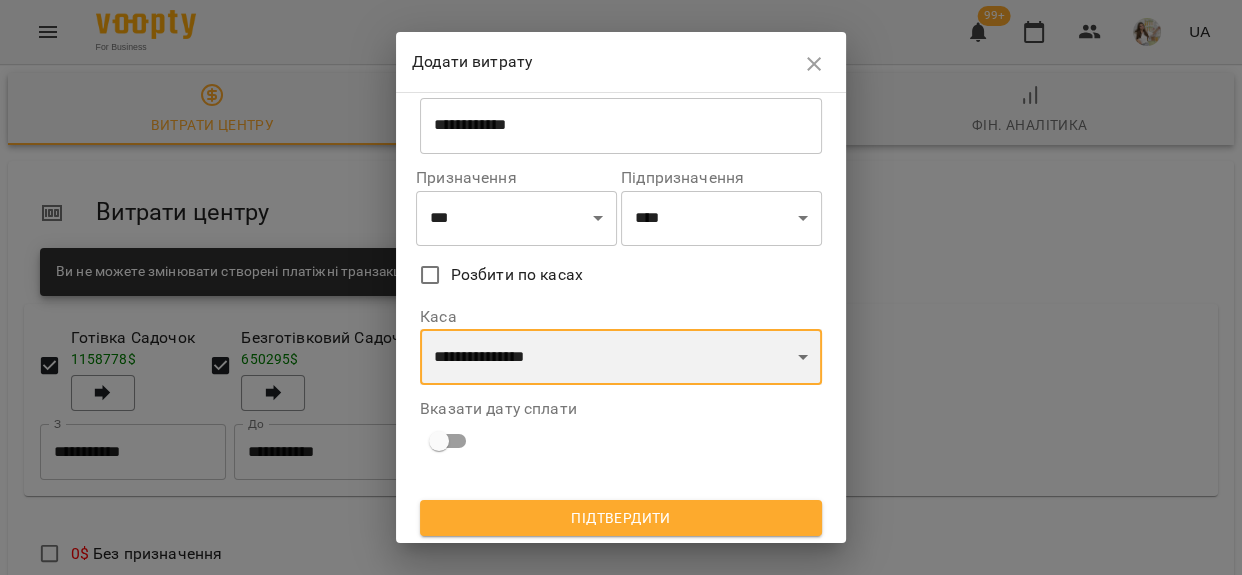 scroll, scrollTop: 124, scrollLeft: 0, axis: vertical 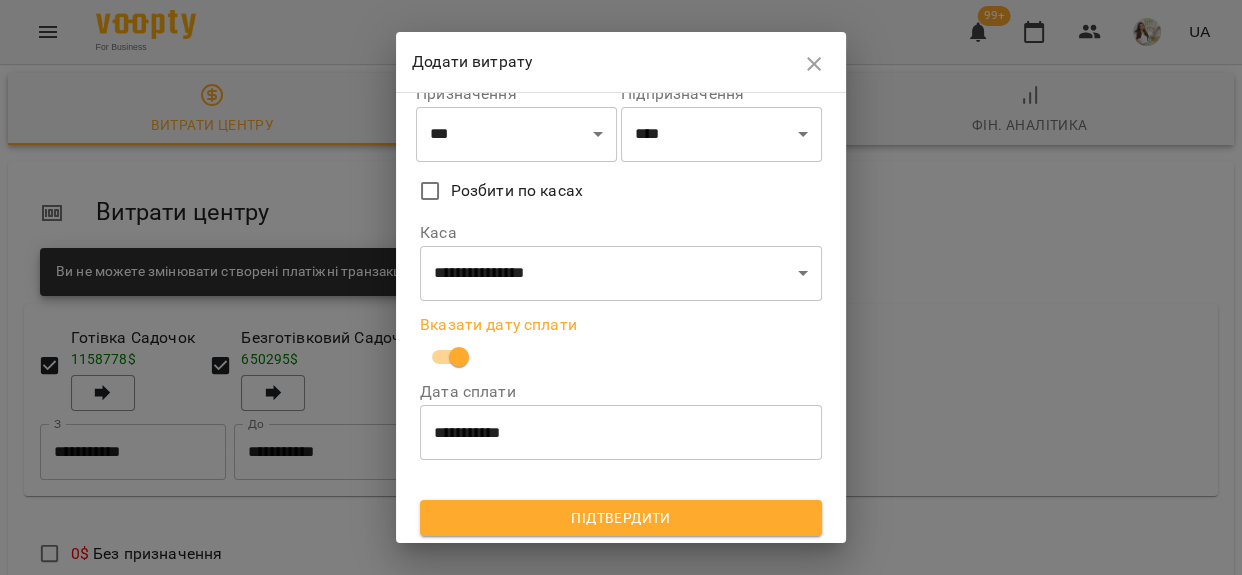 click on "Підтвердити" at bounding box center (621, 518) 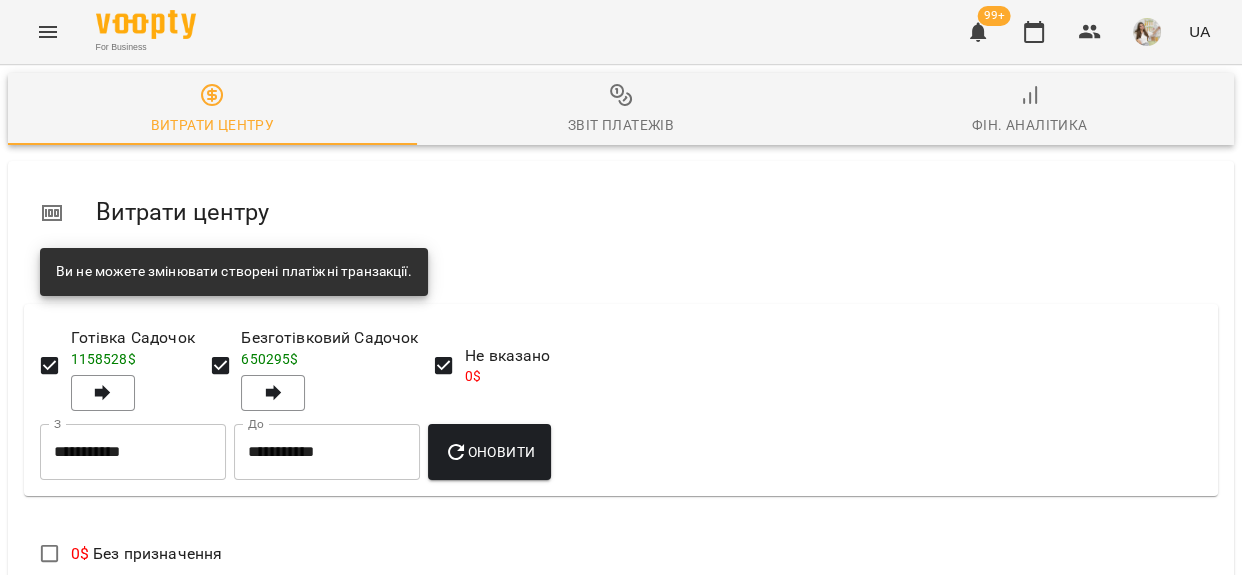 scroll, scrollTop: 1965, scrollLeft: 0, axis: vertical 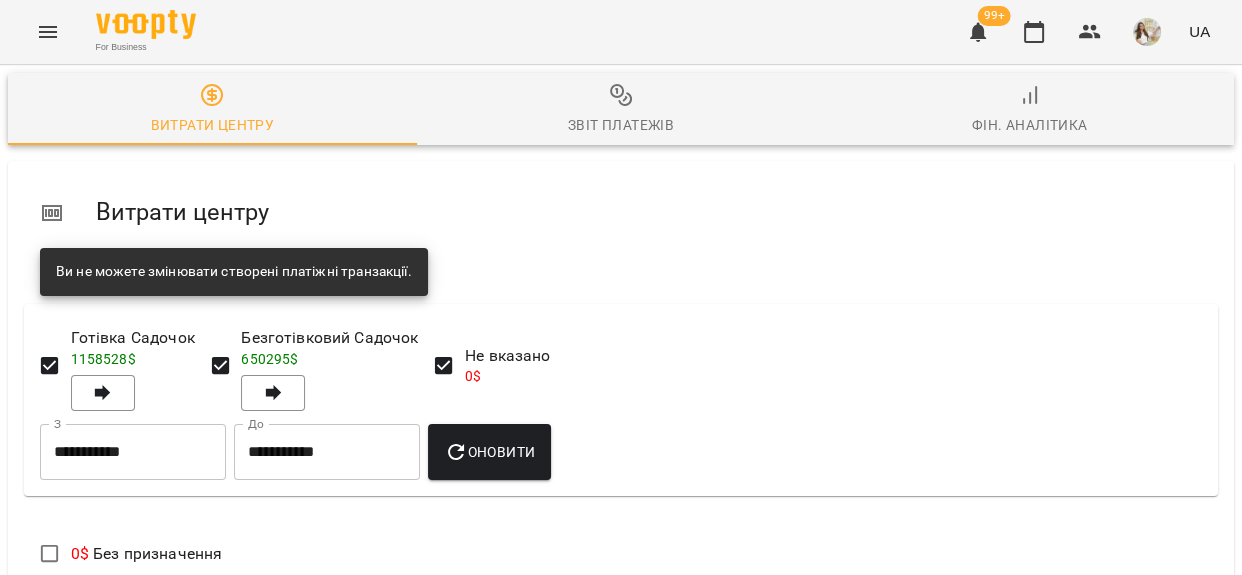 click 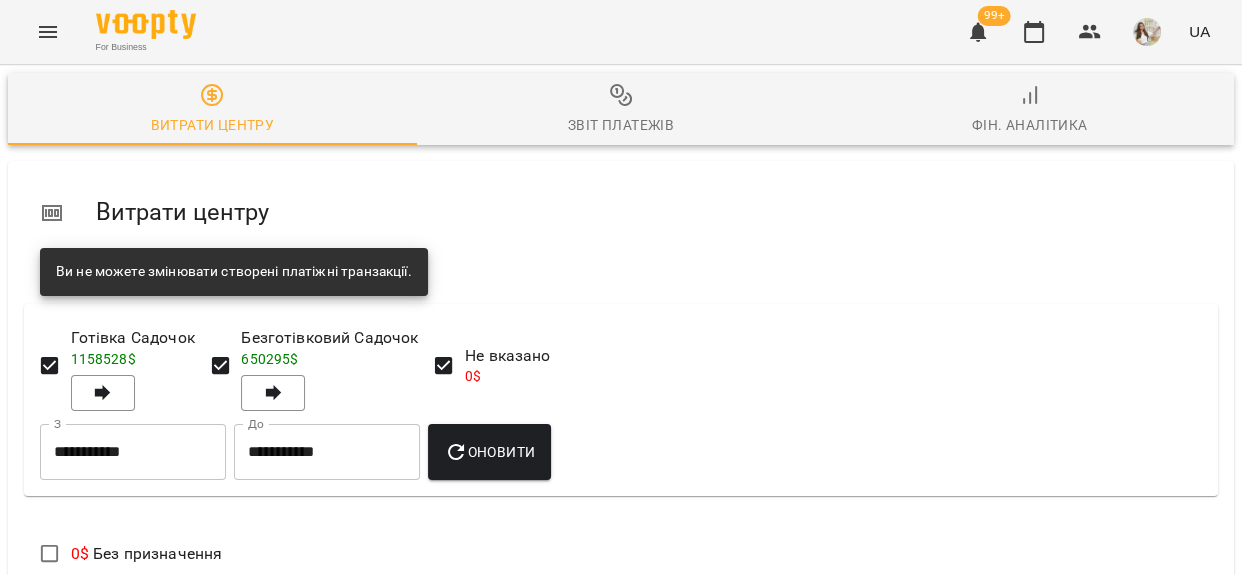 scroll, scrollTop: 1965, scrollLeft: 0, axis: vertical 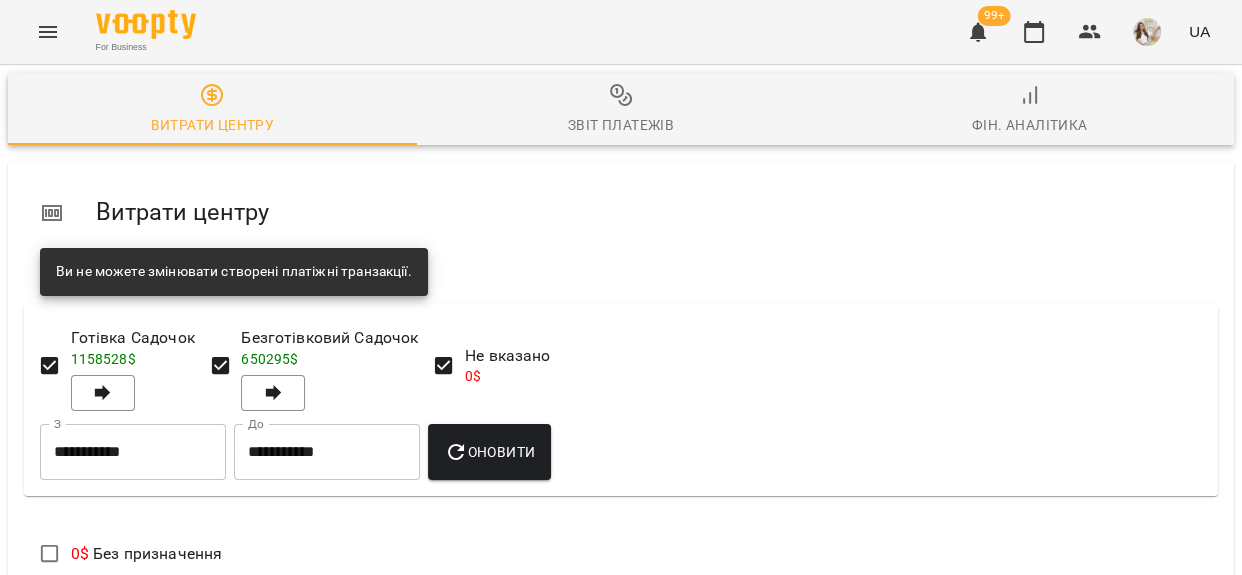 click 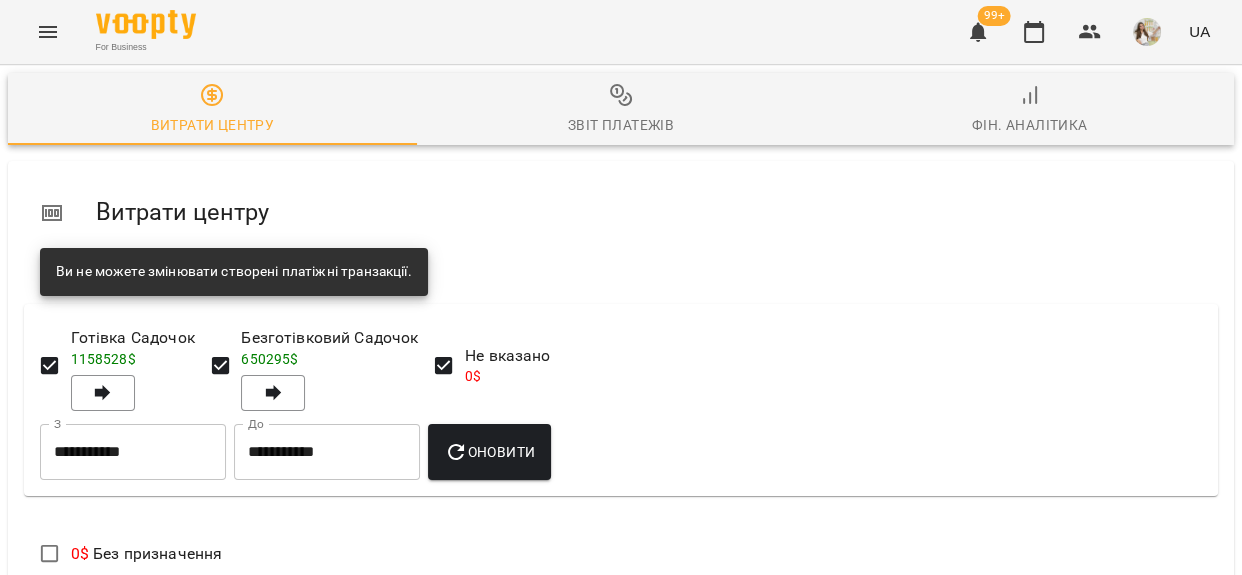 scroll, scrollTop: 1372, scrollLeft: 0, axis: vertical 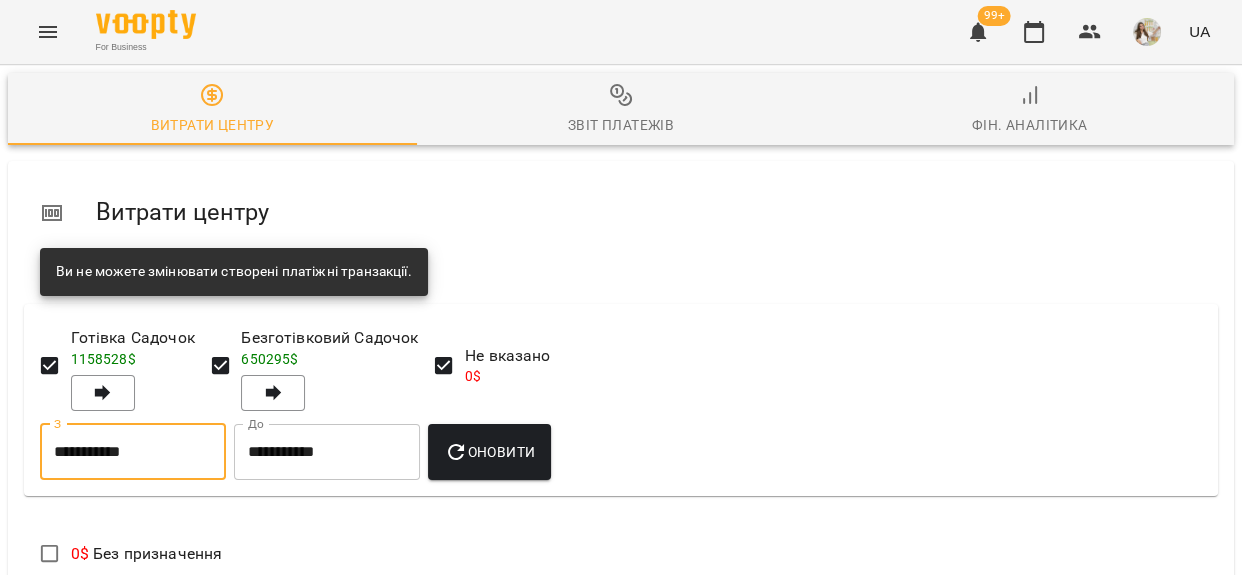 click on "**********" at bounding box center (133, 452) 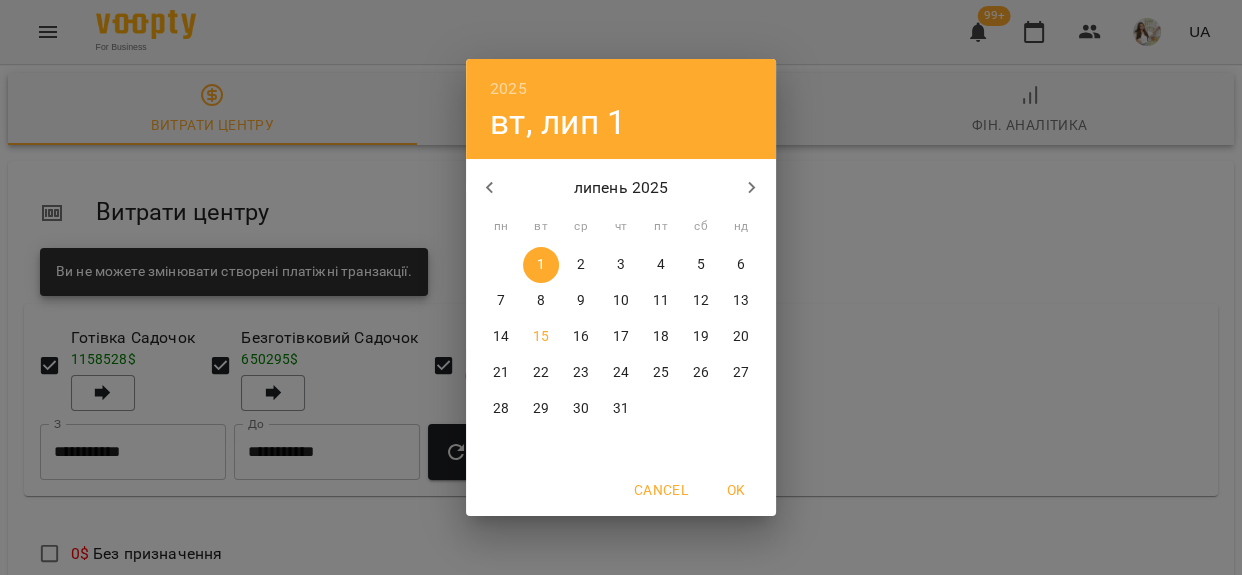 click on "16" at bounding box center [581, 337] 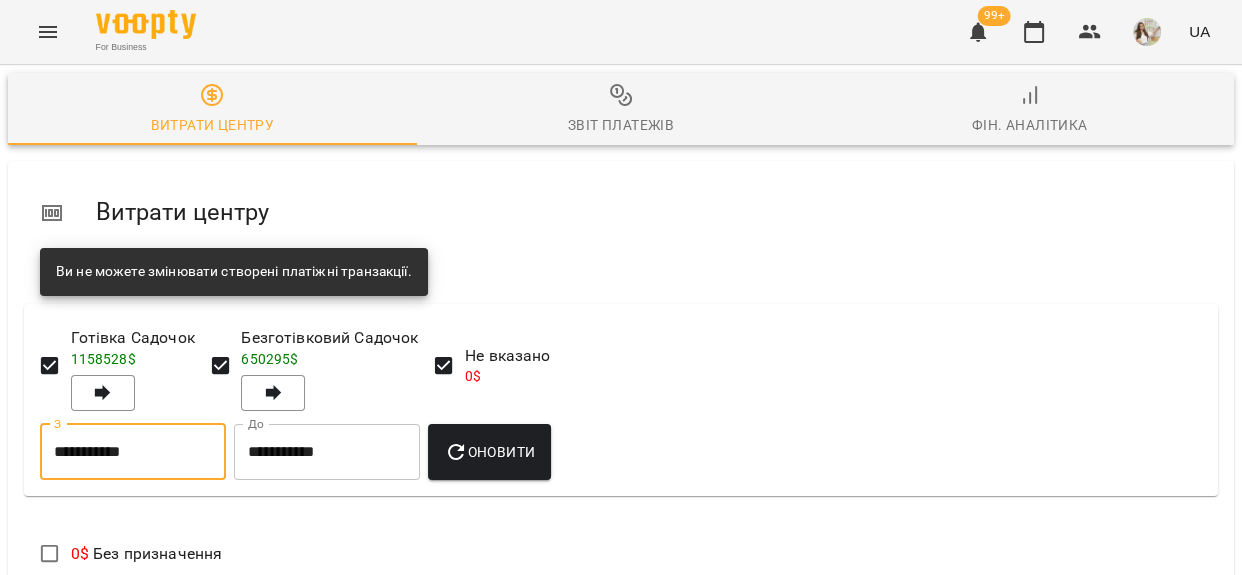 click on "Оновити" at bounding box center (489, 452) 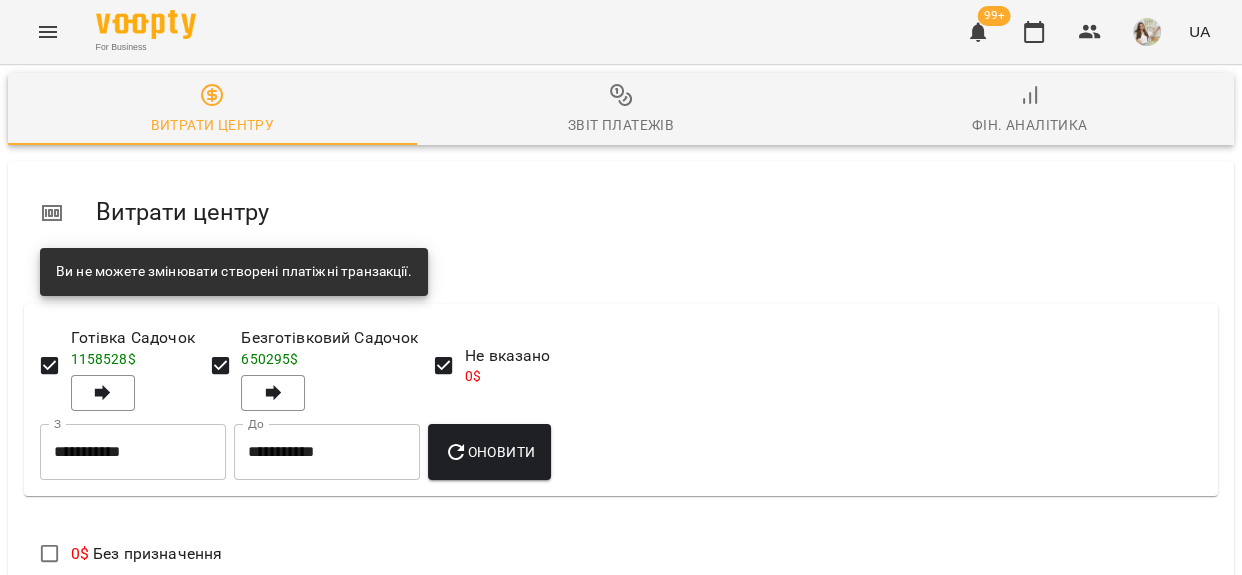 scroll, scrollTop: 165, scrollLeft: 0, axis: vertical 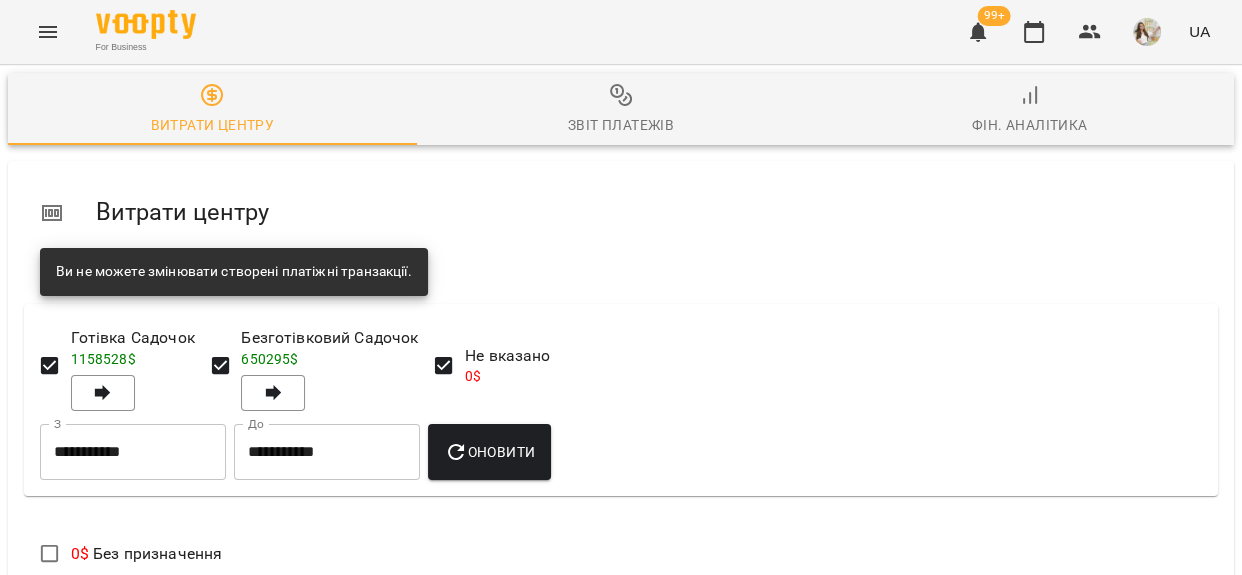 click on "**********" at bounding box center [133, 452] 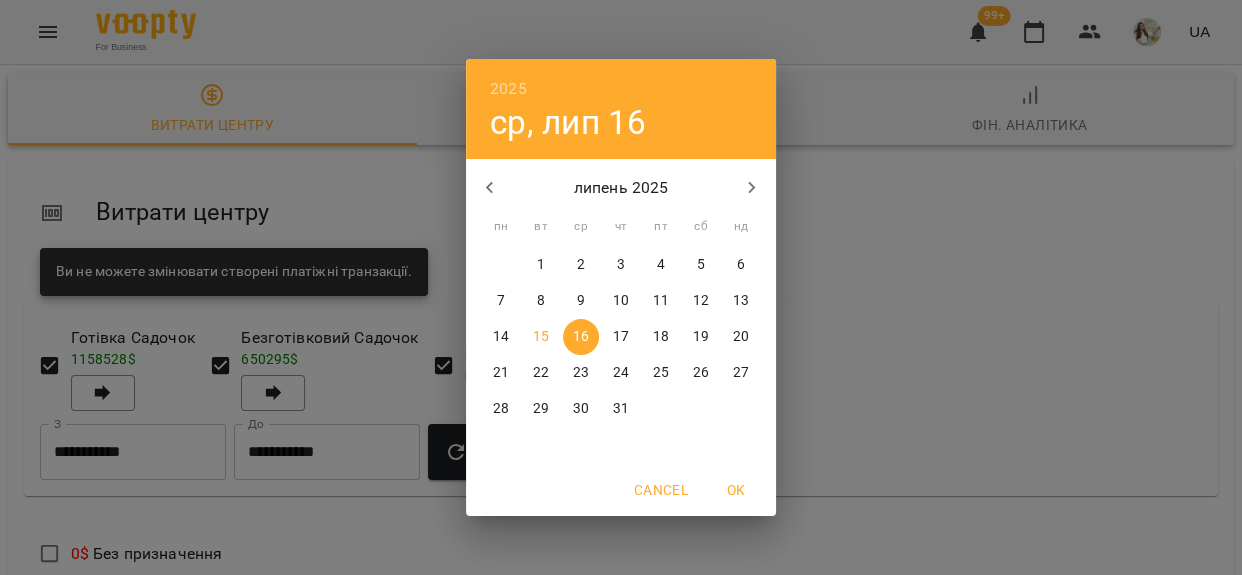 click on "1" at bounding box center [541, 265] 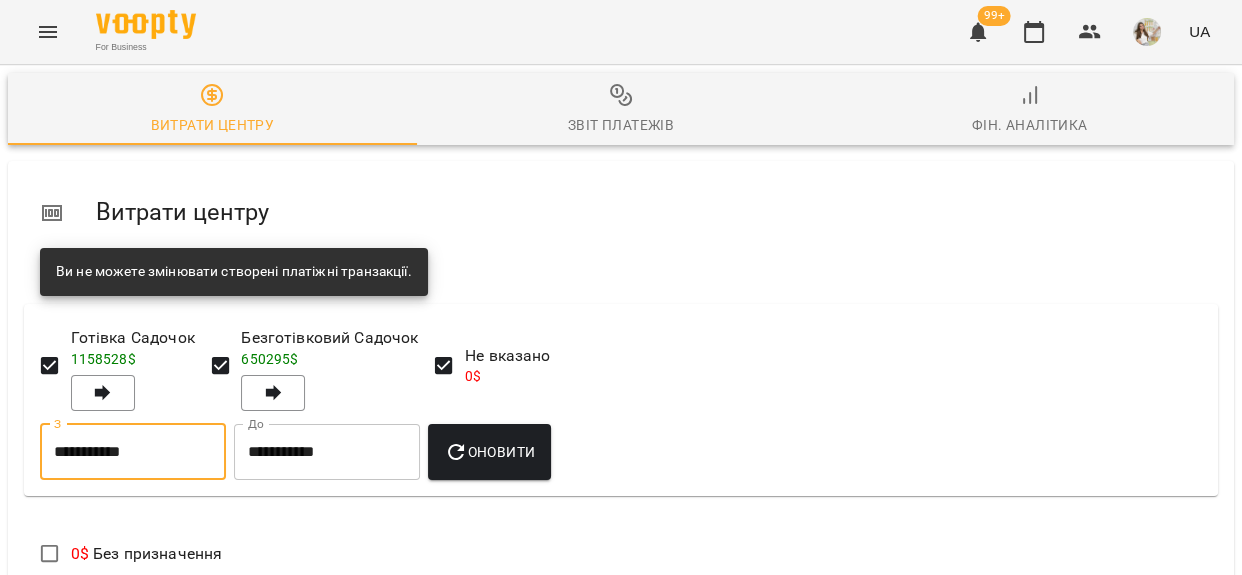 click on "**********" at bounding box center (133, 452) 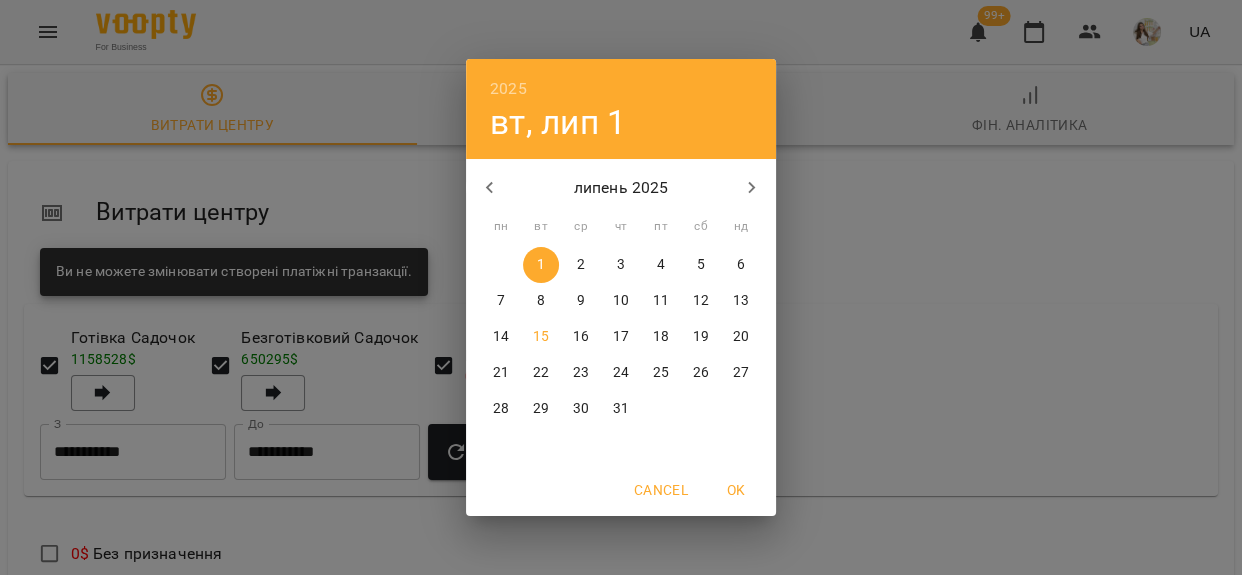 click on "12" at bounding box center [701, 301] 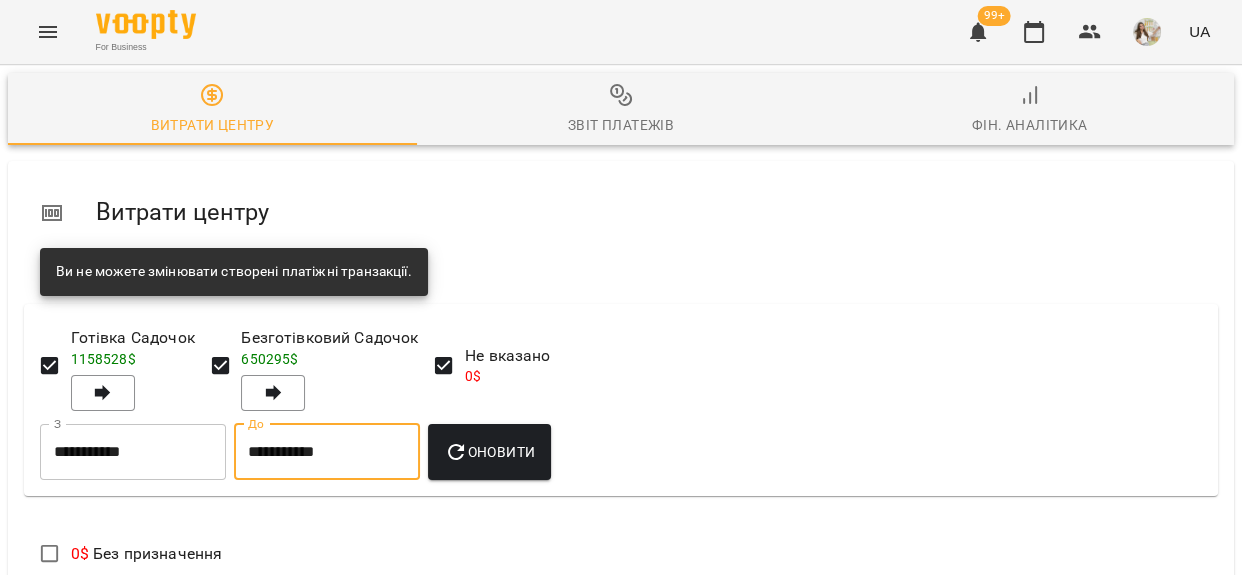 click on "**********" at bounding box center [327, 452] 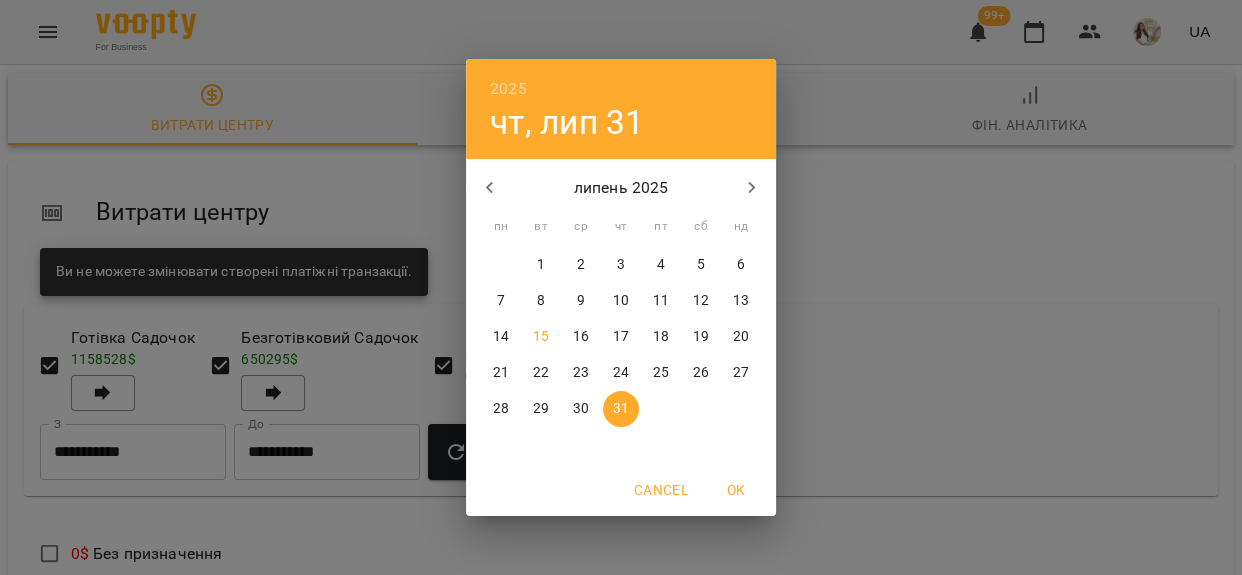 click on "17" at bounding box center (621, 337) 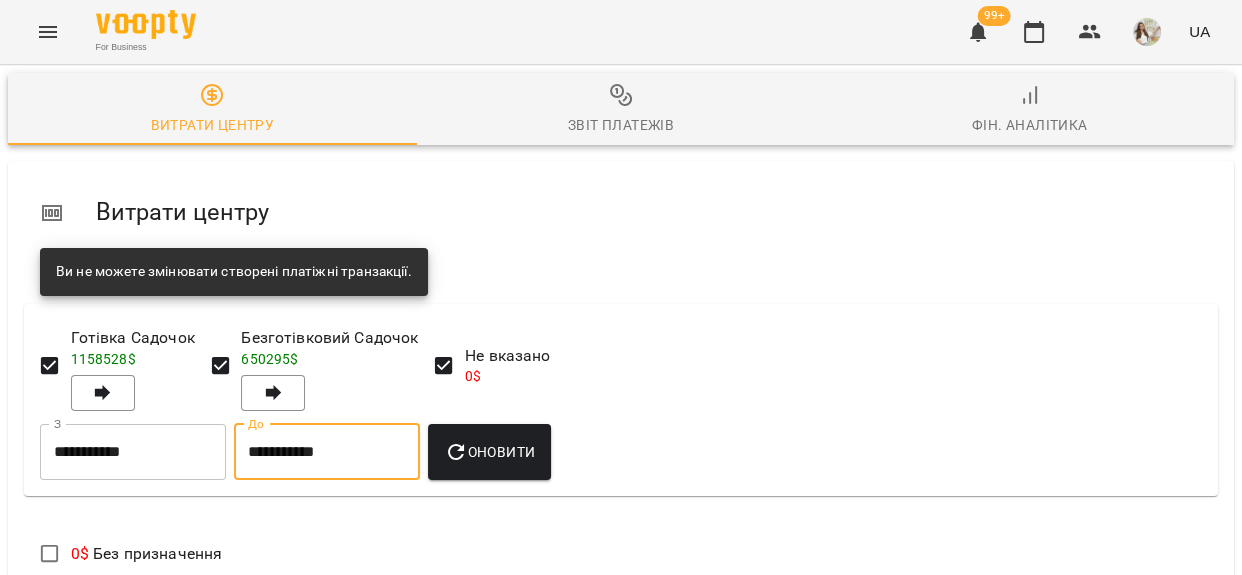 type on "**********" 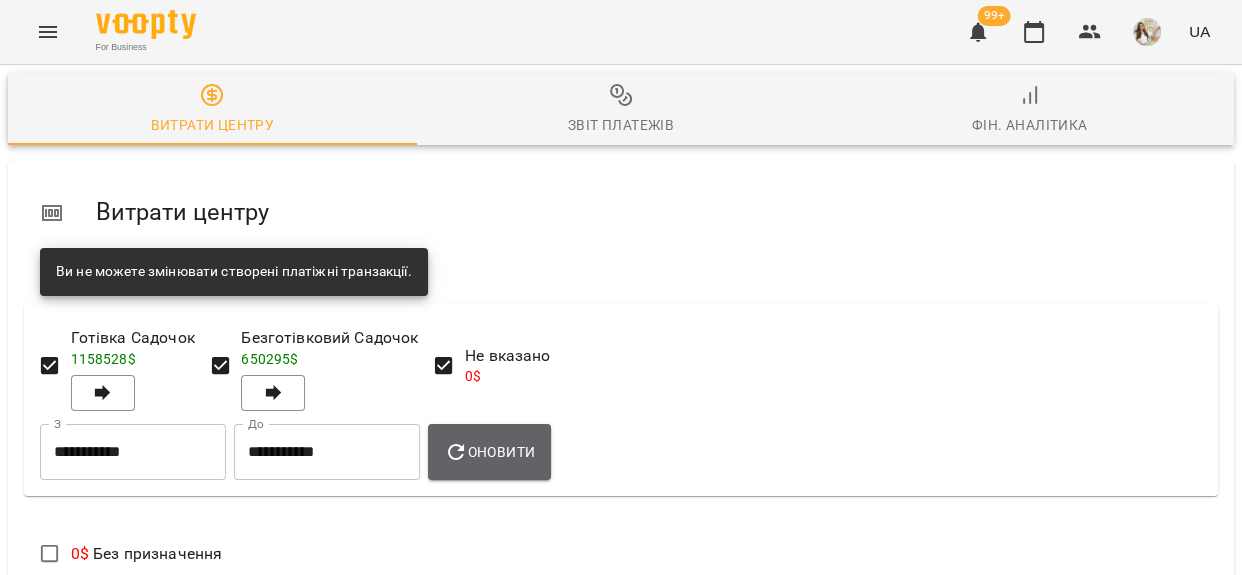 click on "Оновити" at bounding box center (489, 452) 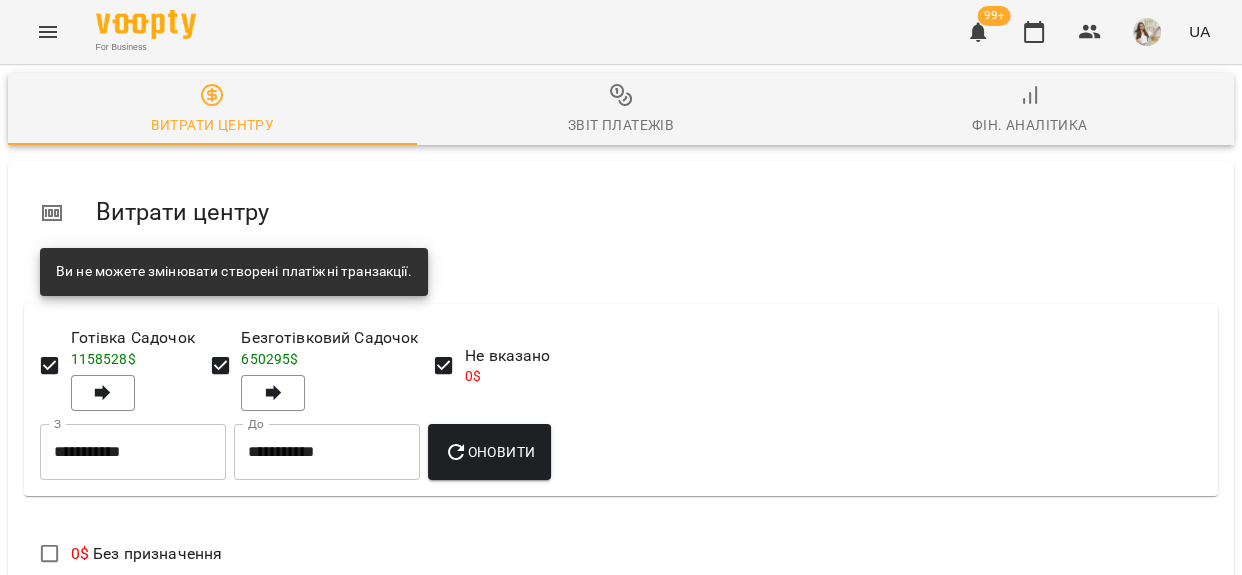 scroll, scrollTop: 663, scrollLeft: 0, axis: vertical 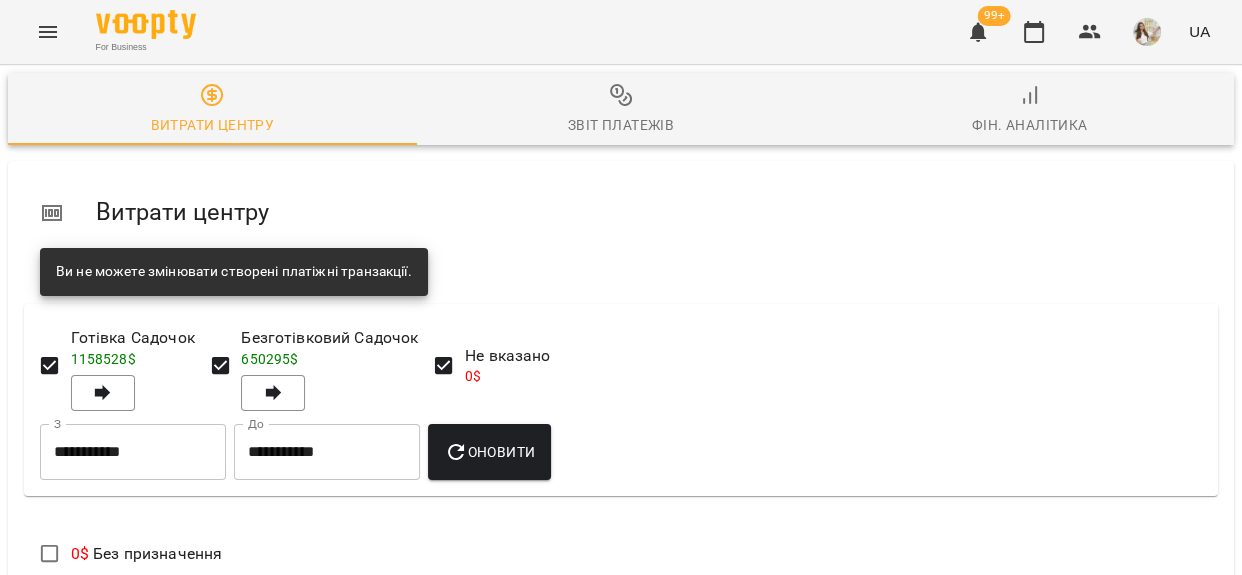 click on "вівторок, 15 липня 2025" at bounding box center (540, 969) 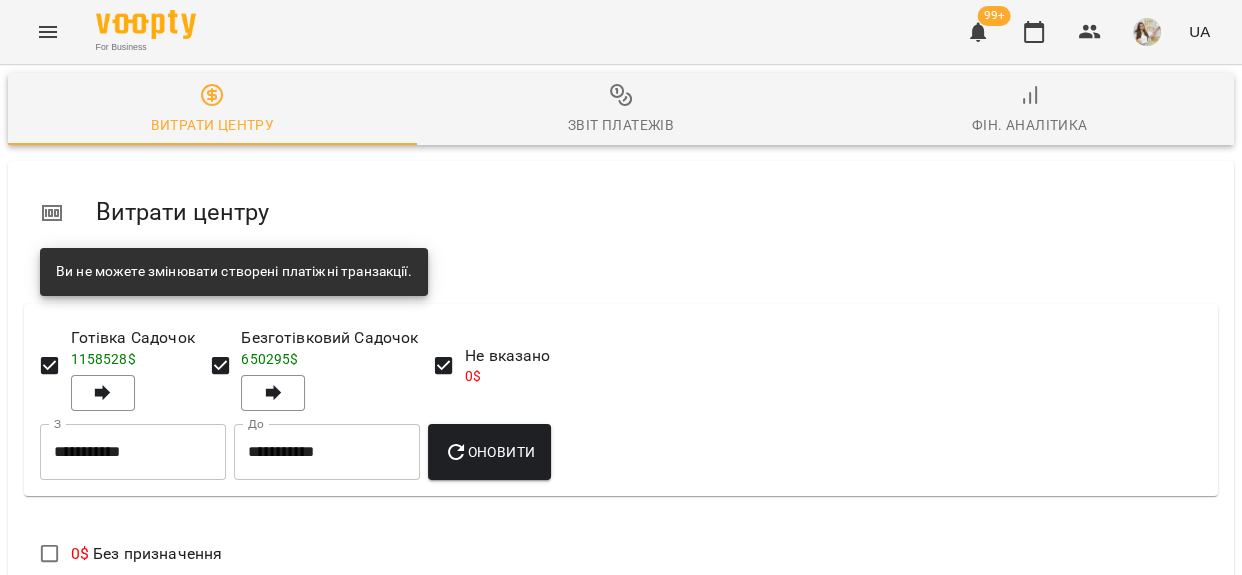 scroll, scrollTop: 935, scrollLeft: 0, axis: vertical 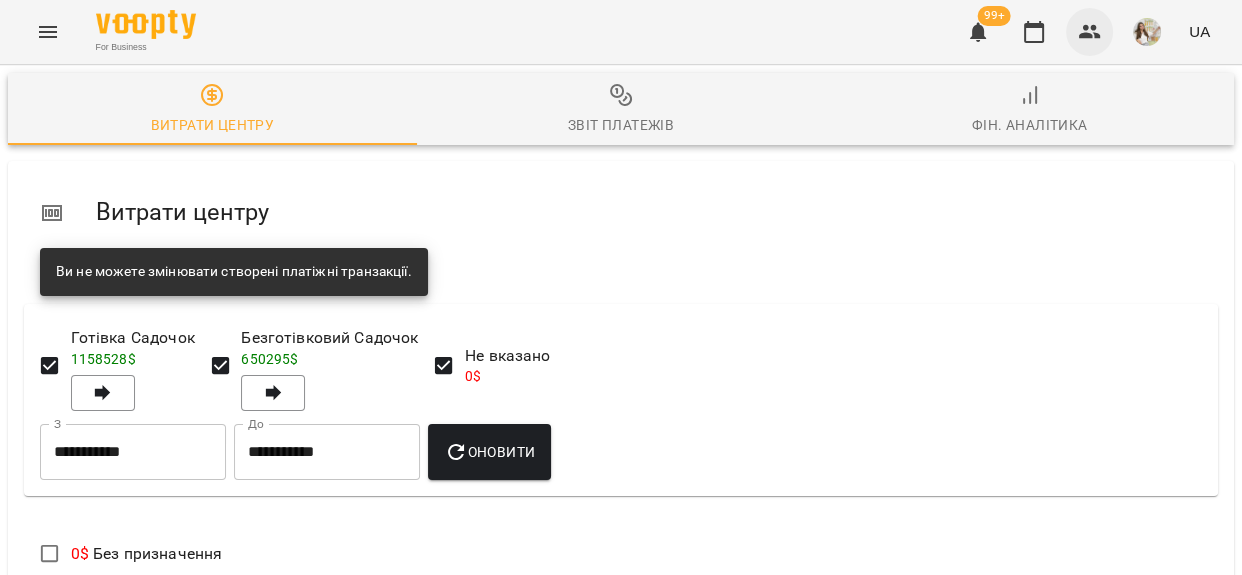 click 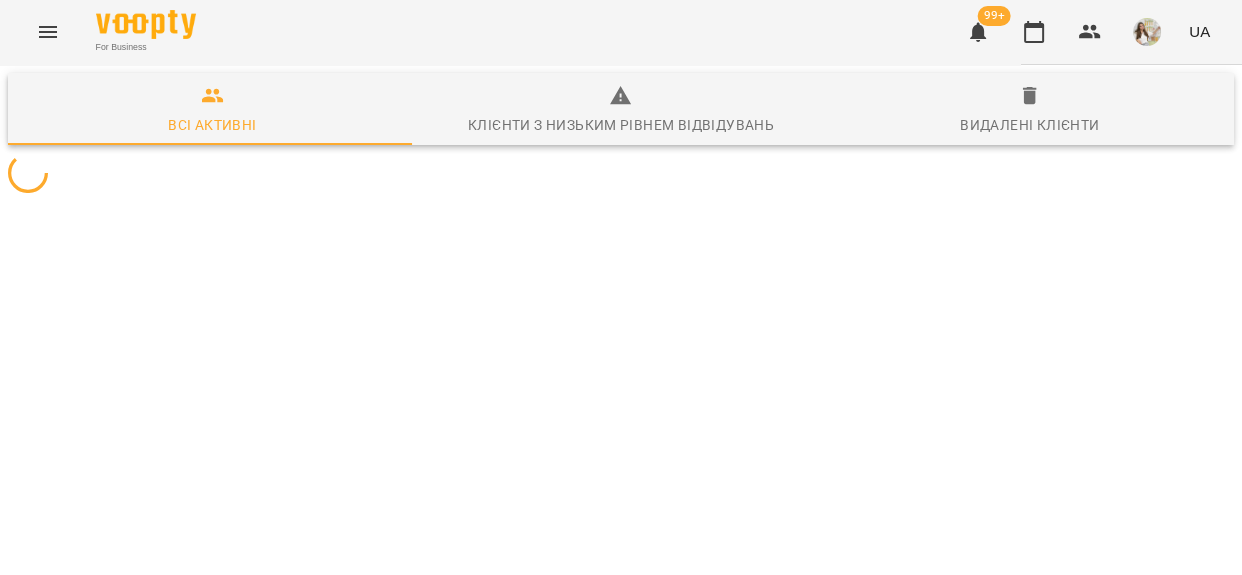 scroll, scrollTop: 0, scrollLeft: 0, axis: both 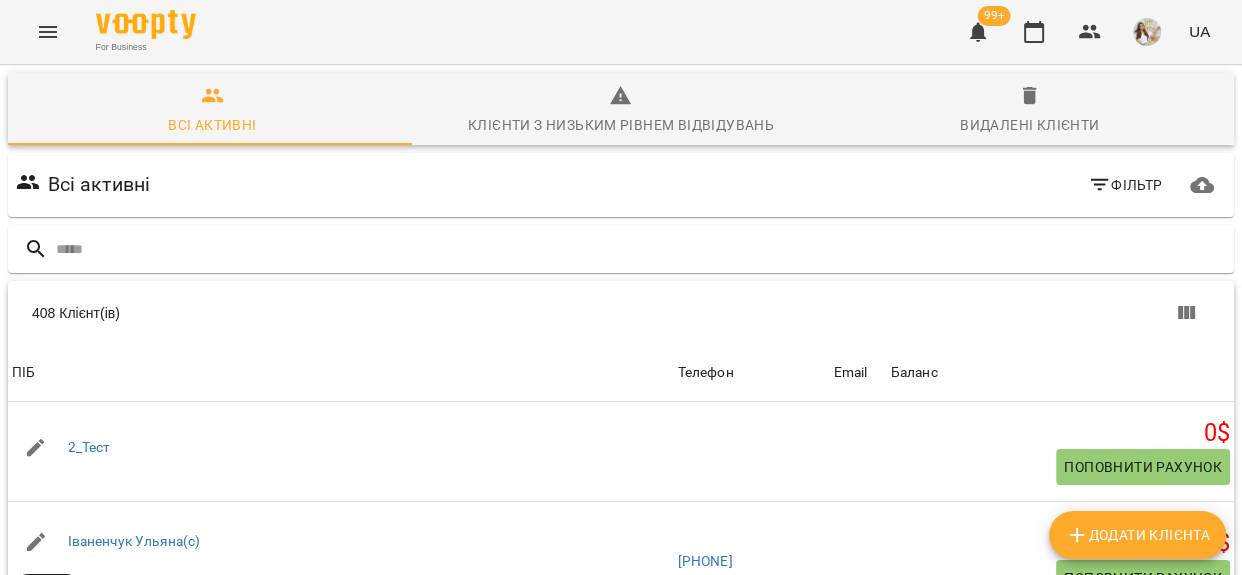 click 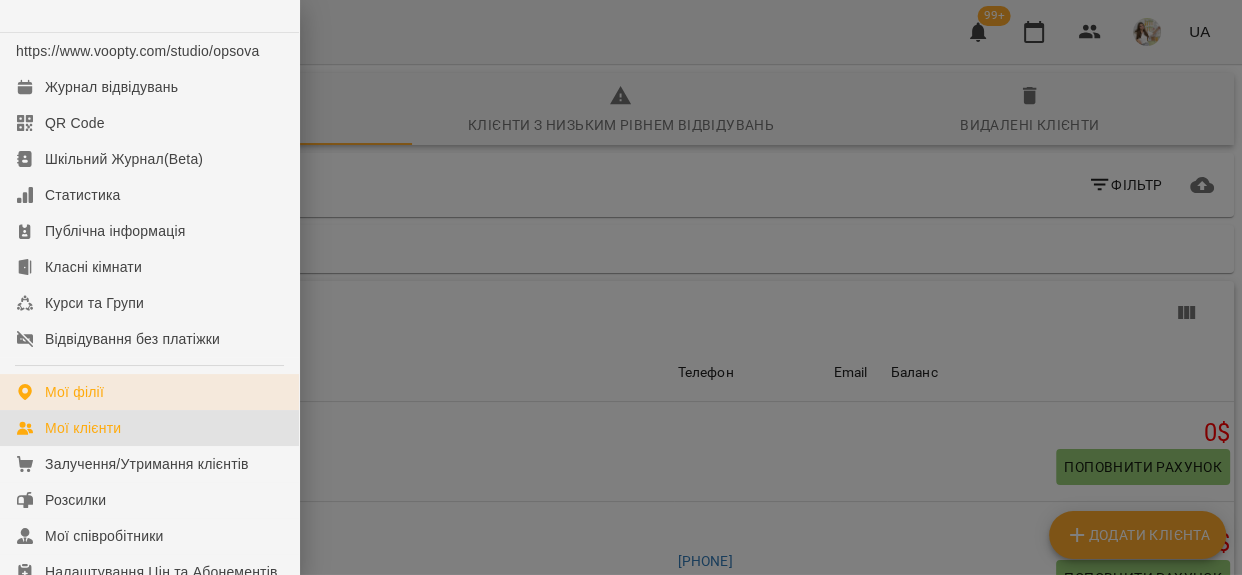 click on "Мої філії" at bounding box center (149, 392) 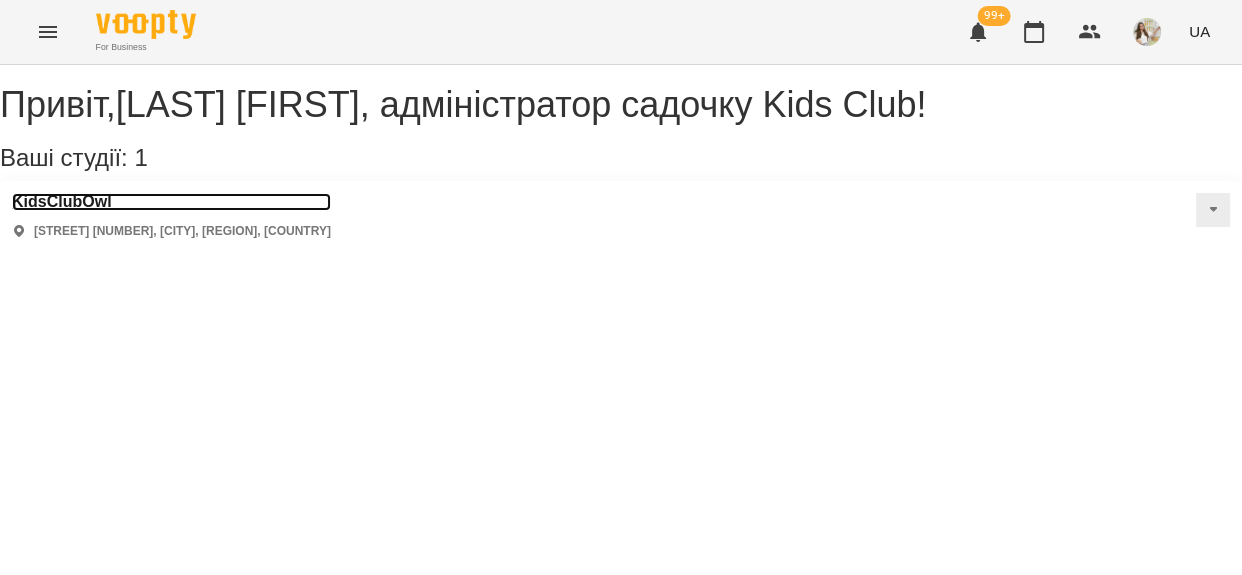 click on "KidsClubOwl" at bounding box center [171, 202] 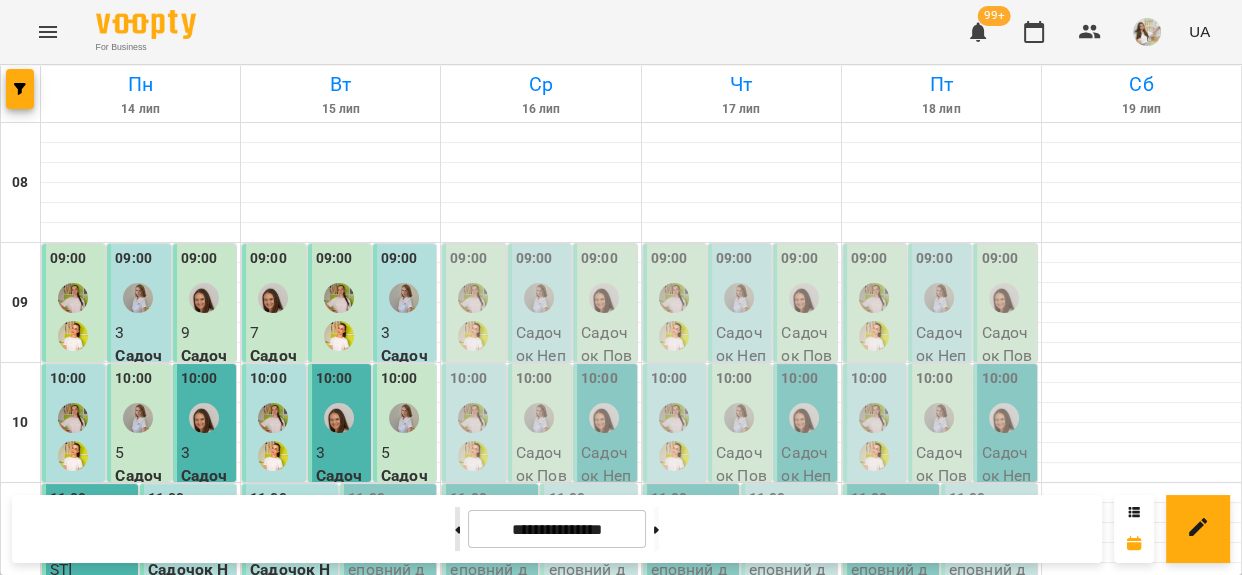 click at bounding box center (457, 529) 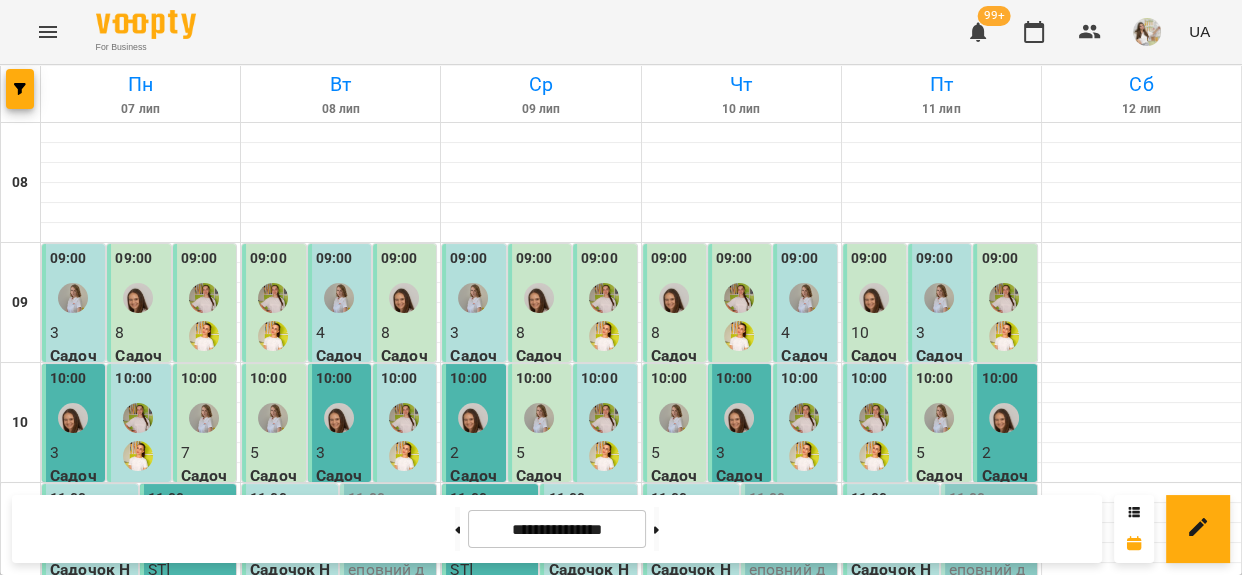 scroll, scrollTop: 545, scrollLeft: 0, axis: vertical 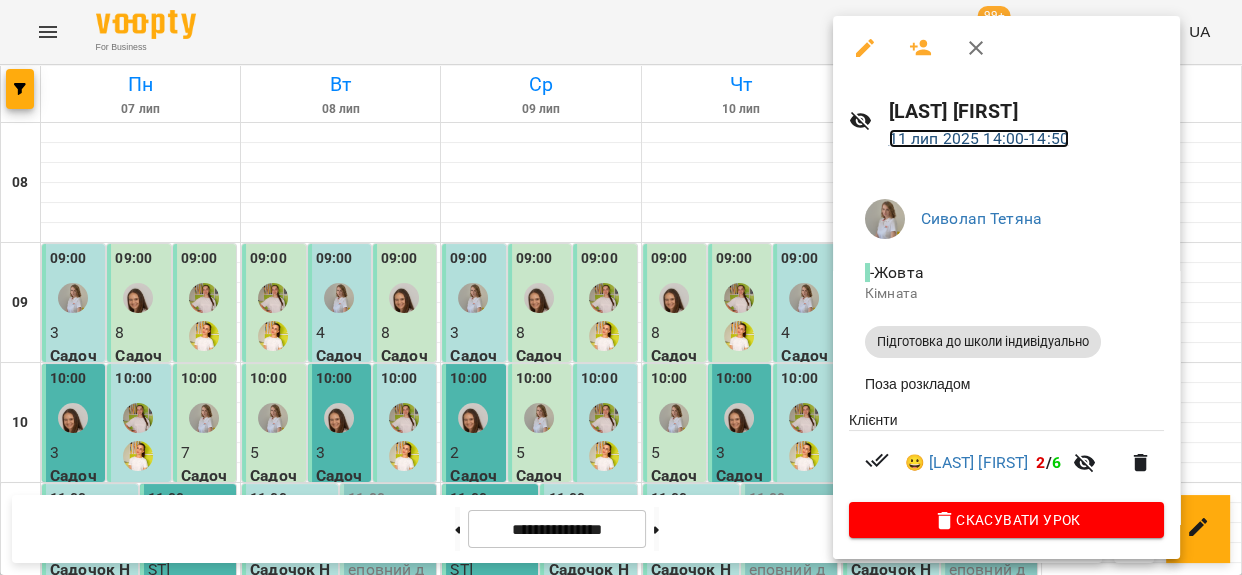 click on "11 лип 2025 14:00  -  14:50" at bounding box center (979, 138) 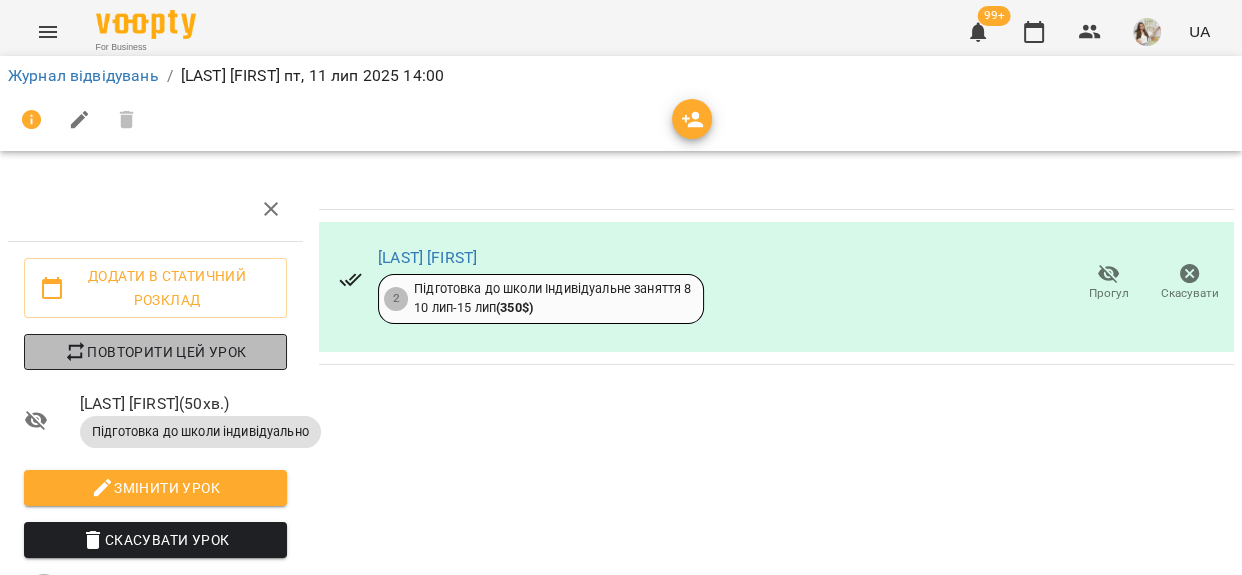 click on "Повторити цей урок" at bounding box center (155, 352) 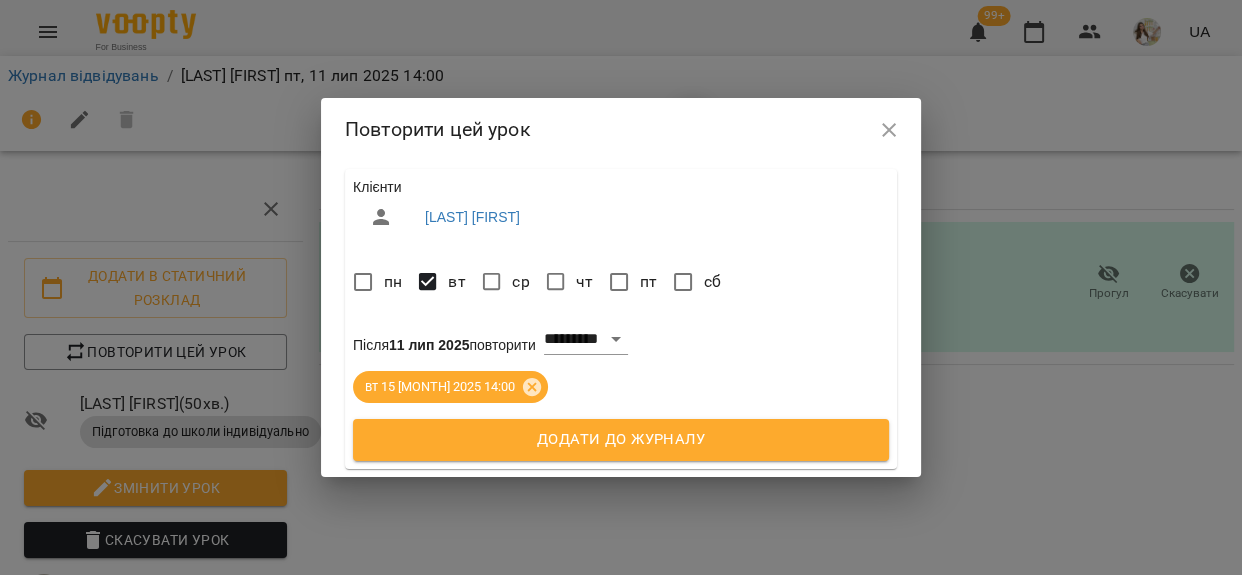 click on "Додати до журналу" at bounding box center [621, 440] 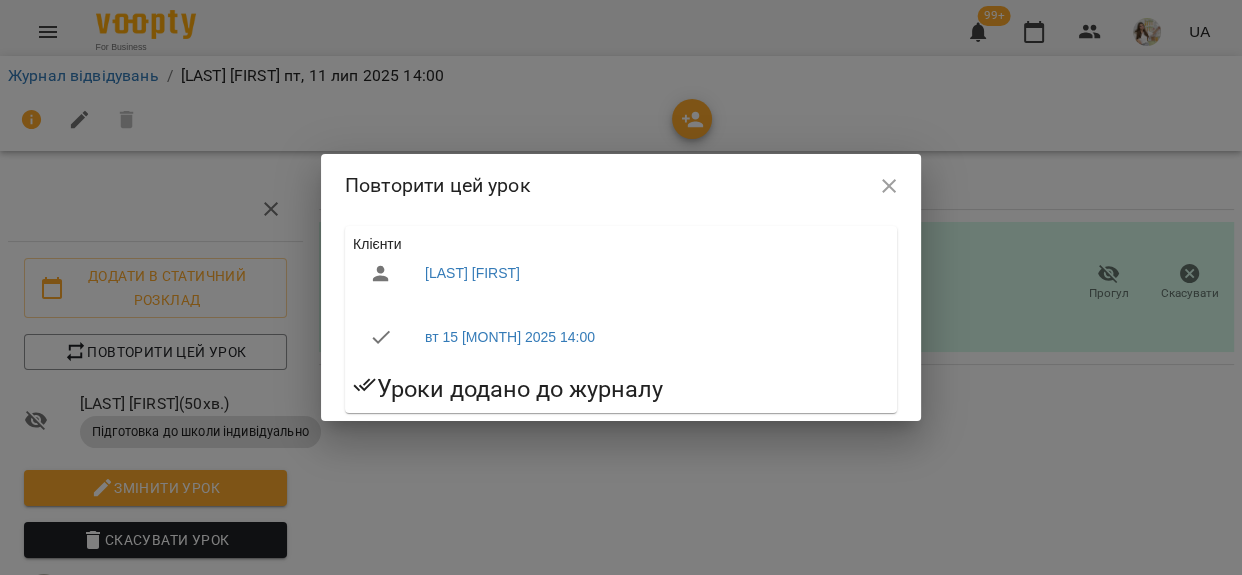 click 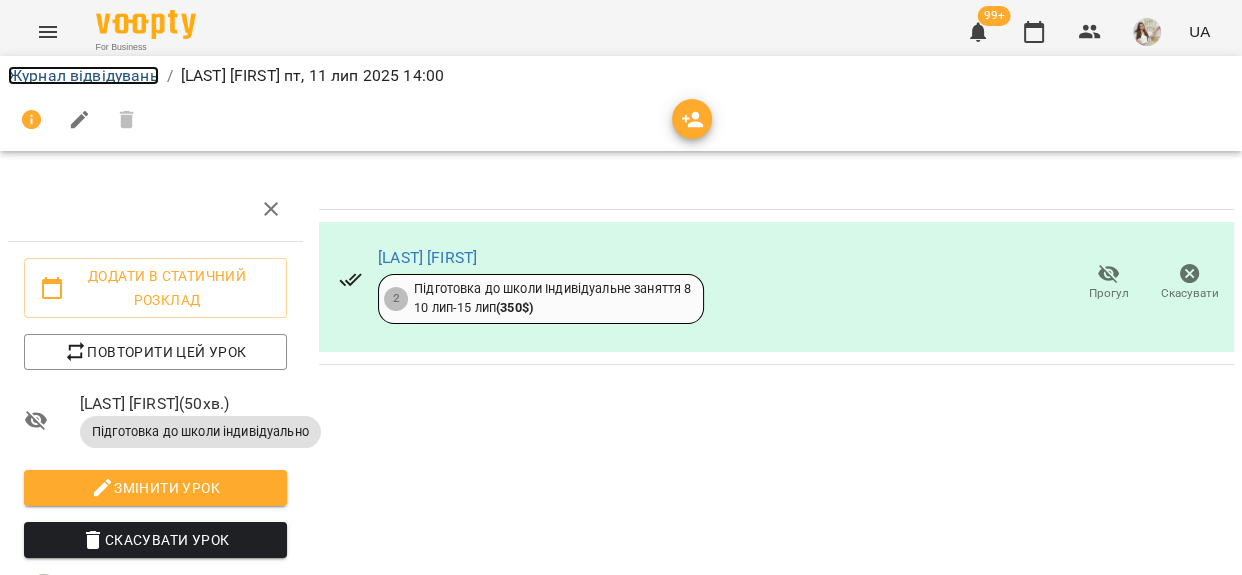click on "Журнал відвідувань" at bounding box center (83, 75) 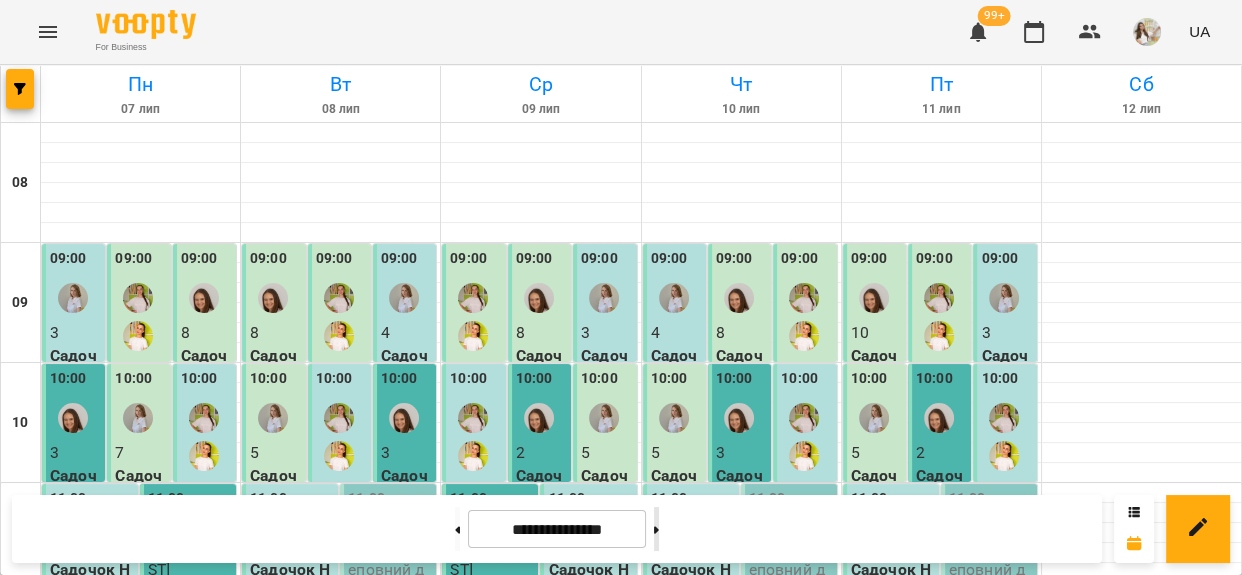 click at bounding box center [656, 529] 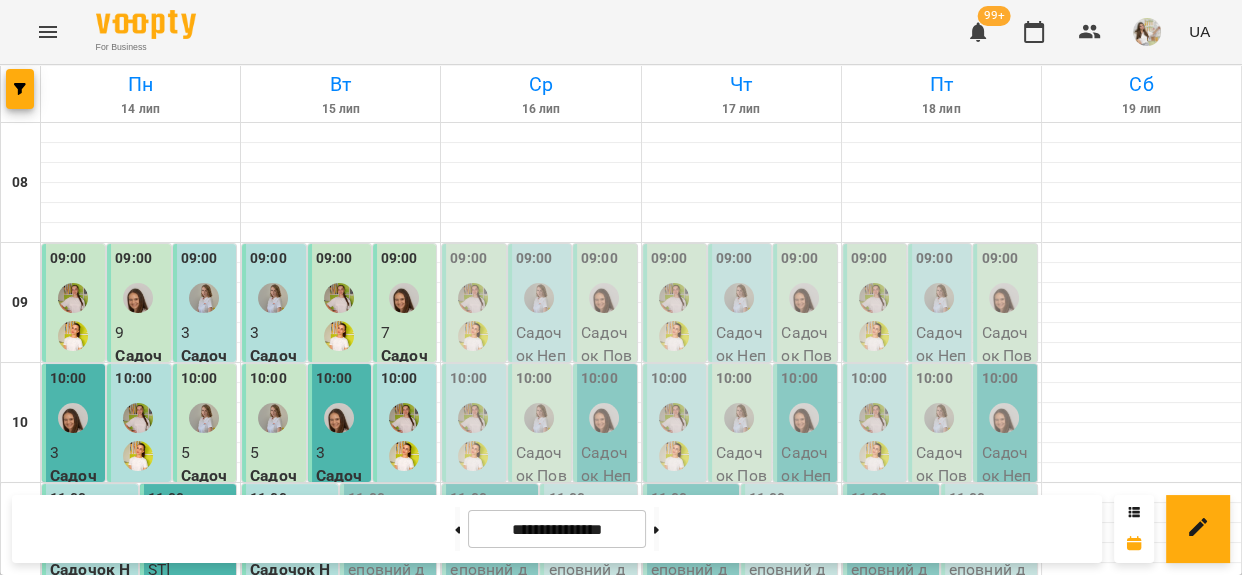 scroll, scrollTop: 622, scrollLeft: 0, axis: vertical 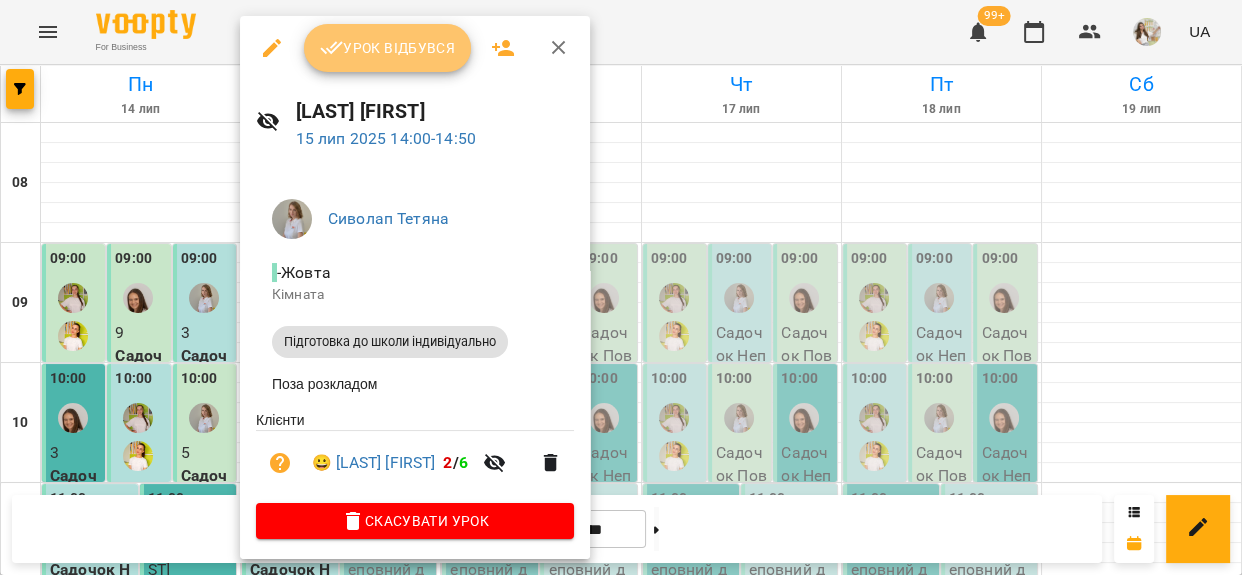 click on "Урок відбувся" at bounding box center [388, 48] 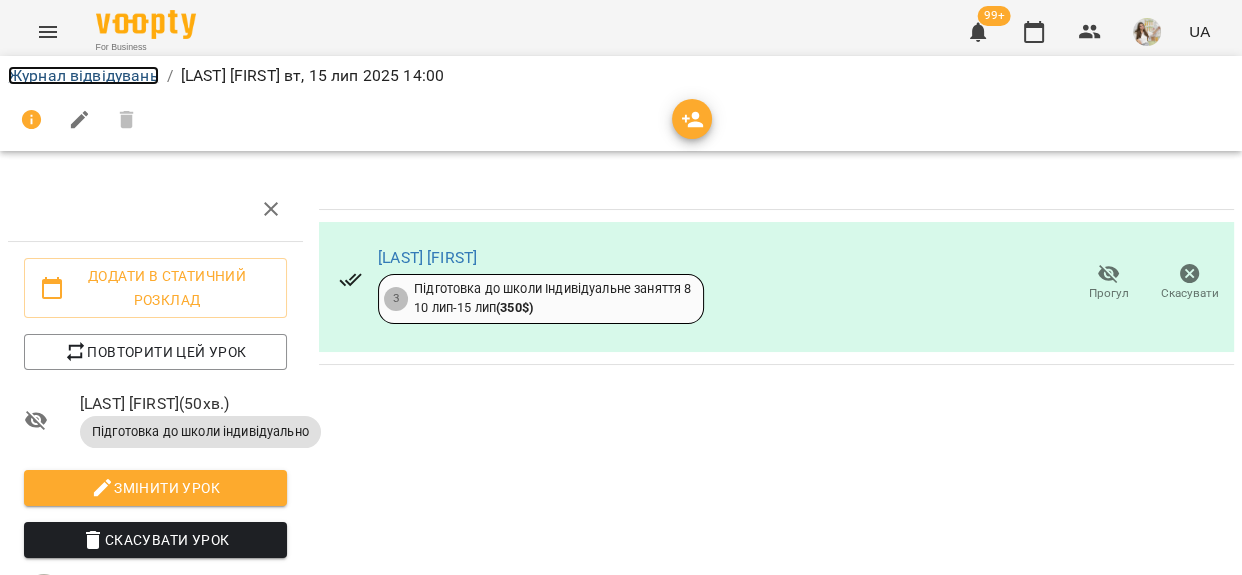 drag, startPoint x: 131, startPoint y: 78, endPoint x: 159, endPoint y: 68, distance: 29.732138 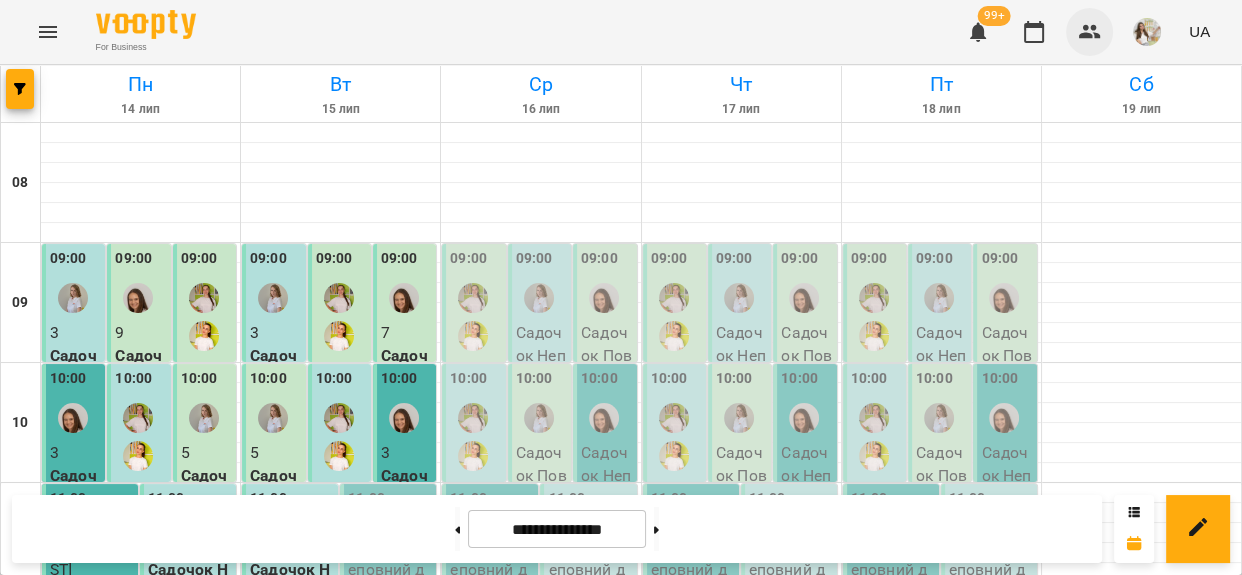 click 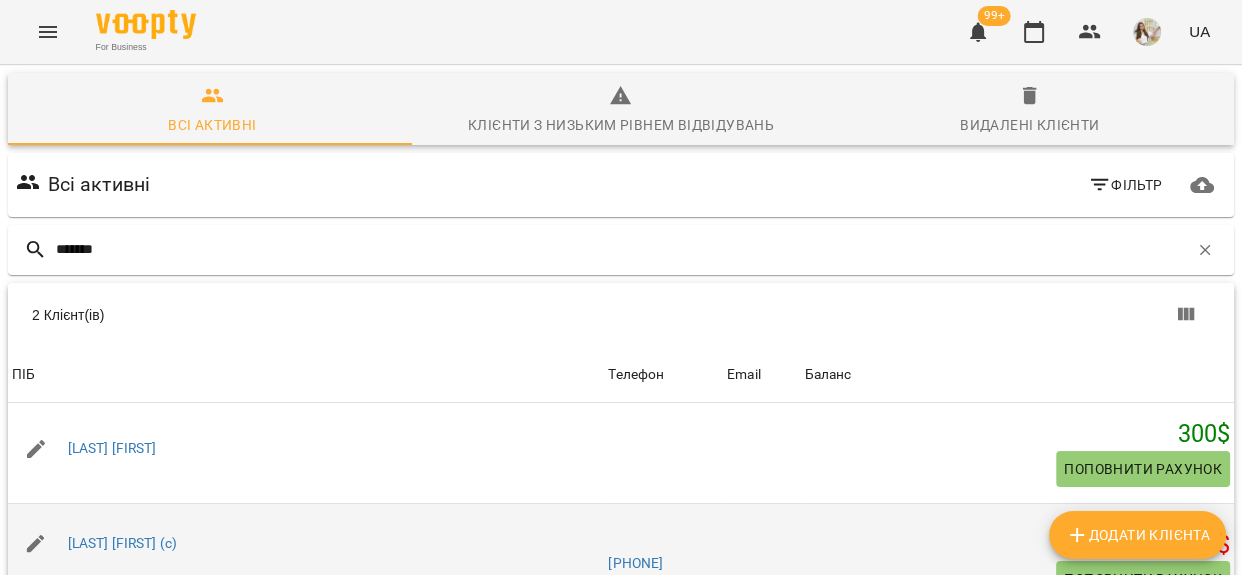 scroll, scrollTop: 90, scrollLeft: 0, axis: vertical 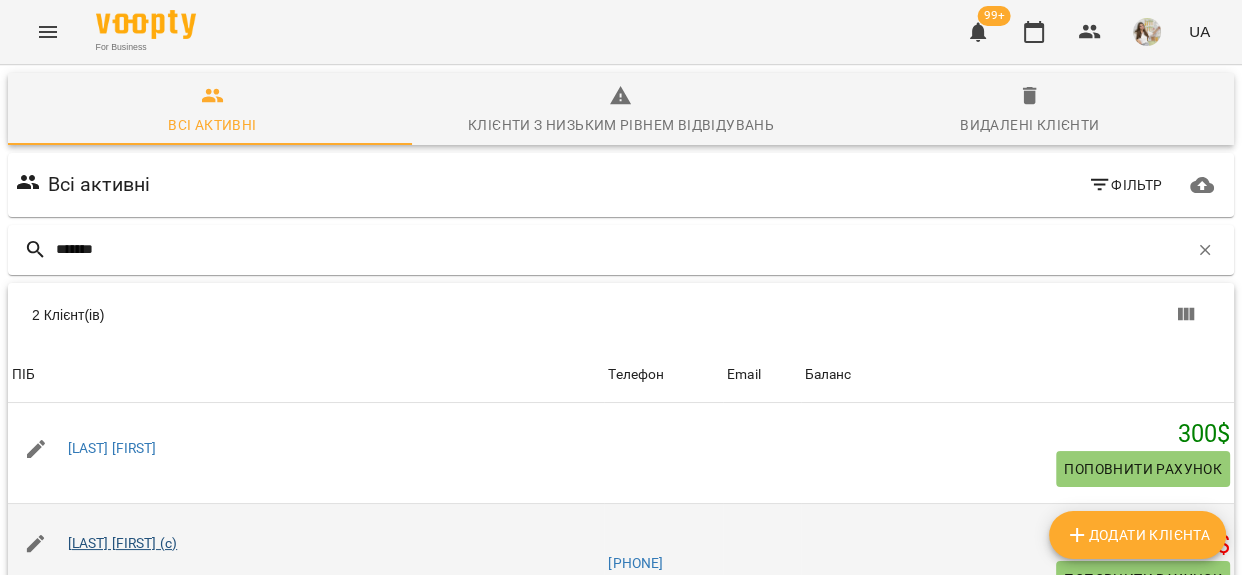 type on "*******" 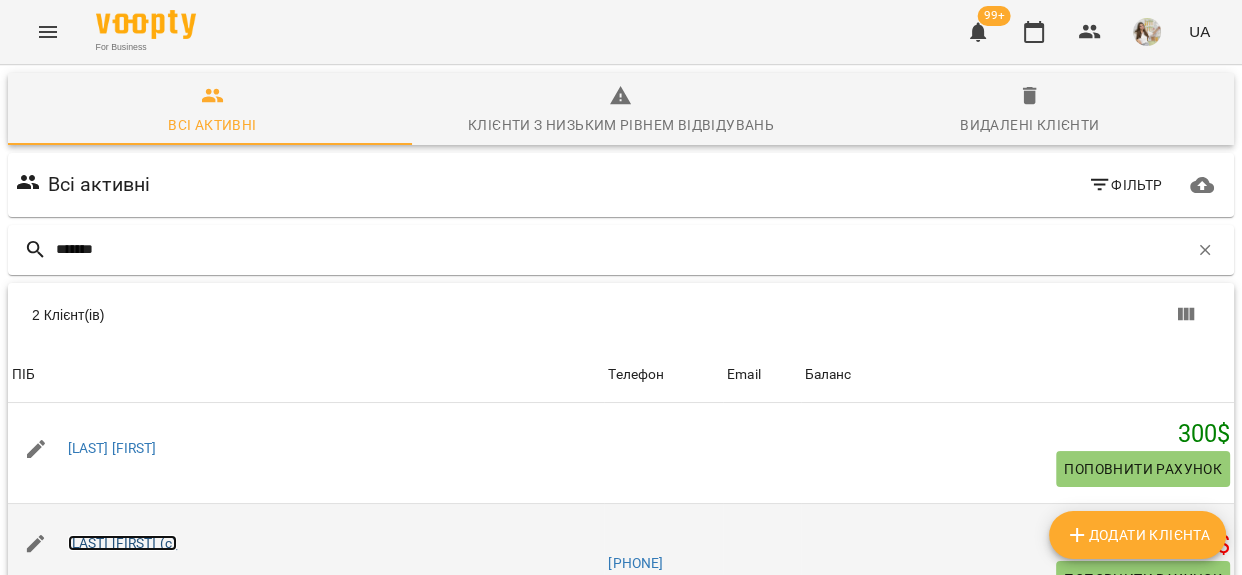 click on "Мироненко Ілля (с)" at bounding box center [123, 543] 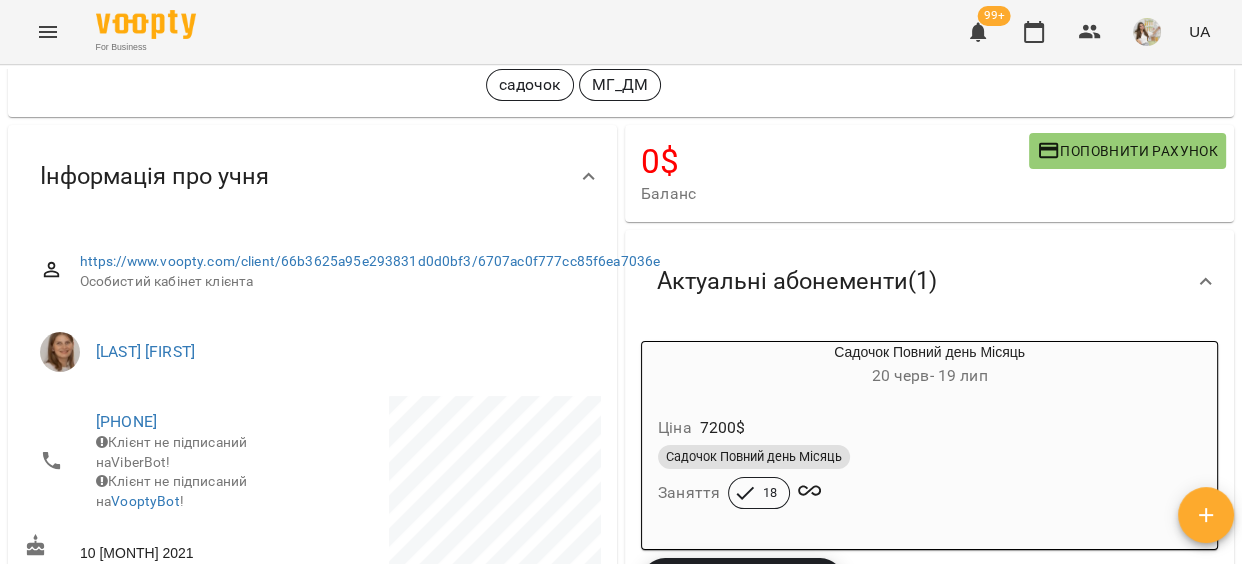 scroll, scrollTop: 181, scrollLeft: 0, axis: vertical 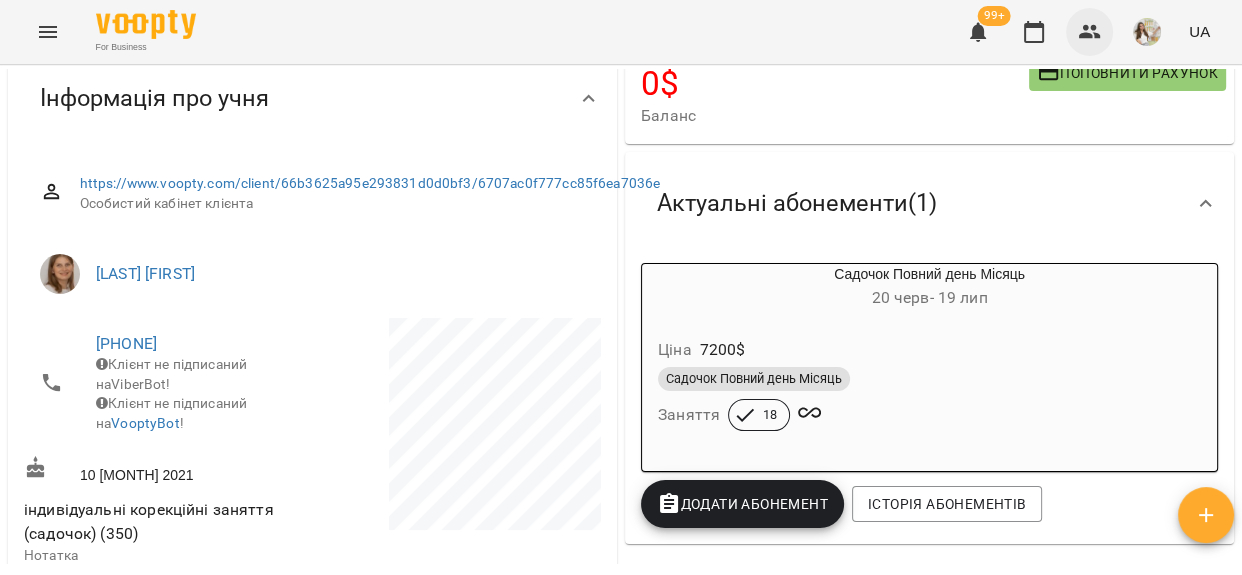 click 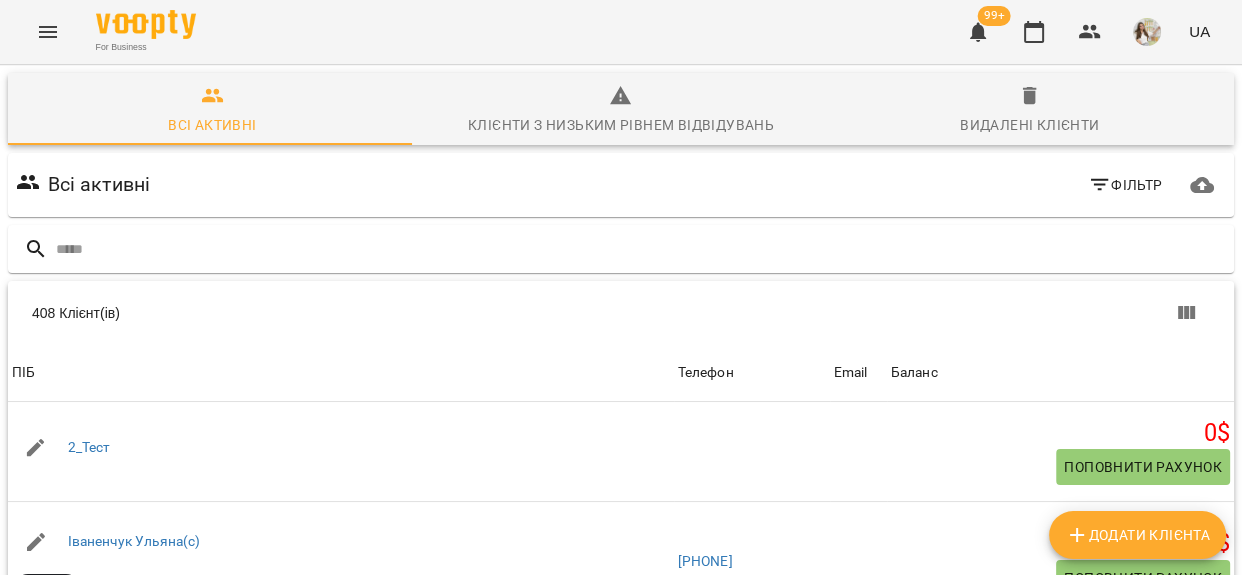click on "Додати клієнта" at bounding box center [1137, 535] 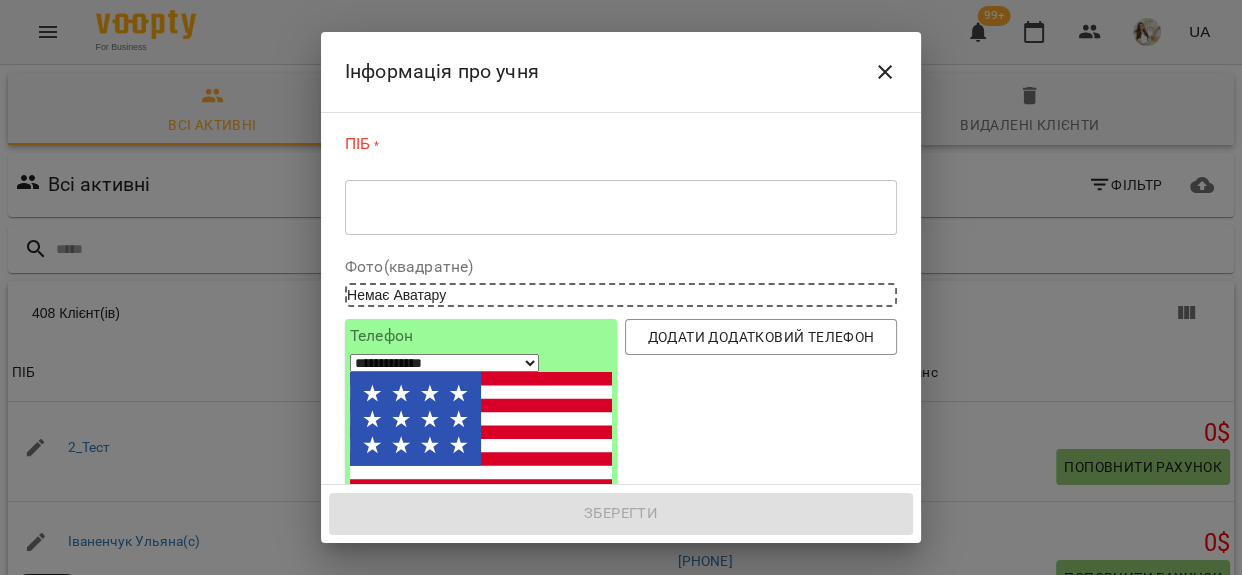 click 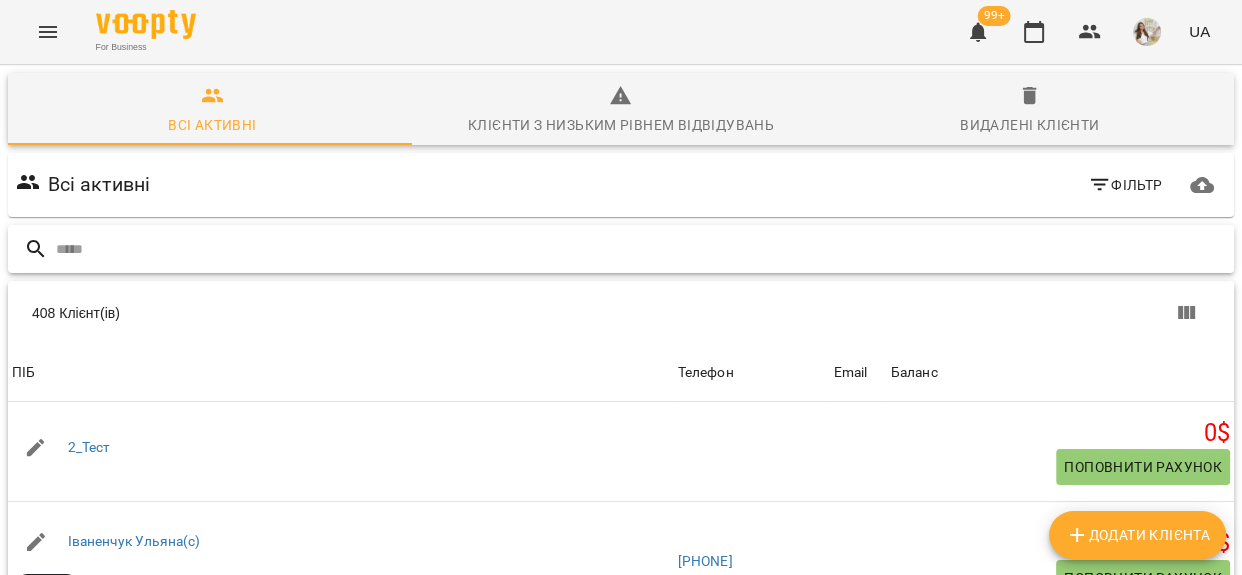 click at bounding box center [641, 249] 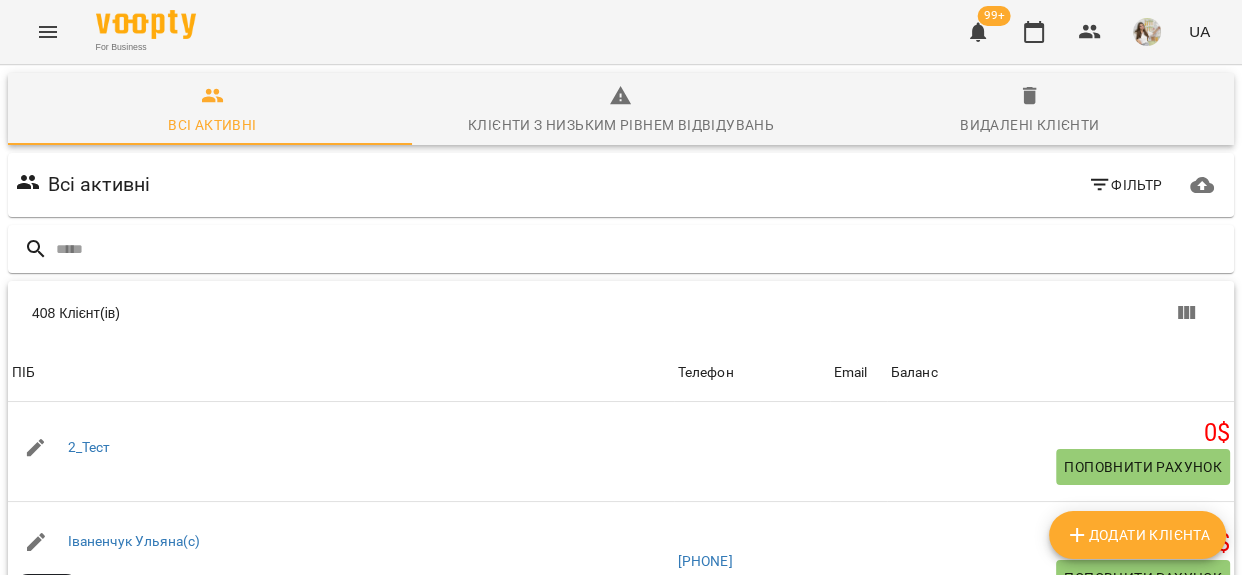 click 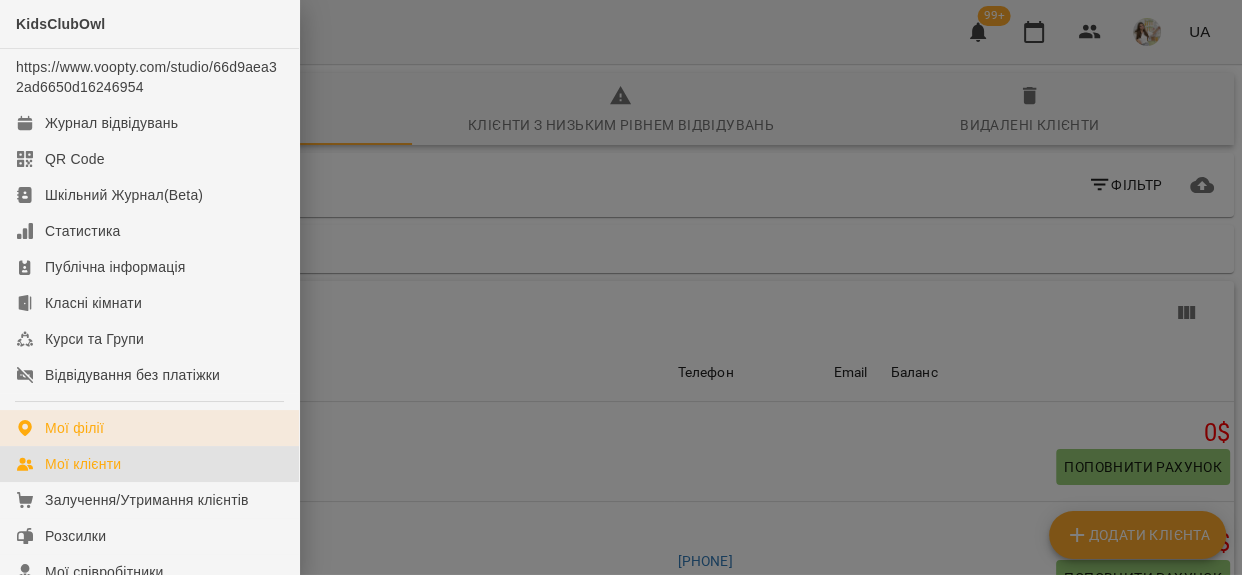 click on "Мої філії" at bounding box center [74, 428] 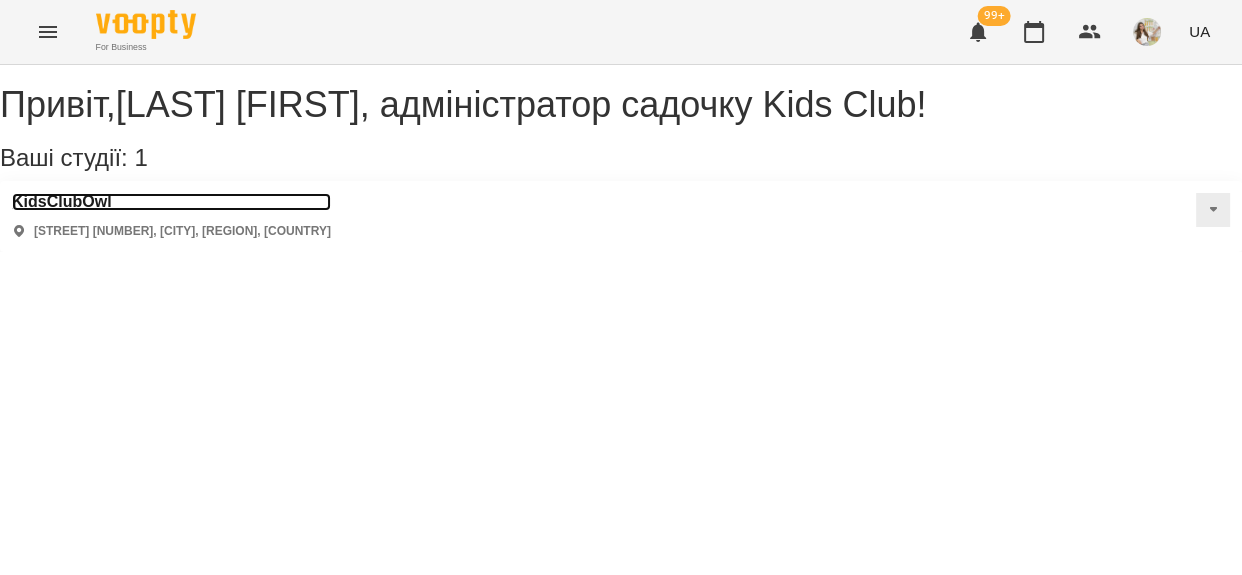 click on "KidsClubOwl" at bounding box center (171, 202) 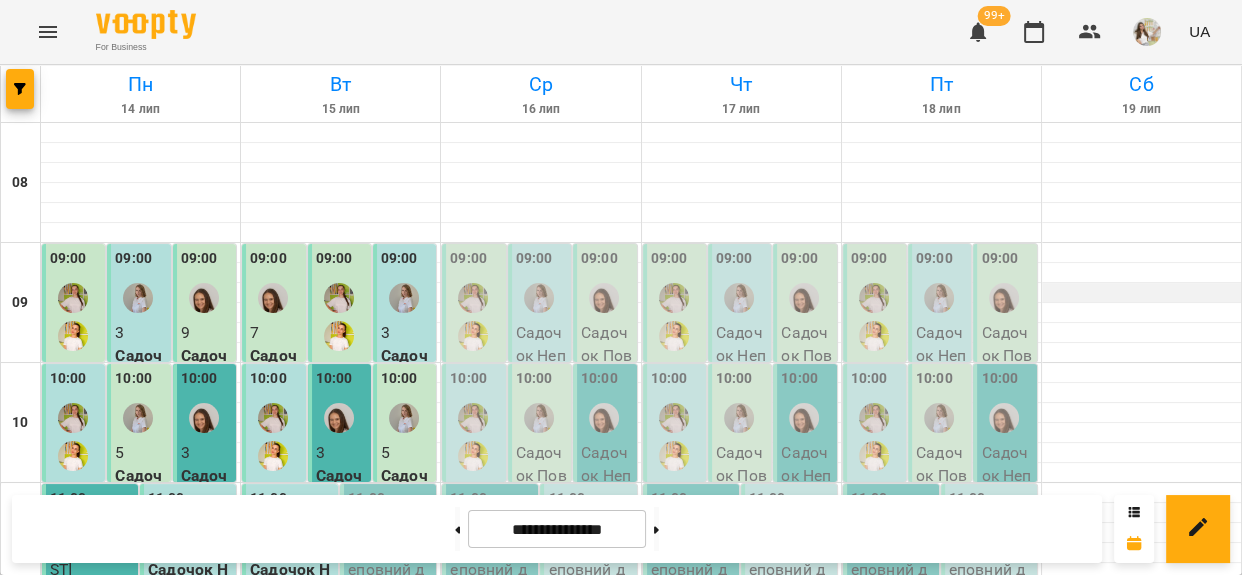 click at bounding box center (1141, 293) 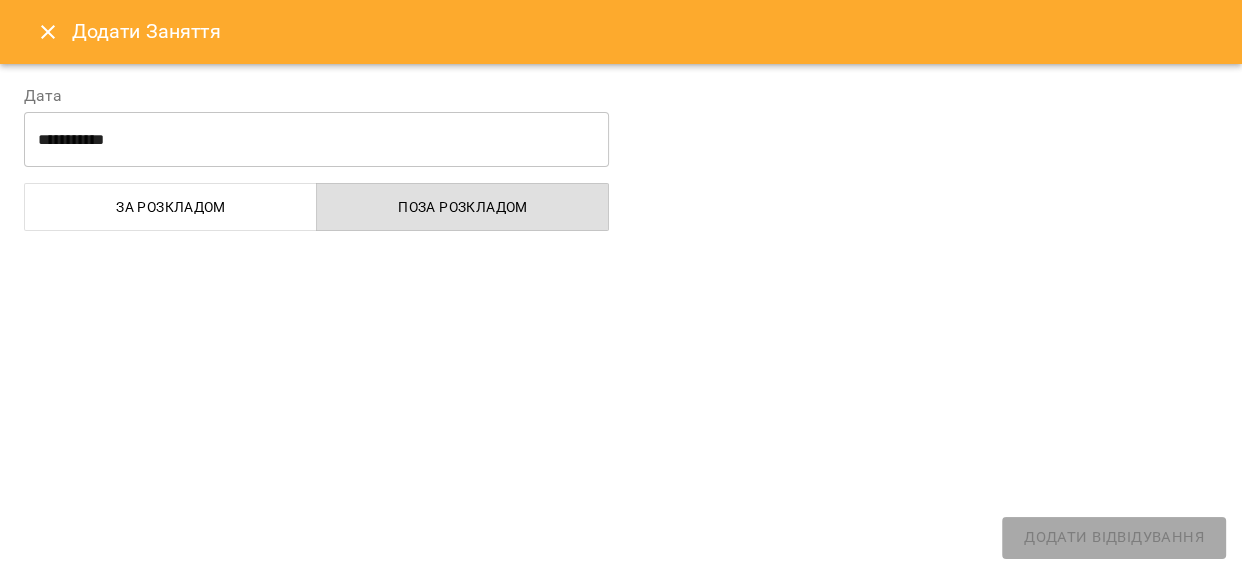 select 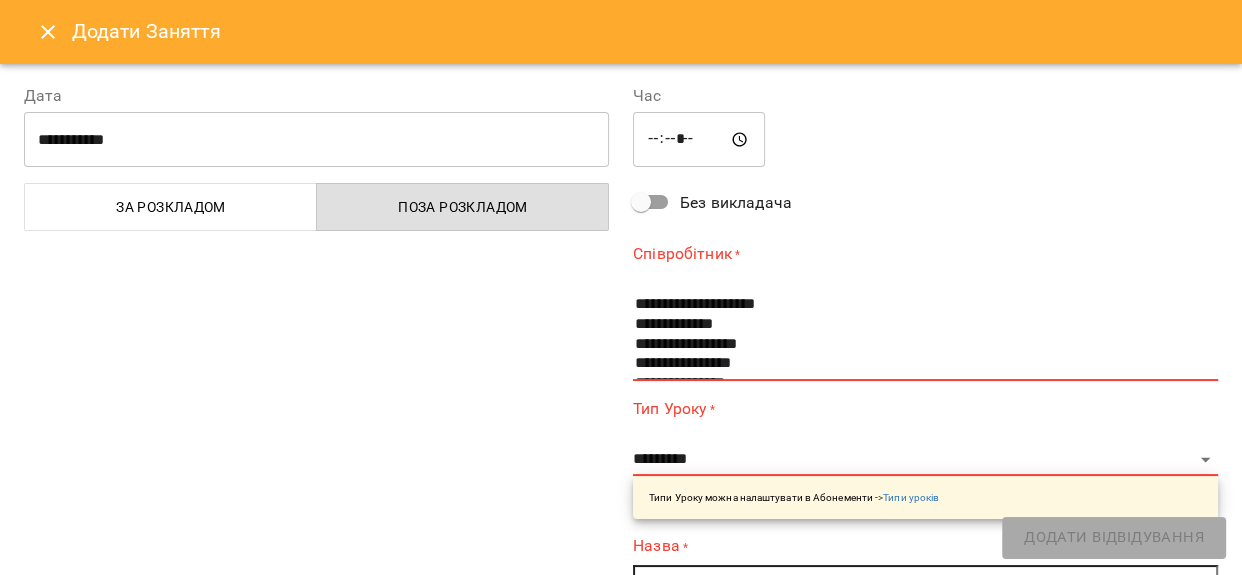 click on "**********" at bounding box center (316, 140) 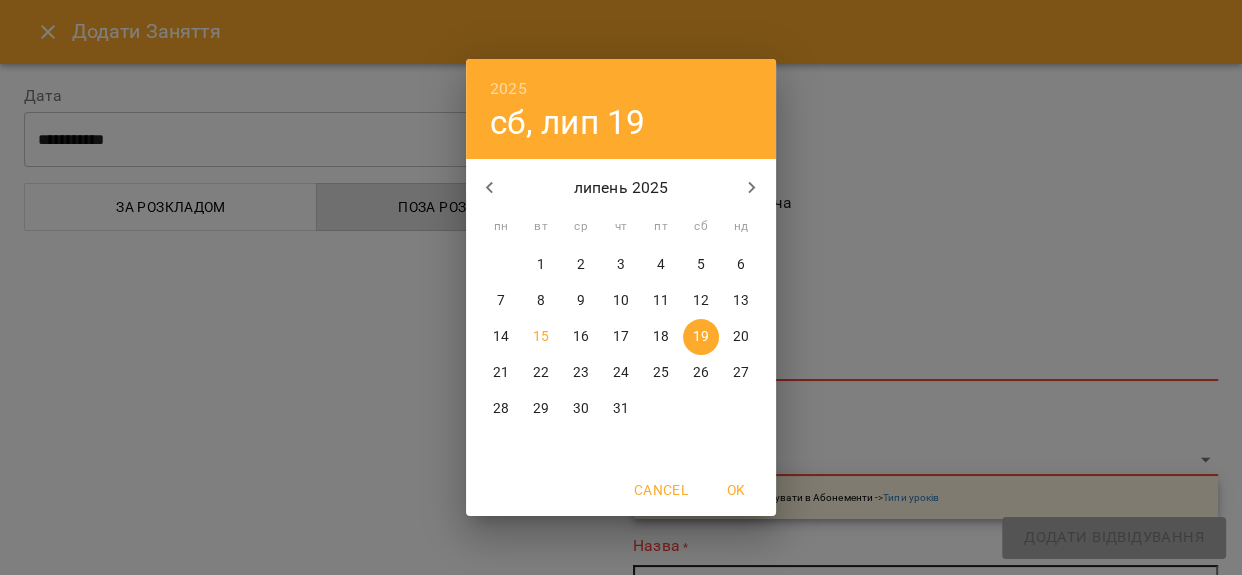 click on "18" at bounding box center [661, 337] 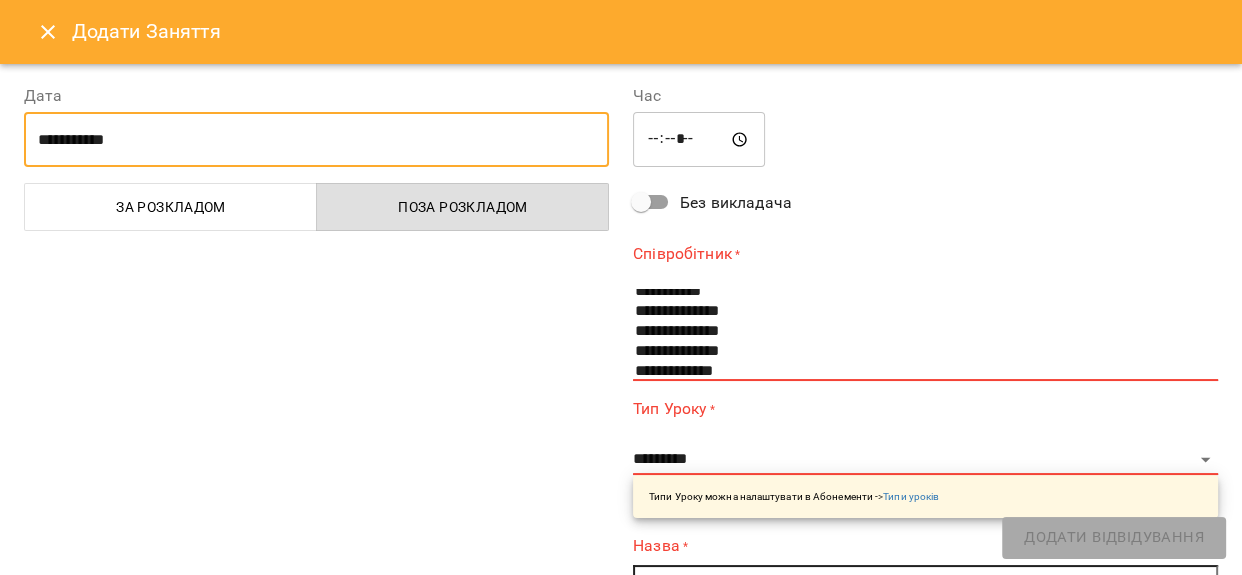 scroll, scrollTop: 119, scrollLeft: 0, axis: vertical 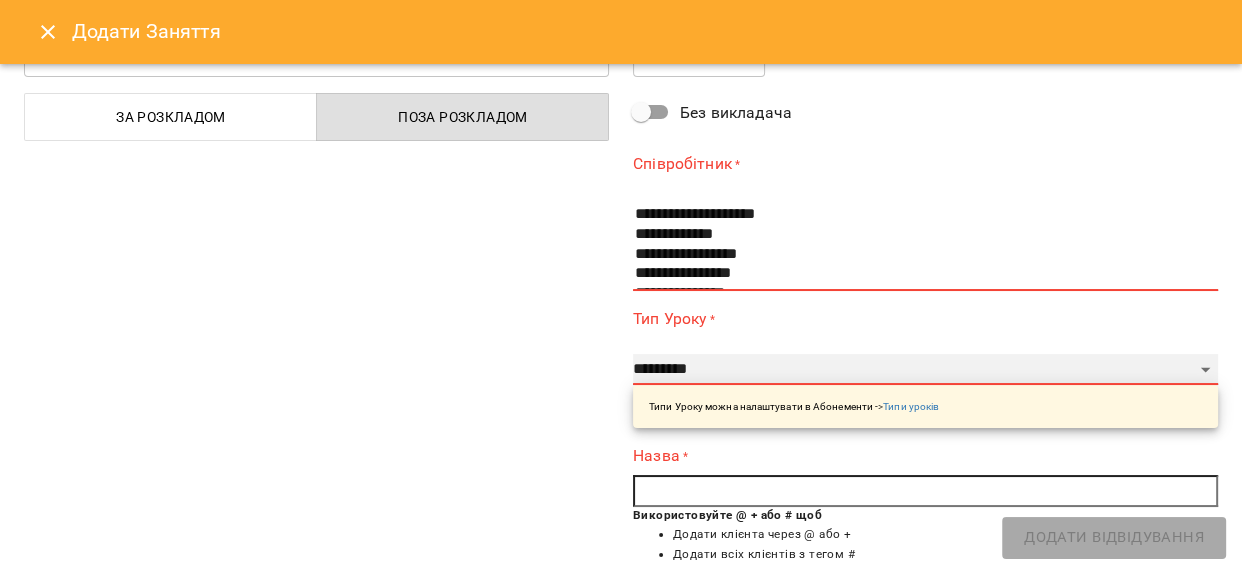 click on "**********" at bounding box center (925, 370) 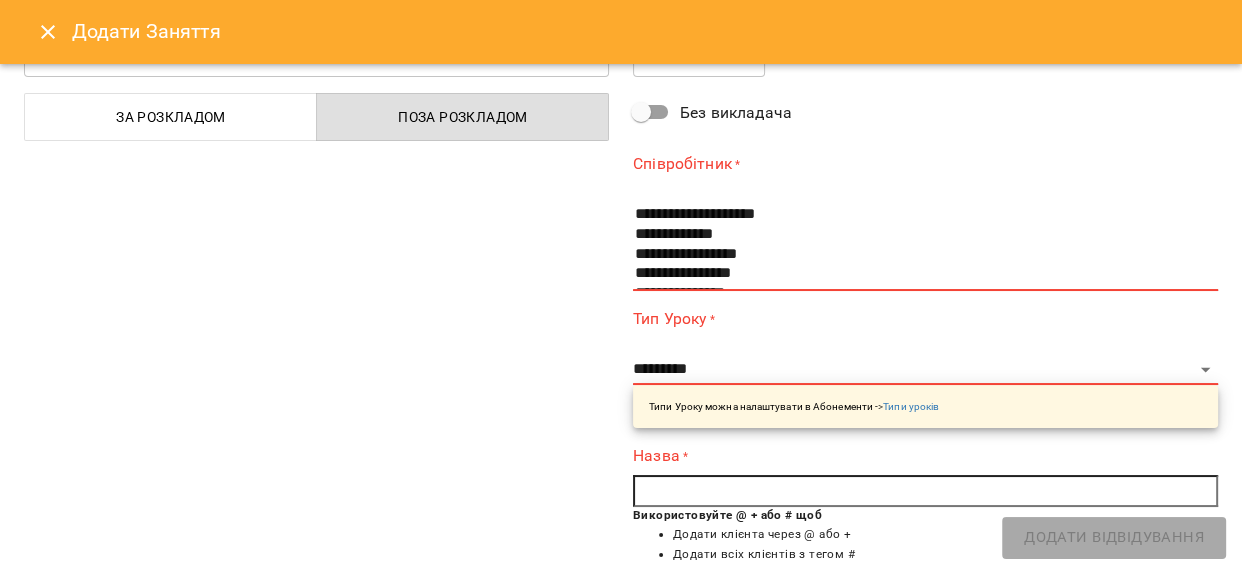click on "**********" at bounding box center [316, 428] 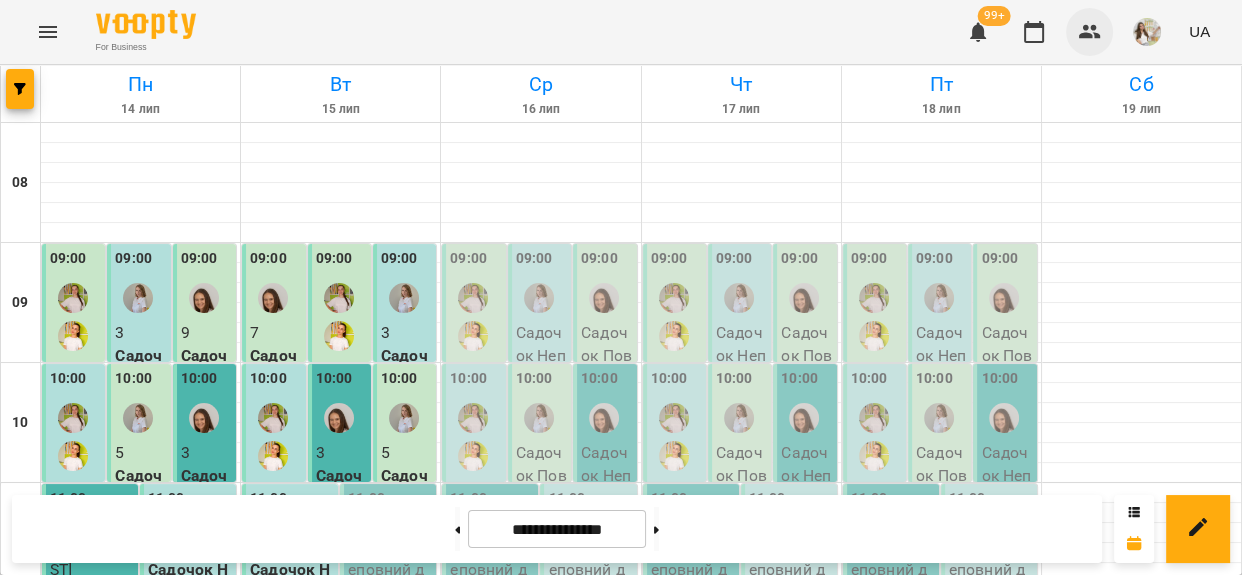 click 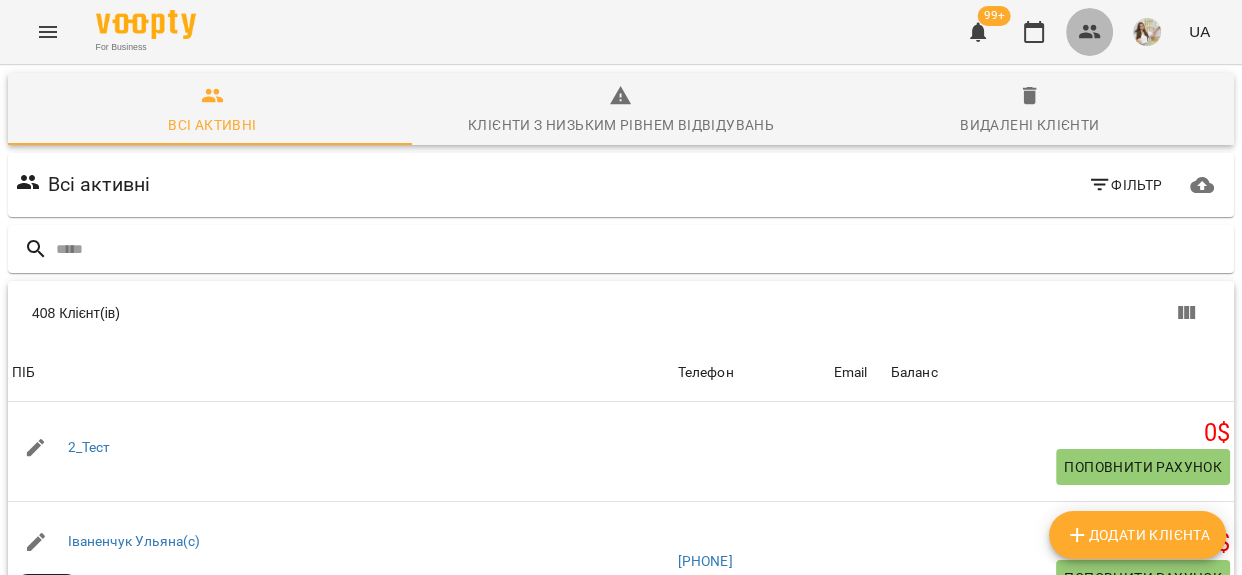 click at bounding box center (1090, 32) 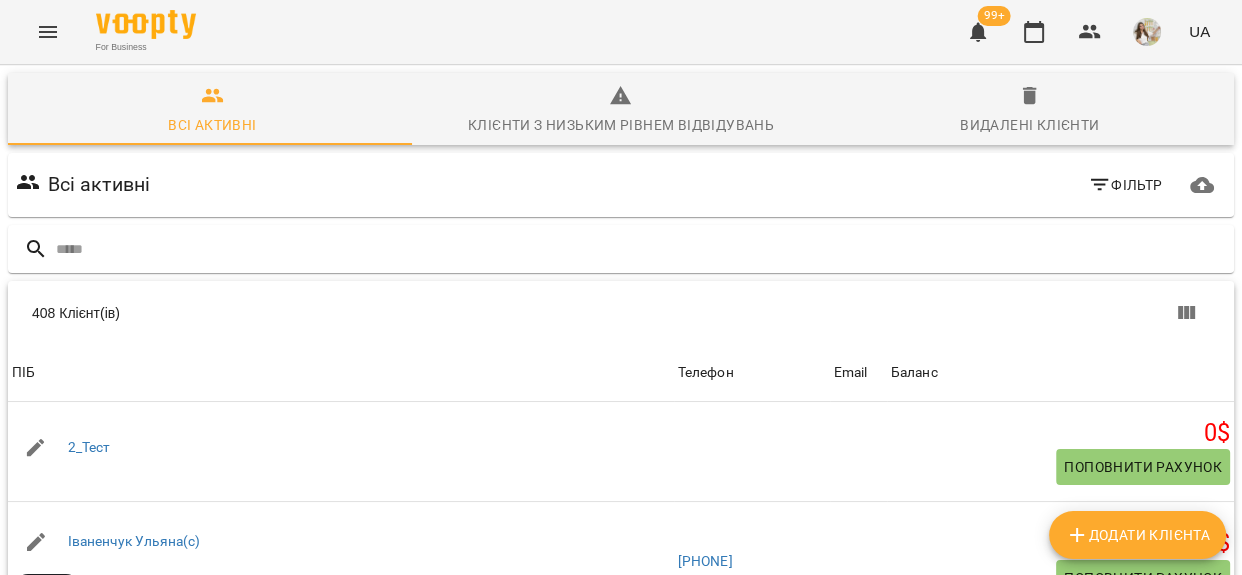 click at bounding box center [1147, 32] 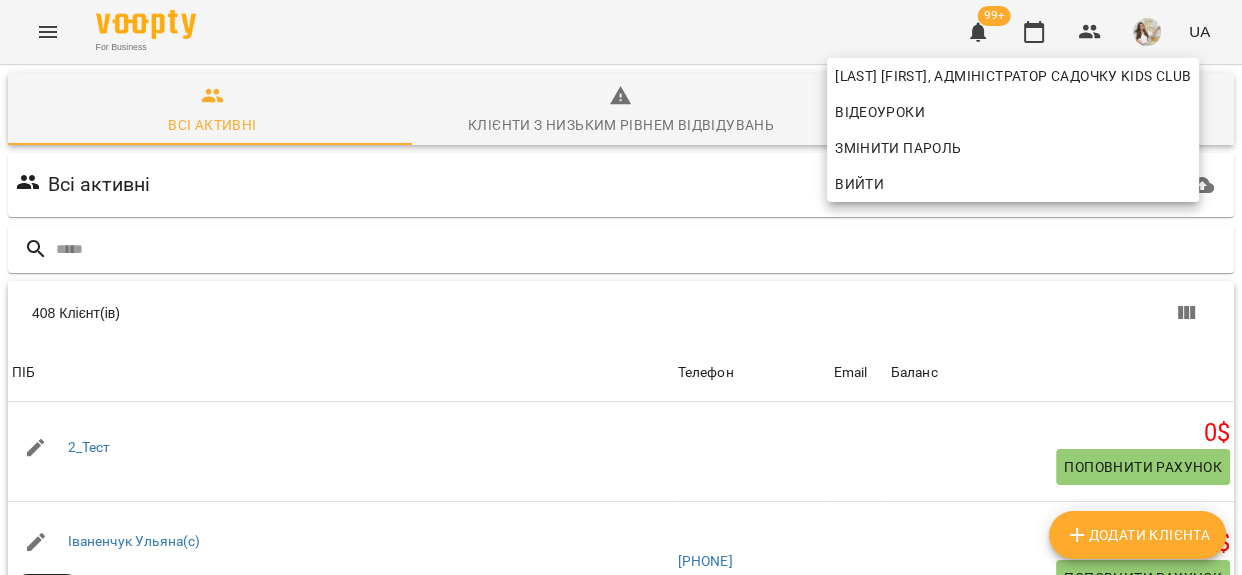 click on "Вийти" at bounding box center [1013, 184] 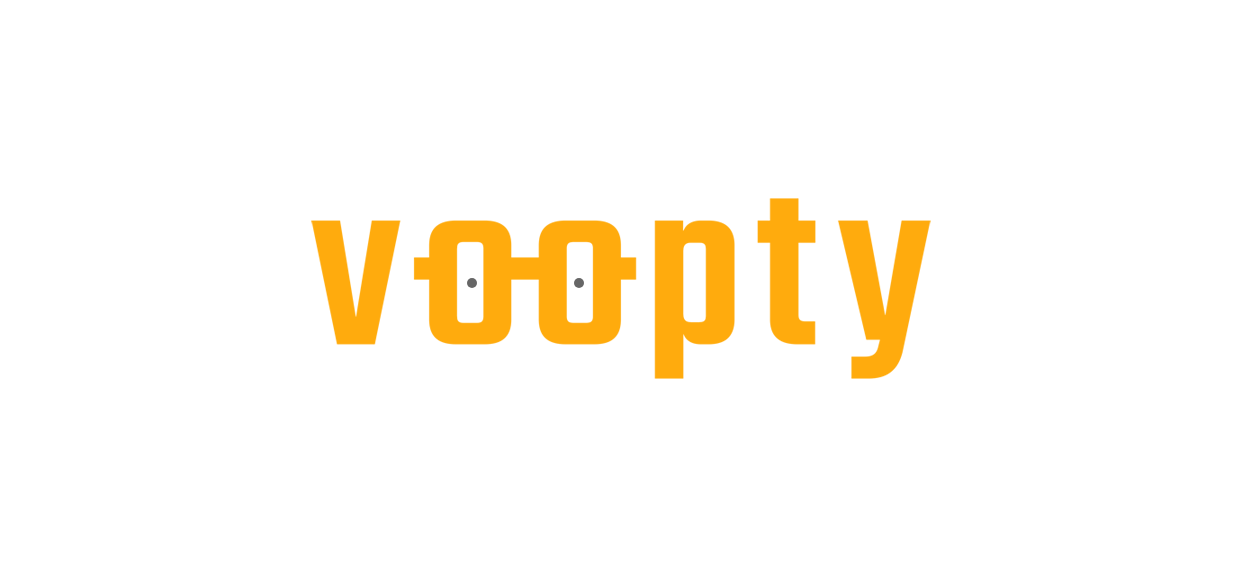 scroll, scrollTop: 0, scrollLeft: 0, axis: both 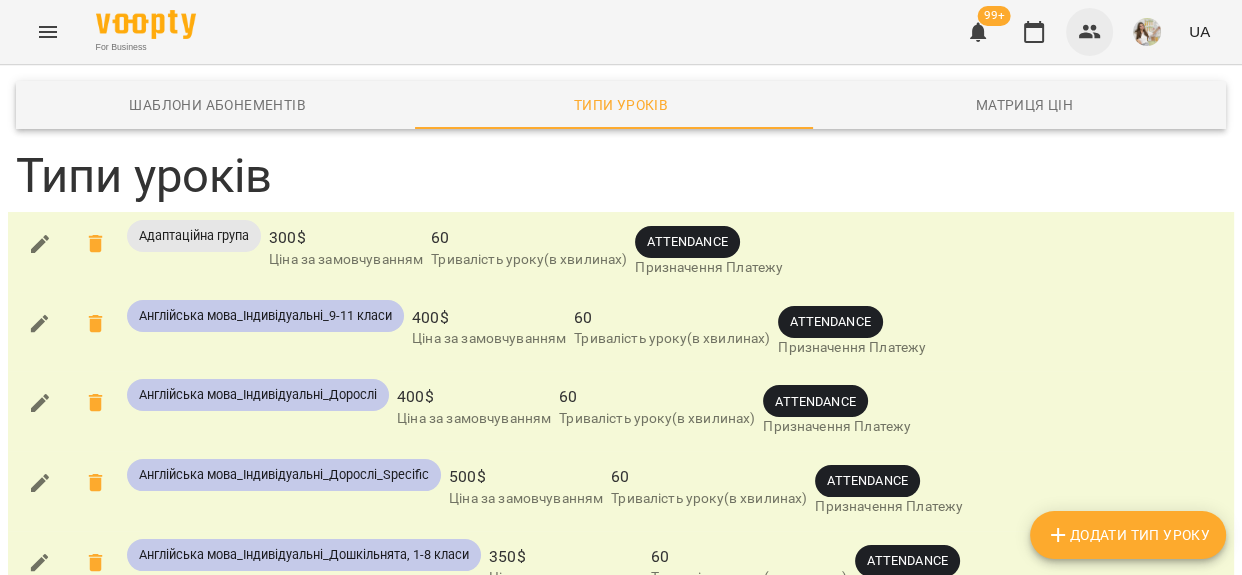 click 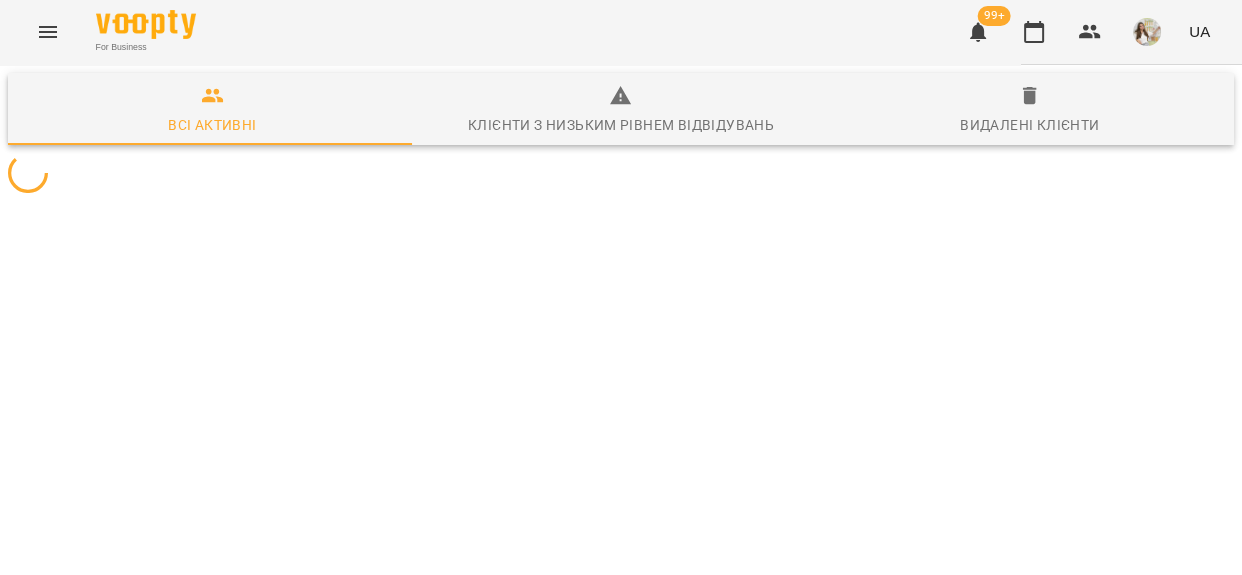 scroll, scrollTop: 0, scrollLeft: 0, axis: both 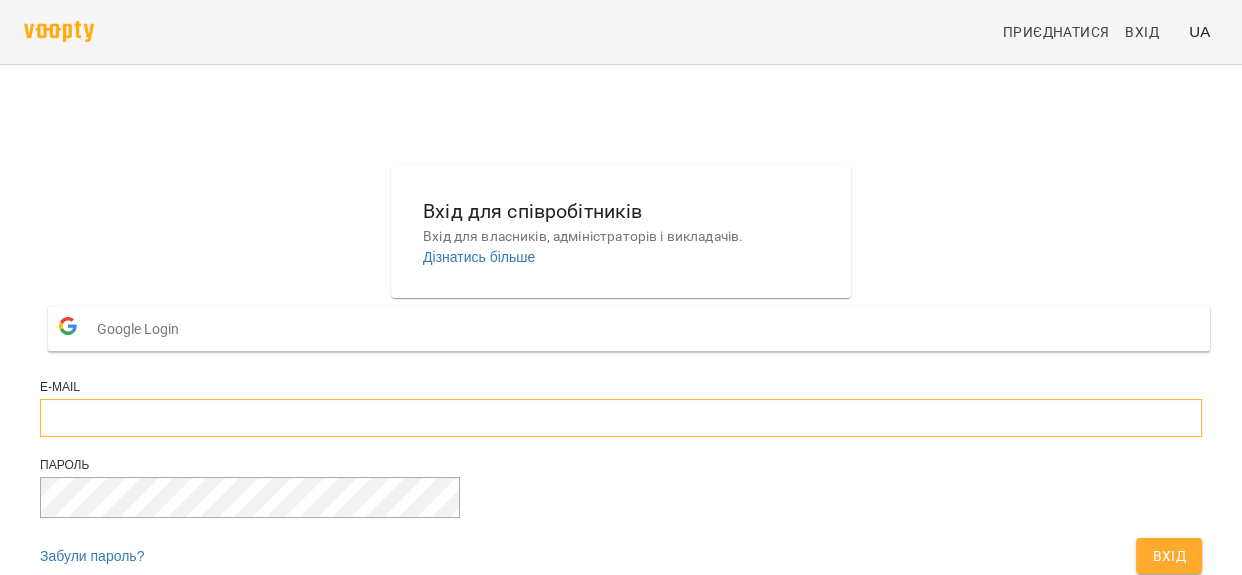 type on "**********" 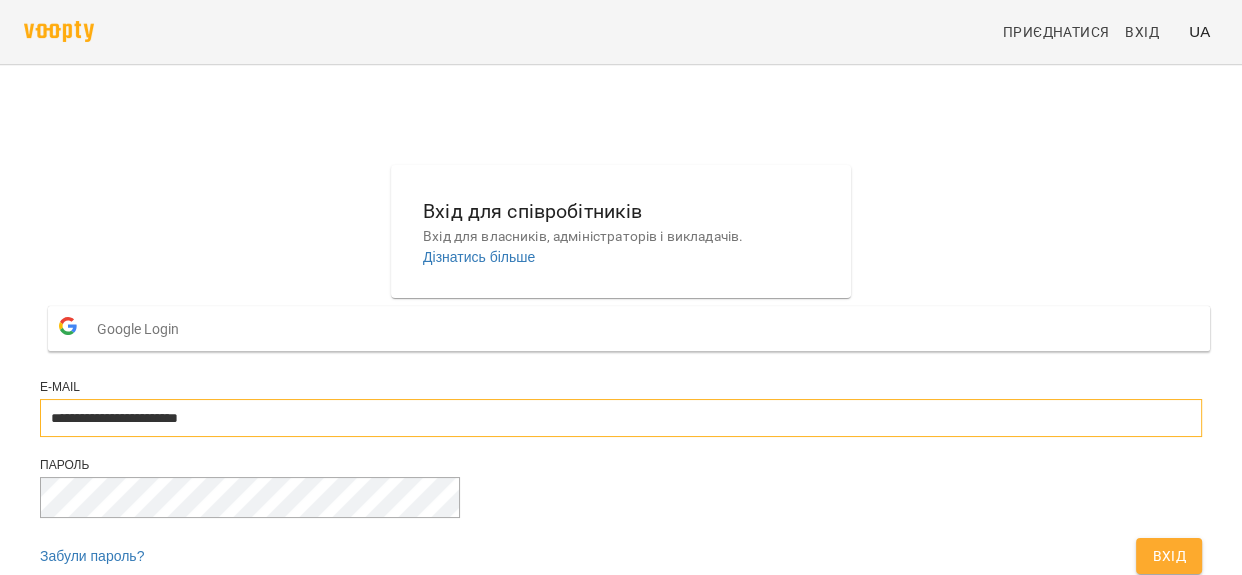click on "**********" at bounding box center (621, 418) 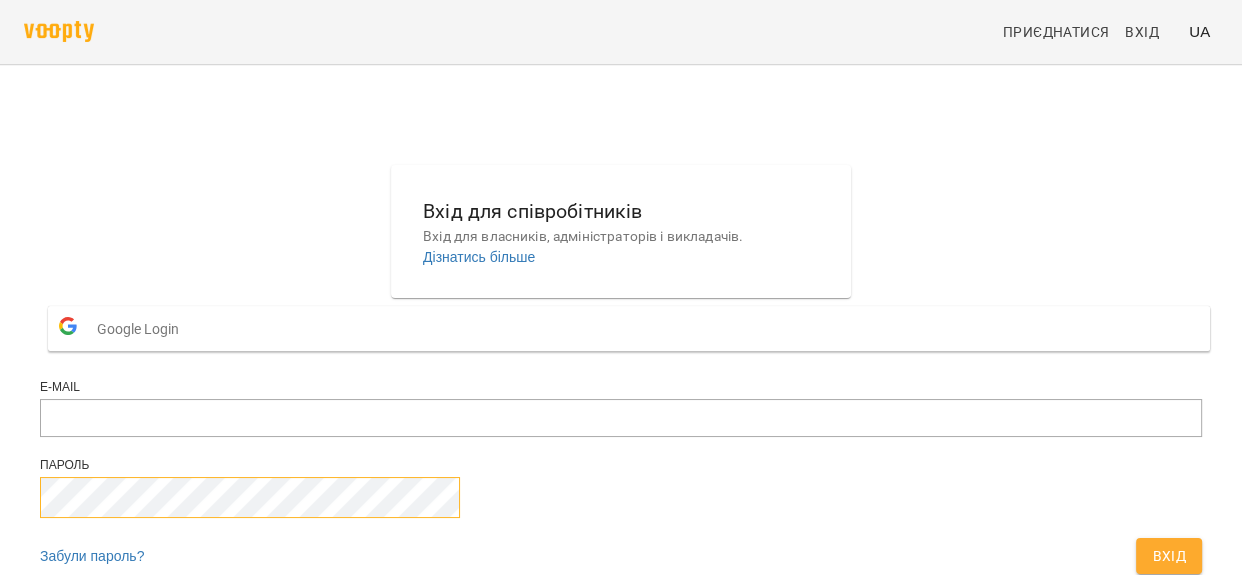 click on "Google Login E-mail Пароль Забули пароль? Вхід" at bounding box center (621, 441) 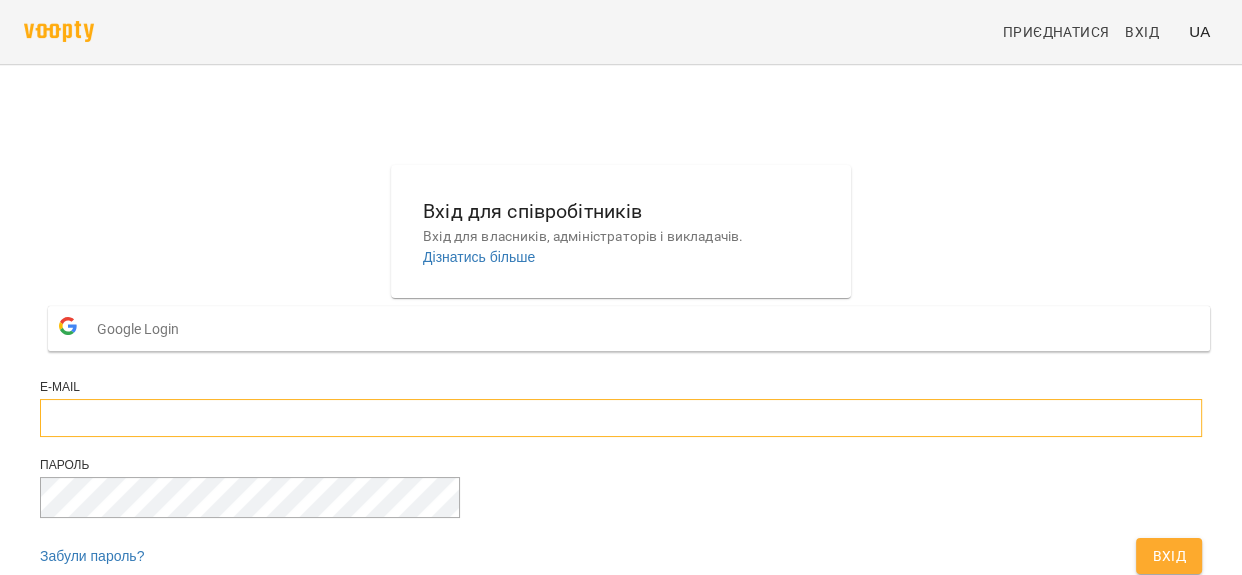 click at bounding box center [621, 418] 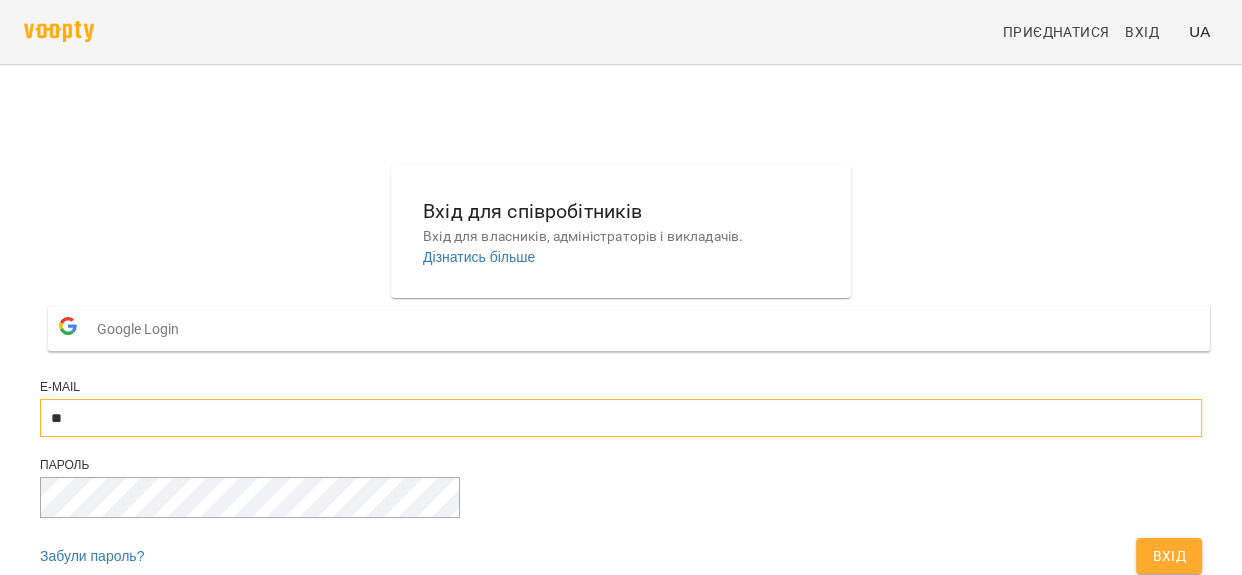 type on "**********" 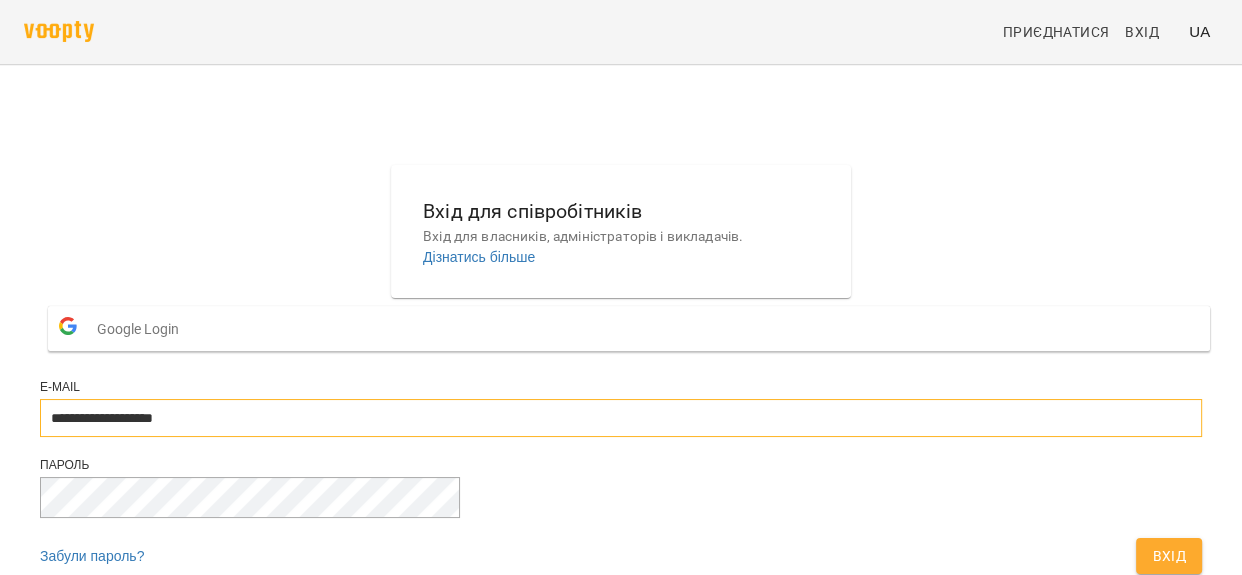 scroll, scrollTop: 90, scrollLeft: 0, axis: vertical 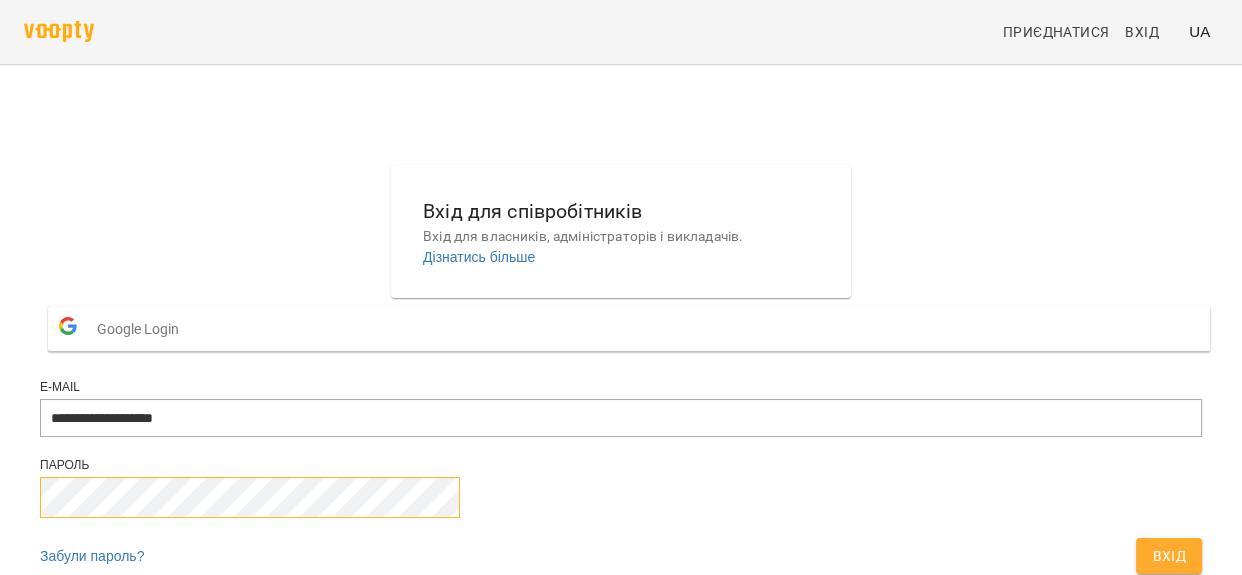 click on "**********" at bounding box center (621, 374) 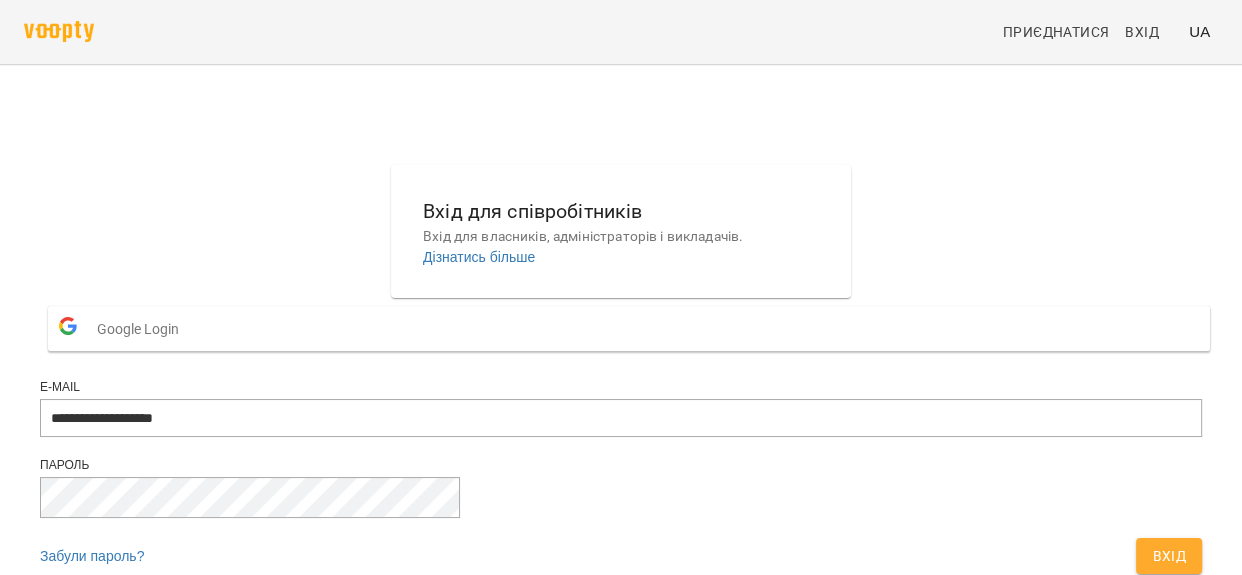 click on "Вхід" at bounding box center (1169, 556) 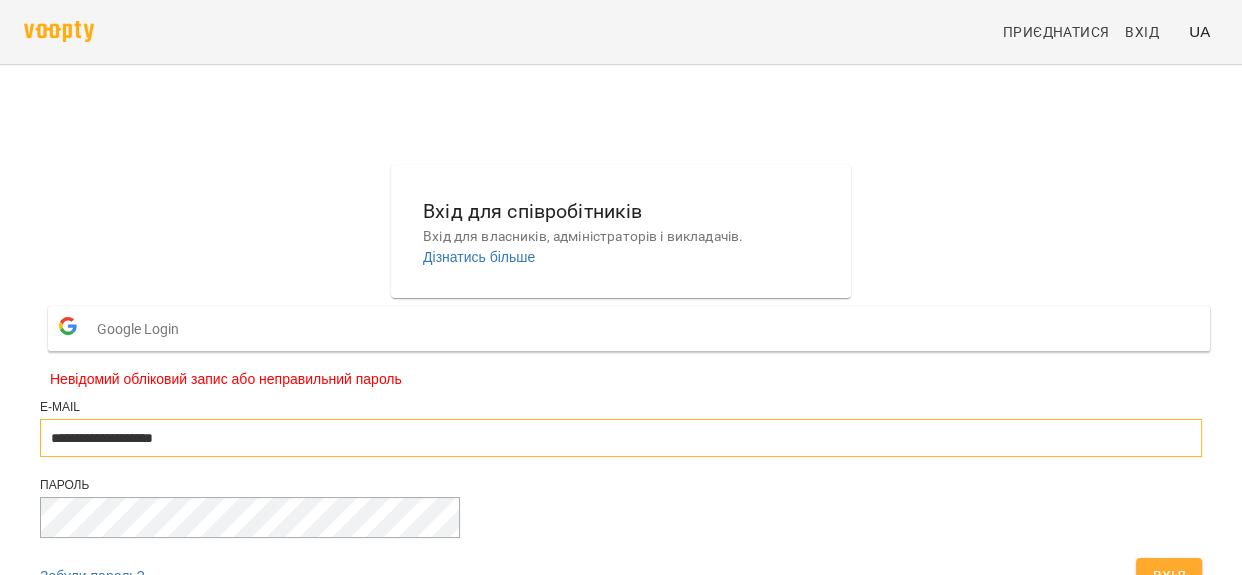 drag, startPoint x: 585, startPoint y: 414, endPoint x: 375, endPoint y: 413, distance: 210.00238 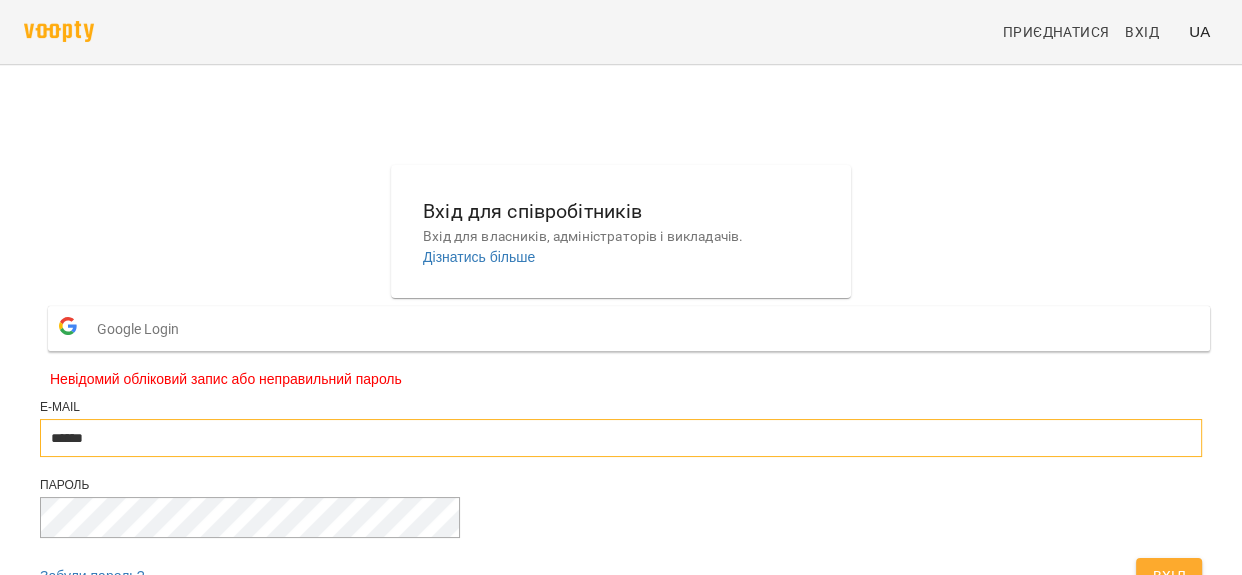 type on "**********" 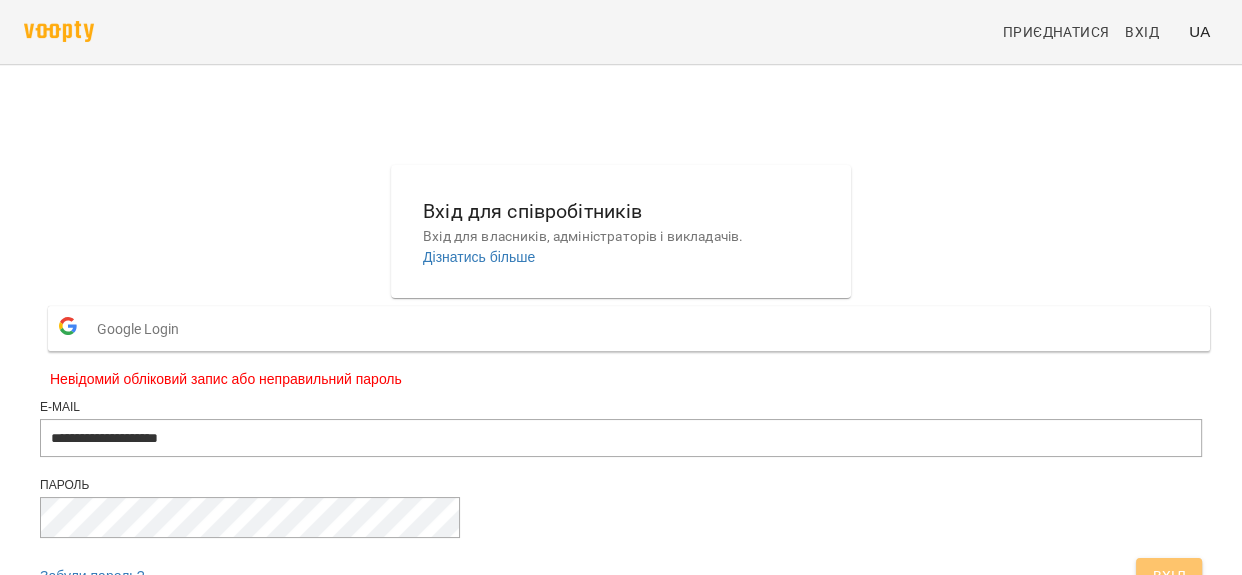 click on "Вхід" at bounding box center [1169, 576] 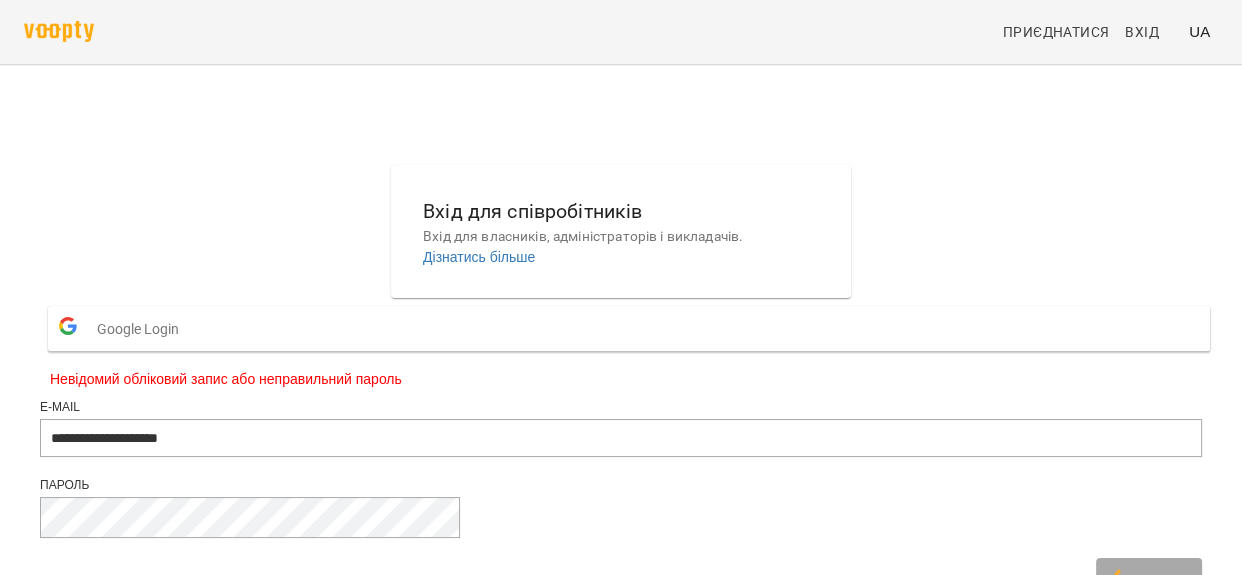 scroll, scrollTop: 0, scrollLeft: 0, axis: both 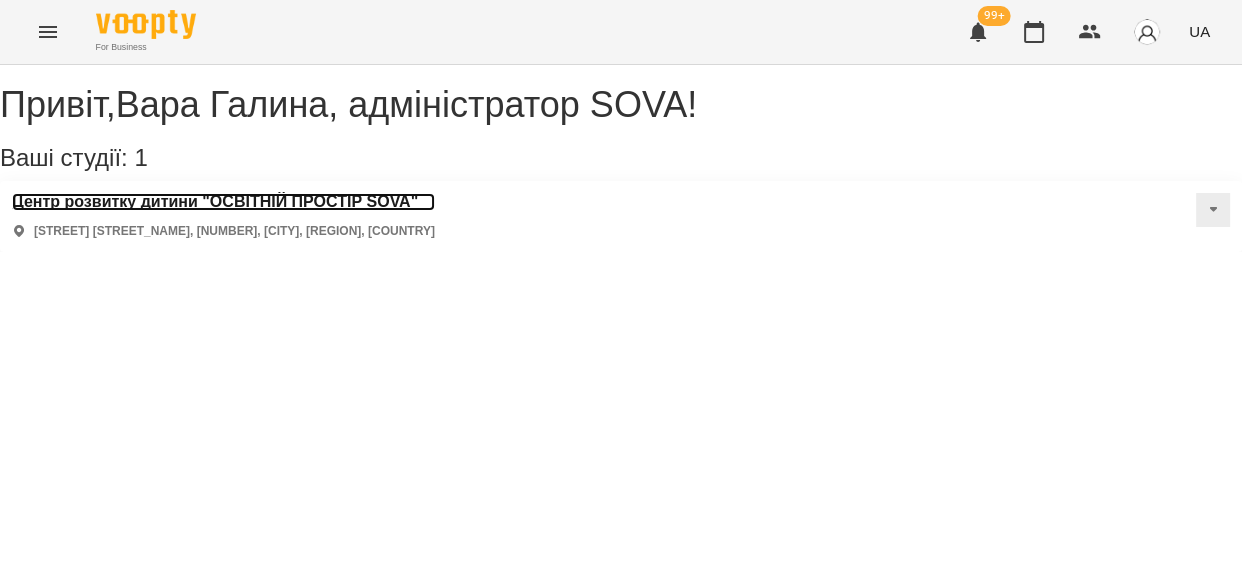 click on "Центр розвитку дитини "ОСВІТНІЙ ПРОСТІР SOVA"" at bounding box center (223, 202) 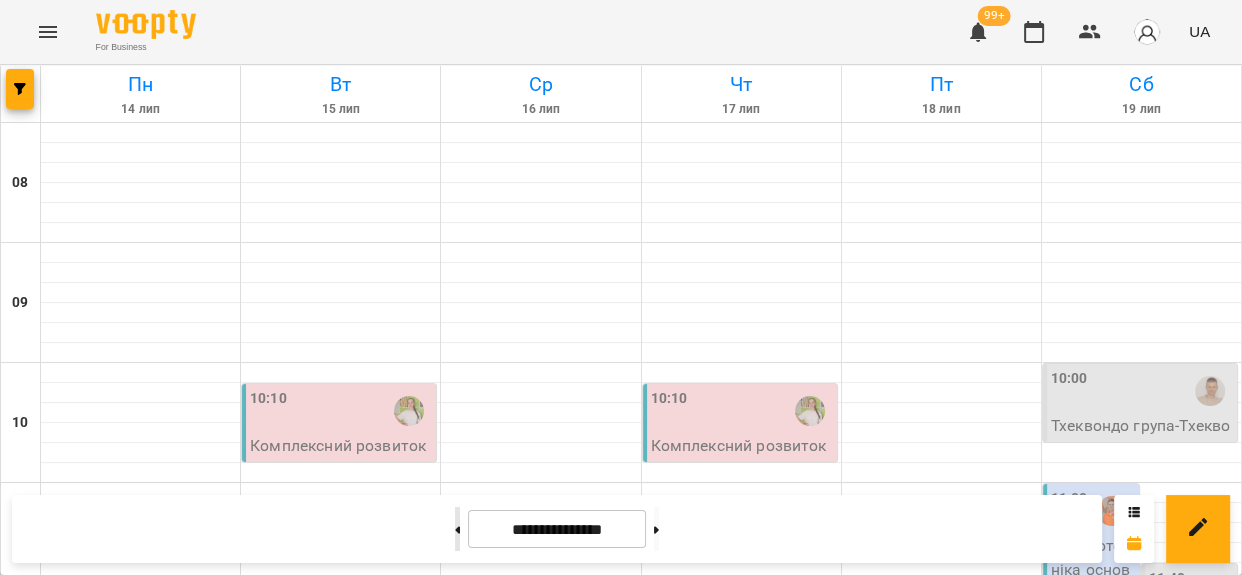 click at bounding box center (457, 529) 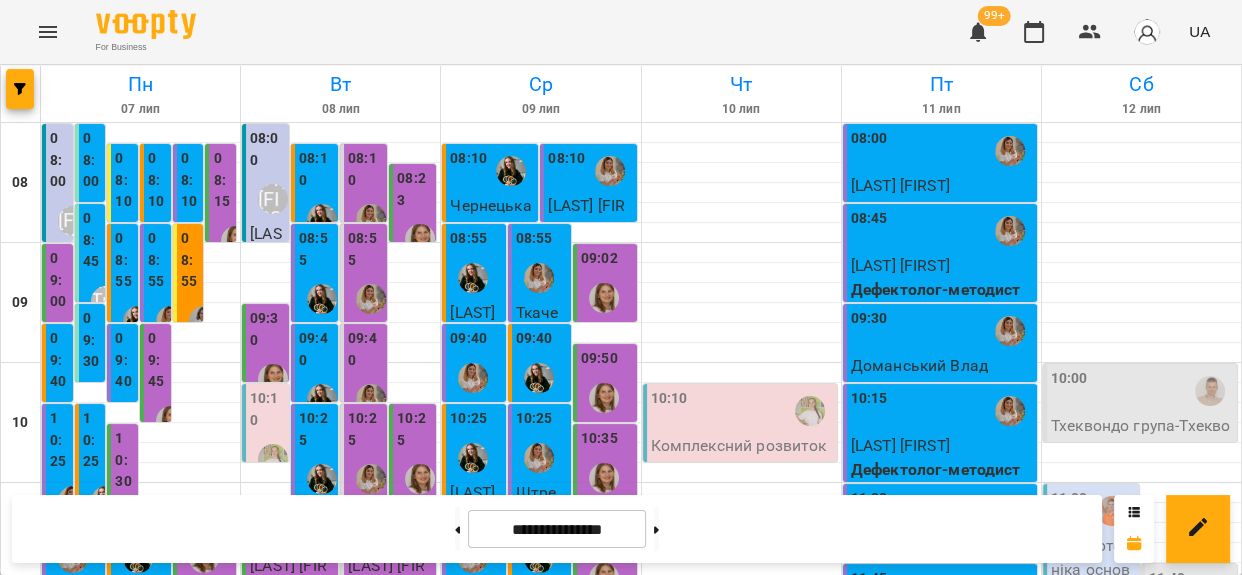 scroll, scrollTop: 0, scrollLeft: 0, axis: both 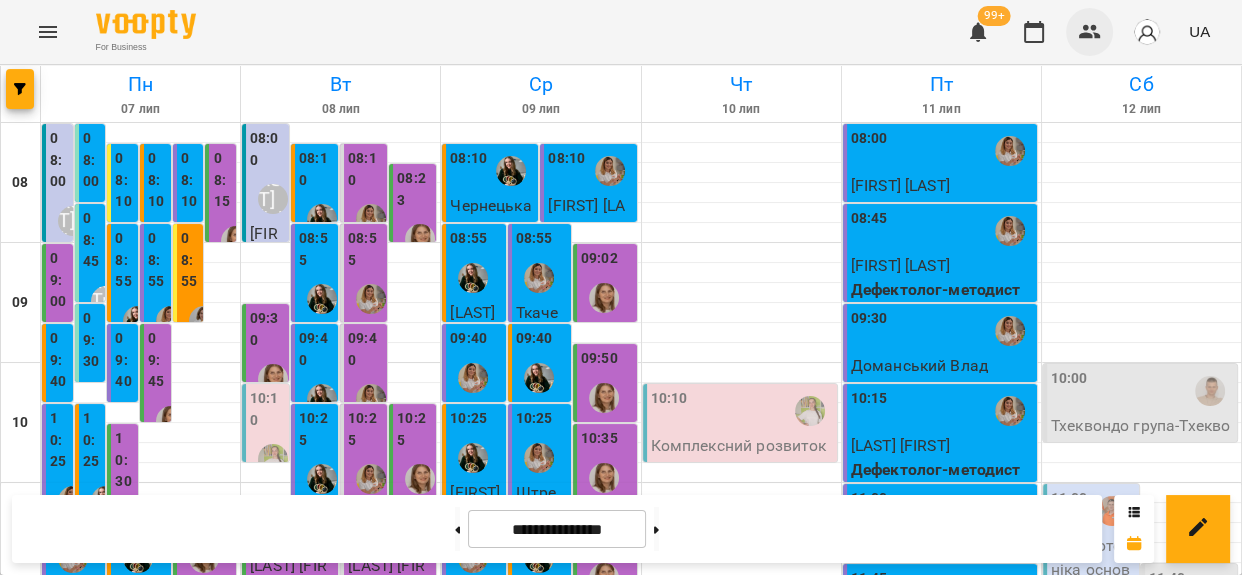 click 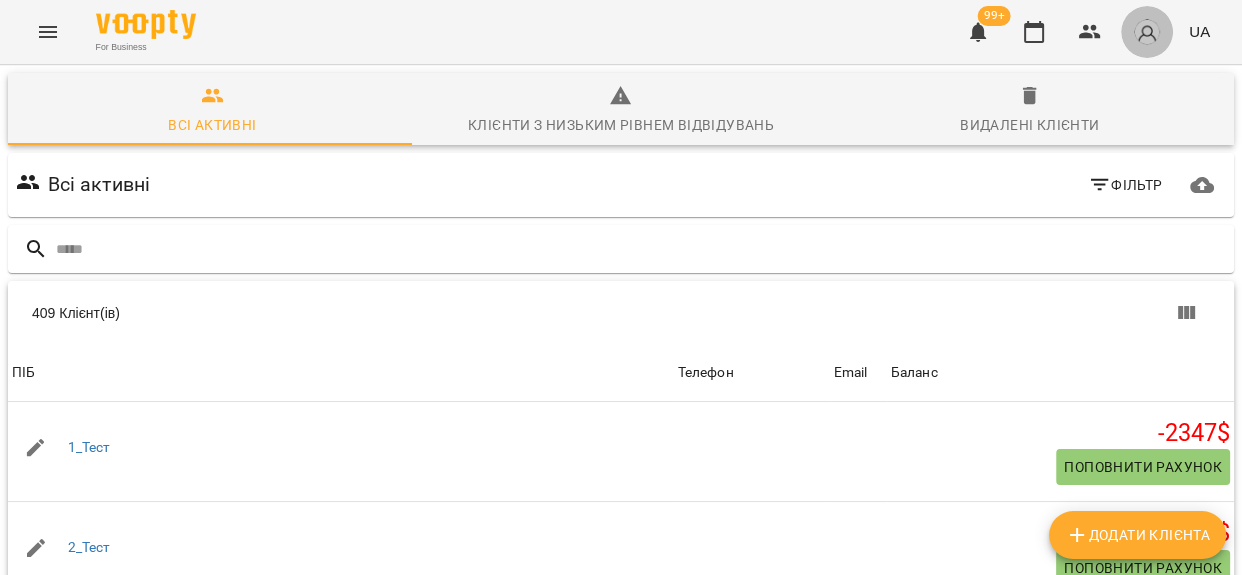 click at bounding box center (1147, 32) 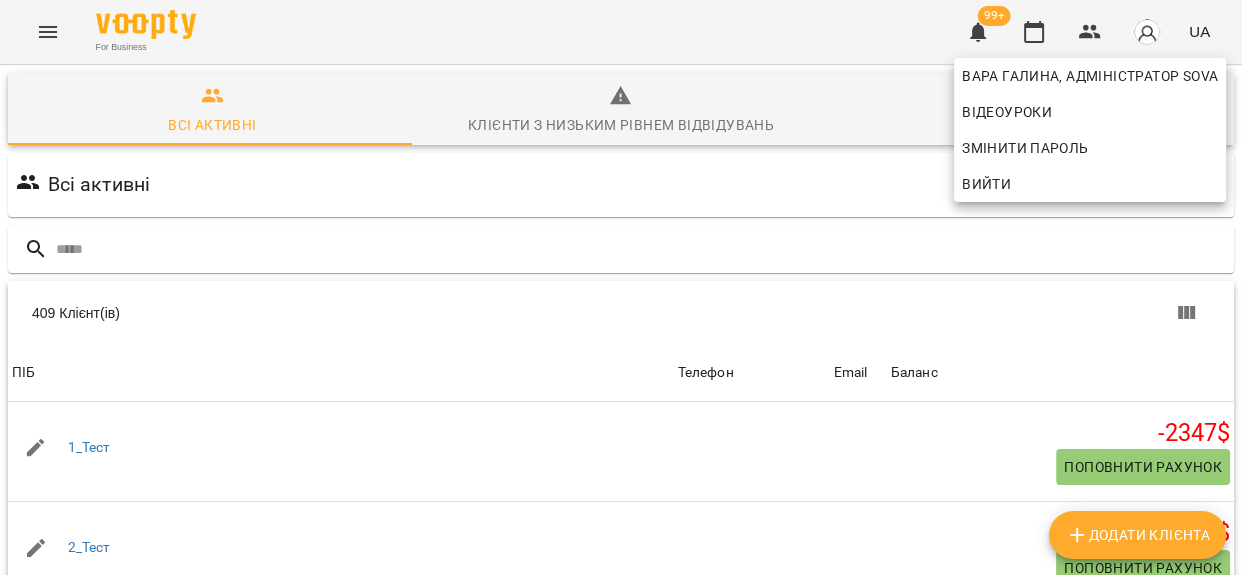 click at bounding box center [621, 287] 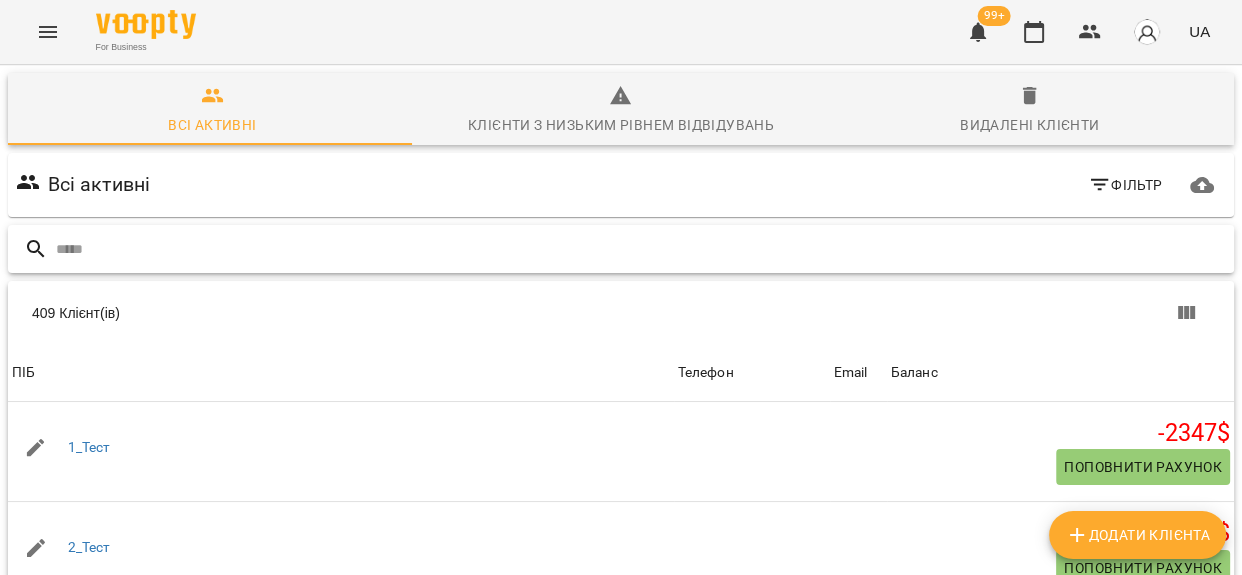 click at bounding box center [641, 249] 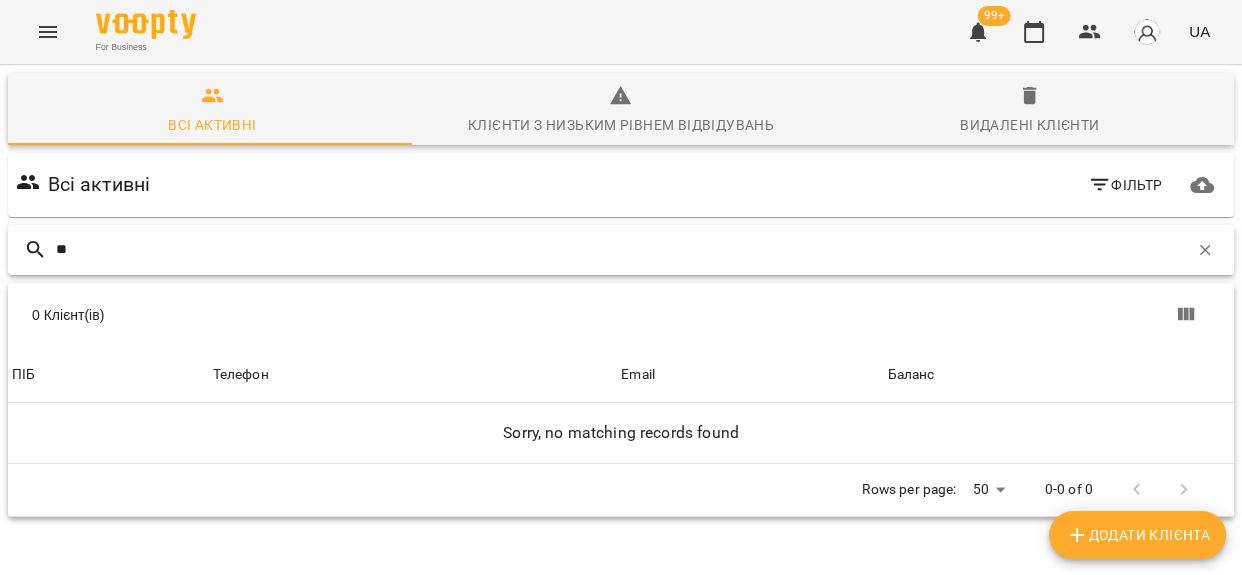 type on "*" 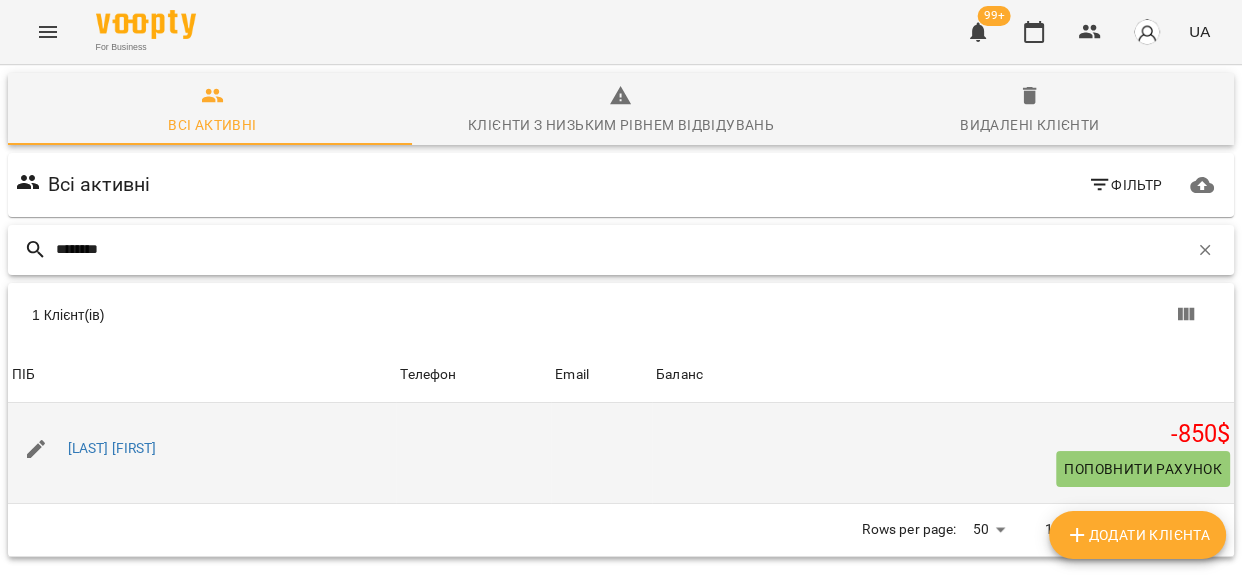 type on "********" 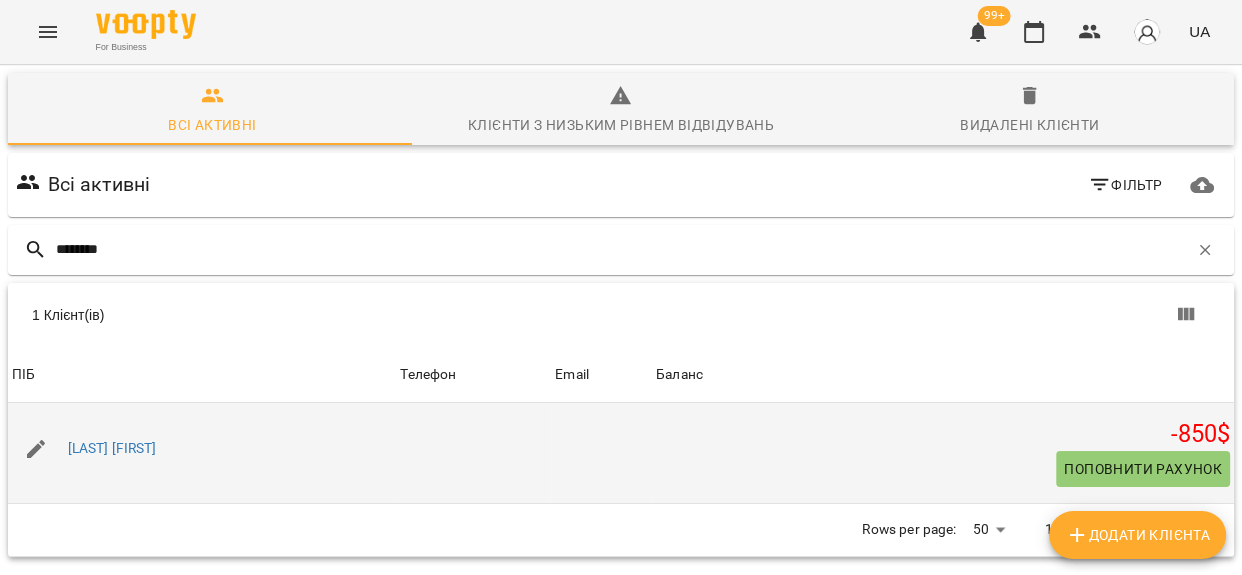 click on "Поповнити рахунок" at bounding box center (1143, 469) 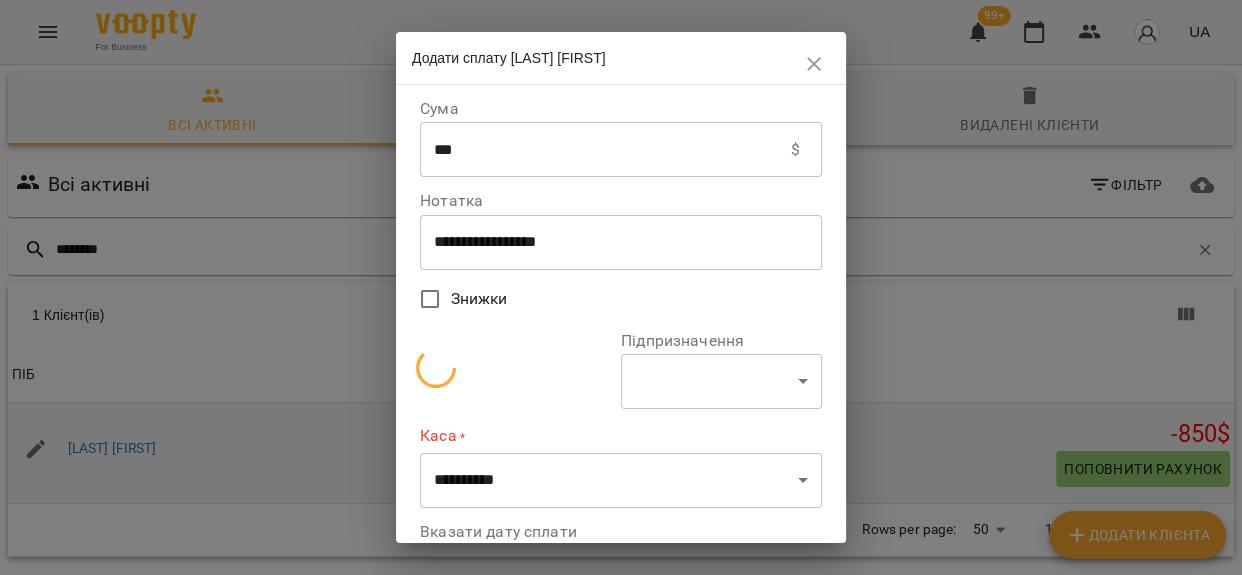 select on "**********" 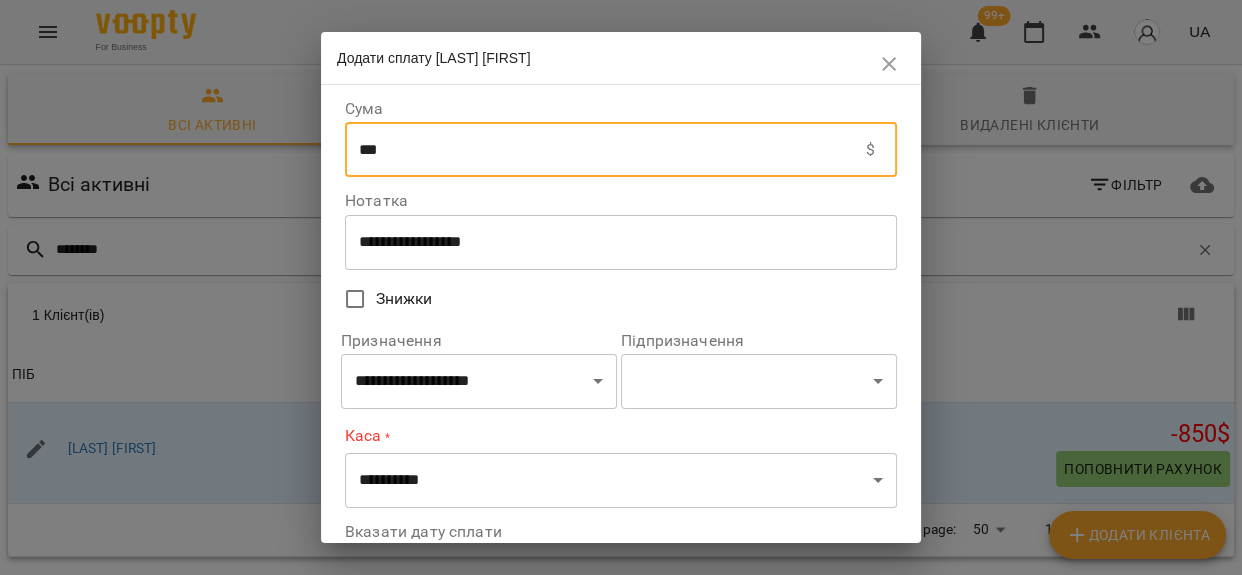drag, startPoint x: 389, startPoint y: 156, endPoint x: 285, endPoint y: 163, distance: 104.23531 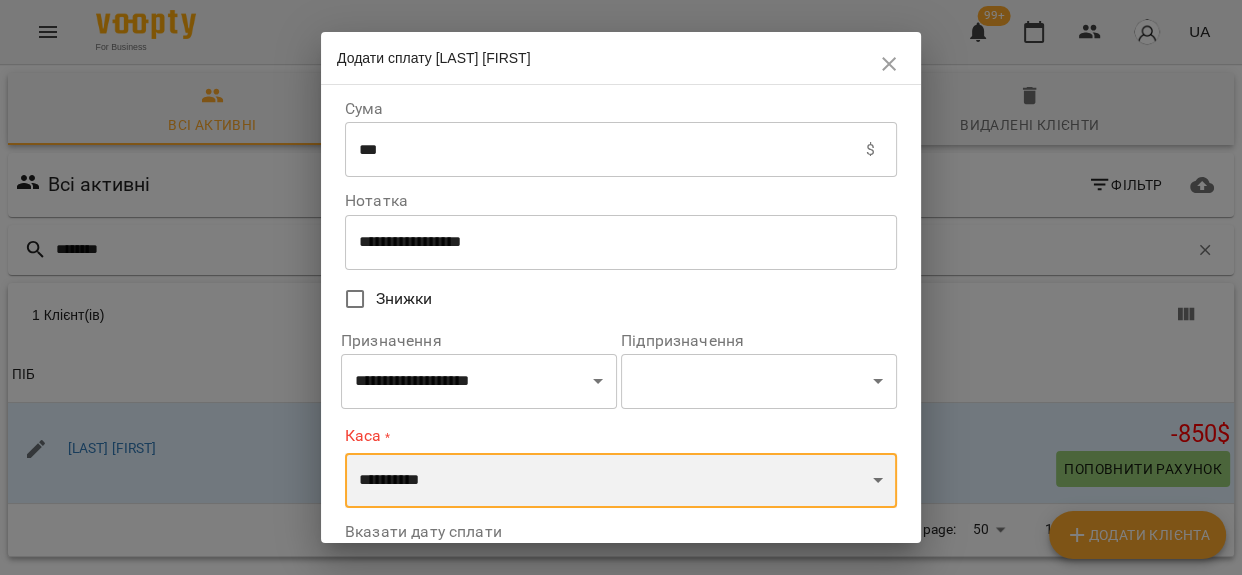 click on "**********" at bounding box center [621, 481] 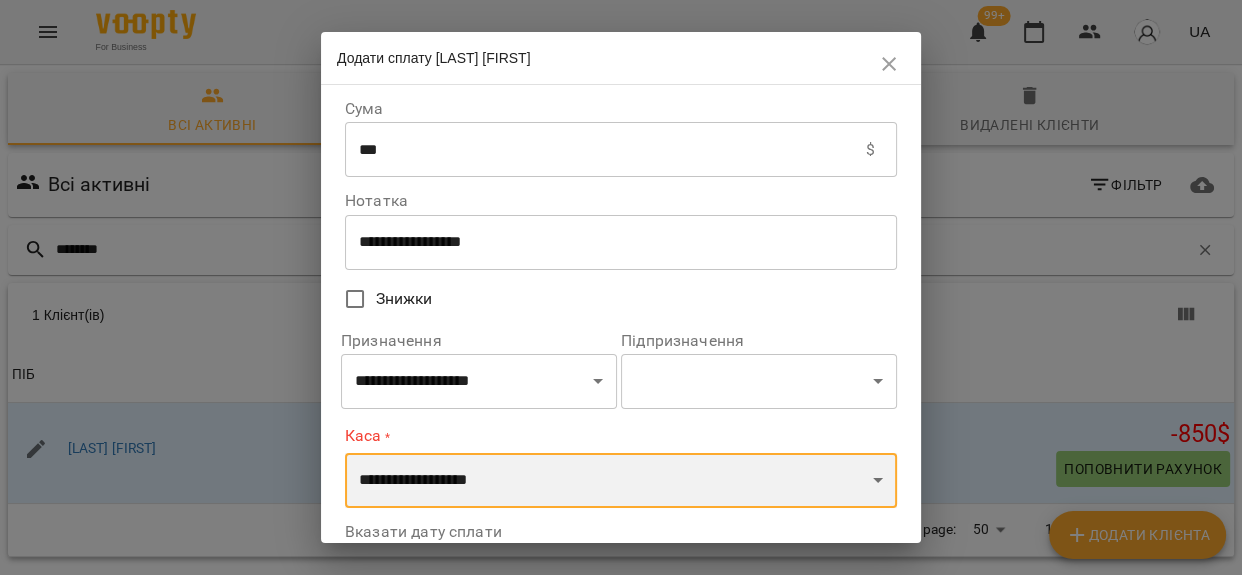 click on "**********" at bounding box center (621, 481) 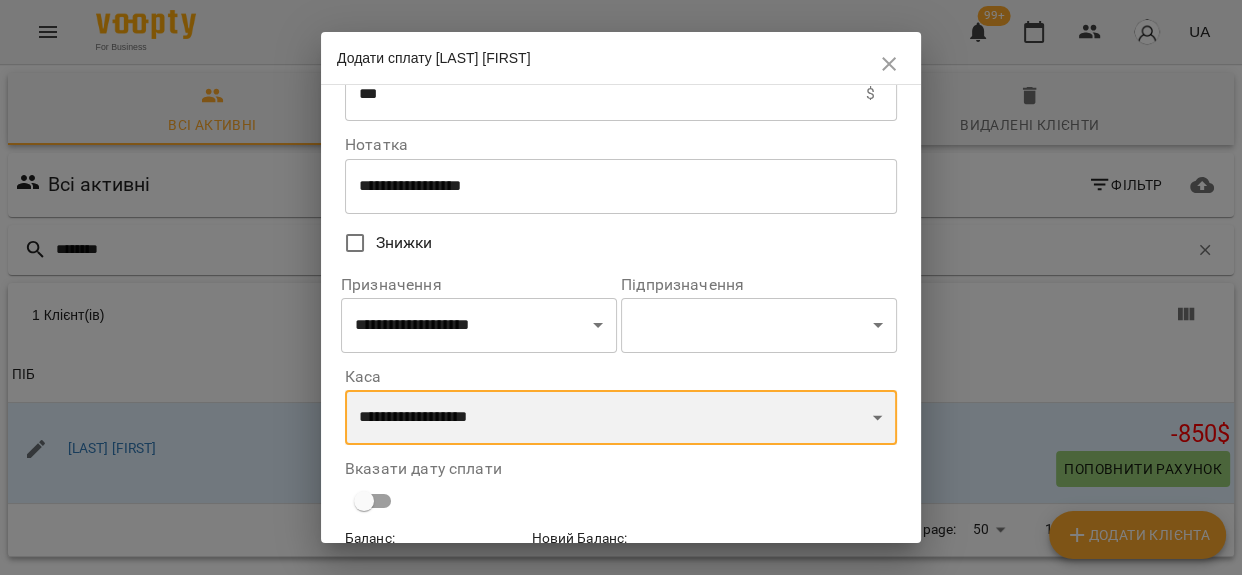 scroll, scrollTop: 171, scrollLeft: 0, axis: vertical 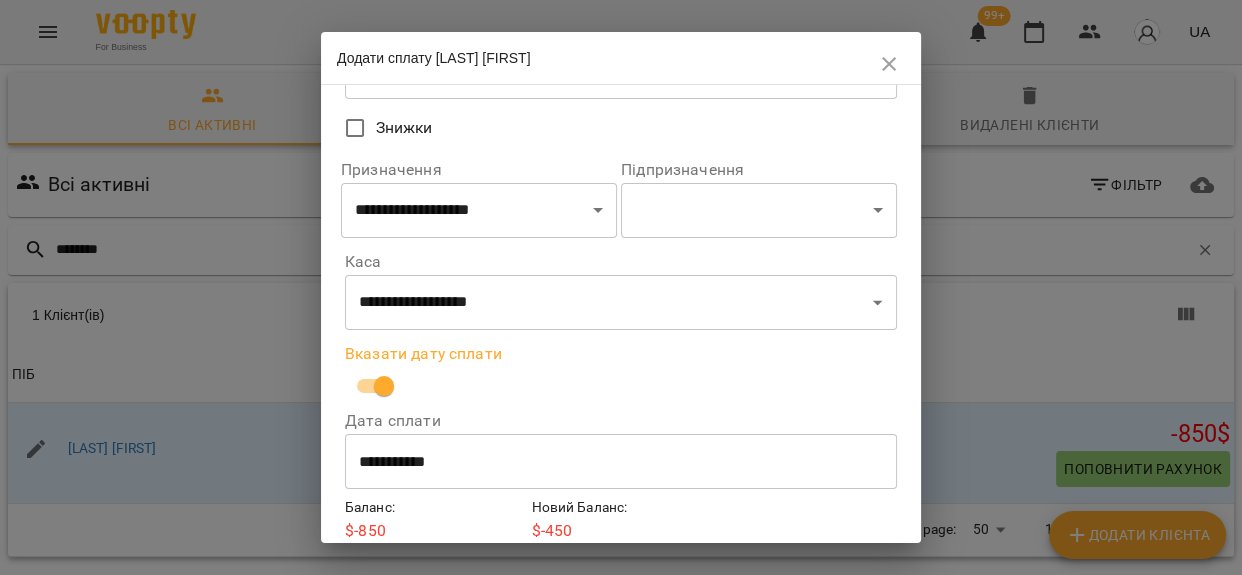 click on "**********" at bounding box center (621, 462) 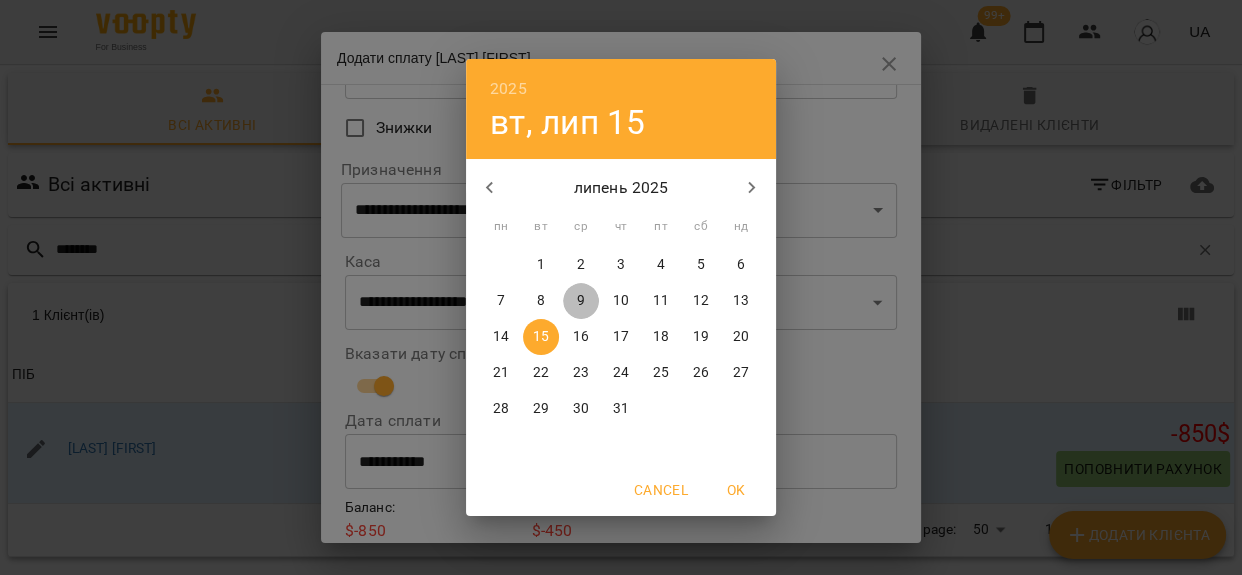 click on "9" at bounding box center [581, 301] 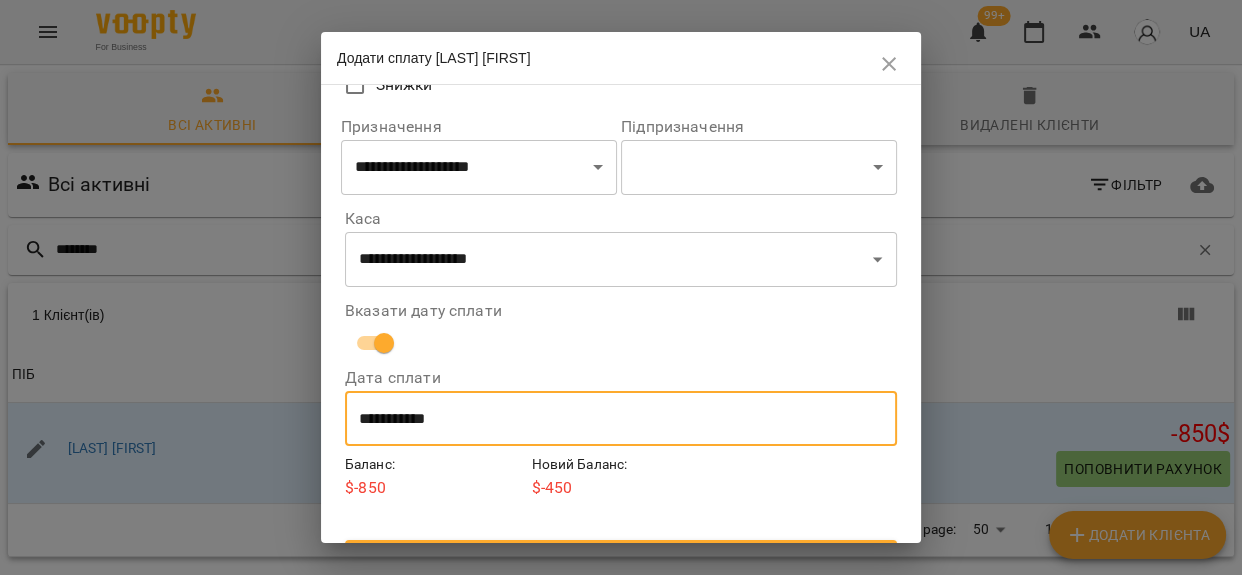 scroll, scrollTop: 256, scrollLeft: 0, axis: vertical 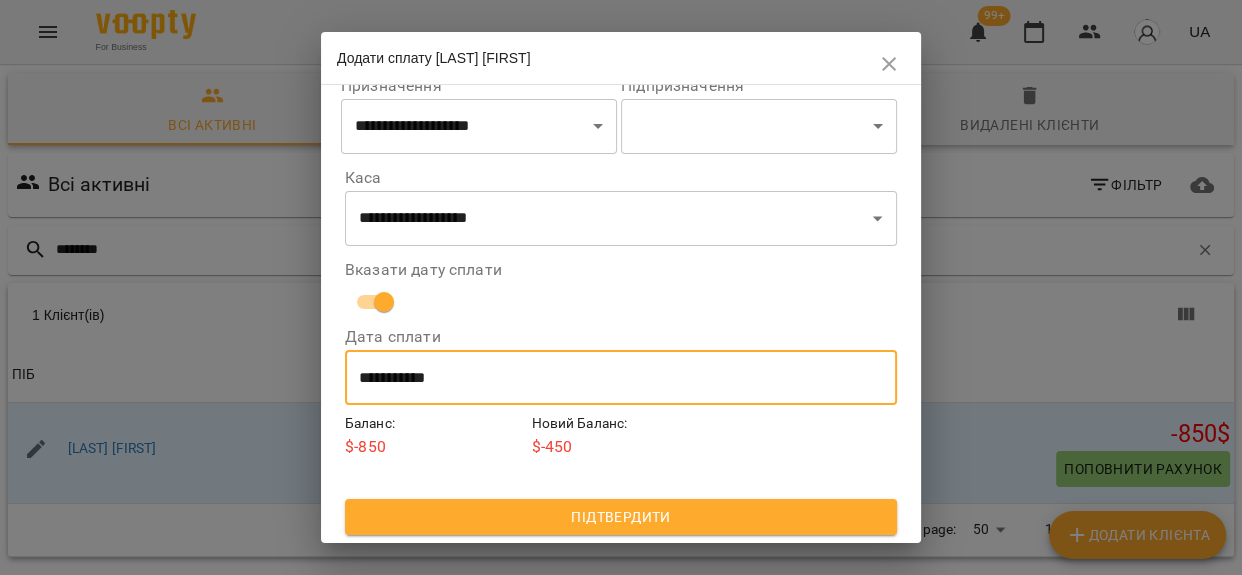 click on "Підтвердити" at bounding box center (621, 517) 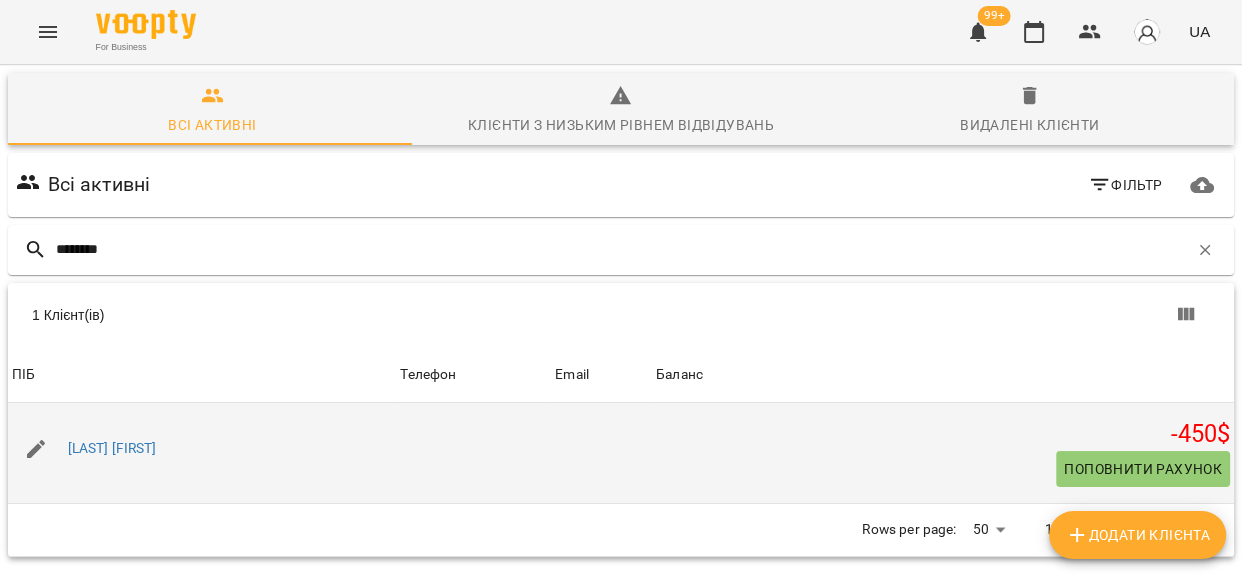 click on "Поповнити рахунок" at bounding box center (1143, 469) 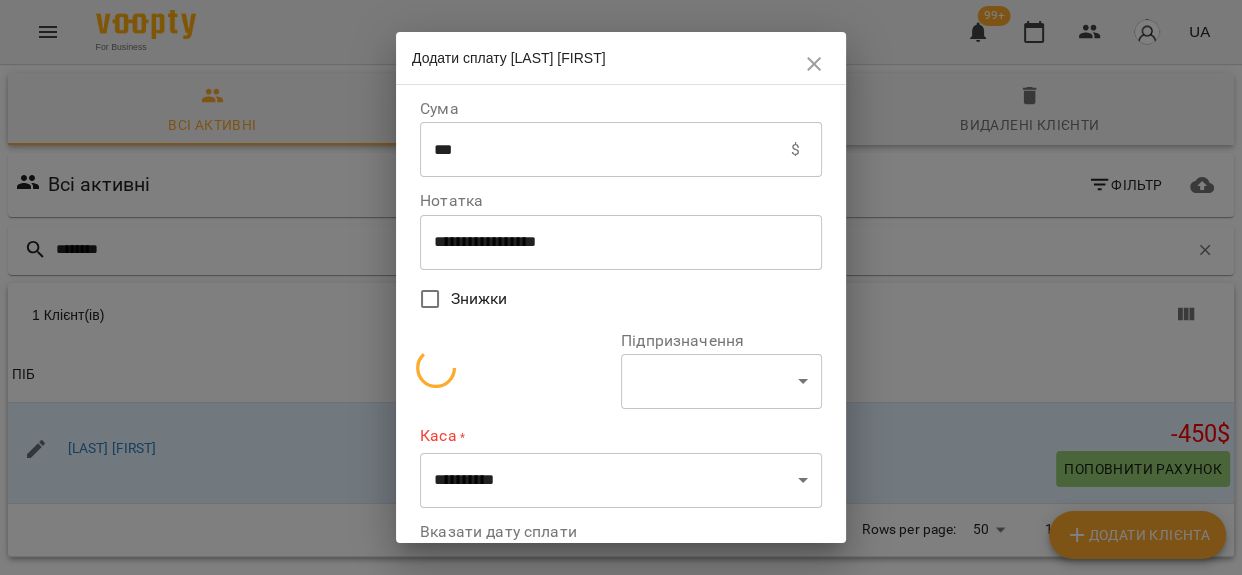 select on "**********" 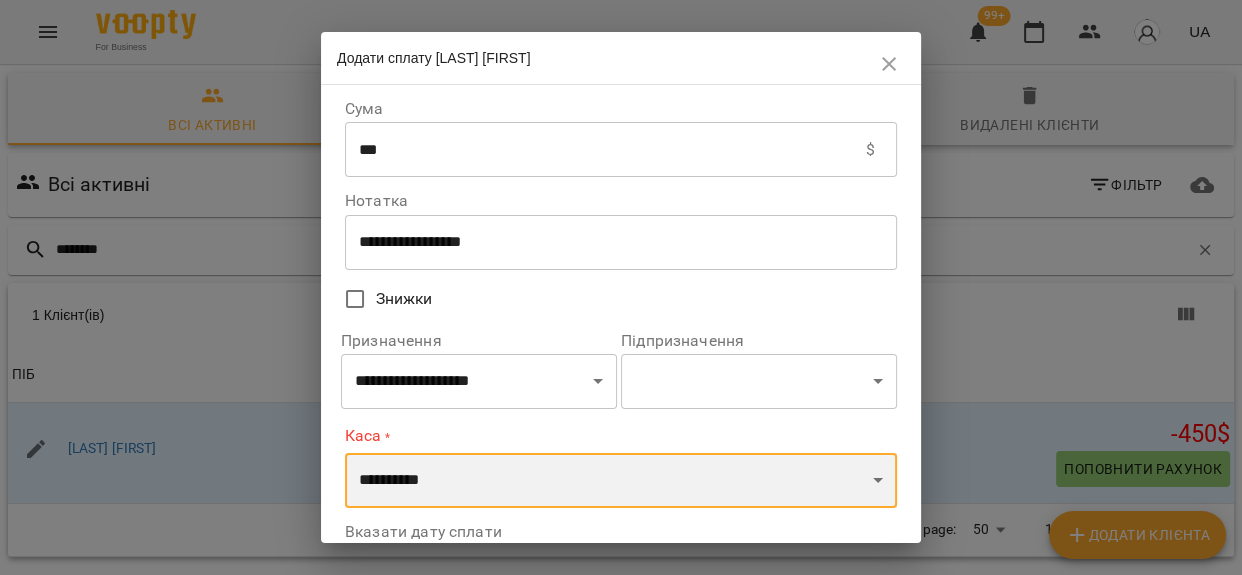 click on "**********" at bounding box center (621, 481) 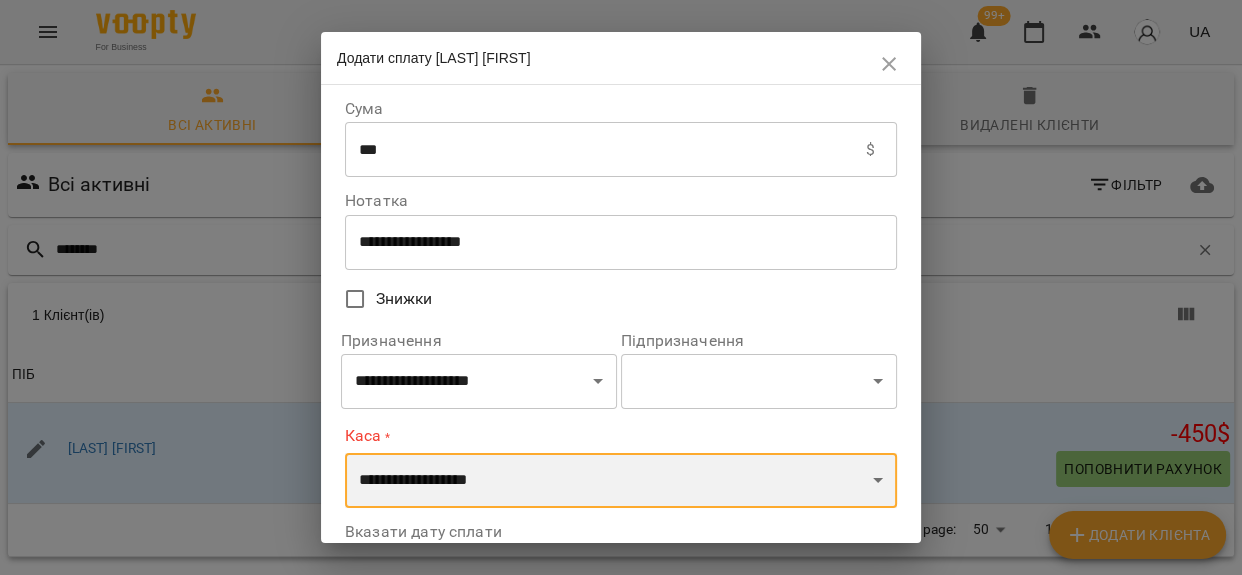 click on "**********" at bounding box center (621, 481) 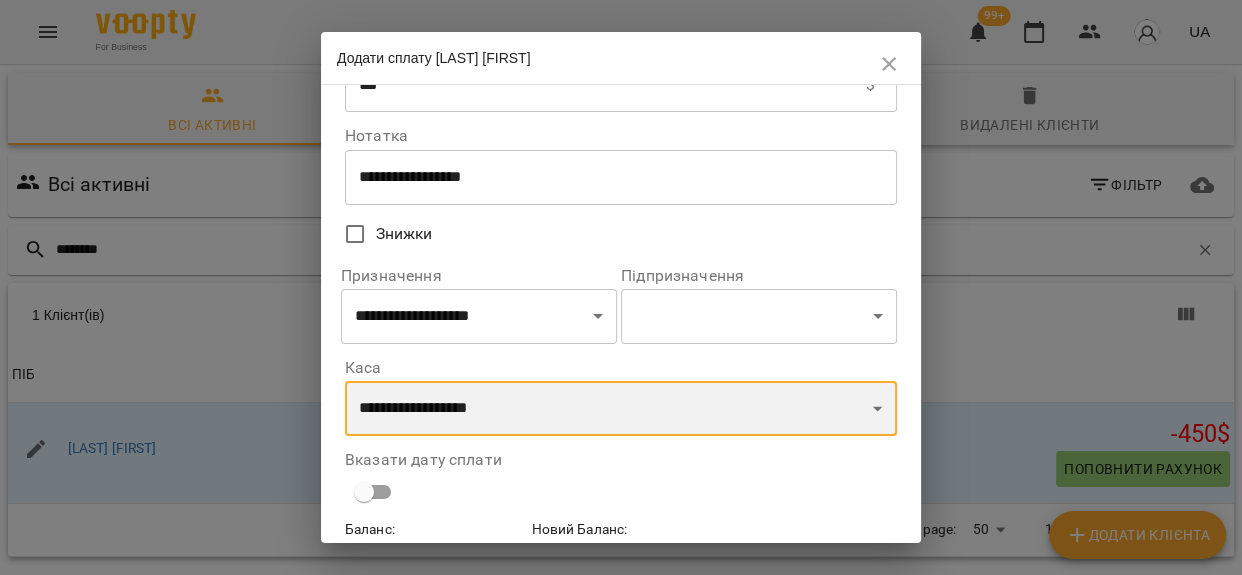 scroll, scrollTop: 171, scrollLeft: 0, axis: vertical 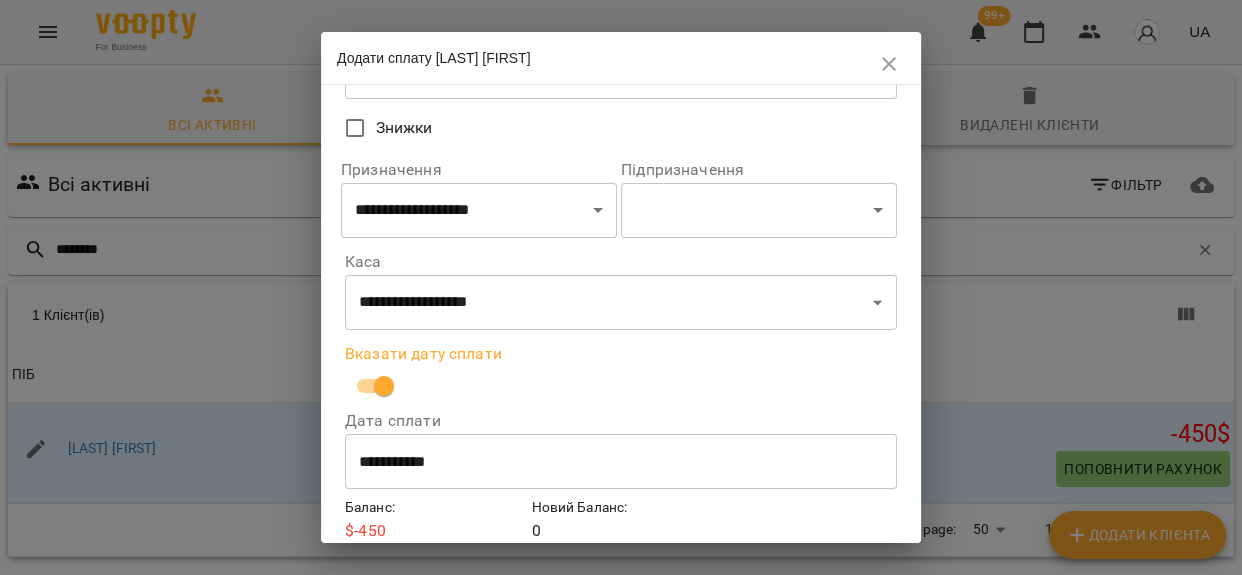 click on "**********" at bounding box center (621, 462) 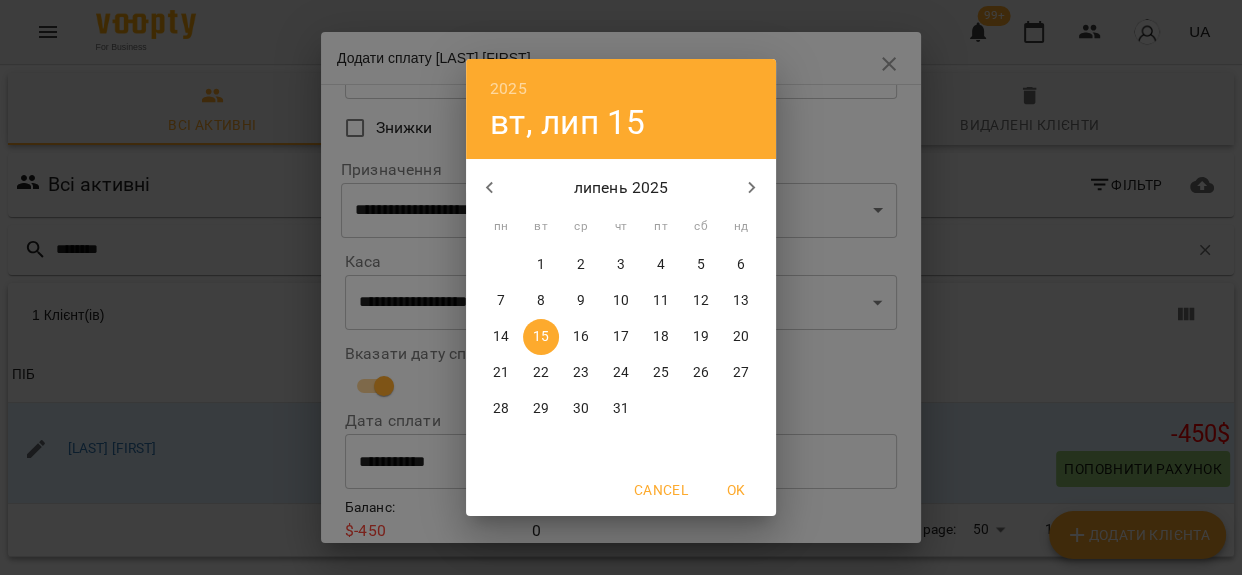 click on "9" at bounding box center (581, 301) 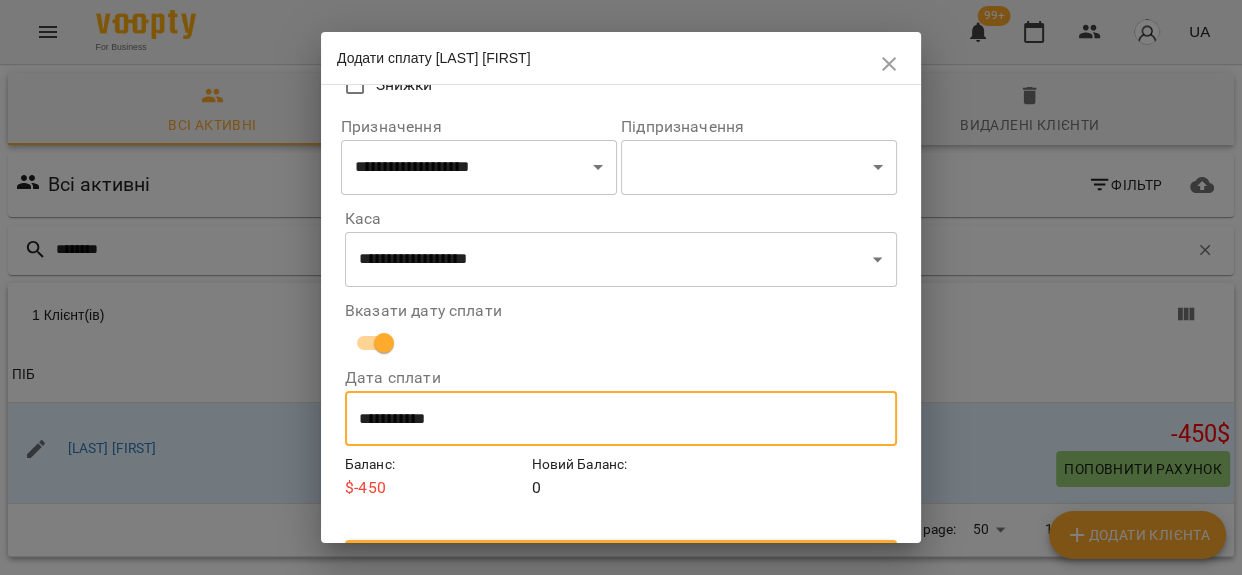 scroll, scrollTop: 256, scrollLeft: 0, axis: vertical 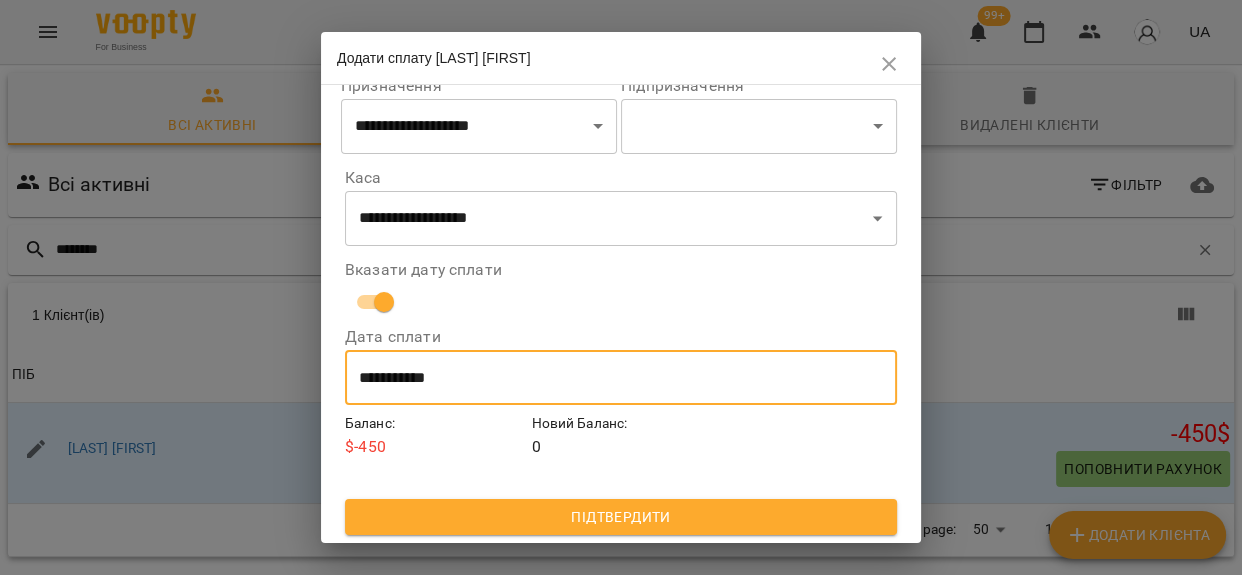 click on "Підтвердити" at bounding box center (621, 517) 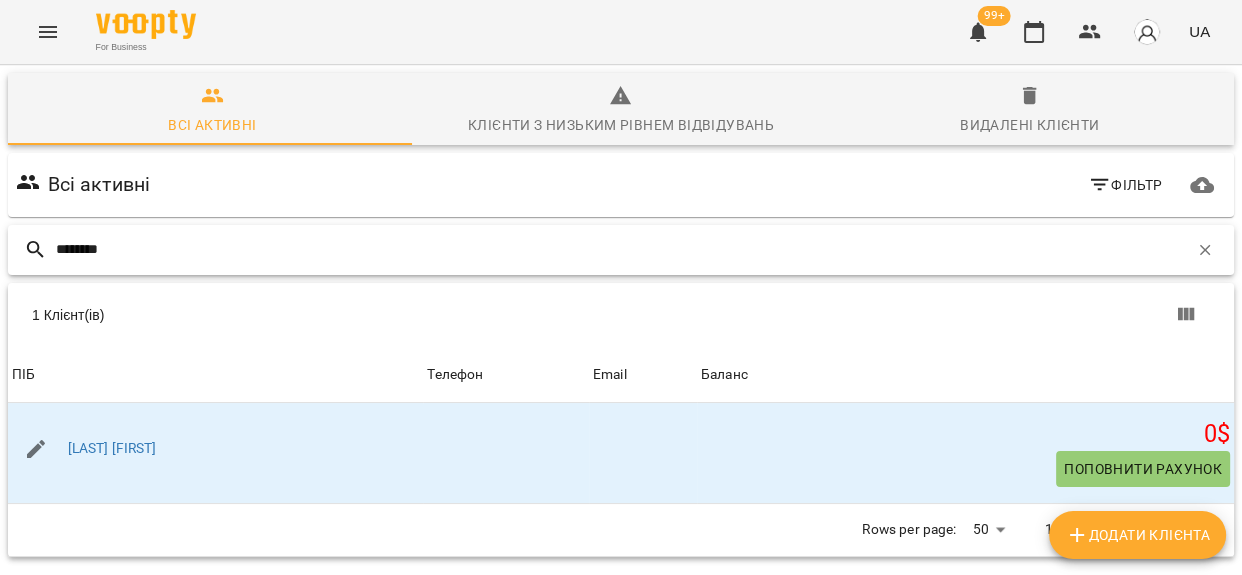 drag, startPoint x: 126, startPoint y: 250, endPoint x: 48, endPoint y: 251, distance: 78.00641 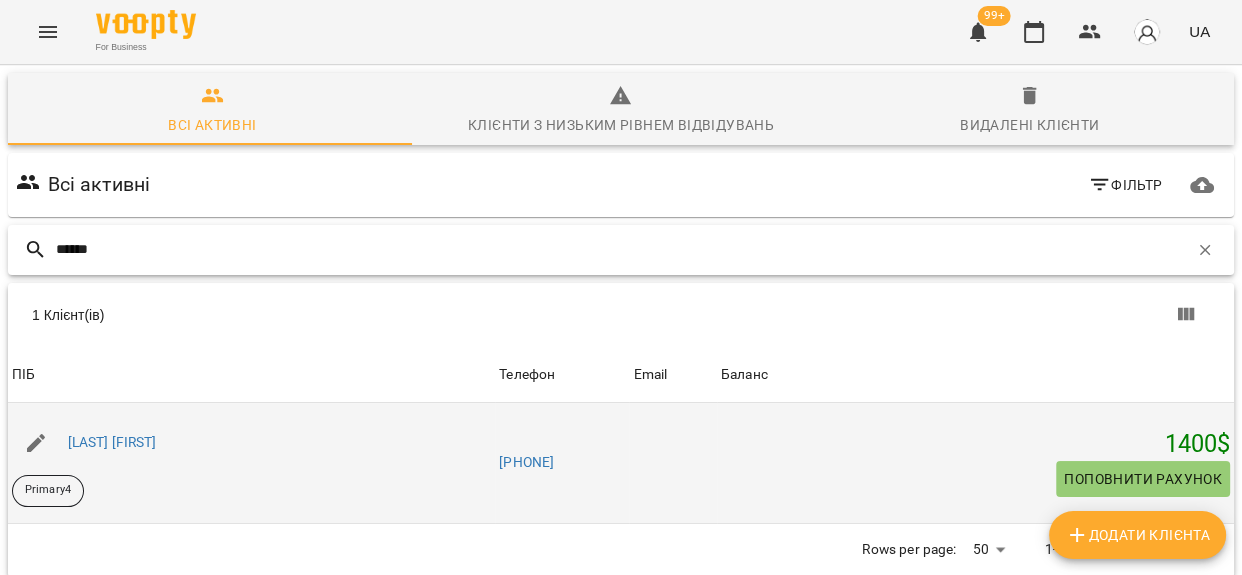 type on "******" 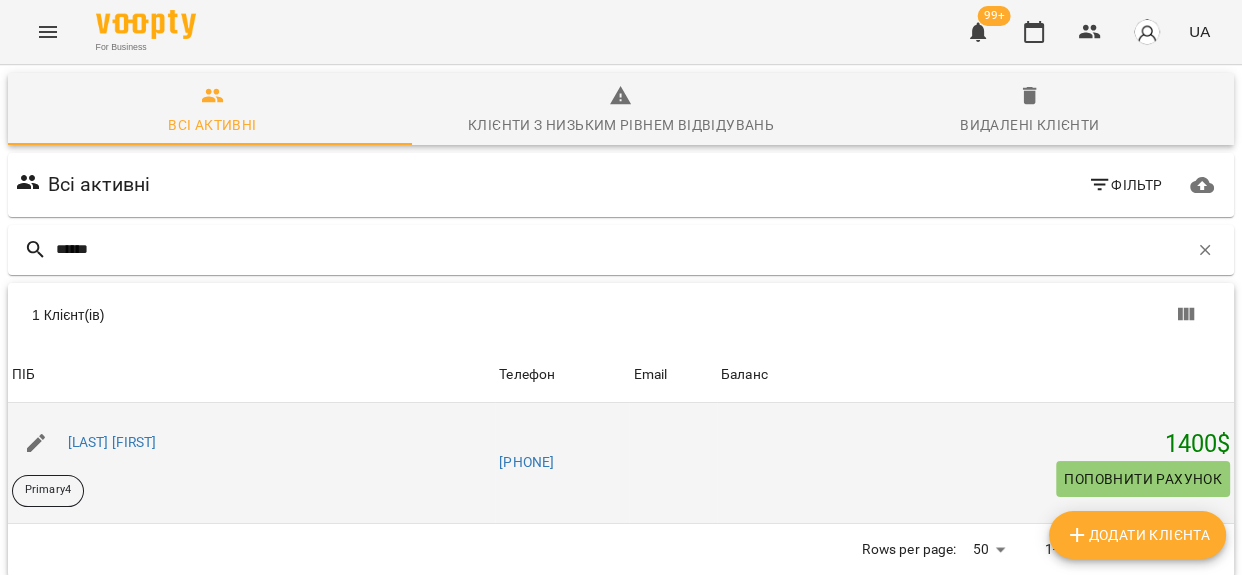 click on "Поповнити рахунок" at bounding box center (1143, 479) 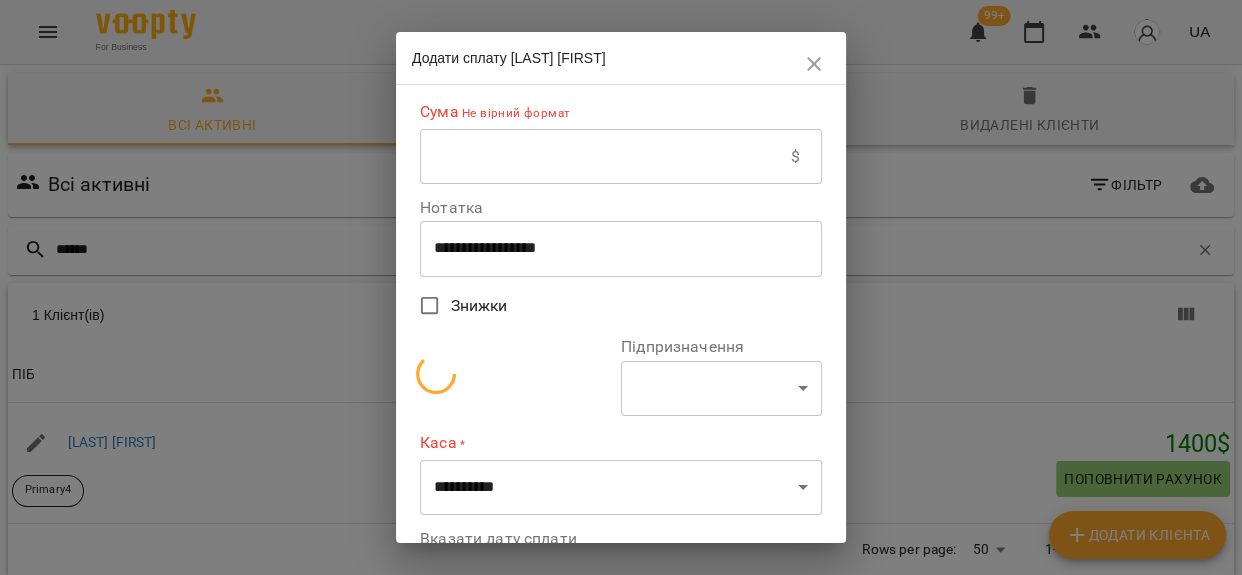 select on "**********" 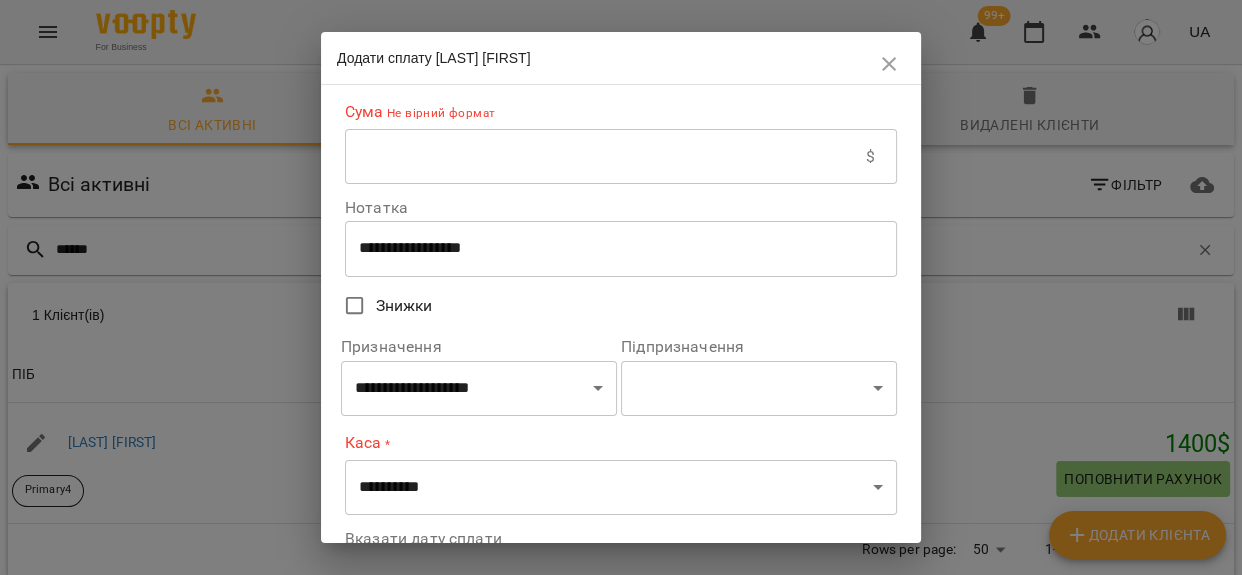 click at bounding box center (605, 157) 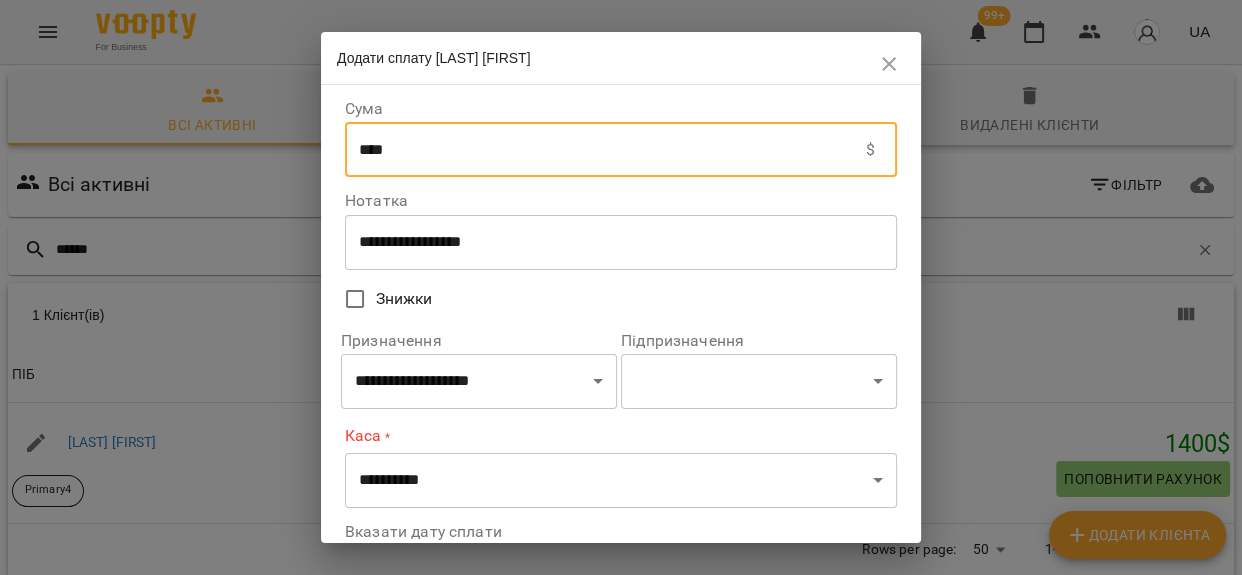 type on "****" 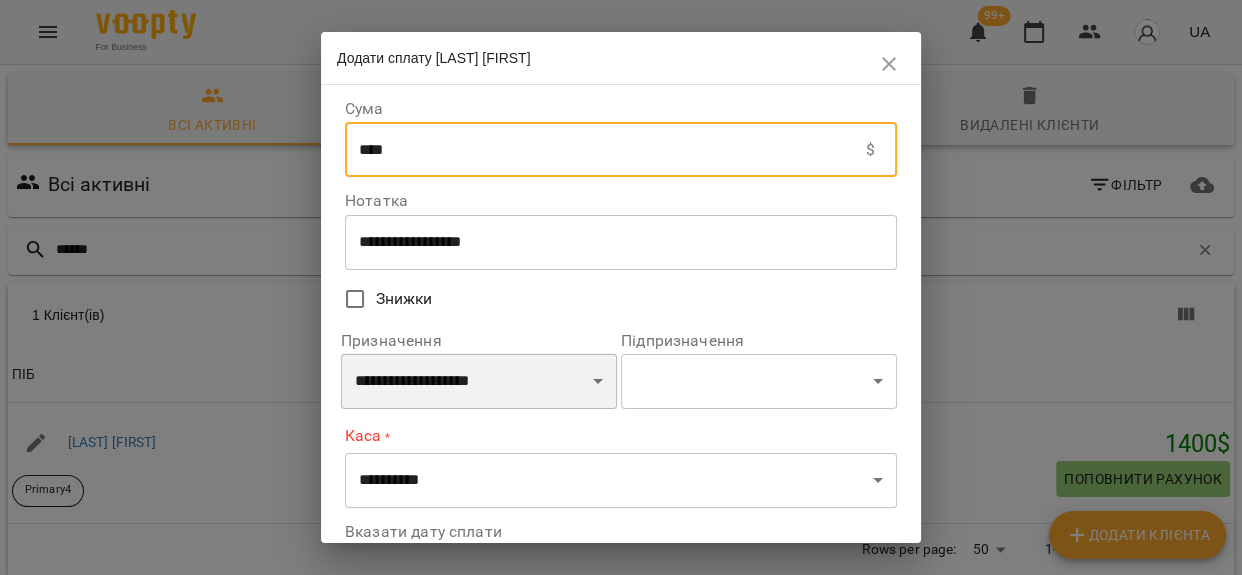 click on "**********" at bounding box center [479, 381] 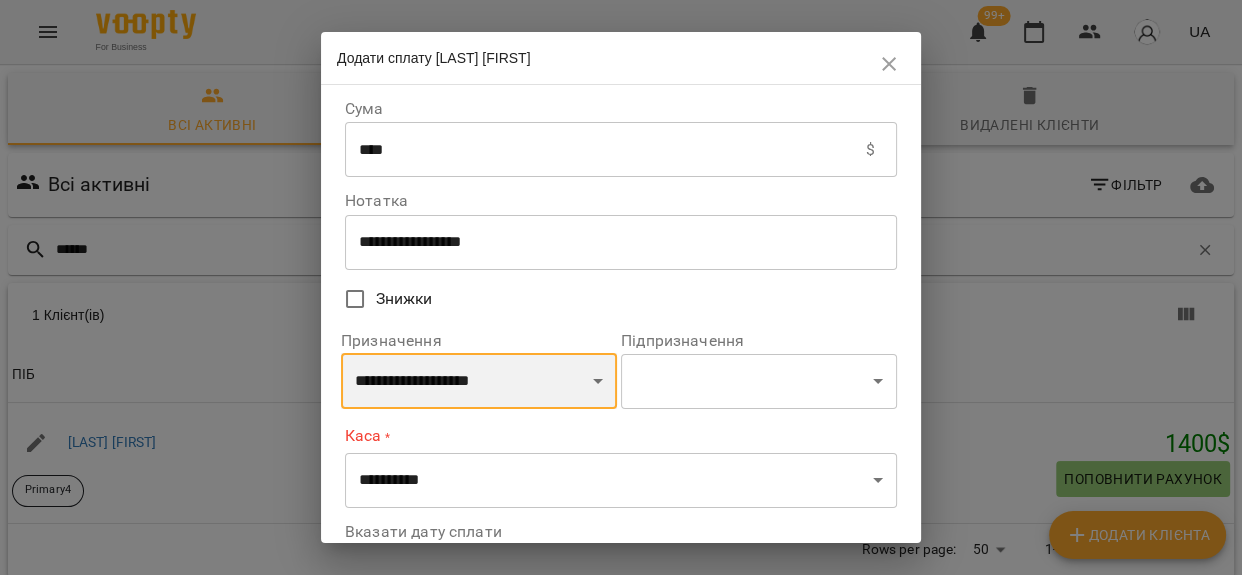 select on "*********" 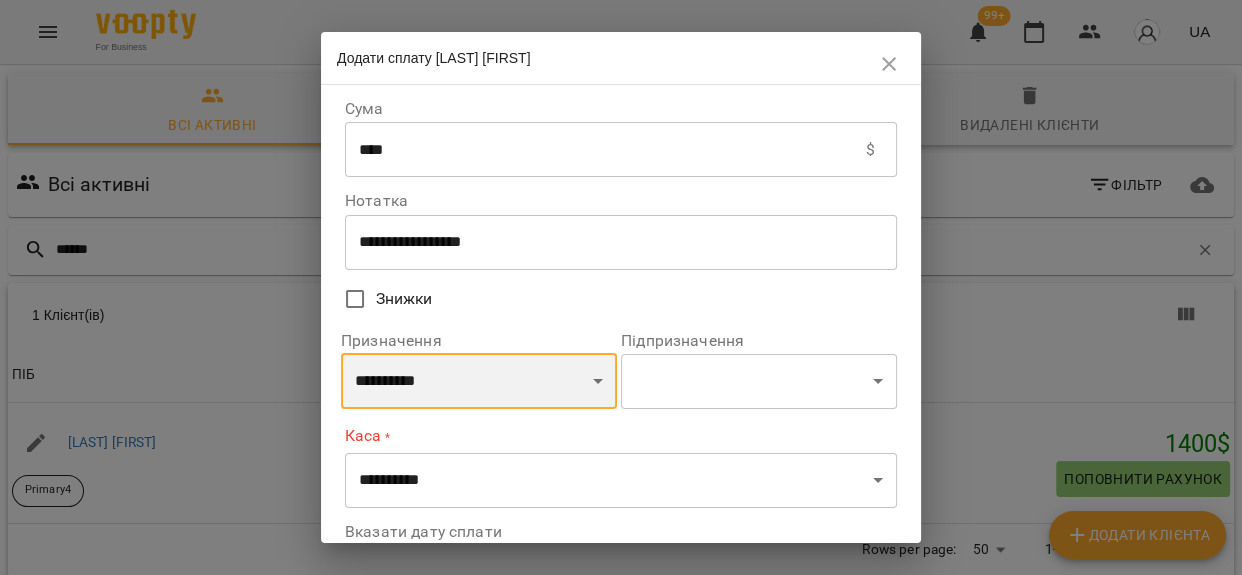 click on "**********" at bounding box center [479, 381] 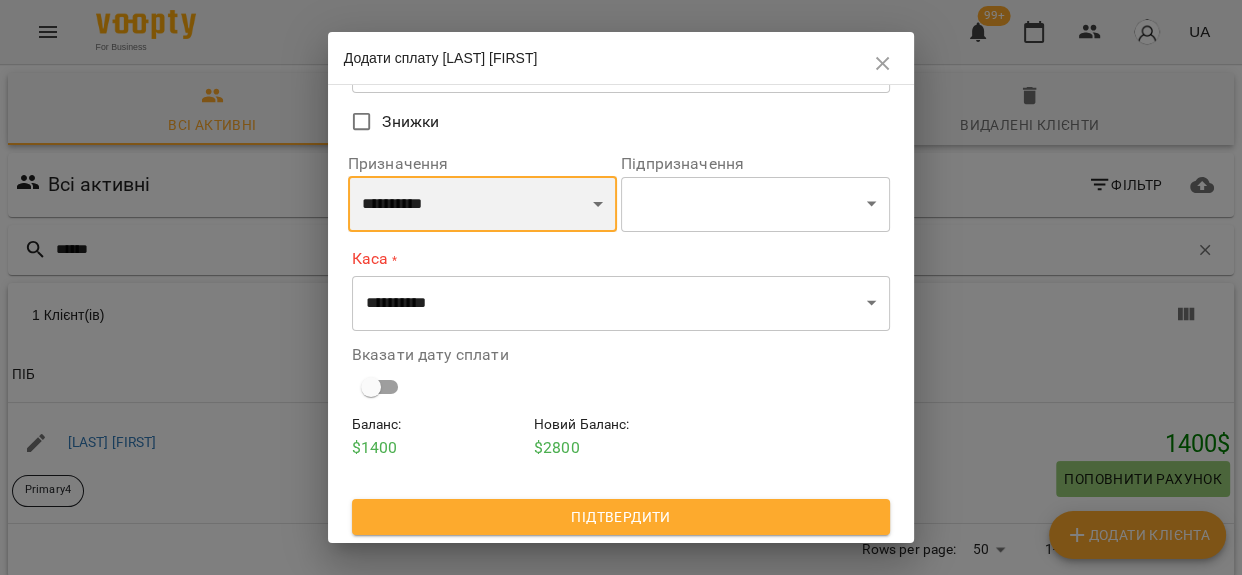 scroll, scrollTop: 179, scrollLeft: 0, axis: vertical 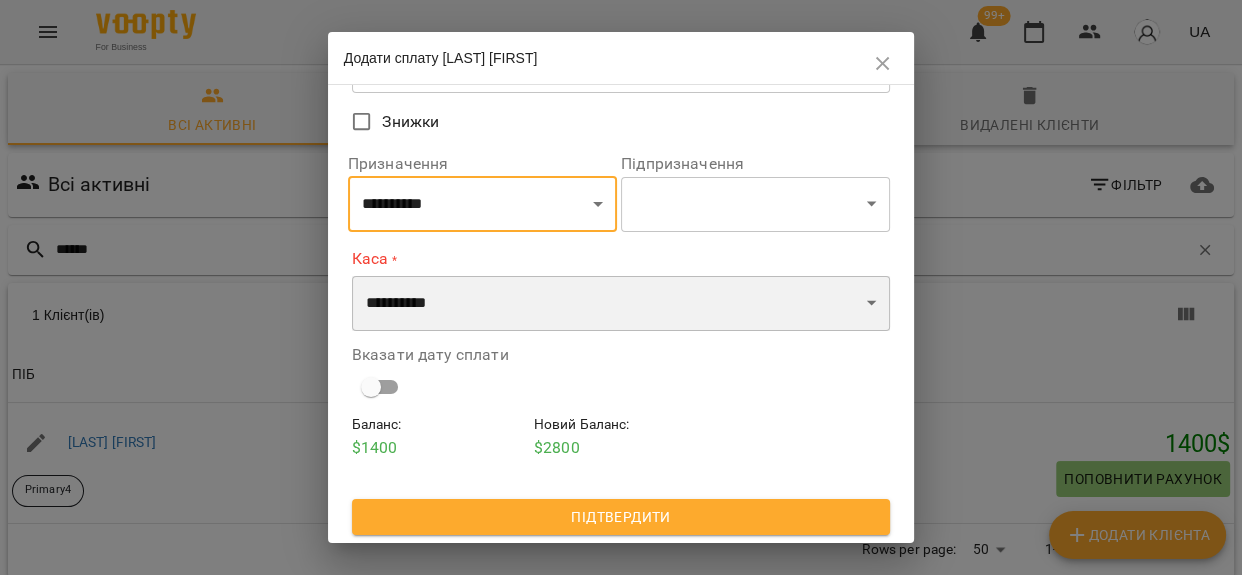 drag, startPoint x: 428, startPoint y: 305, endPoint x: 430, endPoint y: 316, distance: 11.18034 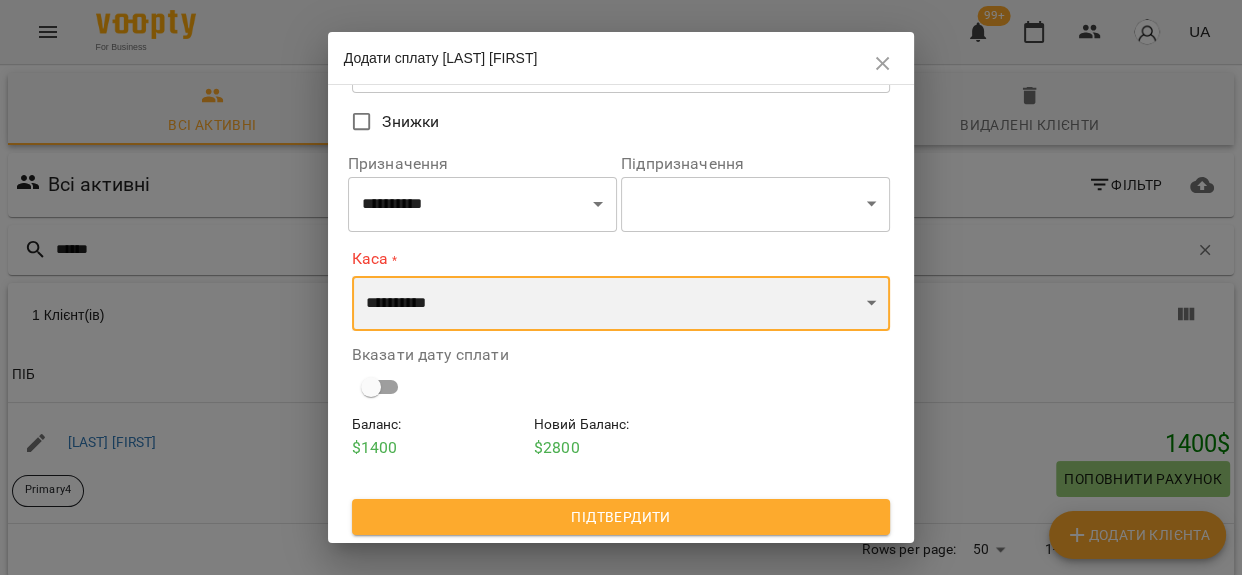 select on "**********" 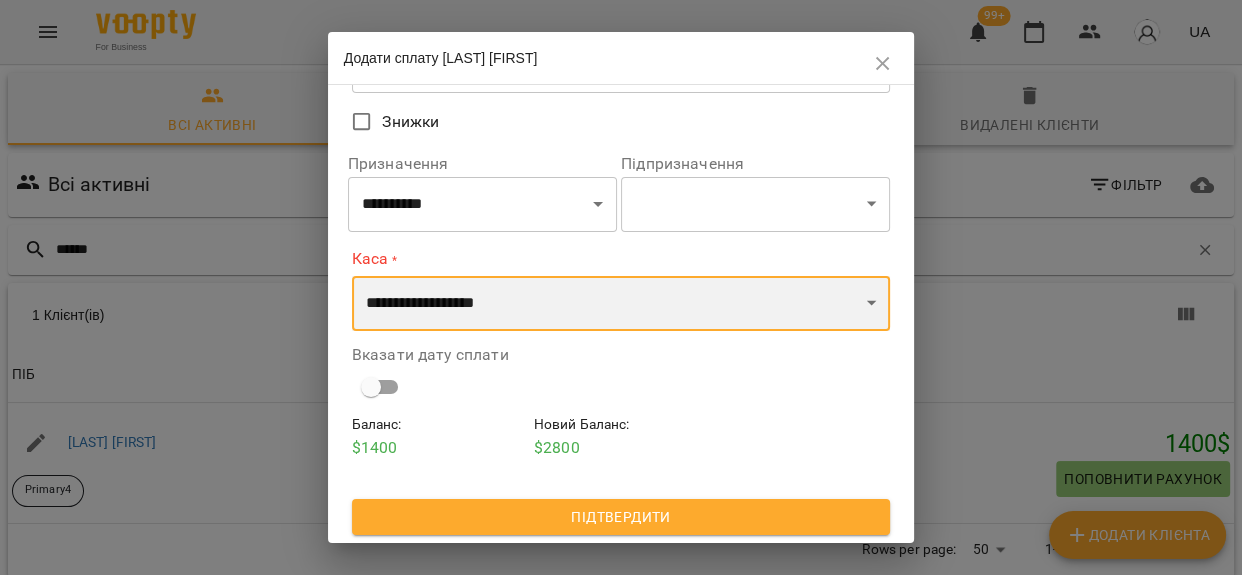 click on "**********" at bounding box center (621, 304) 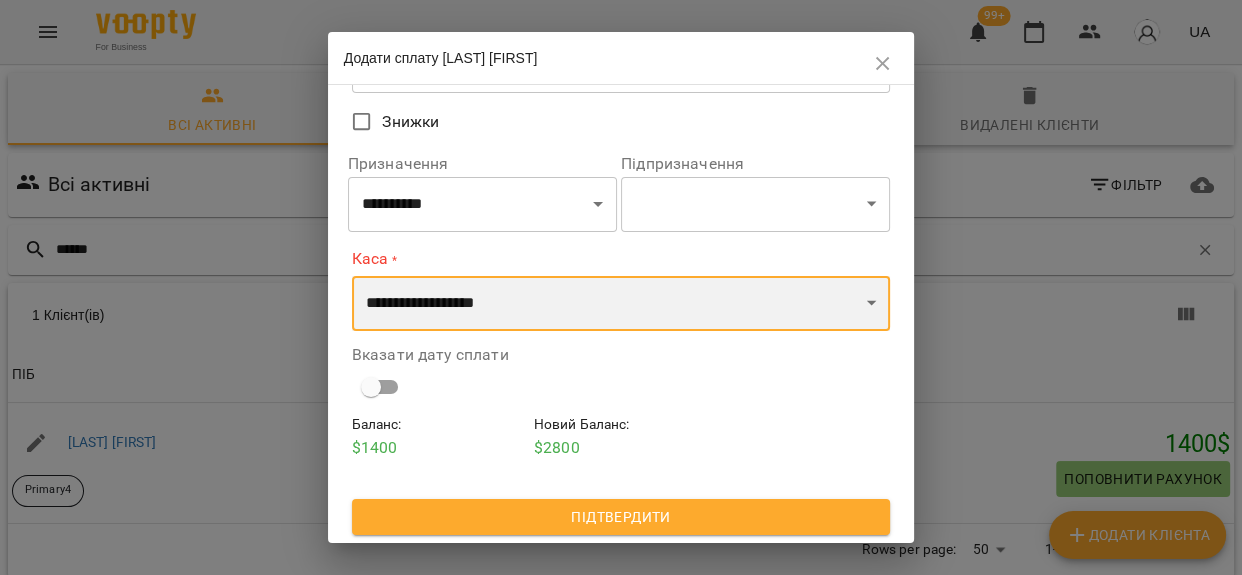 scroll, scrollTop: 172, scrollLeft: 0, axis: vertical 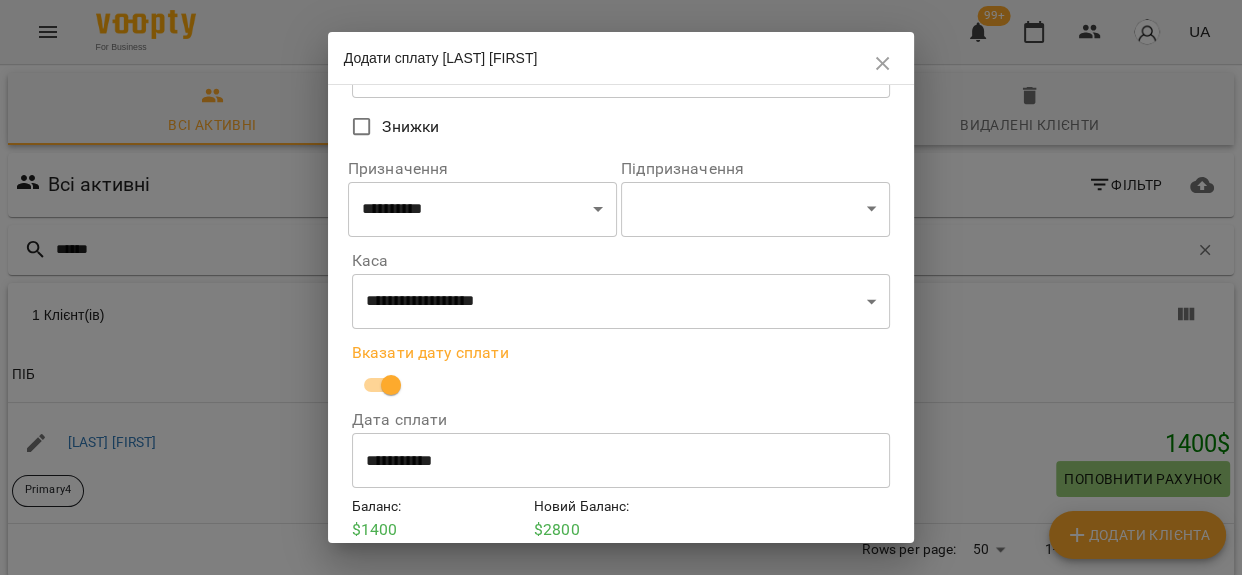 click on "**********" at bounding box center (621, 461) 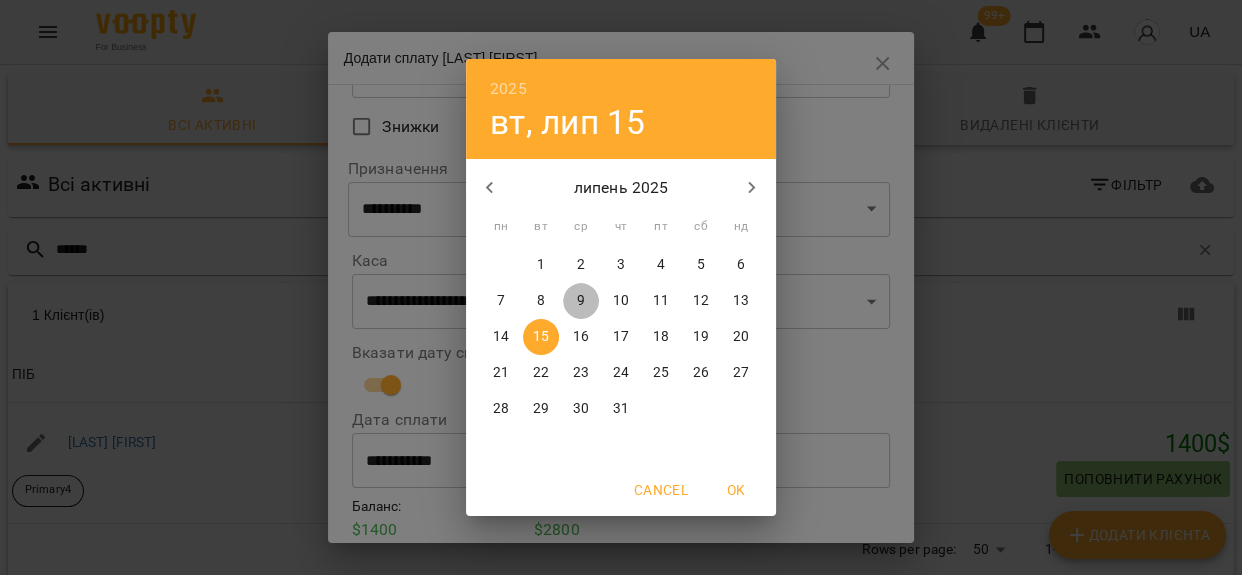 click on "9" at bounding box center [581, 301] 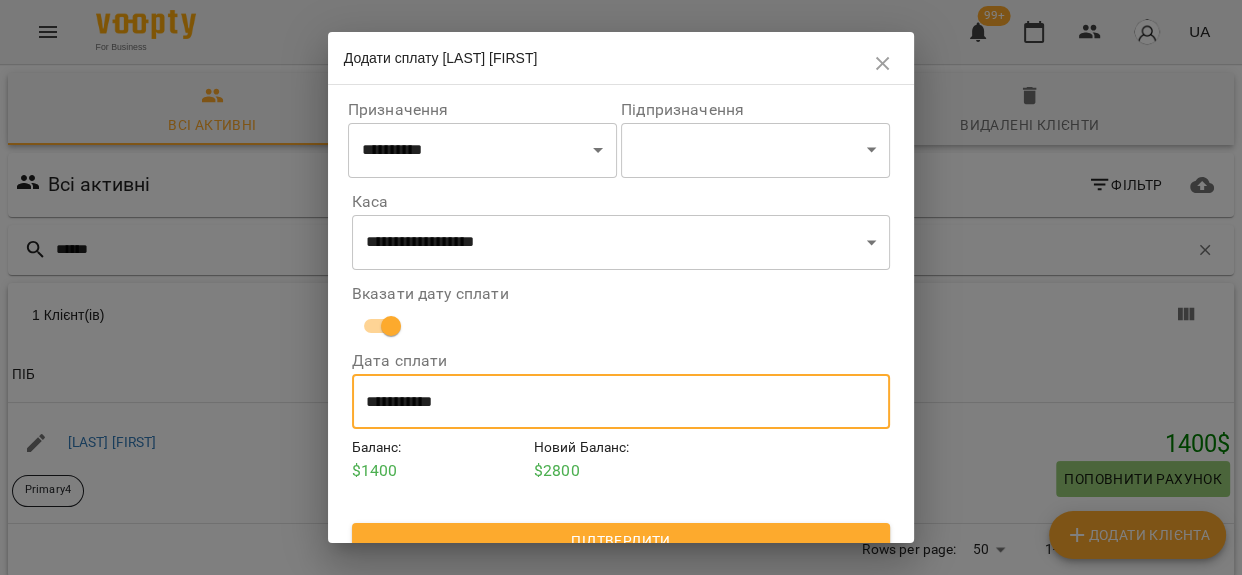 scroll, scrollTop: 256, scrollLeft: 0, axis: vertical 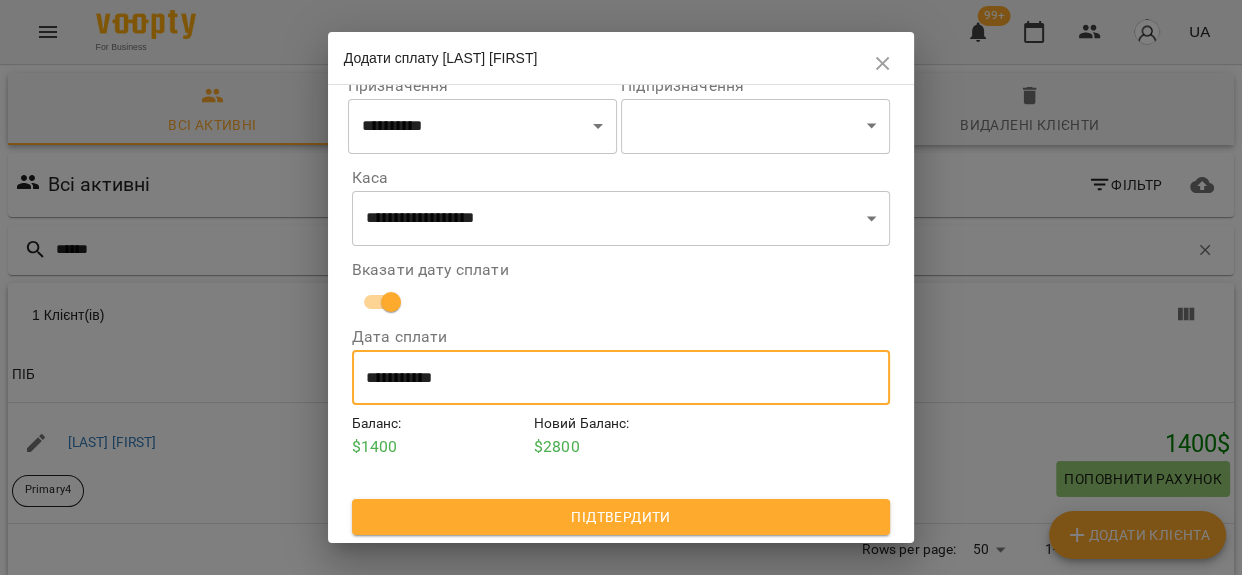 click on "Підтвердити" at bounding box center [621, 517] 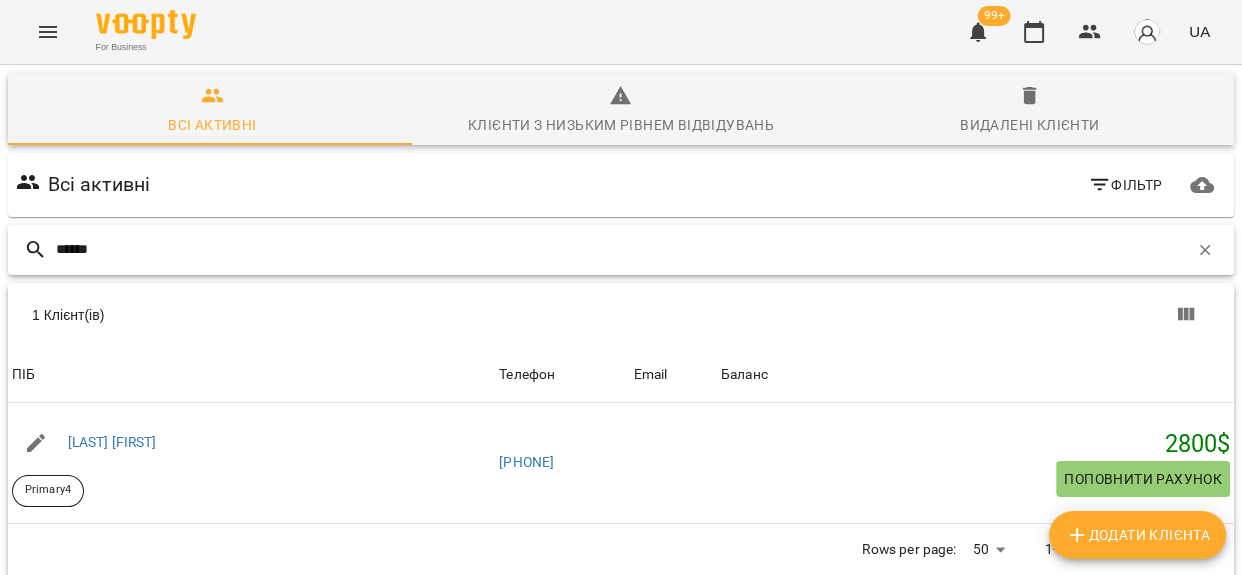 drag, startPoint x: 99, startPoint y: 247, endPoint x: 7, endPoint y: 249, distance: 92.021736 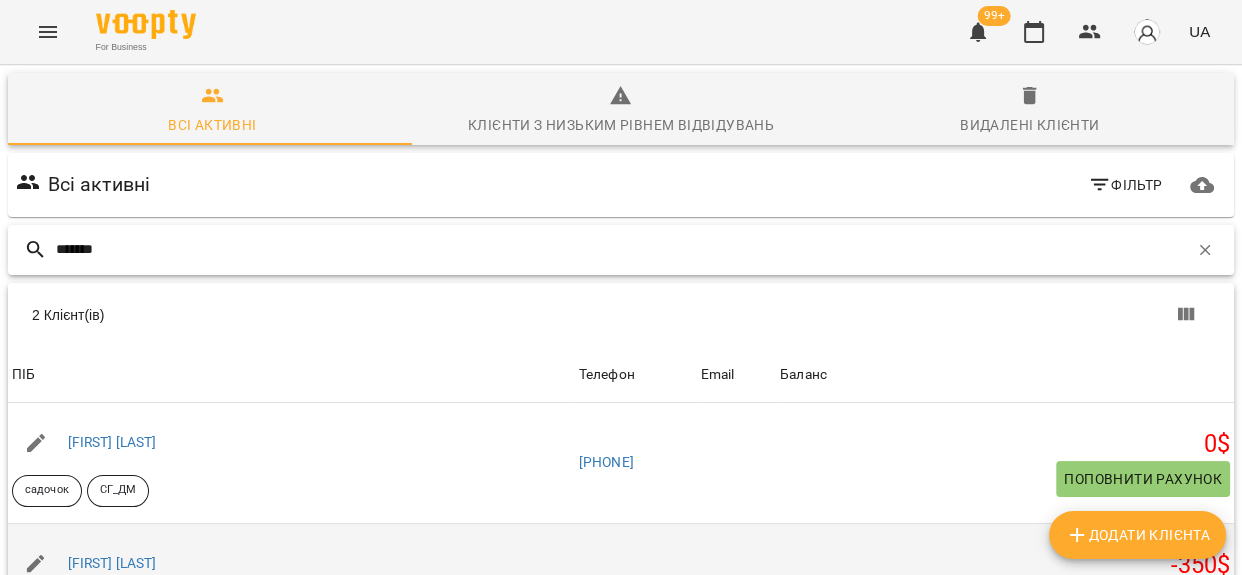 scroll, scrollTop: 181, scrollLeft: 0, axis: vertical 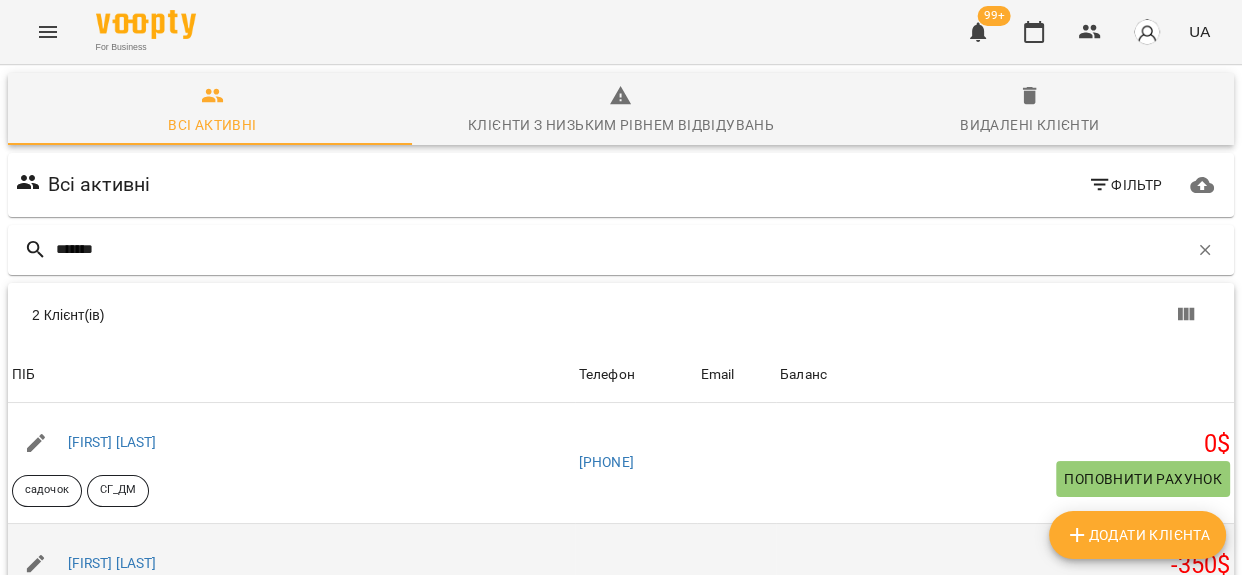 click on "Поповнити рахунок" at bounding box center (1143, 599) 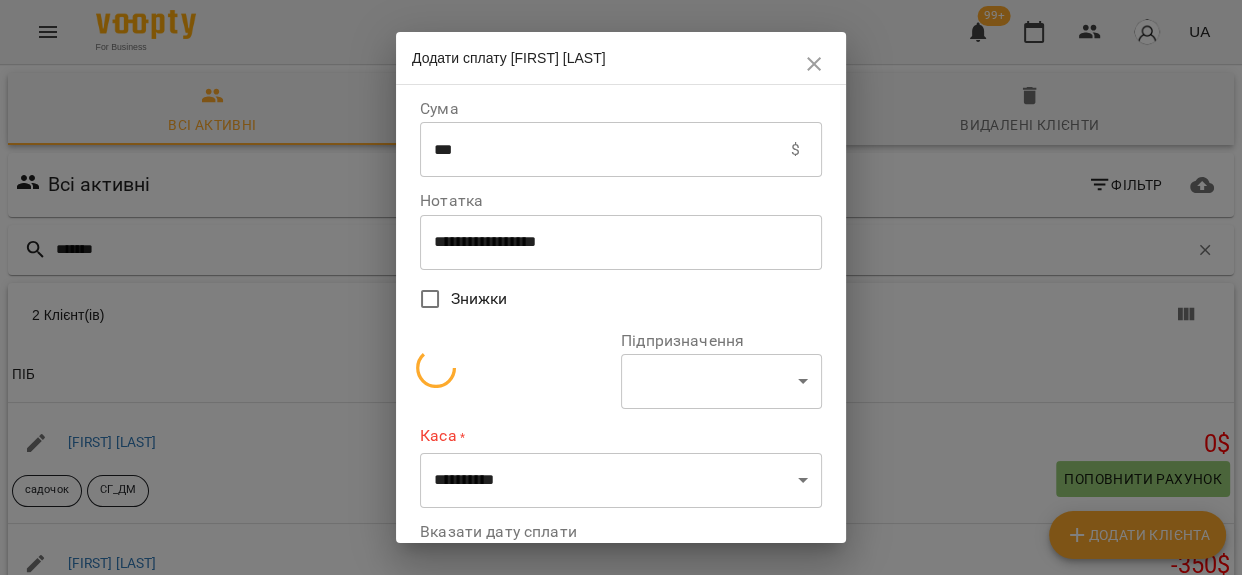 select on "**********" 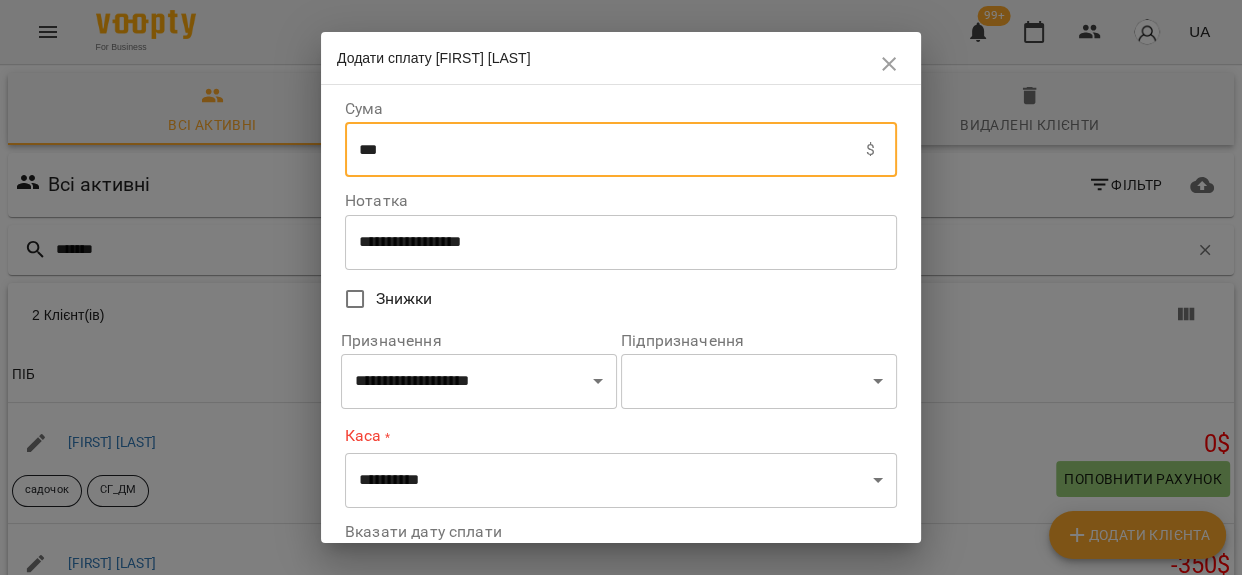 drag, startPoint x: 392, startPoint y: 162, endPoint x: 313, endPoint y: 162, distance: 79 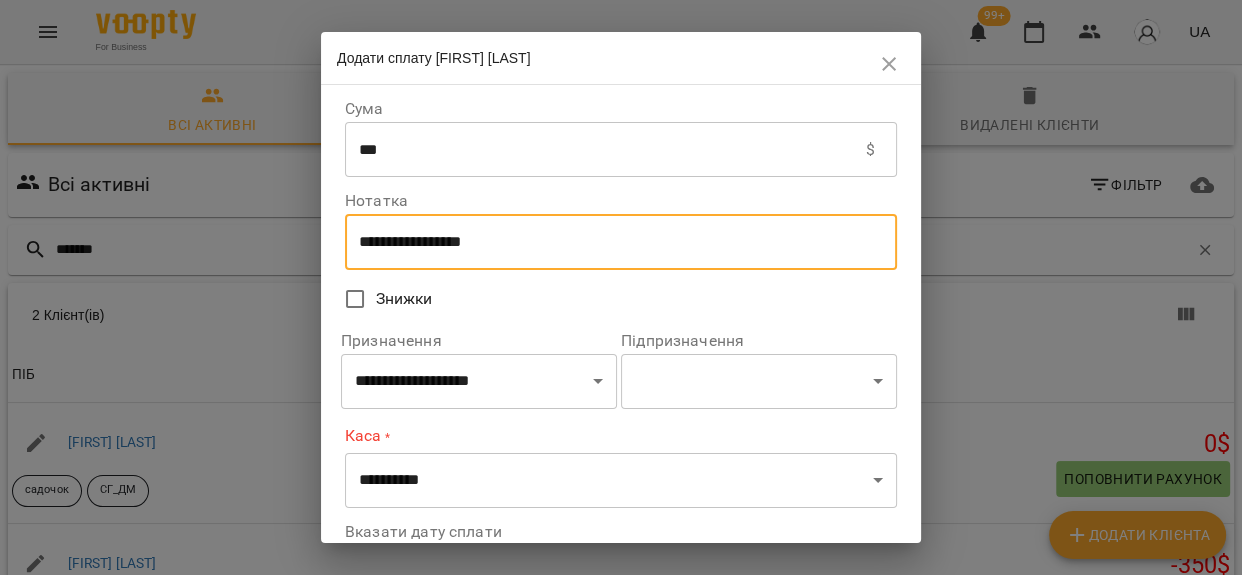 drag, startPoint x: 512, startPoint y: 249, endPoint x: 290, endPoint y: 259, distance: 222.22511 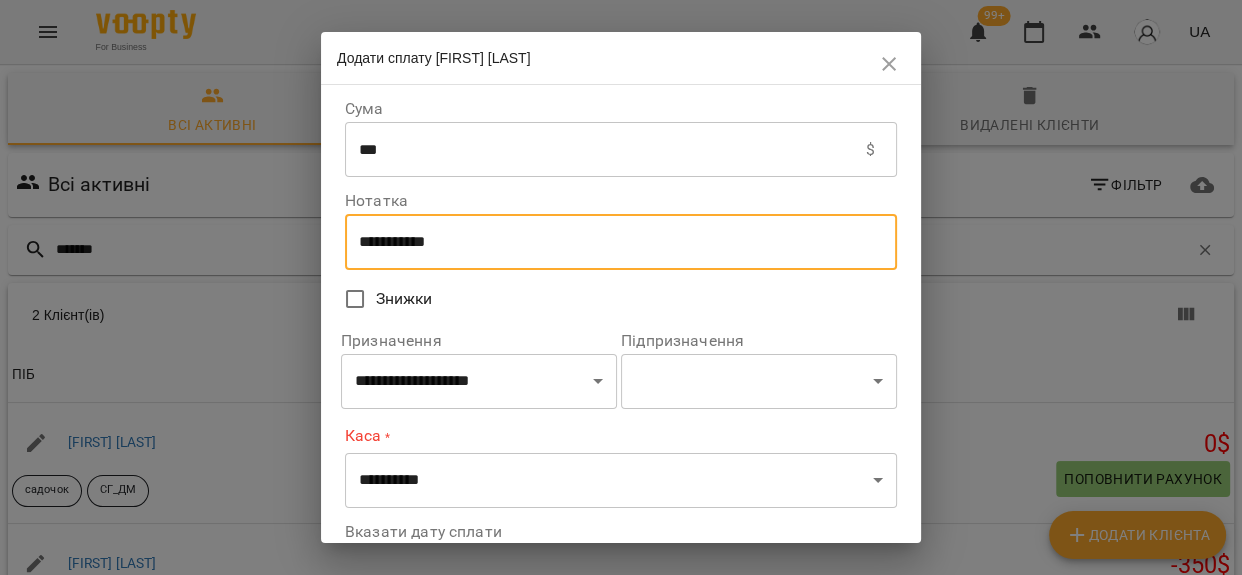 type on "**********" 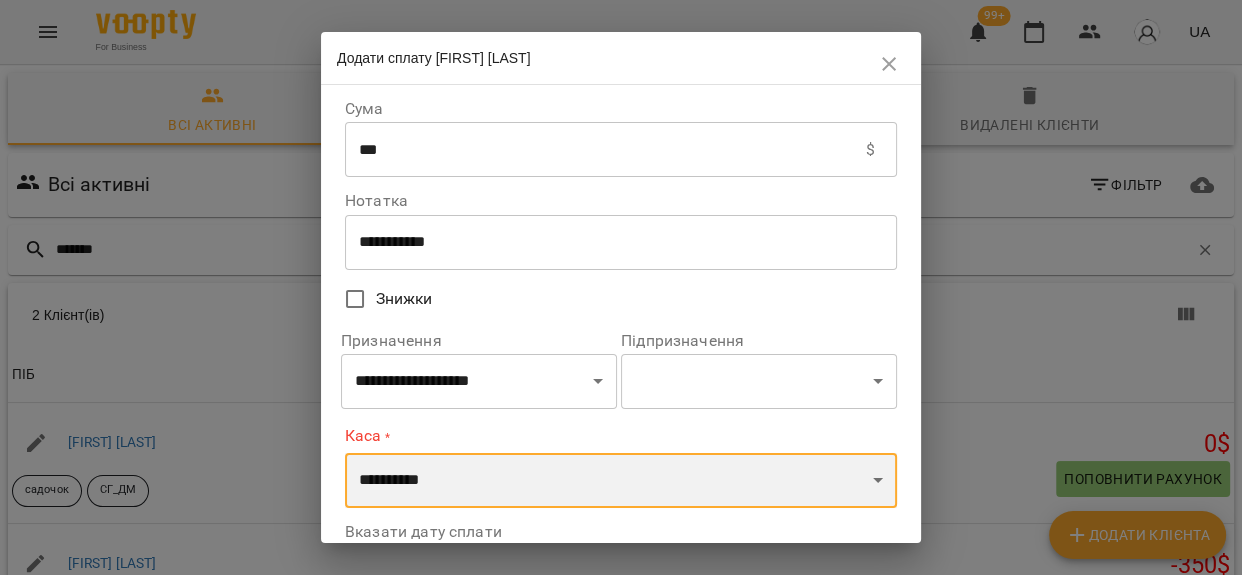 click on "**********" at bounding box center (621, 481) 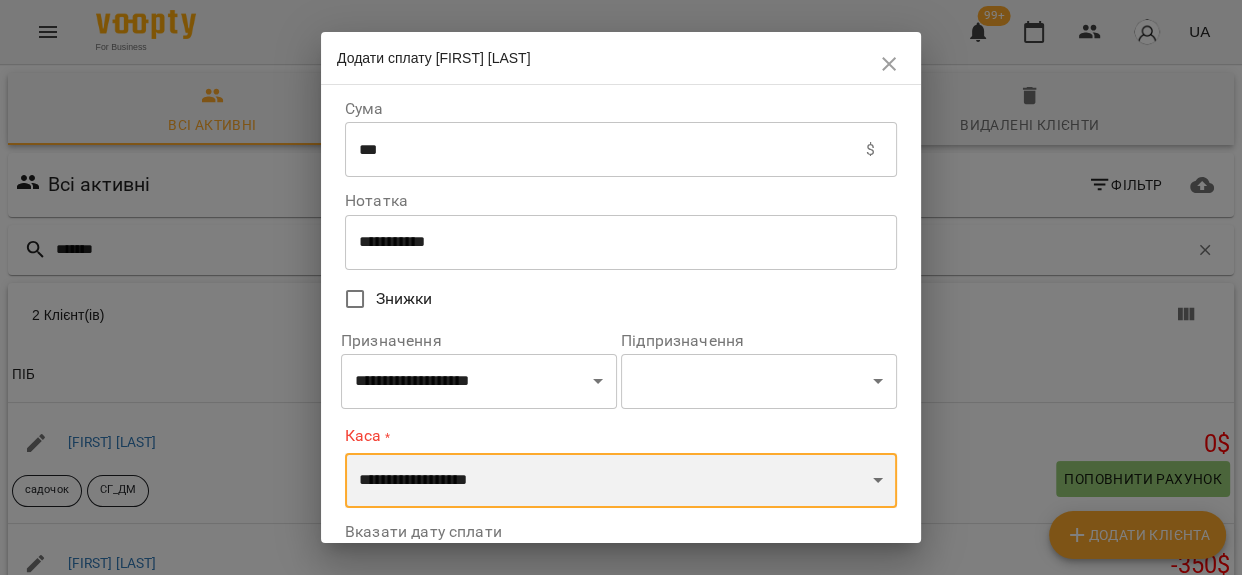 click on "**********" at bounding box center [621, 481] 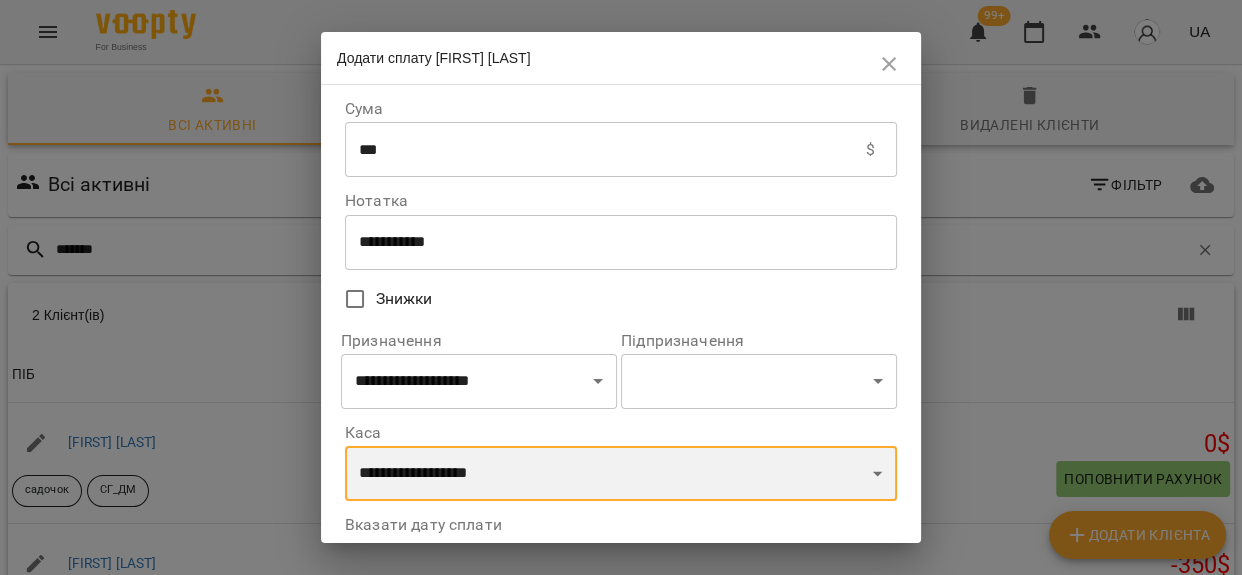 scroll, scrollTop: 171, scrollLeft: 0, axis: vertical 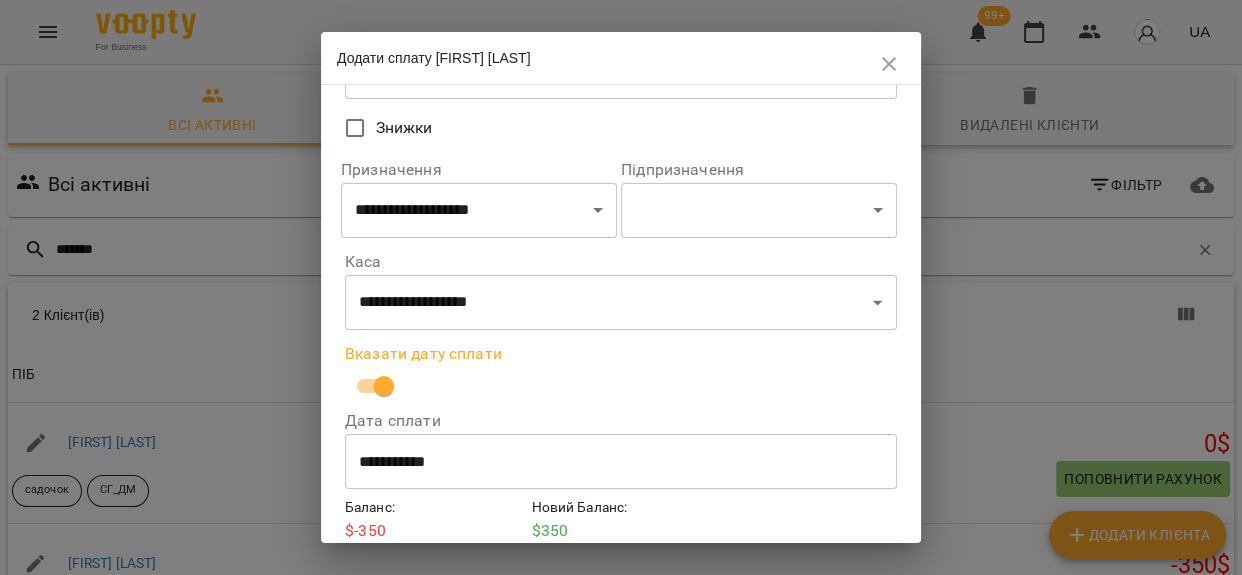 click on "**********" at bounding box center [621, 462] 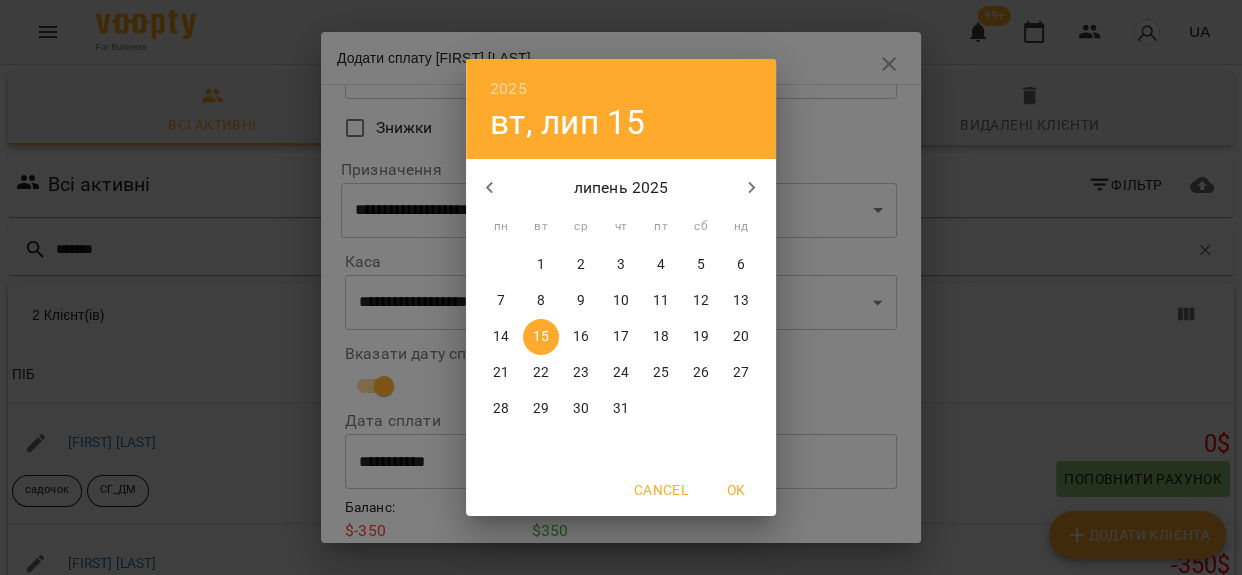click on "9" at bounding box center (581, 301) 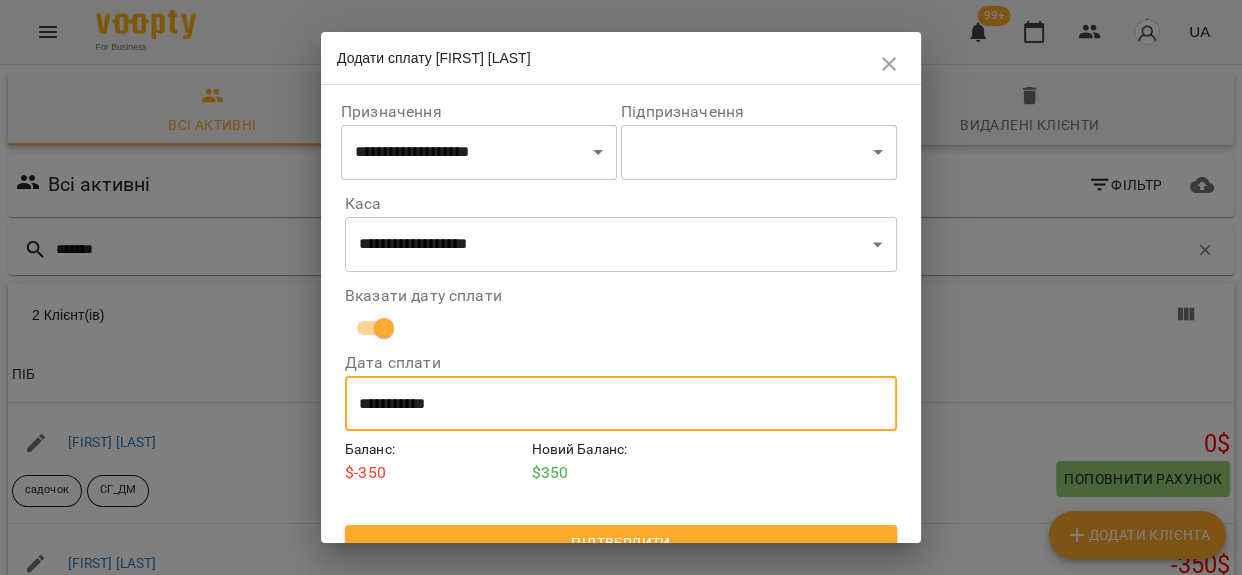 scroll, scrollTop: 256, scrollLeft: 0, axis: vertical 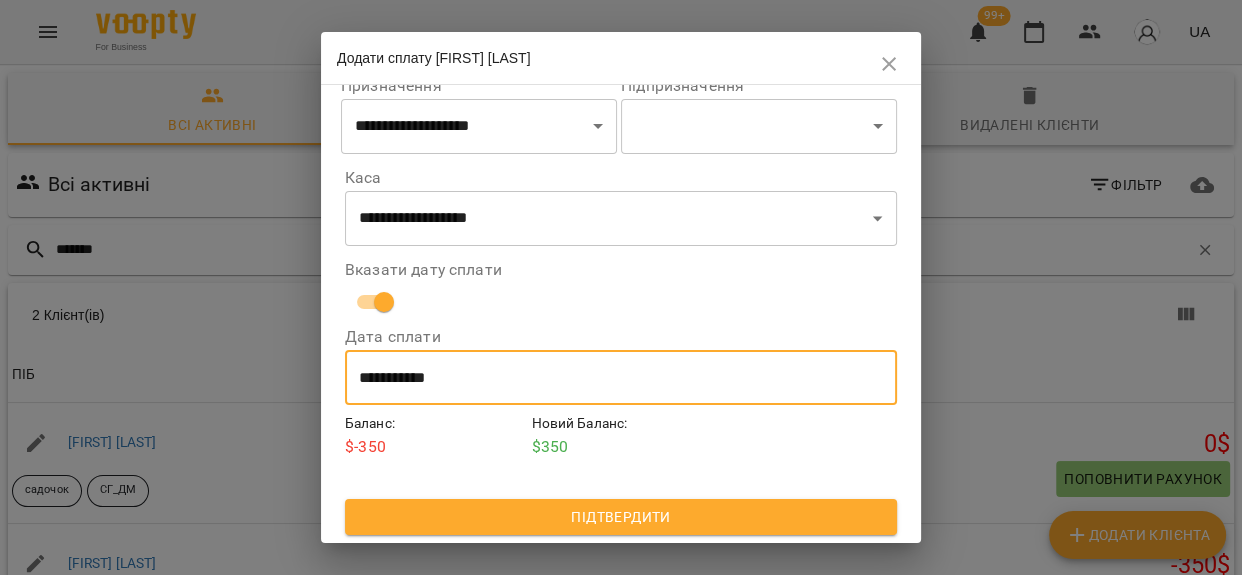 click on "Підтвердити" at bounding box center [621, 517] 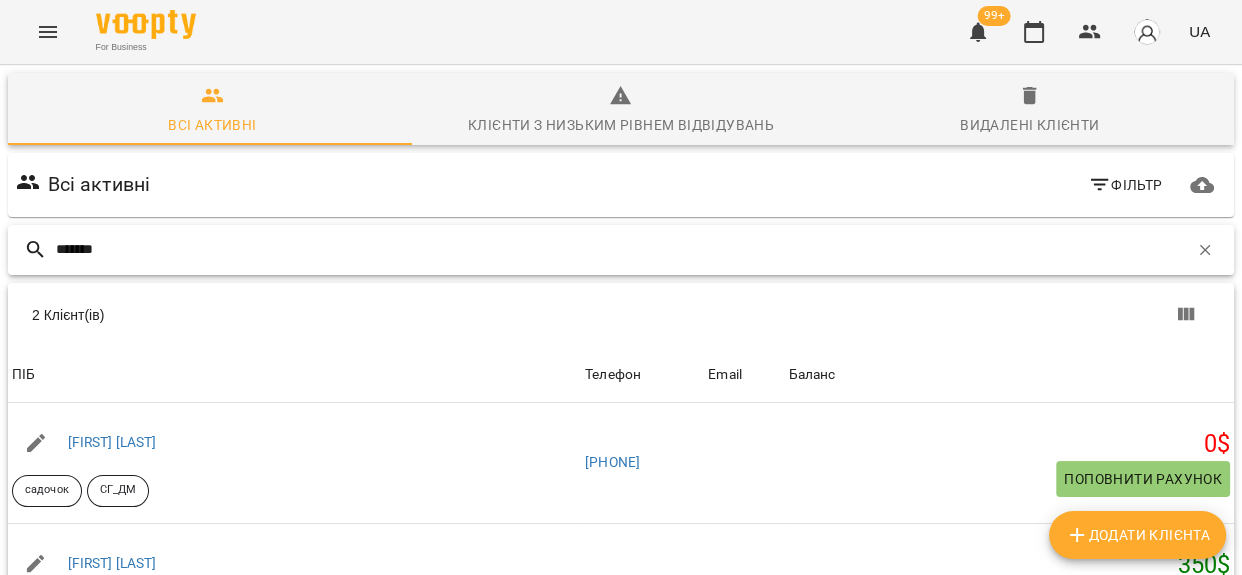 drag, startPoint x: 121, startPoint y: 70, endPoint x: 0, endPoint y: 76, distance: 121.14867 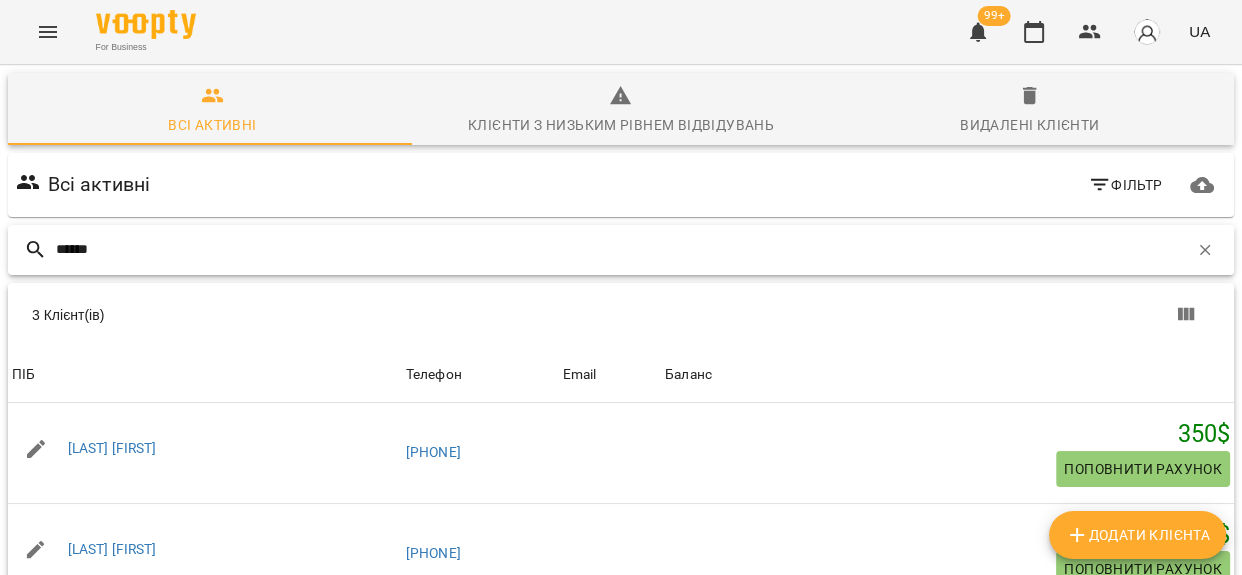 scroll, scrollTop: 155, scrollLeft: 0, axis: vertical 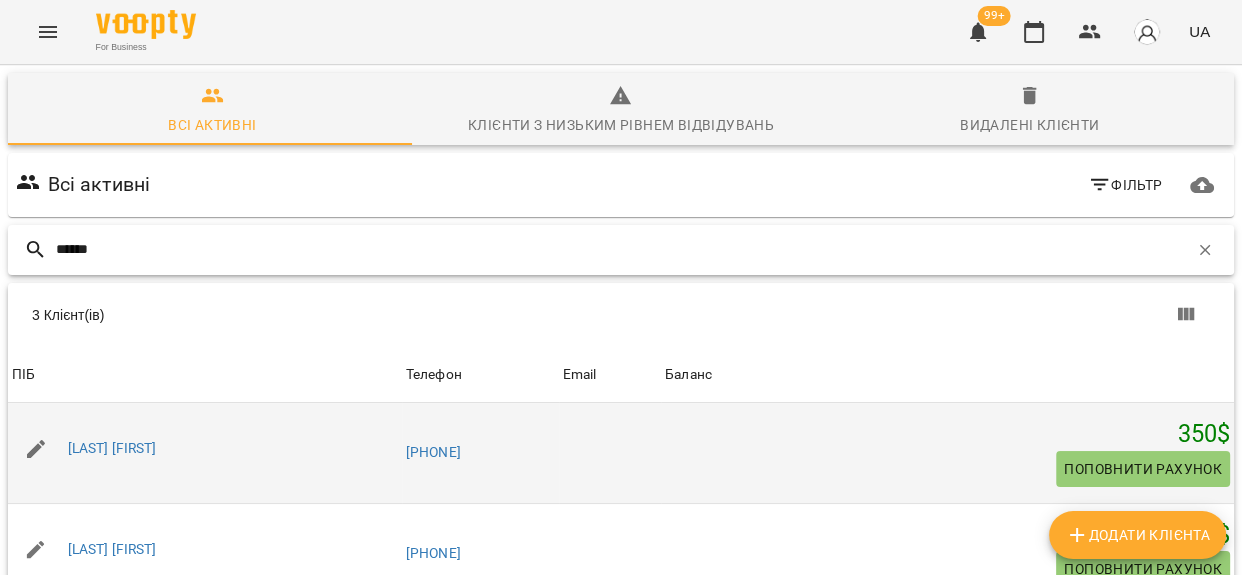 type on "******" 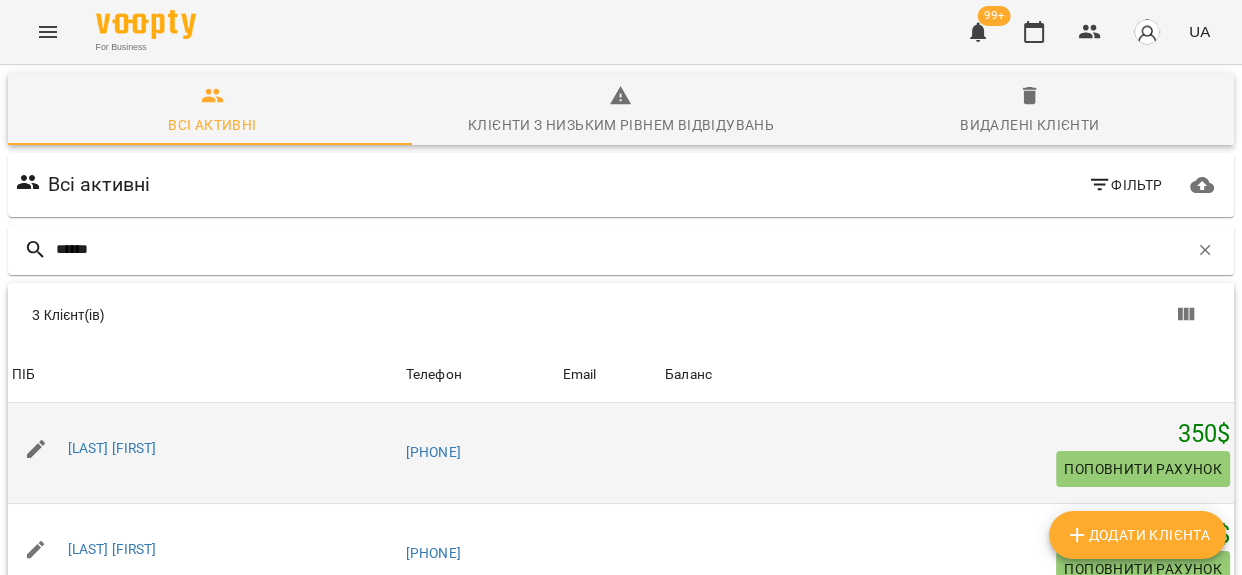 click on "Поповнити рахунок" at bounding box center (1143, 469) 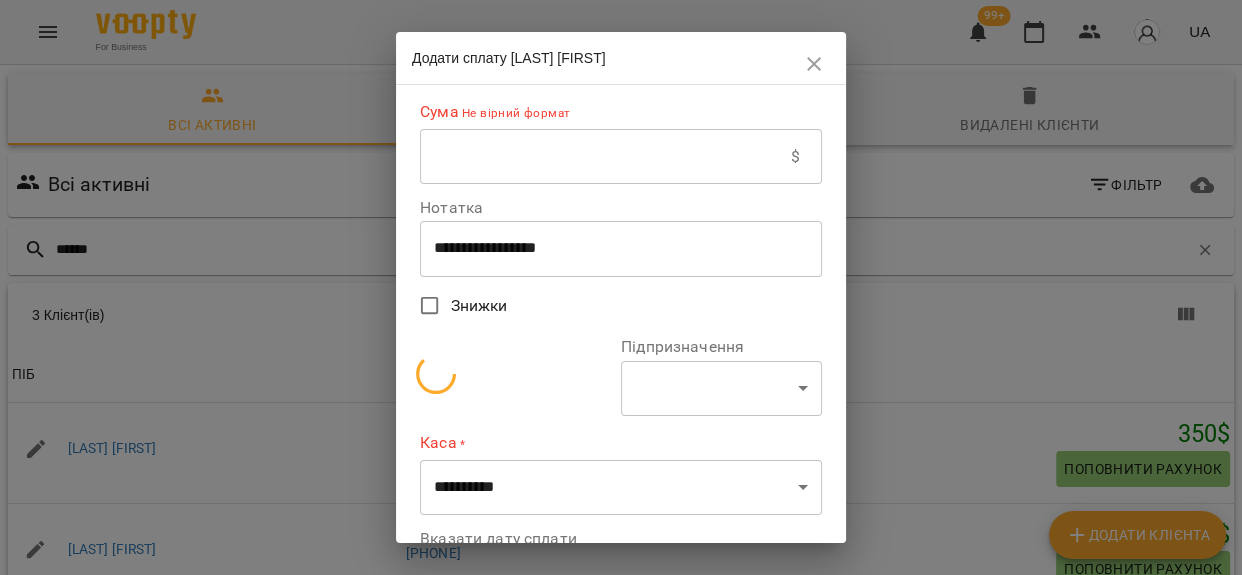 select on "**********" 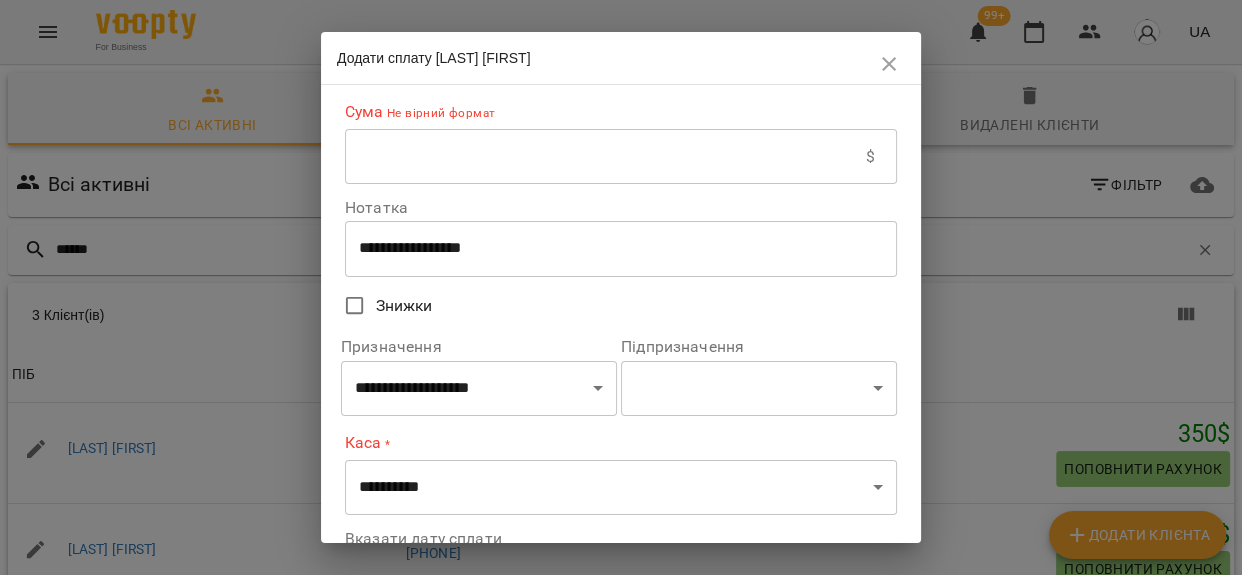 click at bounding box center [605, 157] 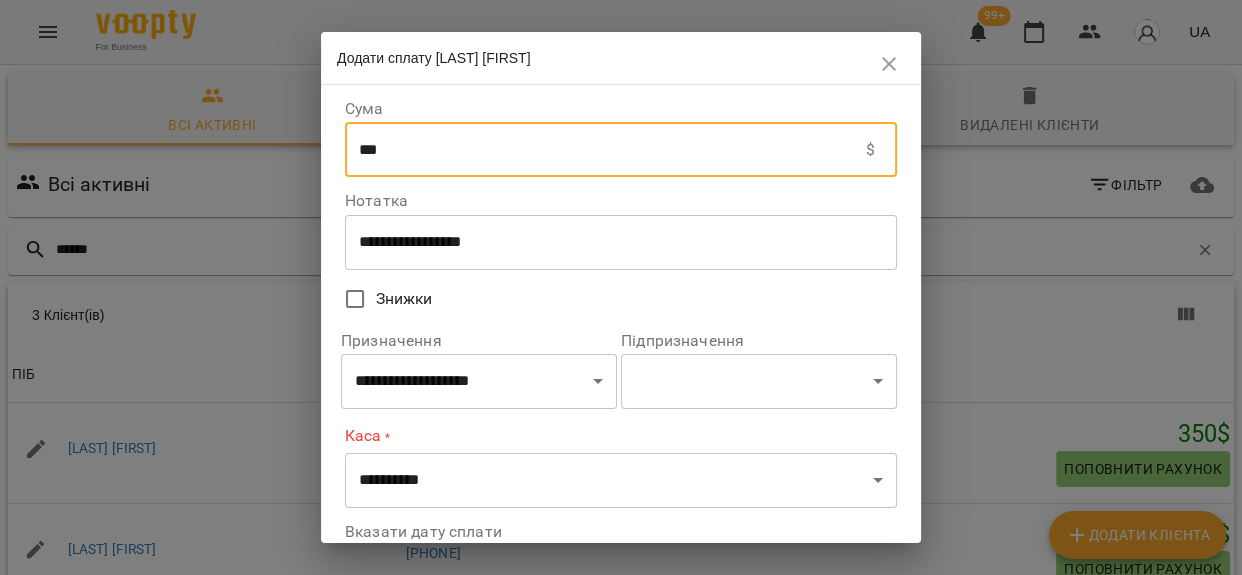 type on "***" 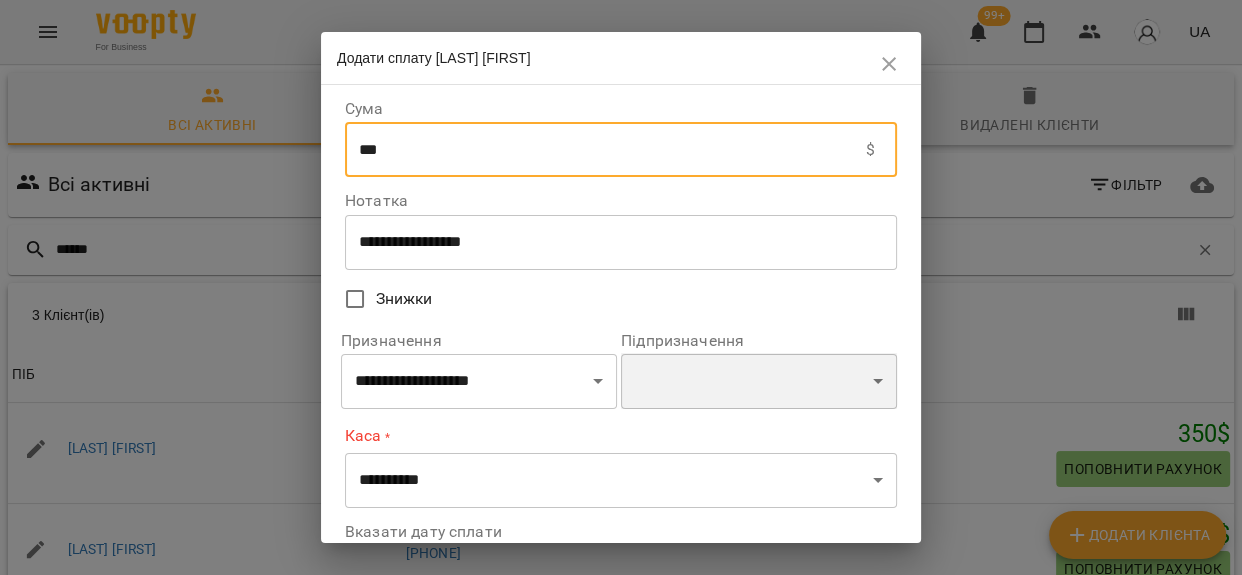 click on "**********" at bounding box center (759, 381) 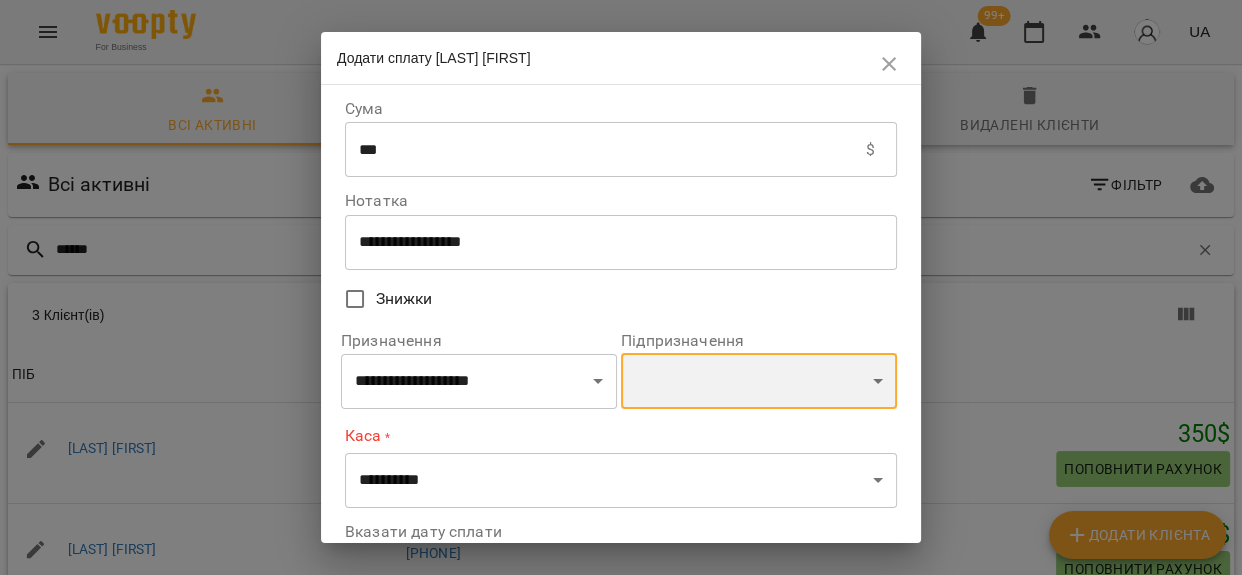 select on "**********" 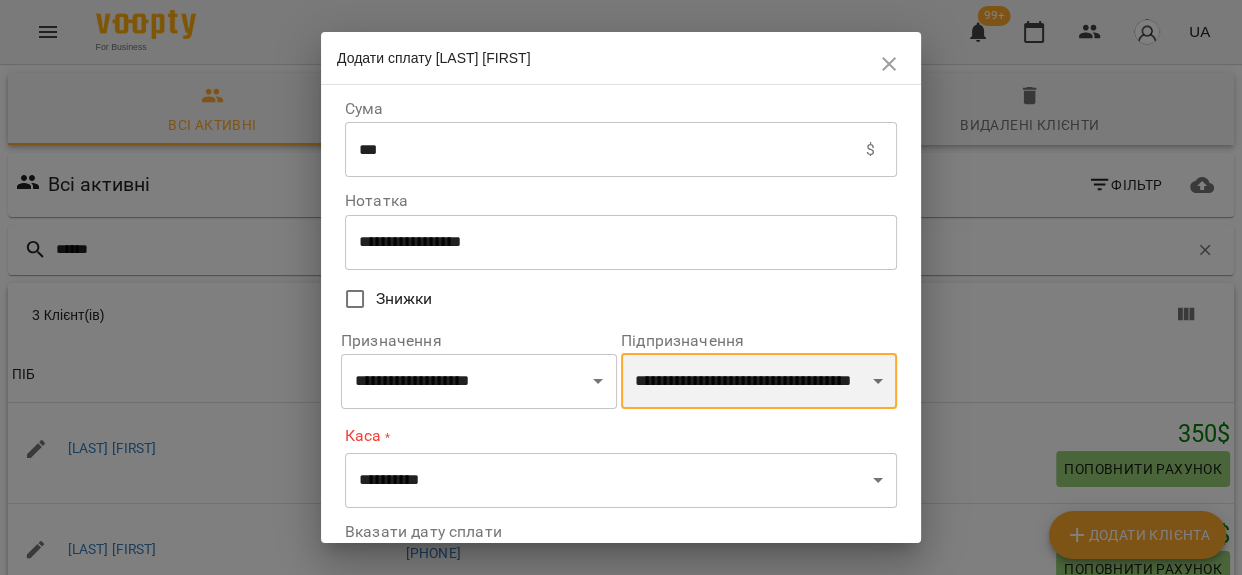click on "**********" at bounding box center [759, 381] 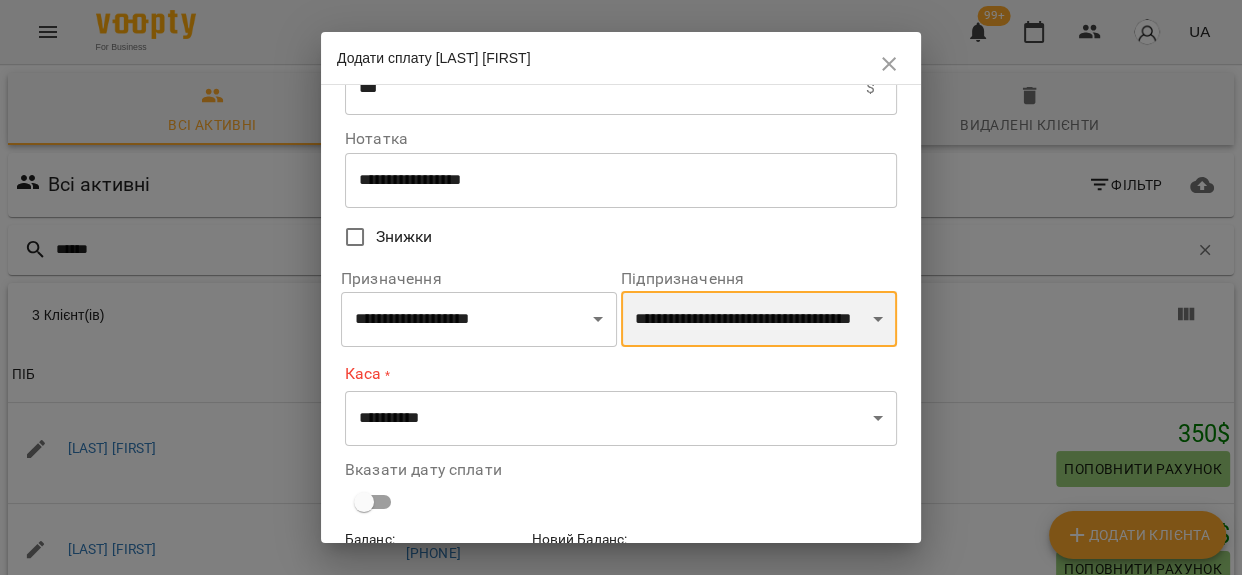 scroll, scrollTop: 90, scrollLeft: 0, axis: vertical 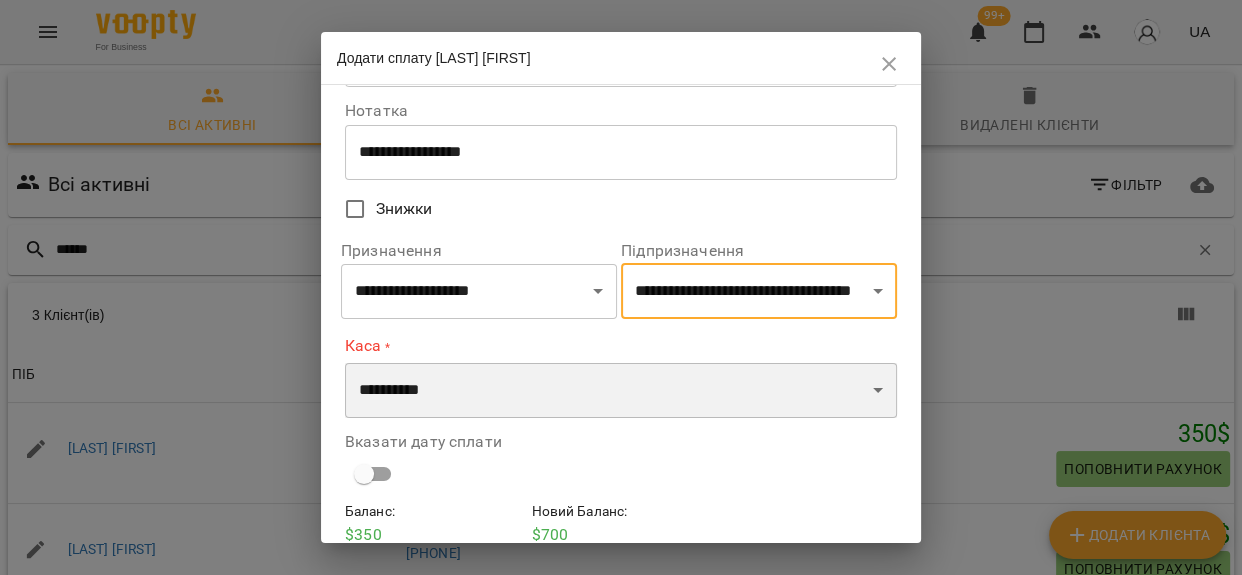 drag, startPoint x: 472, startPoint y: 394, endPoint x: 466, endPoint y: 416, distance: 22.803509 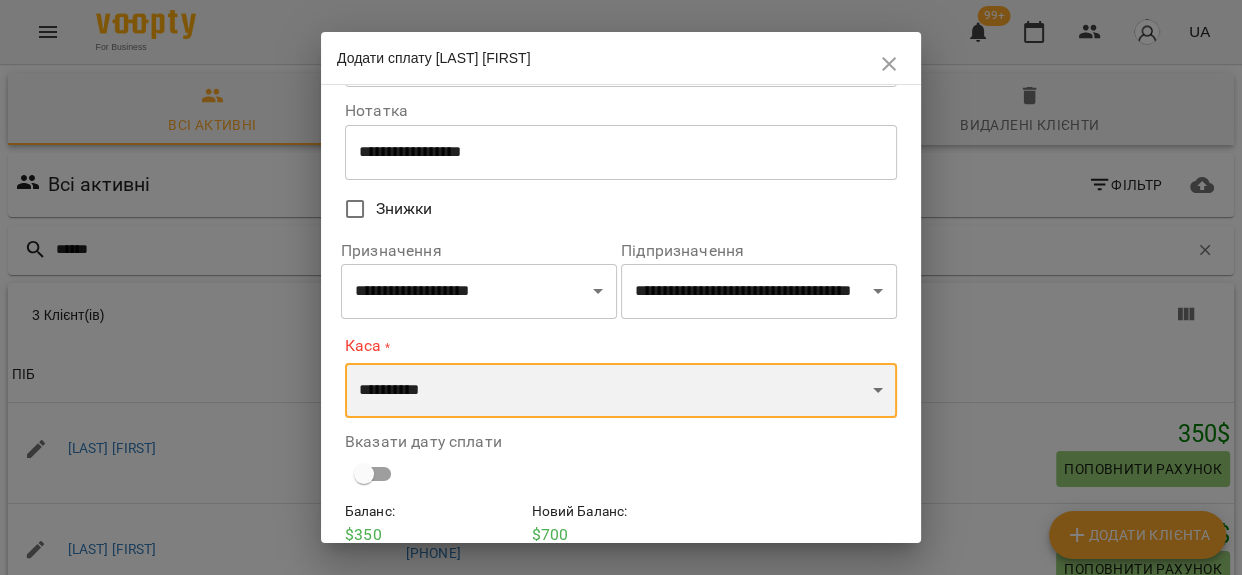 select on "**********" 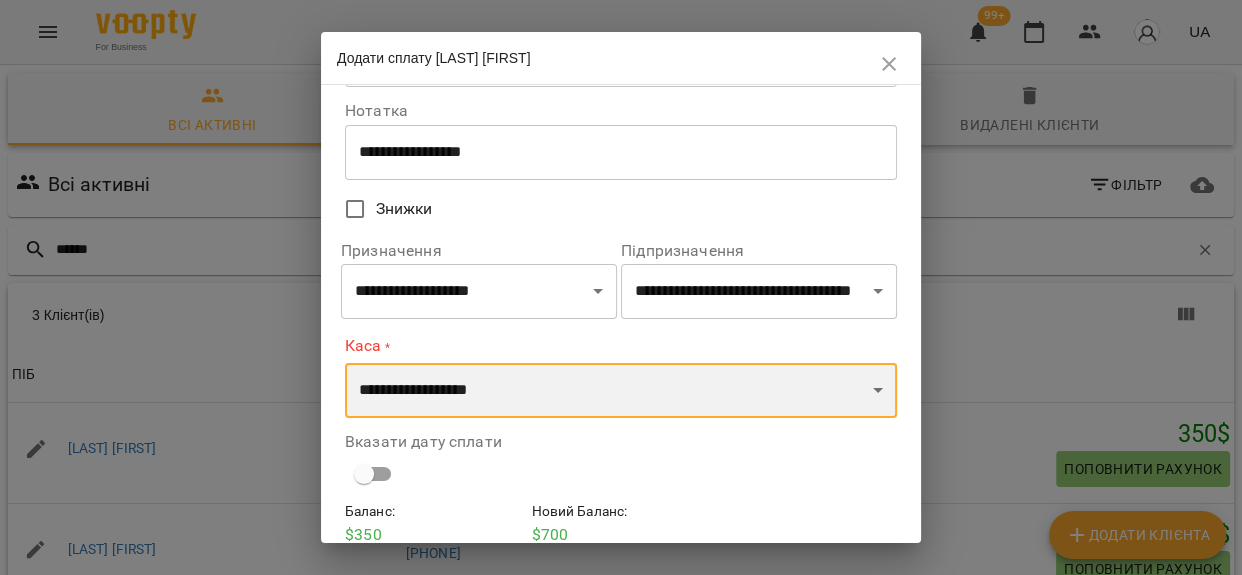 click on "**********" at bounding box center (621, 391) 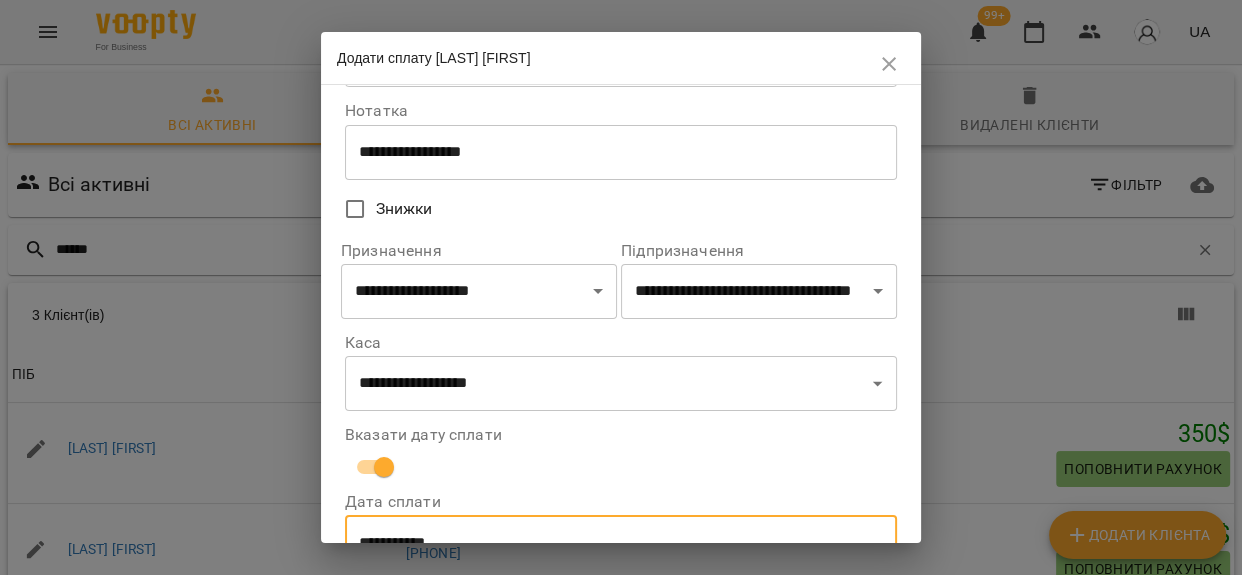 click on "**********" at bounding box center [621, 543] 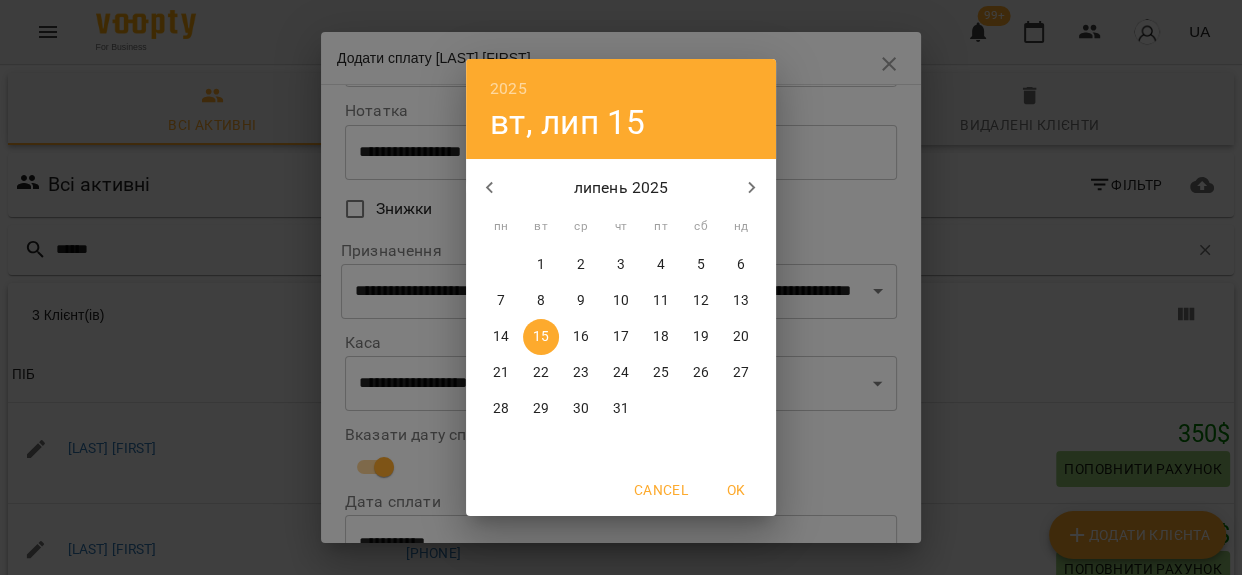 click on "9" at bounding box center [581, 301] 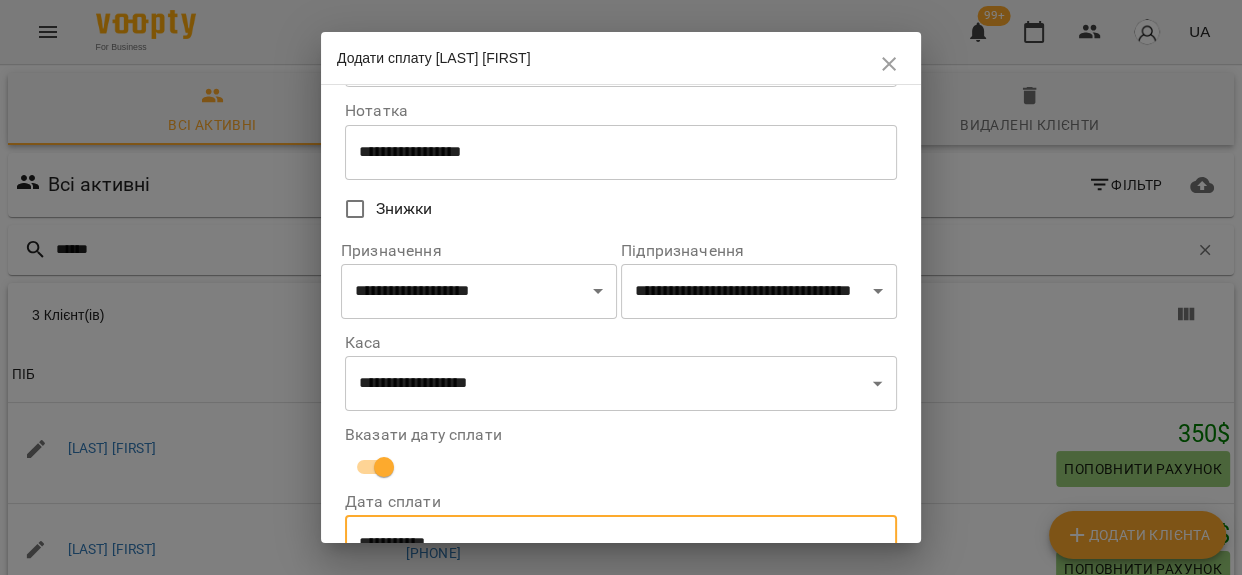 type on "**********" 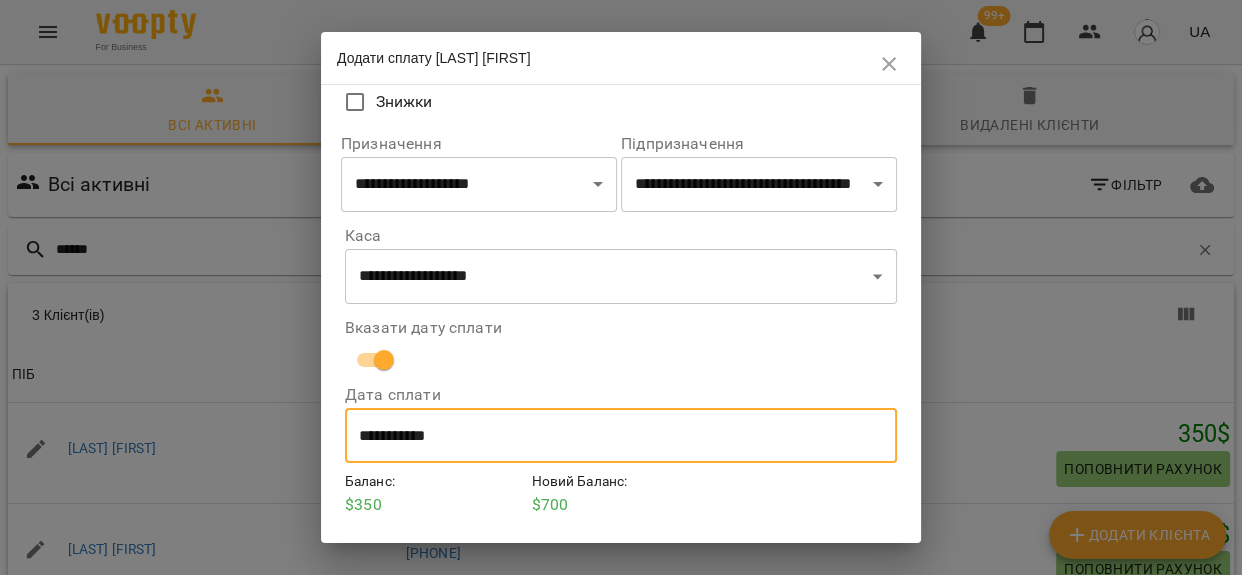 scroll, scrollTop: 256, scrollLeft: 0, axis: vertical 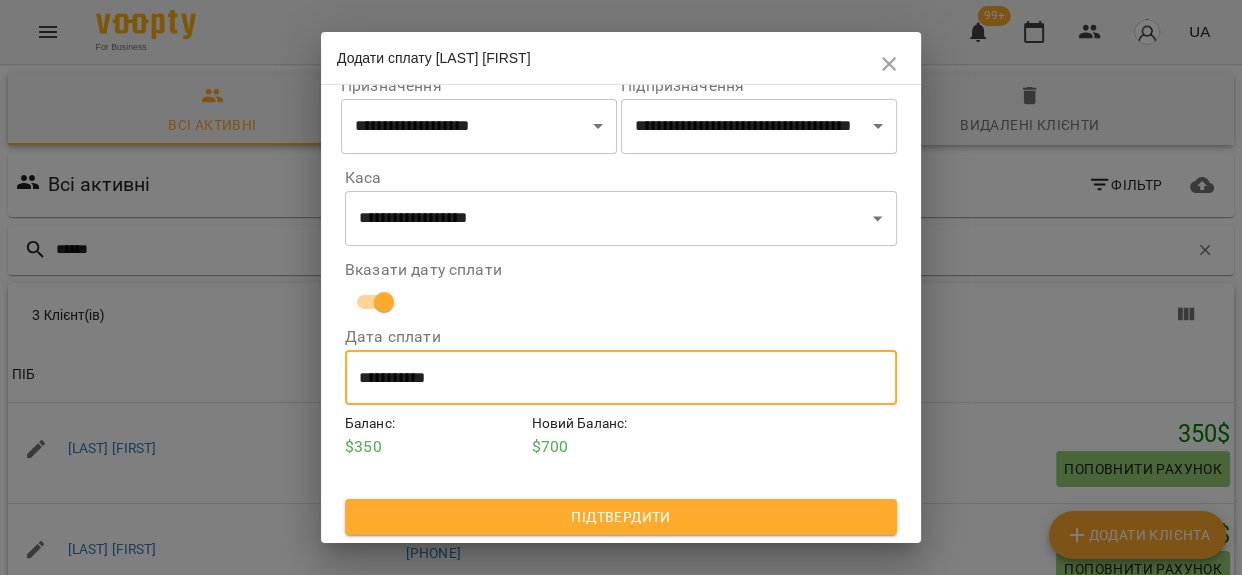 click on "Підтвердити" at bounding box center (621, 517) 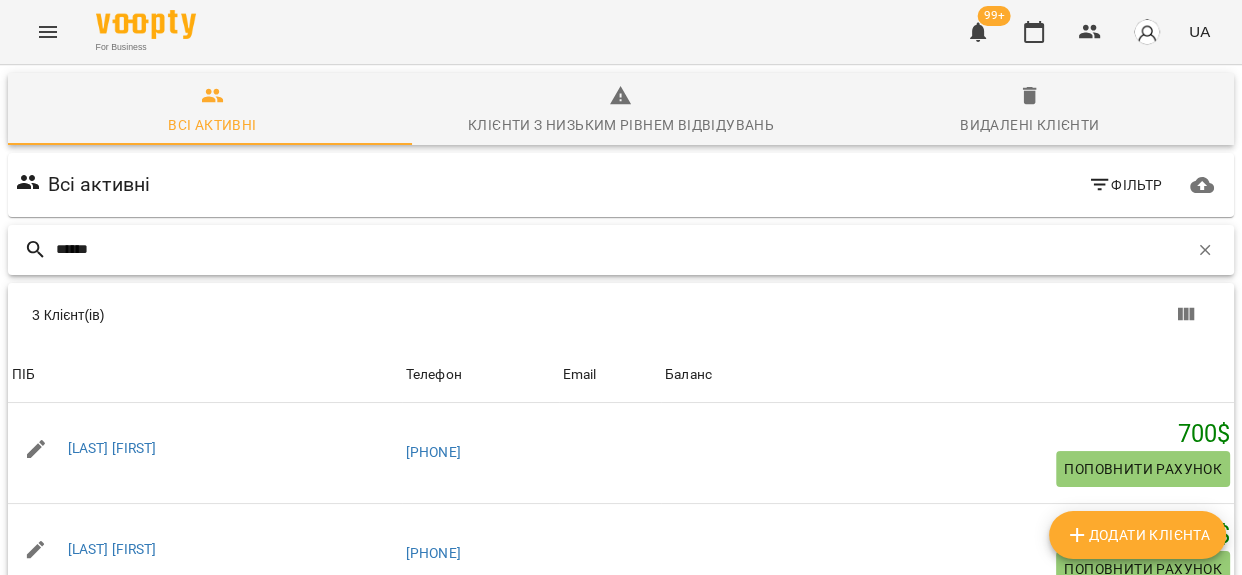 drag, startPoint x: 117, startPoint y: 98, endPoint x: 20, endPoint y: 100, distance: 97.020615 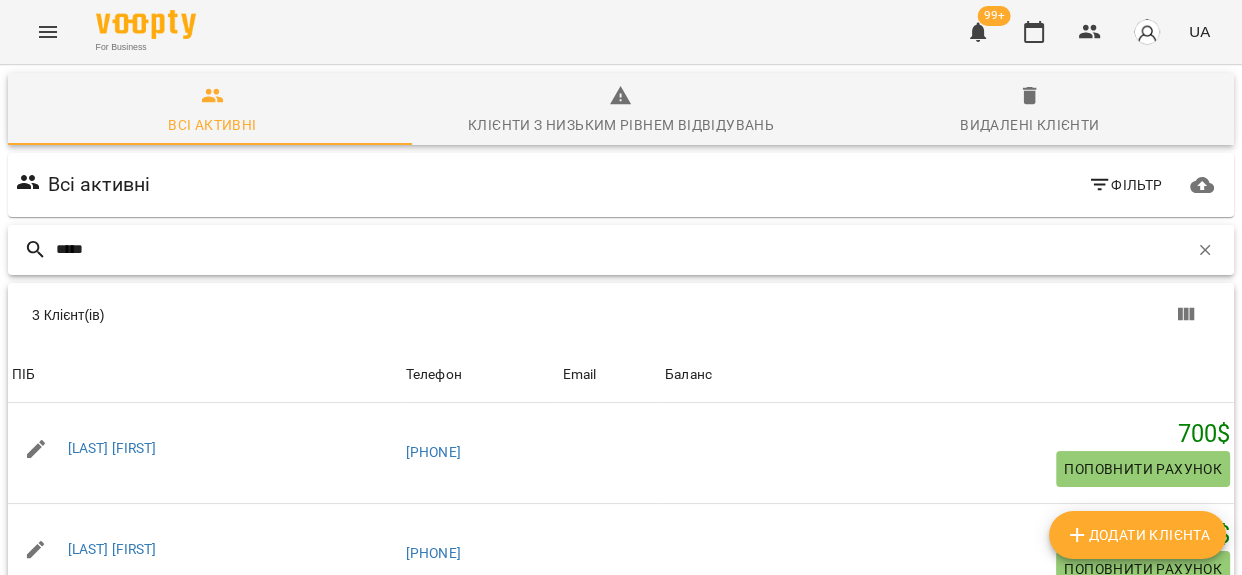 scroll, scrollTop: 88, scrollLeft: 0, axis: vertical 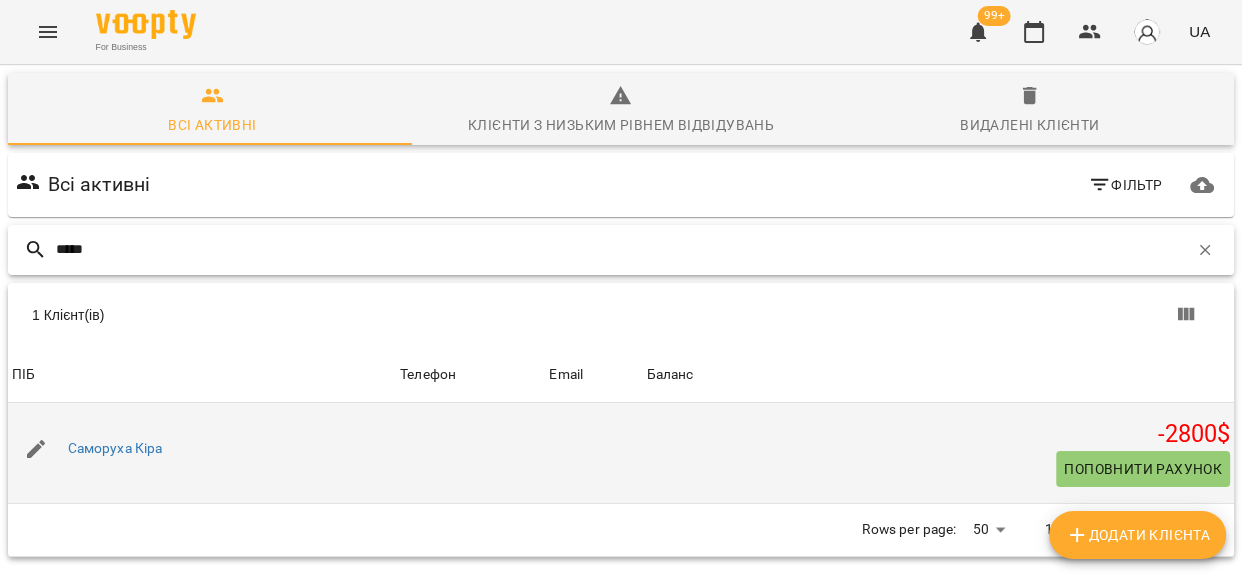 type on "*****" 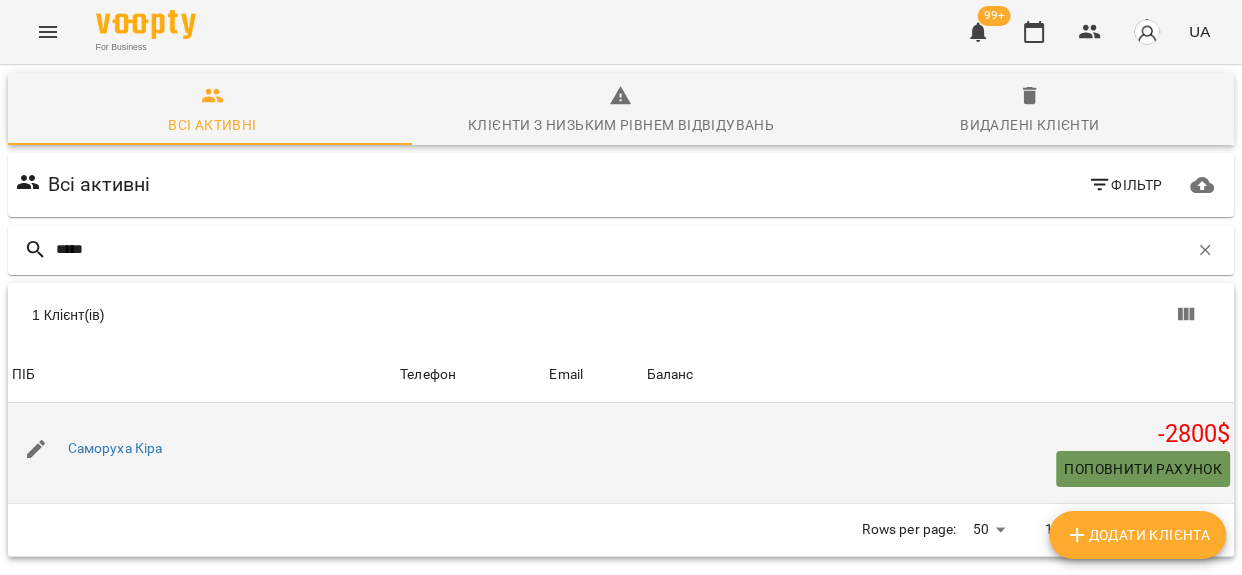 click on "Поповнити рахунок" at bounding box center (1143, 469) 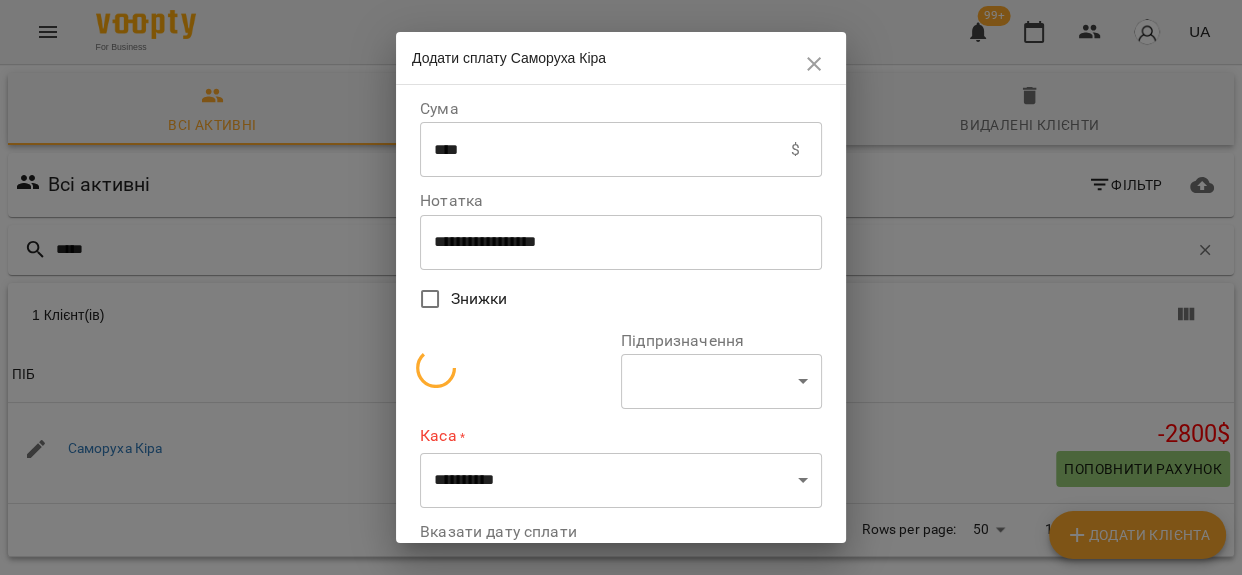 select on "**********" 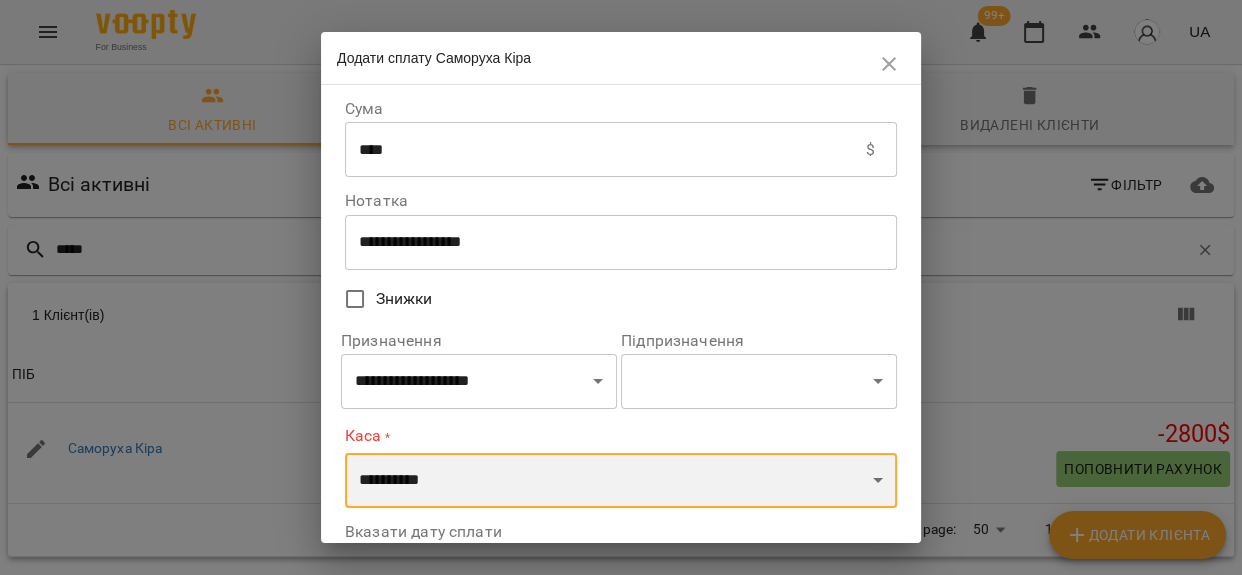 click on "**********" at bounding box center (621, 481) 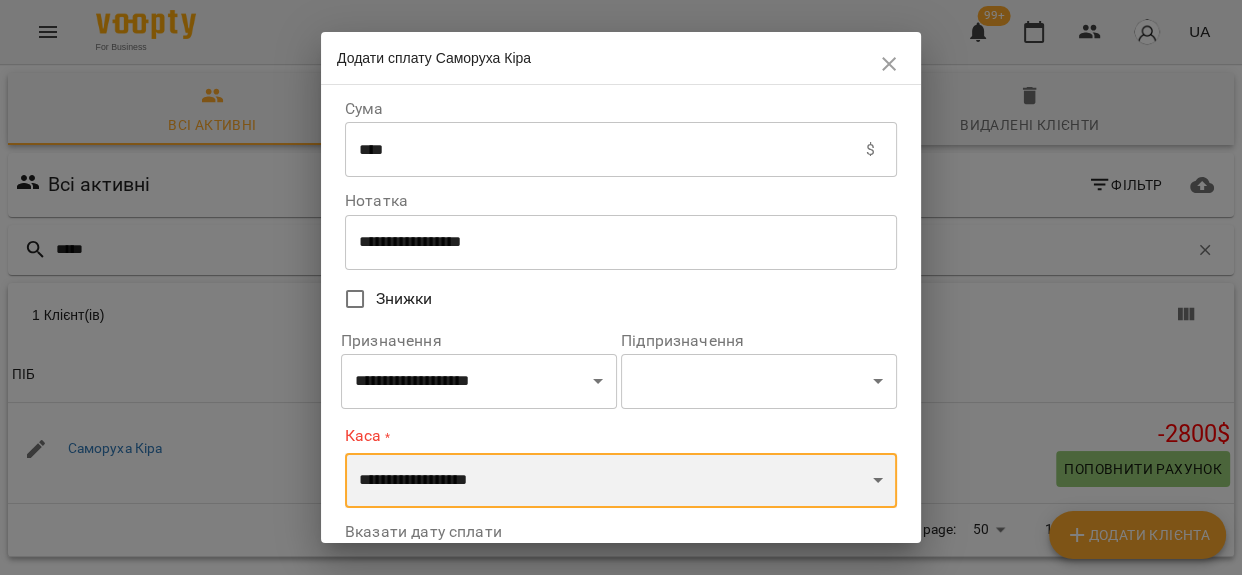 click on "**********" at bounding box center (621, 481) 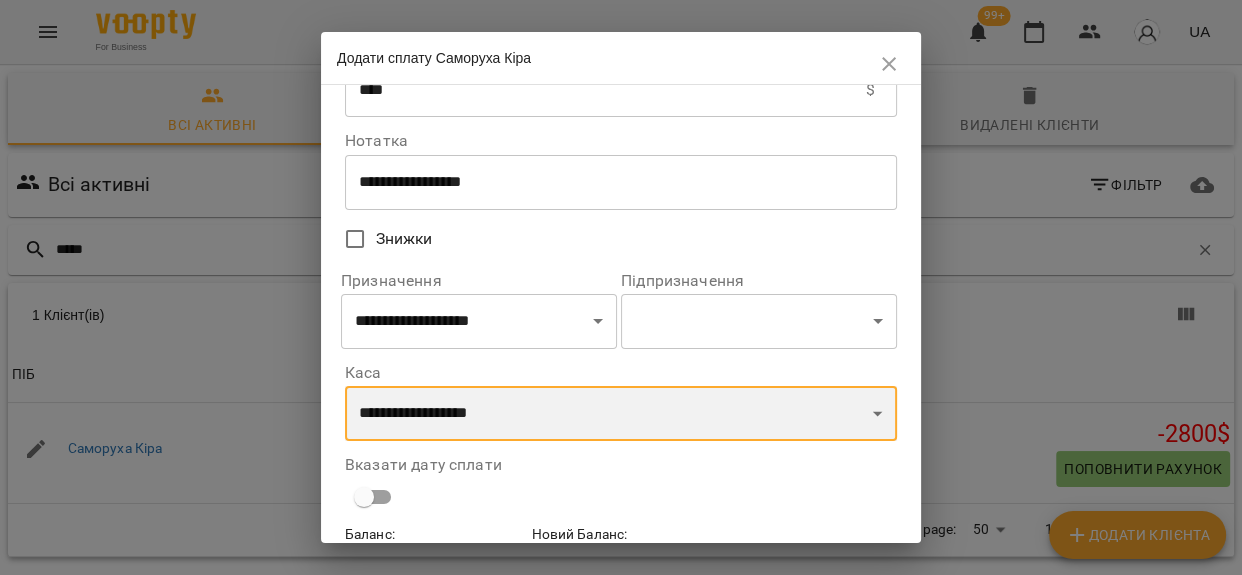 scroll, scrollTop: 171, scrollLeft: 0, axis: vertical 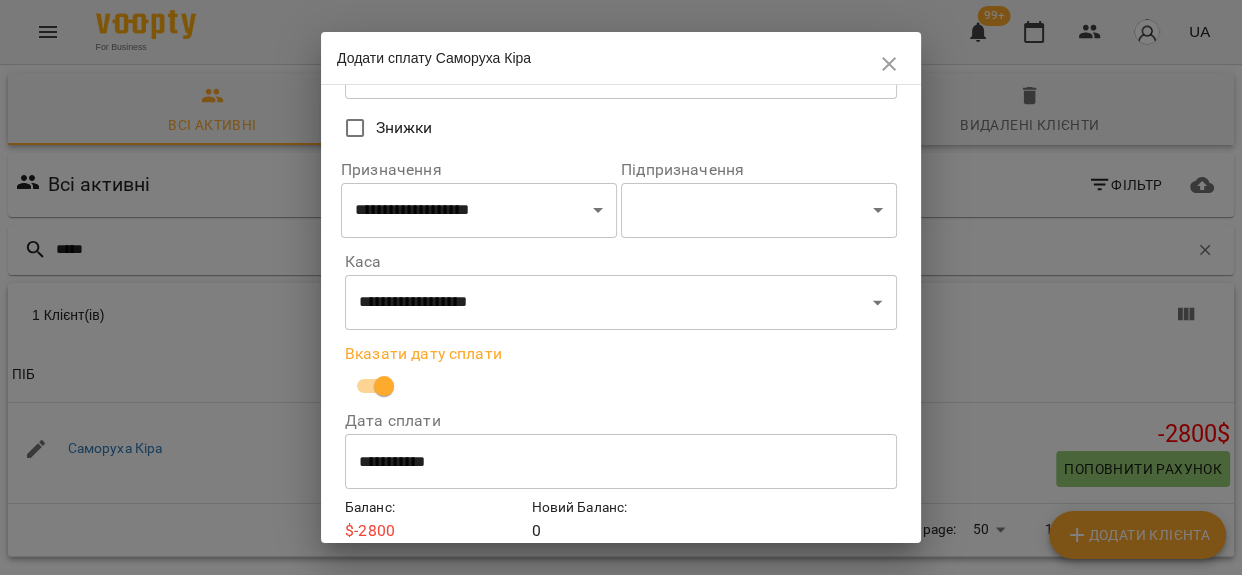click on "**********" at bounding box center (621, 462) 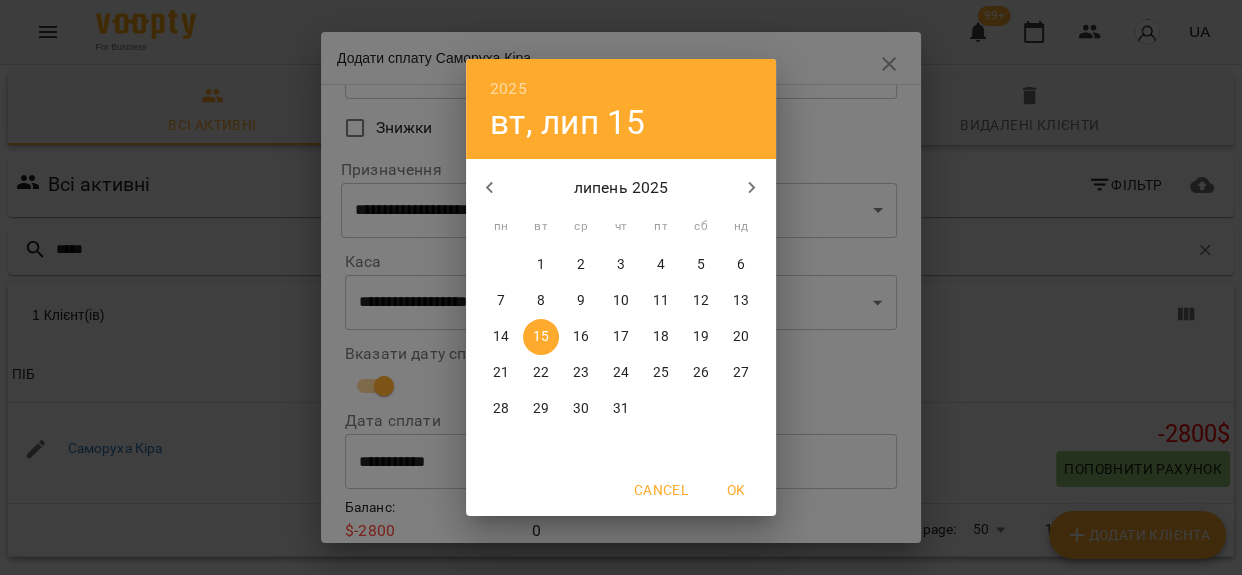 click on "9" at bounding box center [581, 301] 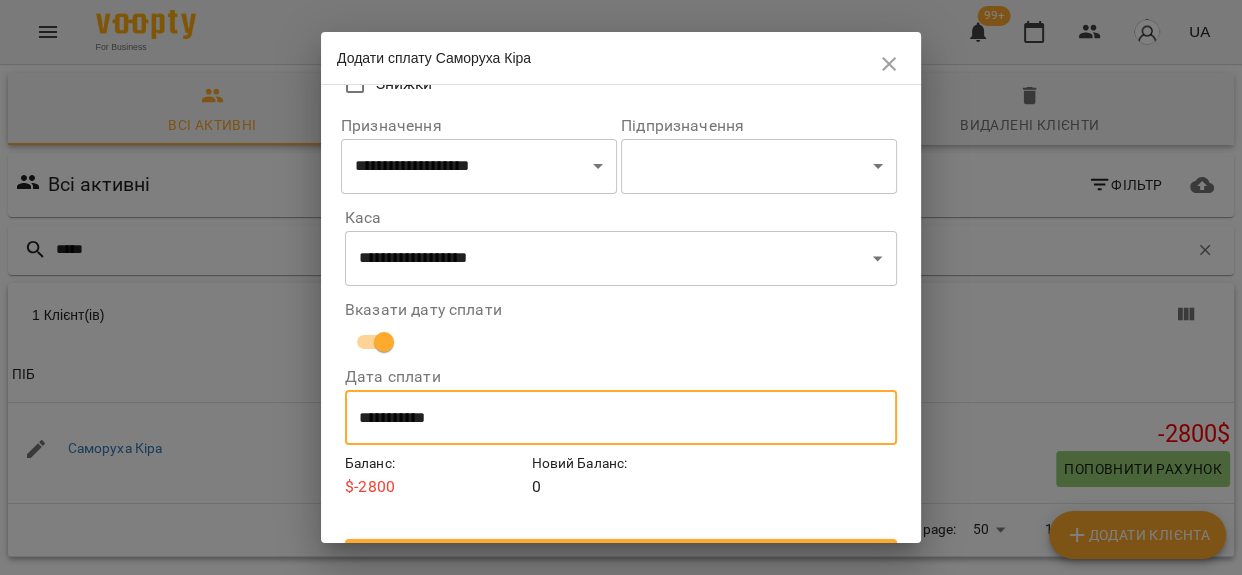 scroll, scrollTop: 256, scrollLeft: 0, axis: vertical 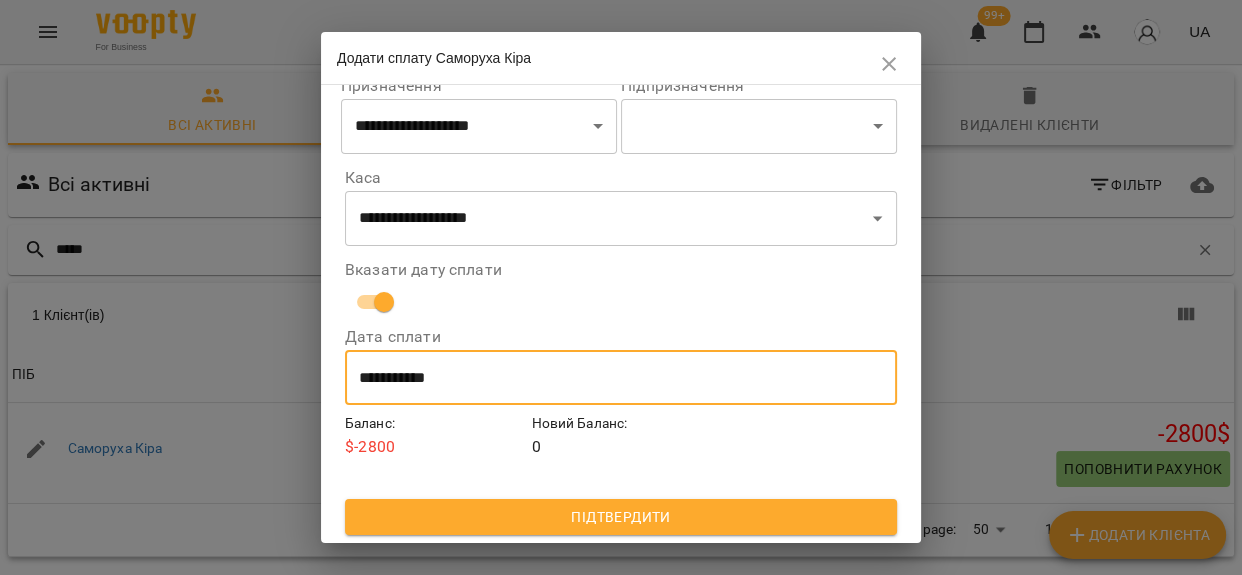 click on "Підтвердити" at bounding box center (621, 517) 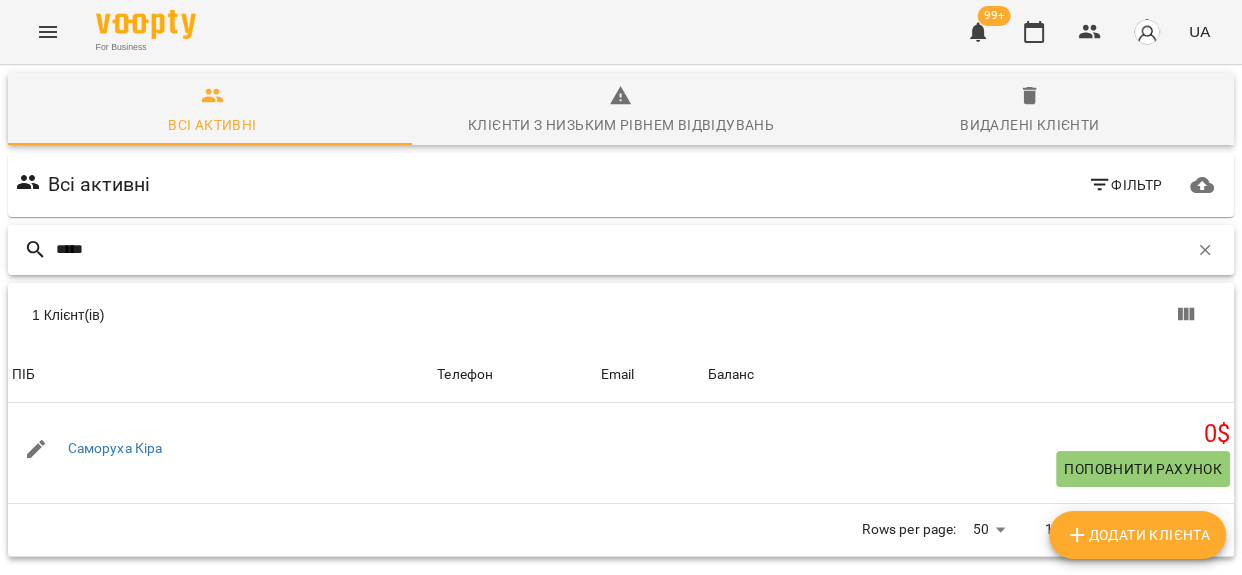 drag, startPoint x: 100, startPoint y: 157, endPoint x: 0, endPoint y: 160, distance: 100.04499 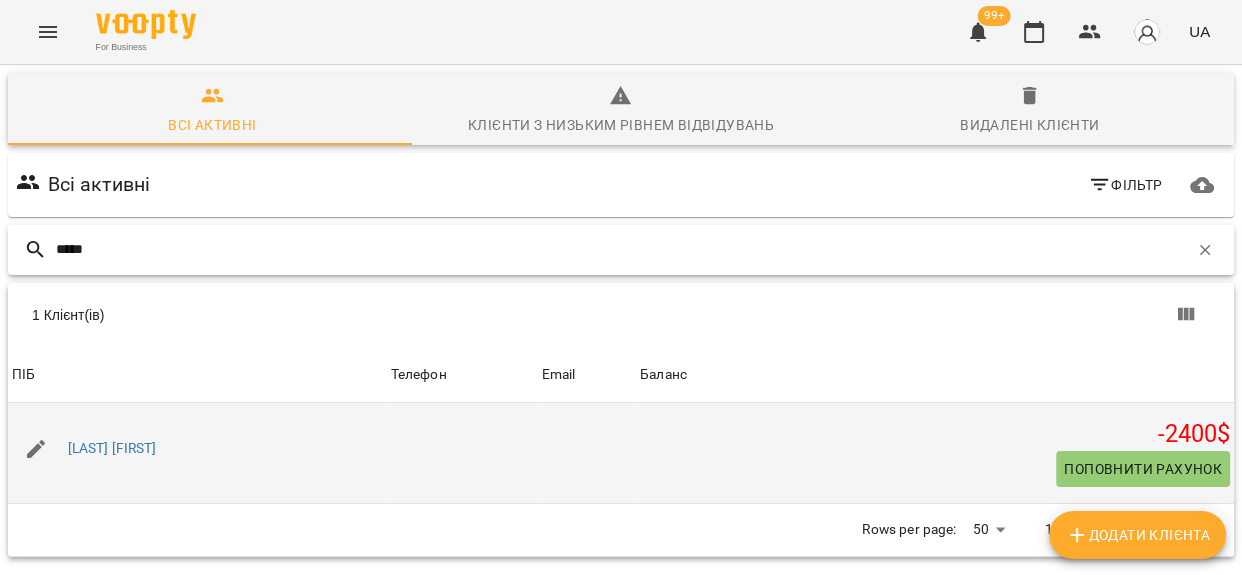 type on "*****" 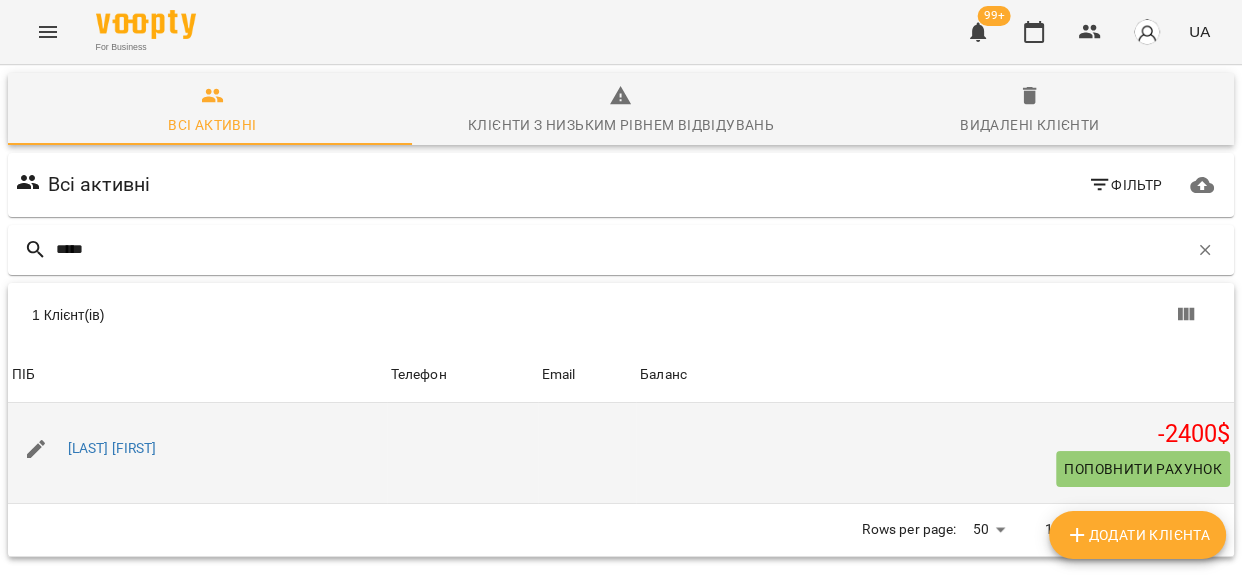 click on "Поповнити рахунок" at bounding box center (1143, 469) 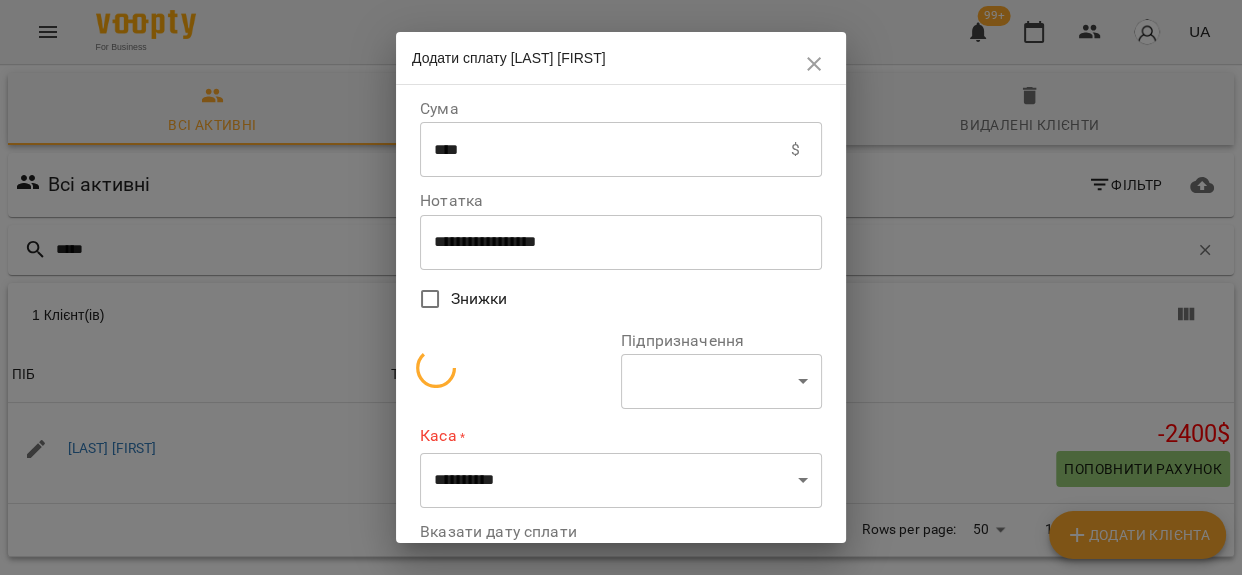 select on "**********" 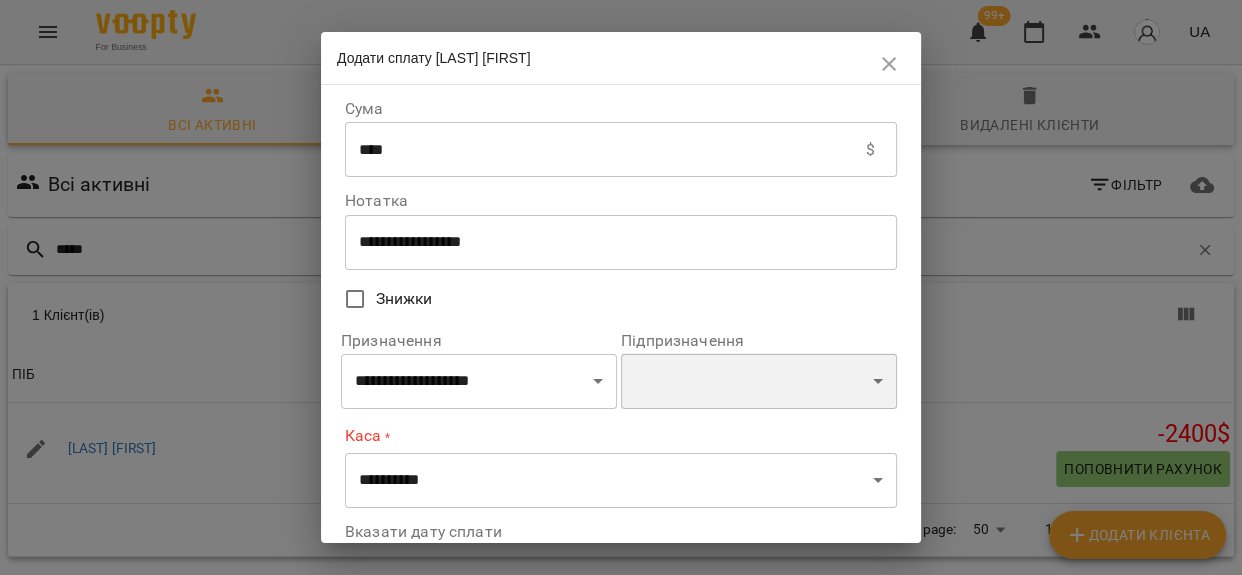 click on "**********" at bounding box center [759, 381] 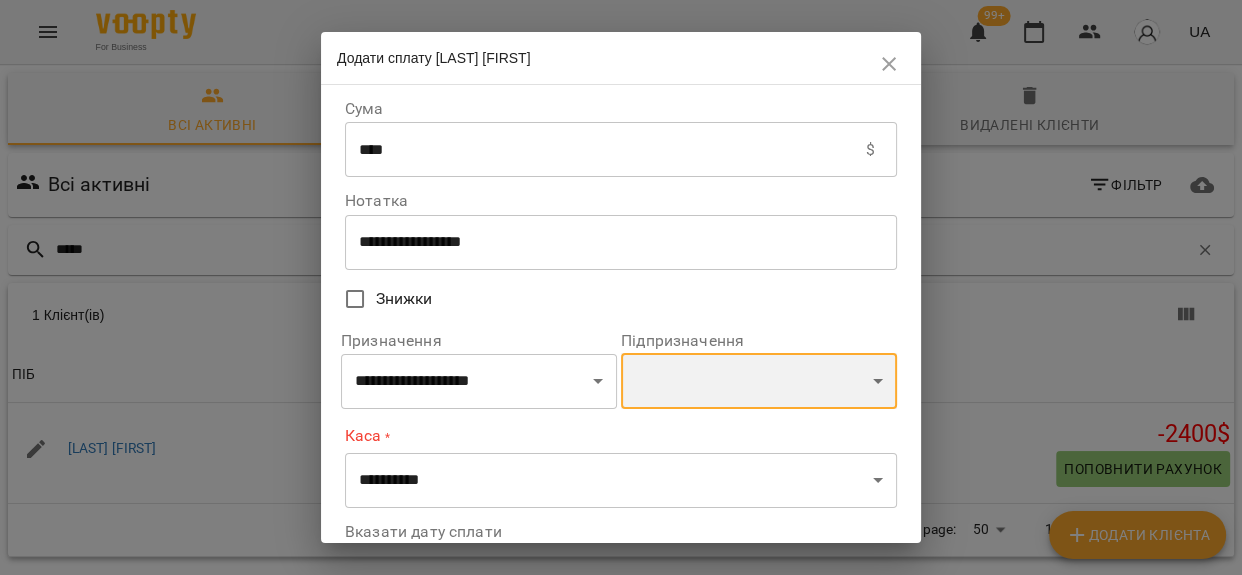 select on "**********" 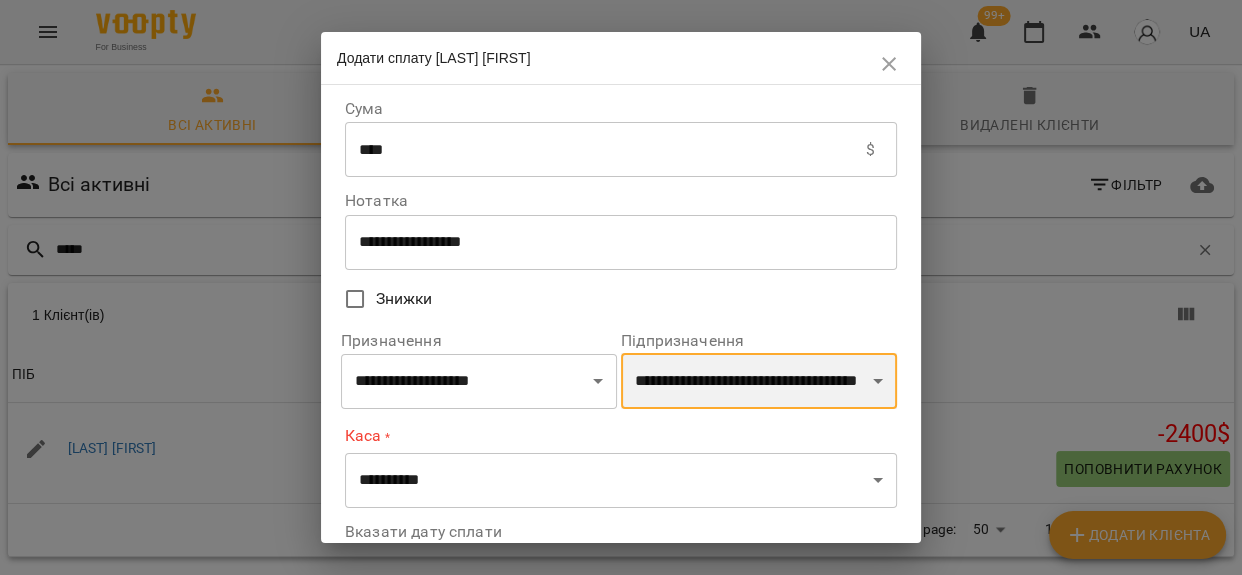 click on "**********" at bounding box center (759, 381) 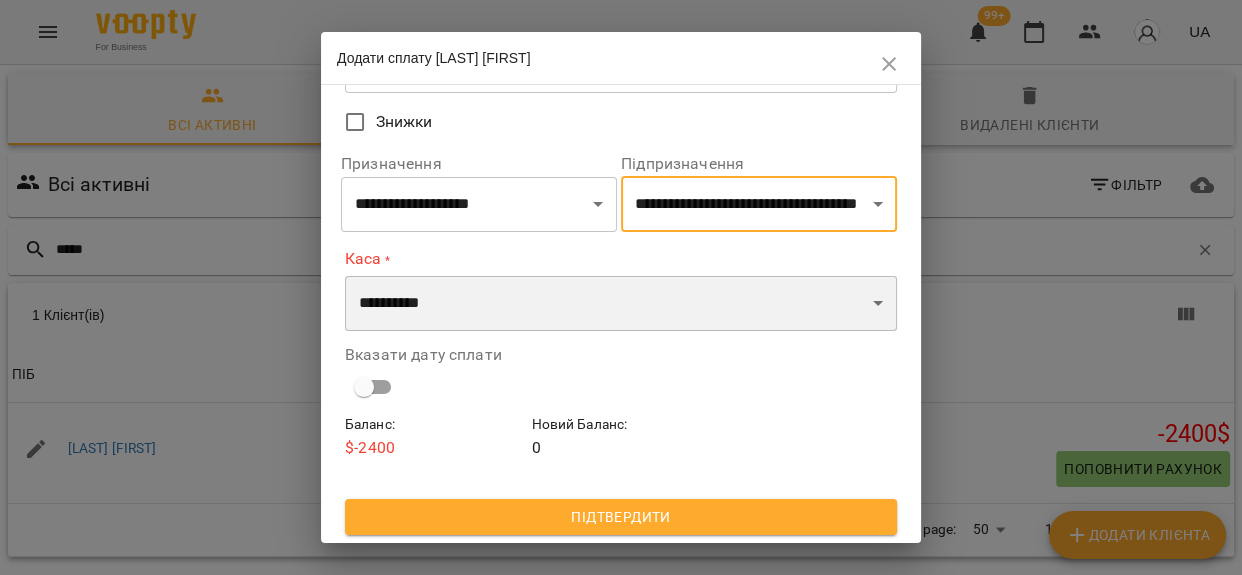 click on "**********" at bounding box center [621, 304] 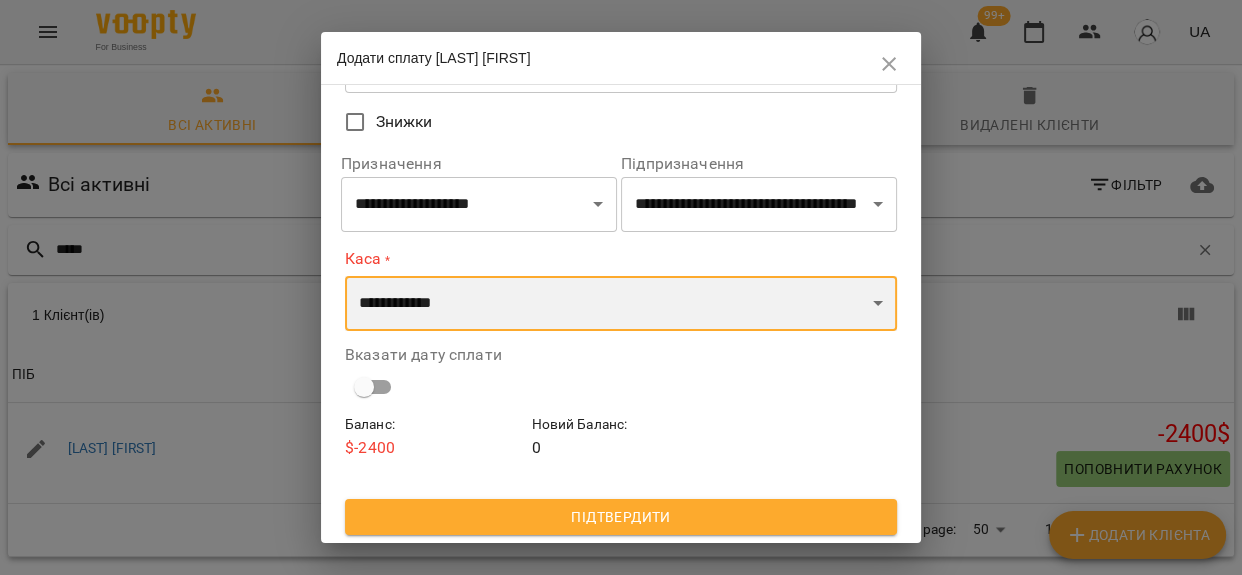 click on "**********" at bounding box center (621, 304) 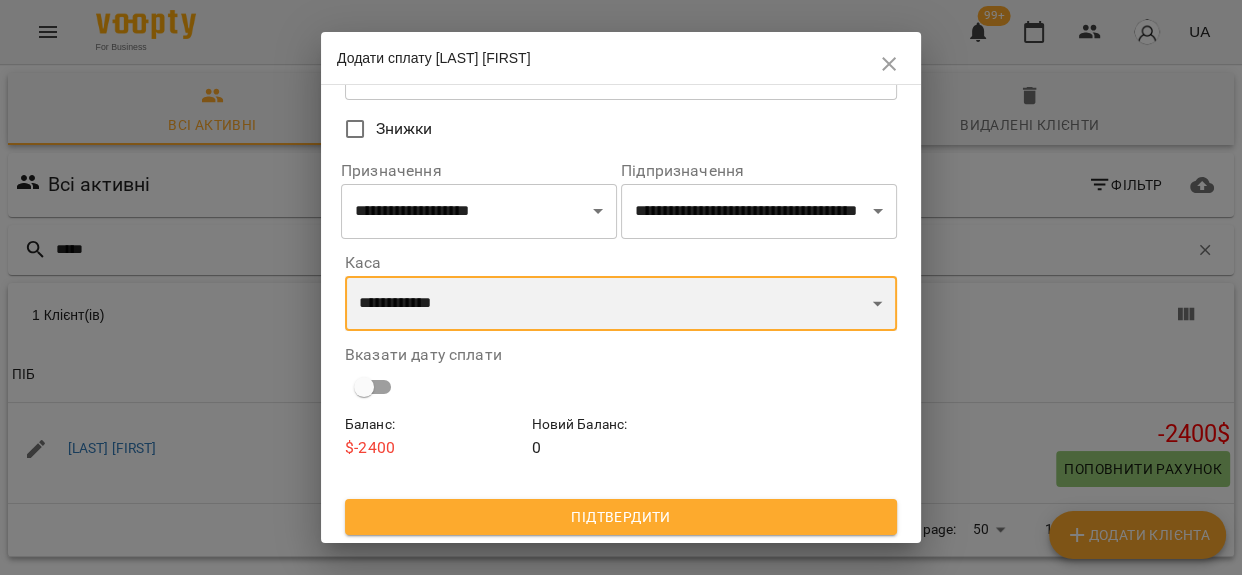scroll, scrollTop: 172, scrollLeft: 0, axis: vertical 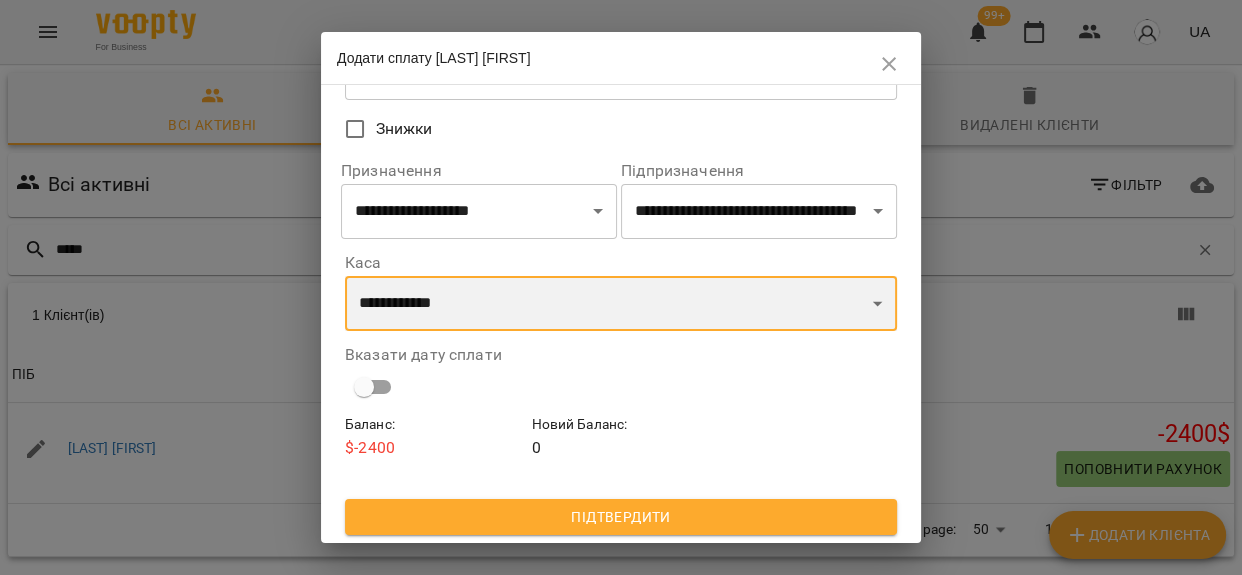 click on "**********" at bounding box center [621, 304] 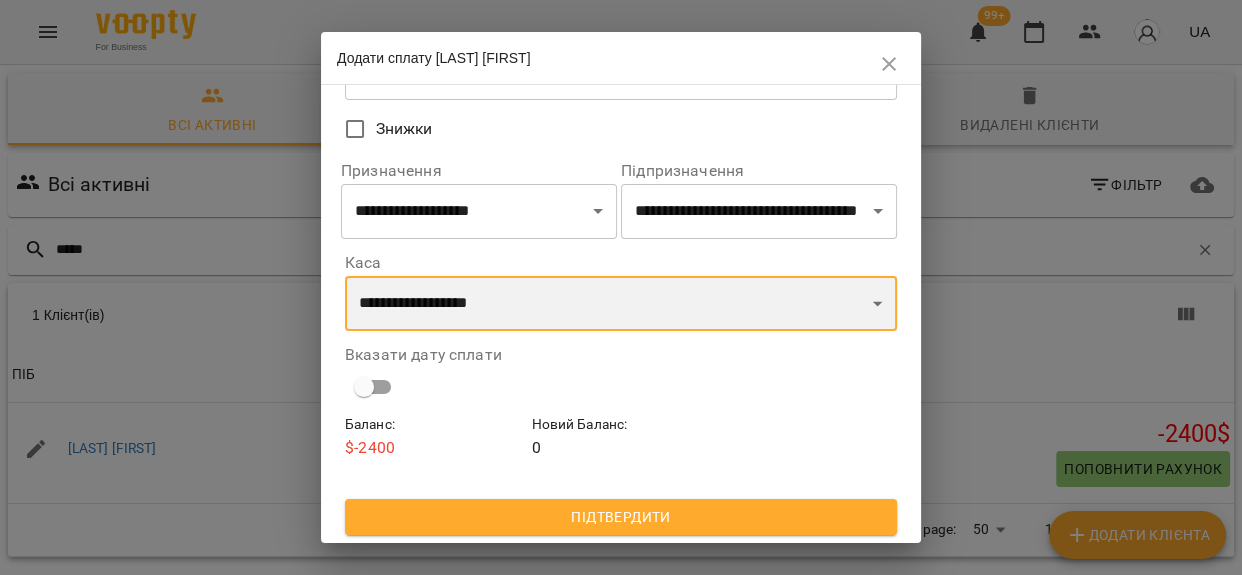 click on "**********" at bounding box center (621, 304) 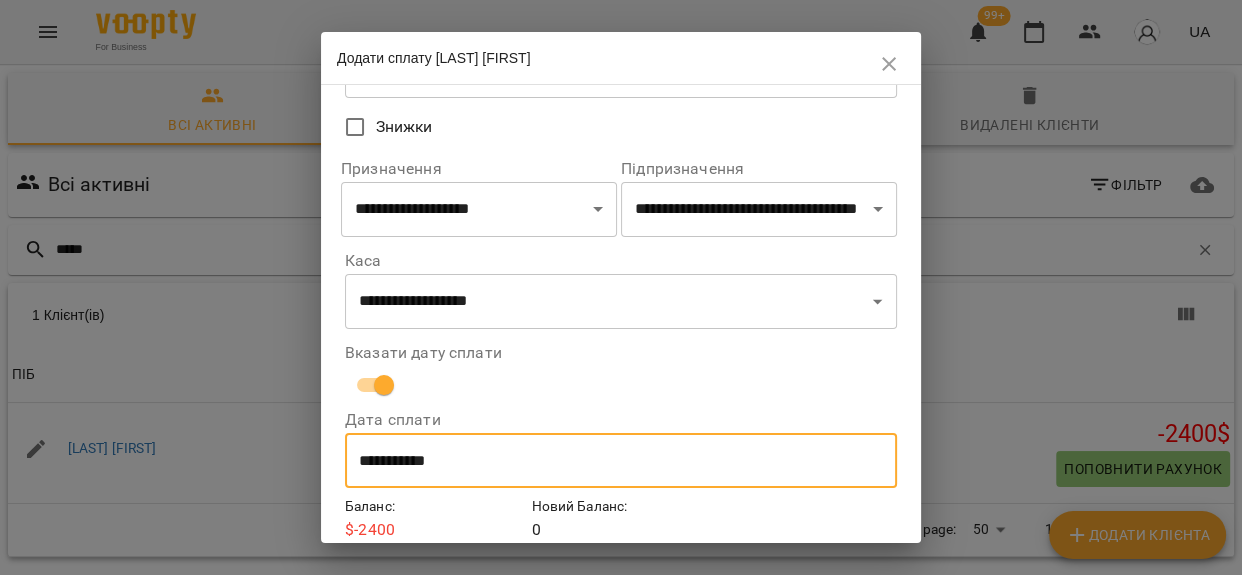 click on "**********" at bounding box center [621, 461] 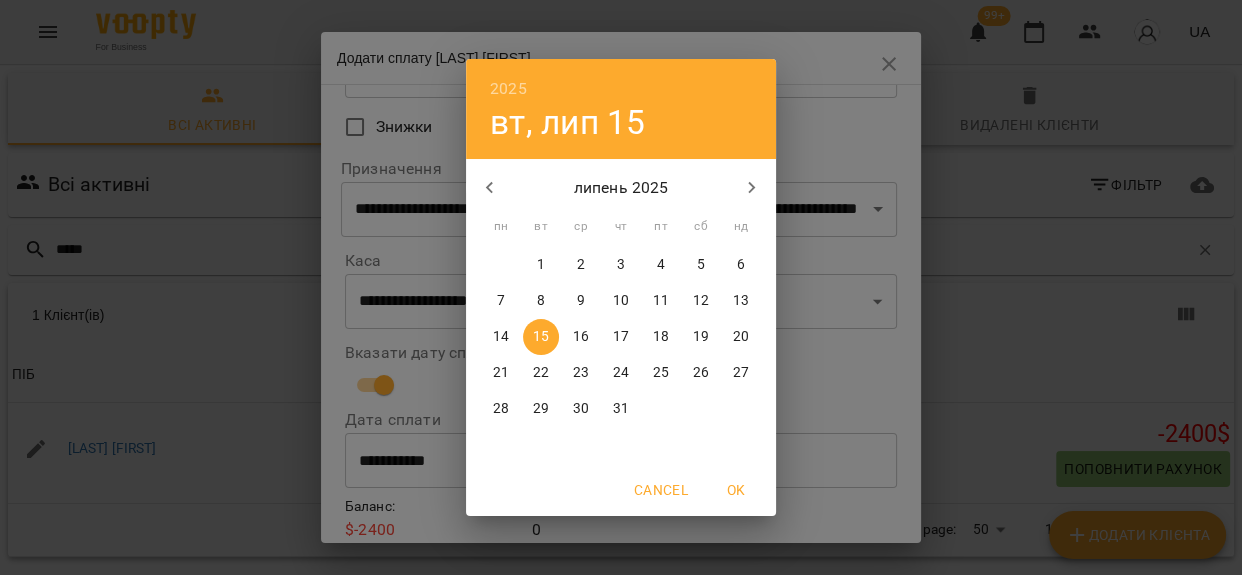 click on "9" at bounding box center [581, 301] 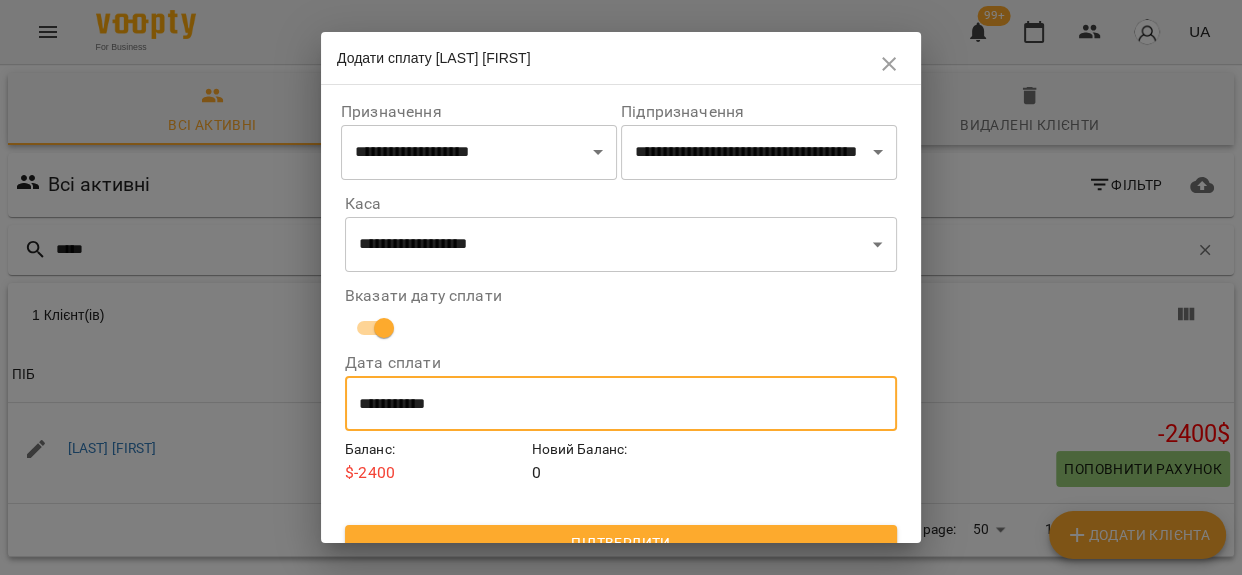 scroll, scrollTop: 256, scrollLeft: 0, axis: vertical 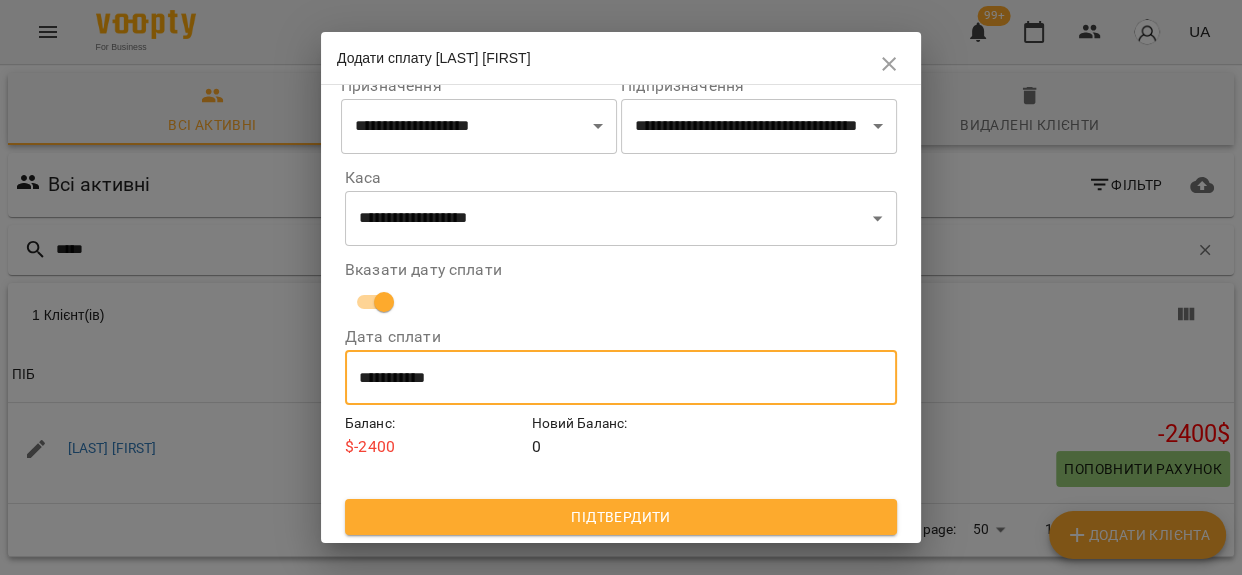 click on "Підтвердити" at bounding box center (621, 517) 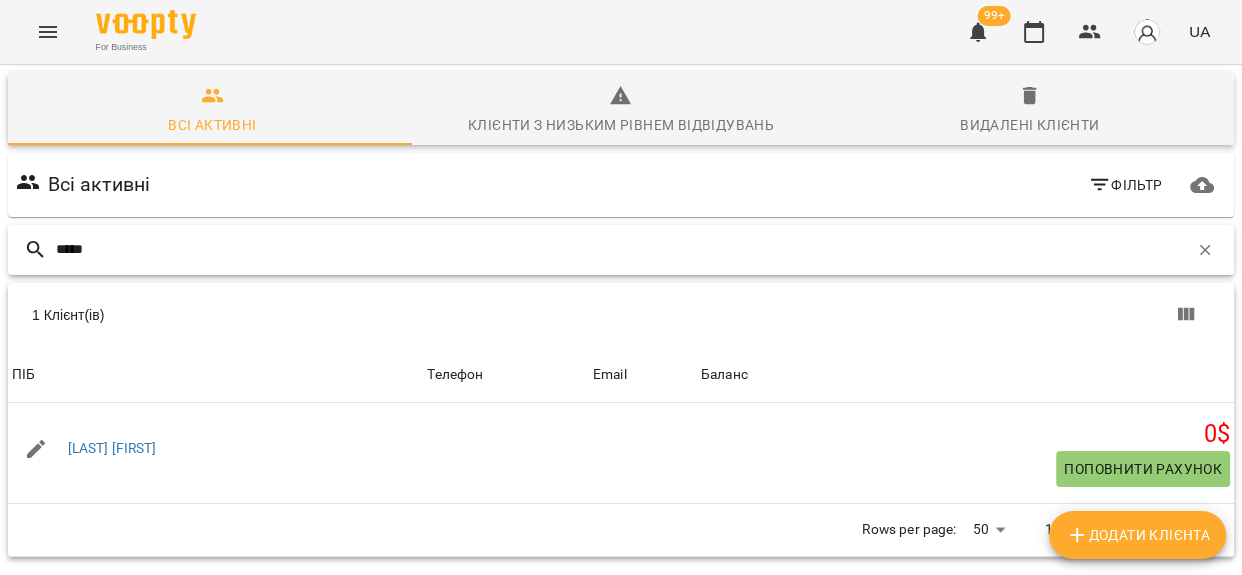 drag, startPoint x: 94, startPoint y: 164, endPoint x: 9, endPoint y: 173, distance: 85.47514 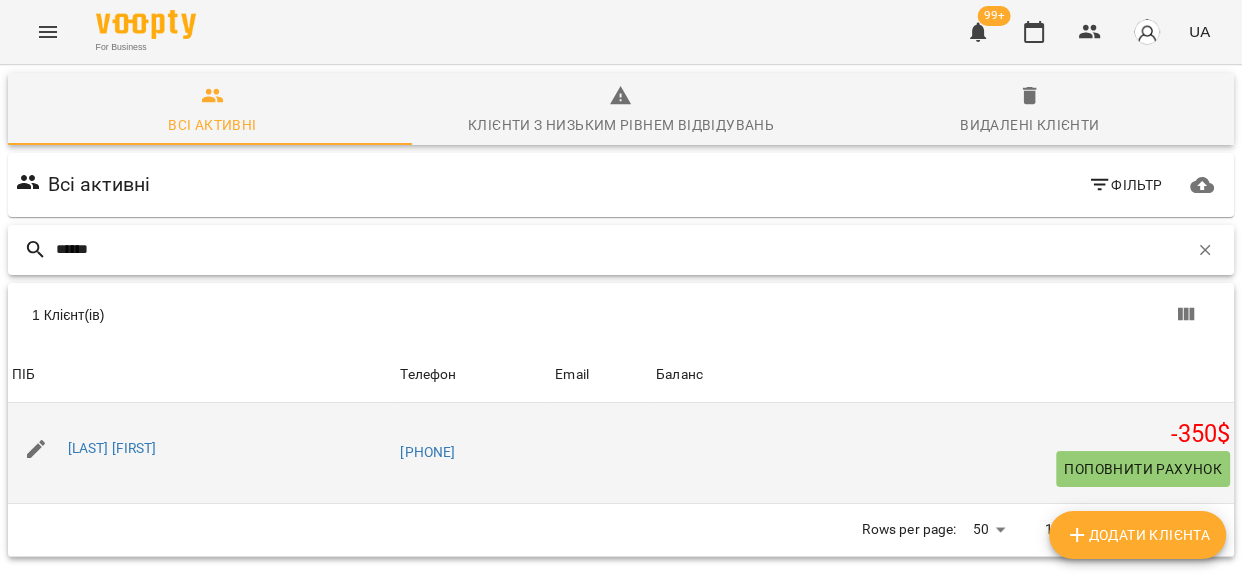 type on "******" 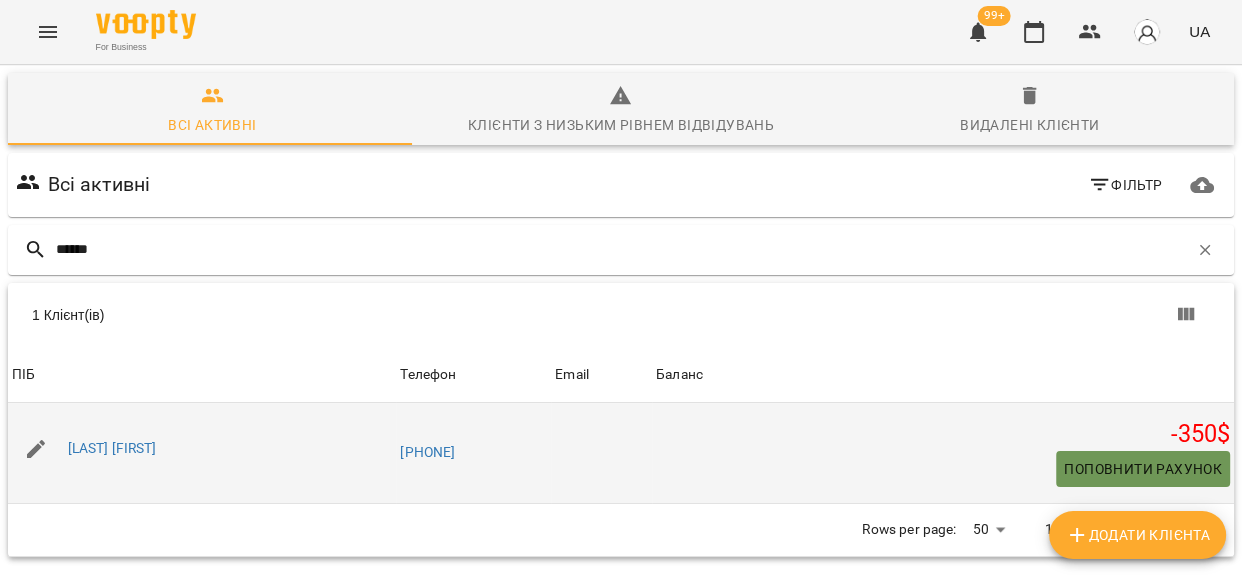 click on "Поповнити рахунок" at bounding box center (1143, 469) 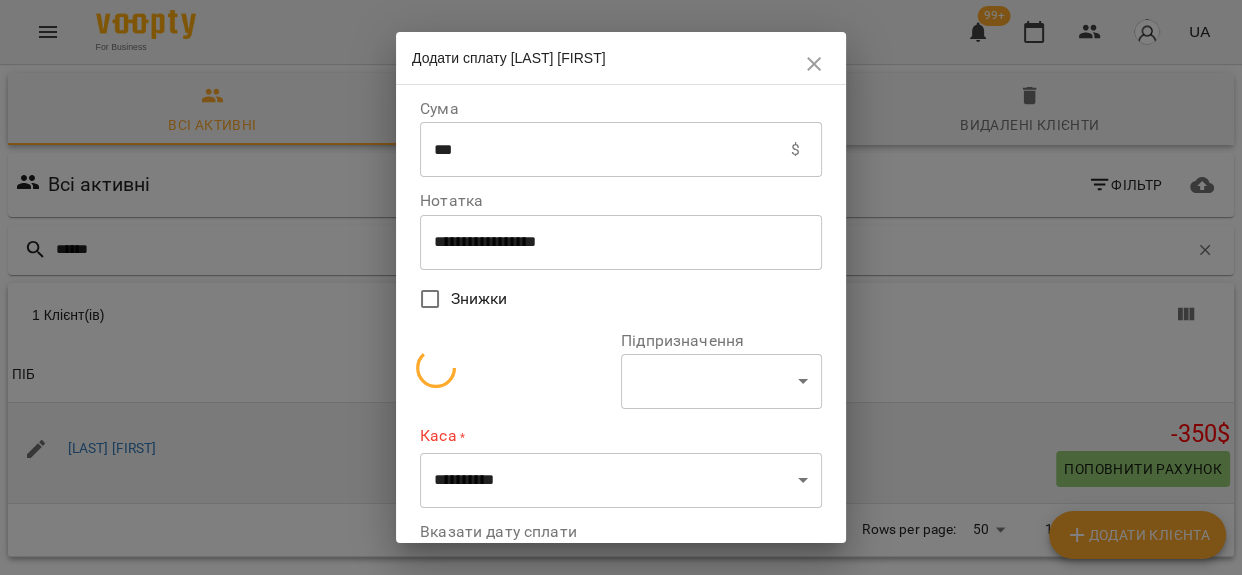 select on "**********" 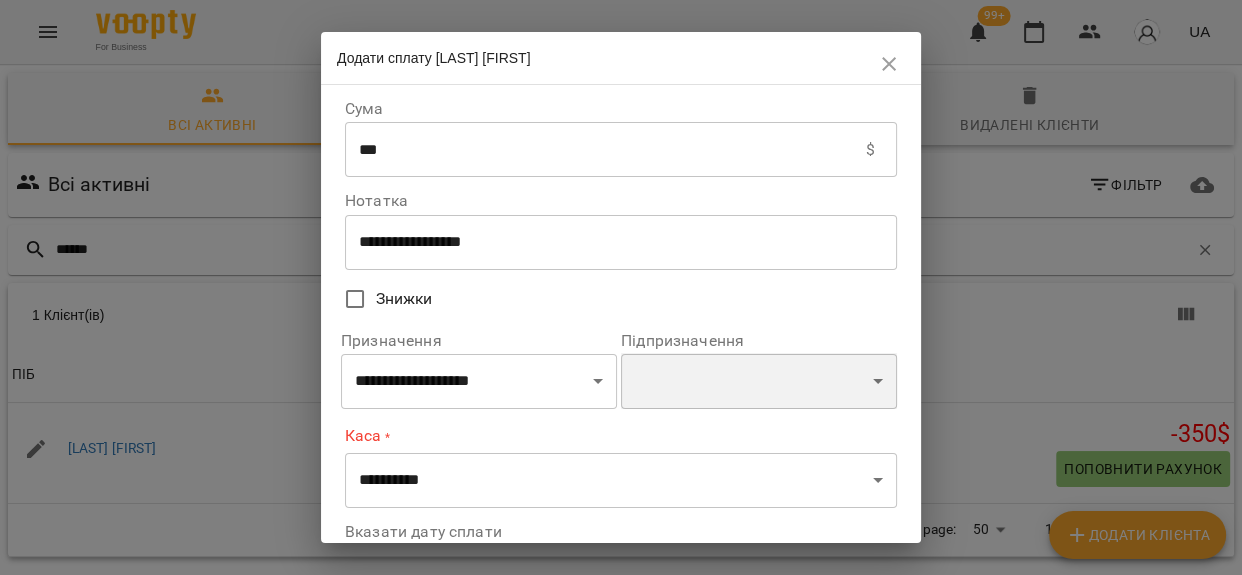 click on "**********" at bounding box center (759, 381) 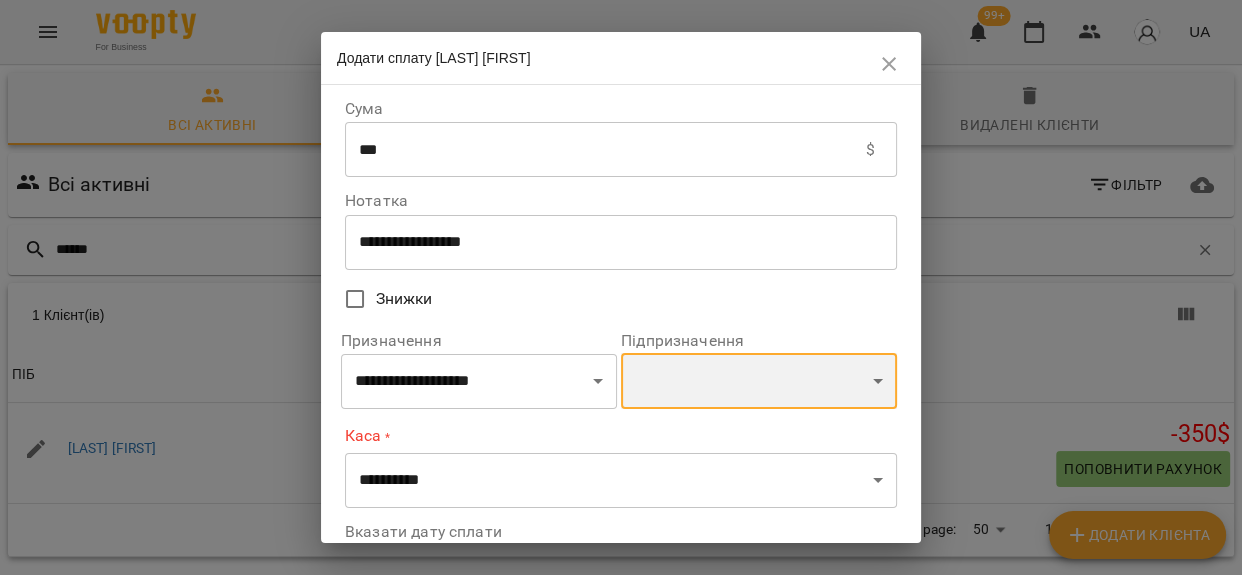 select on "**********" 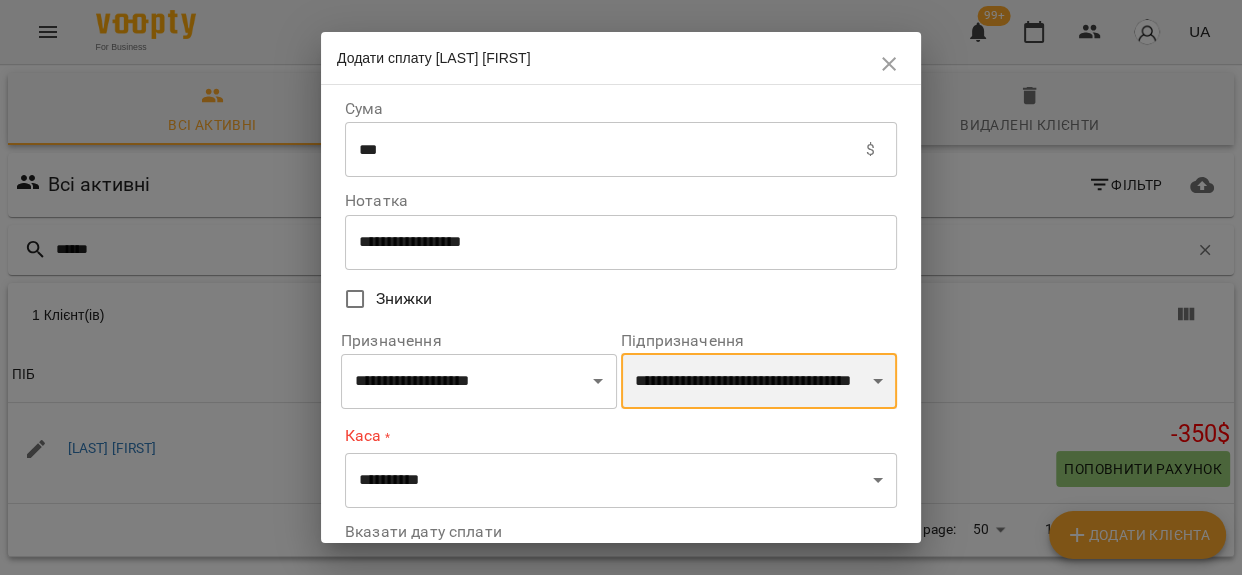 click on "**********" at bounding box center (759, 381) 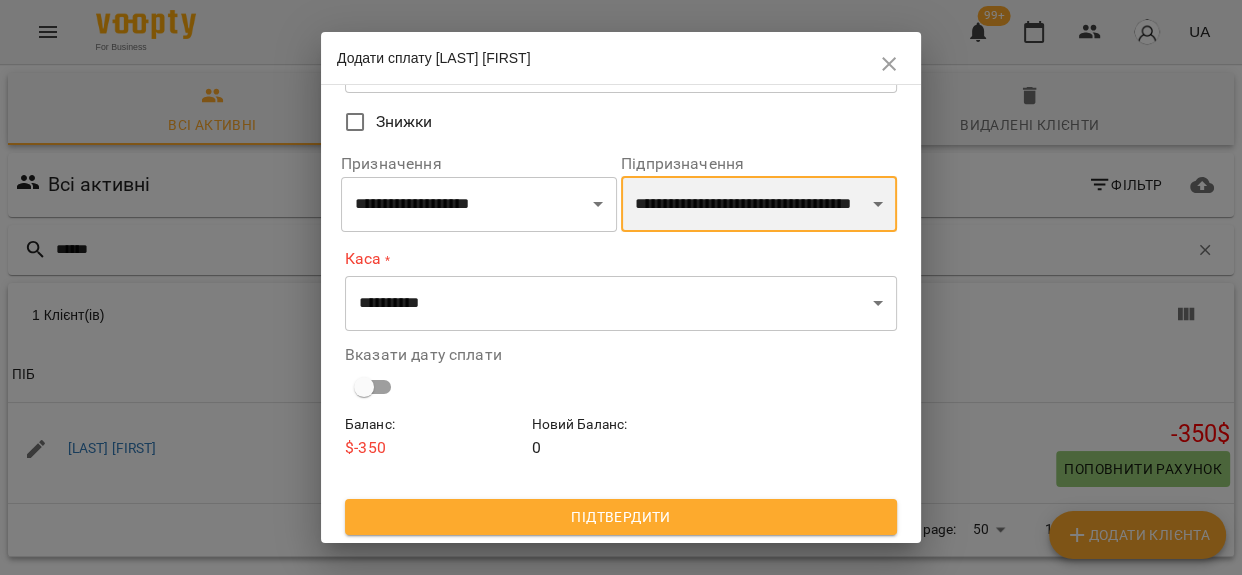 scroll, scrollTop: 179, scrollLeft: 0, axis: vertical 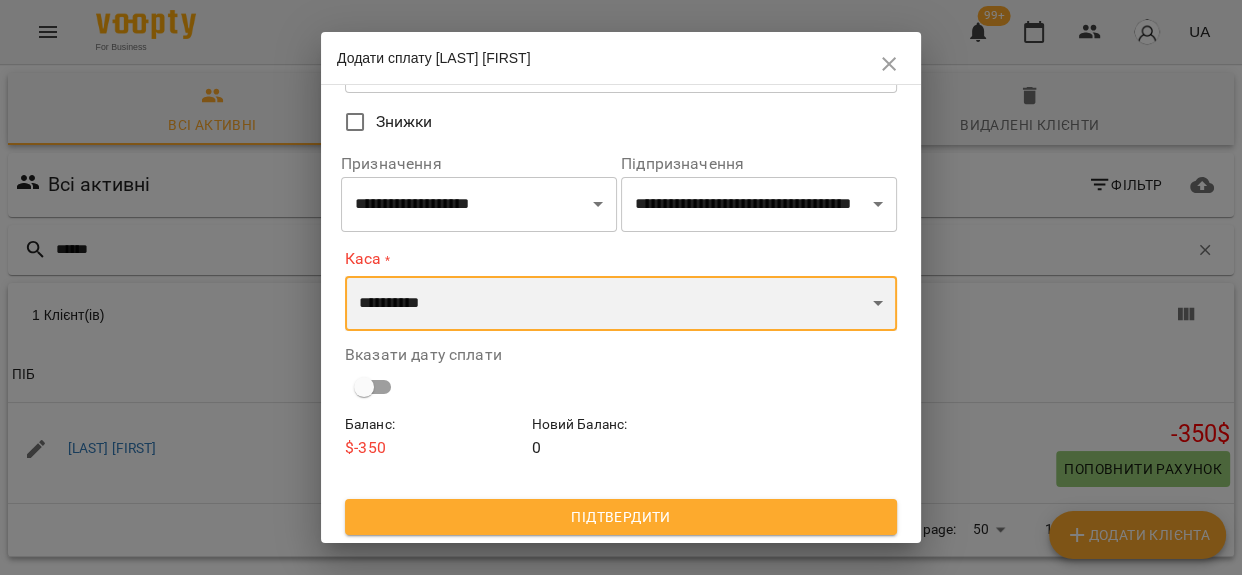 drag, startPoint x: 558, startPoint y: 303, endPoint x: 549, endPoint y: 341, distance: 39.051247 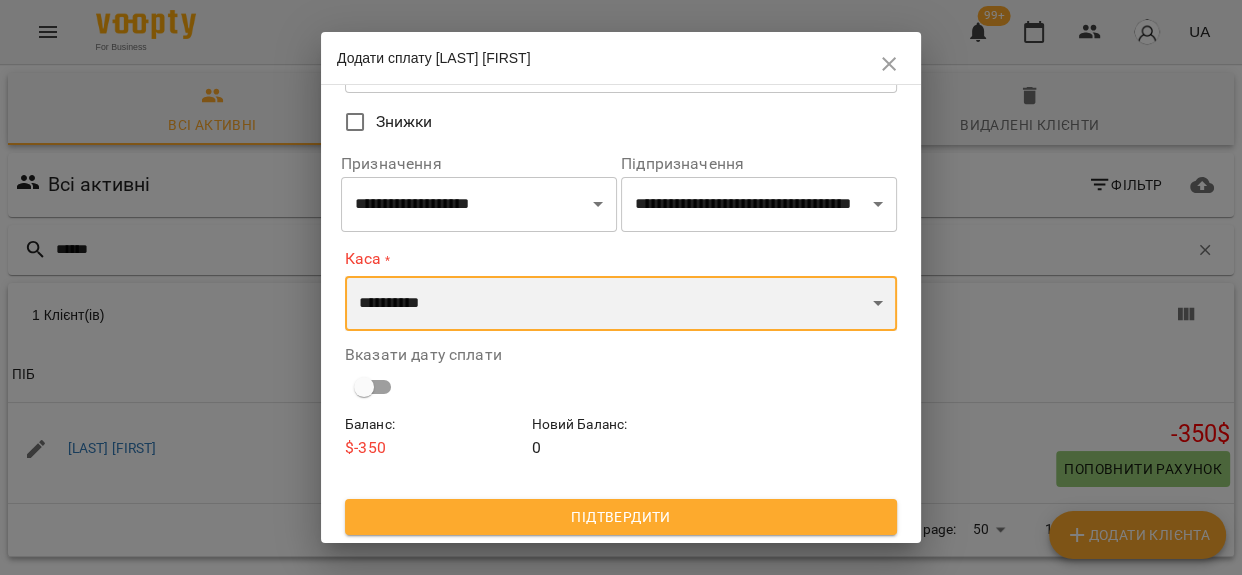 click on "**********" at bounding box center (621, 304) 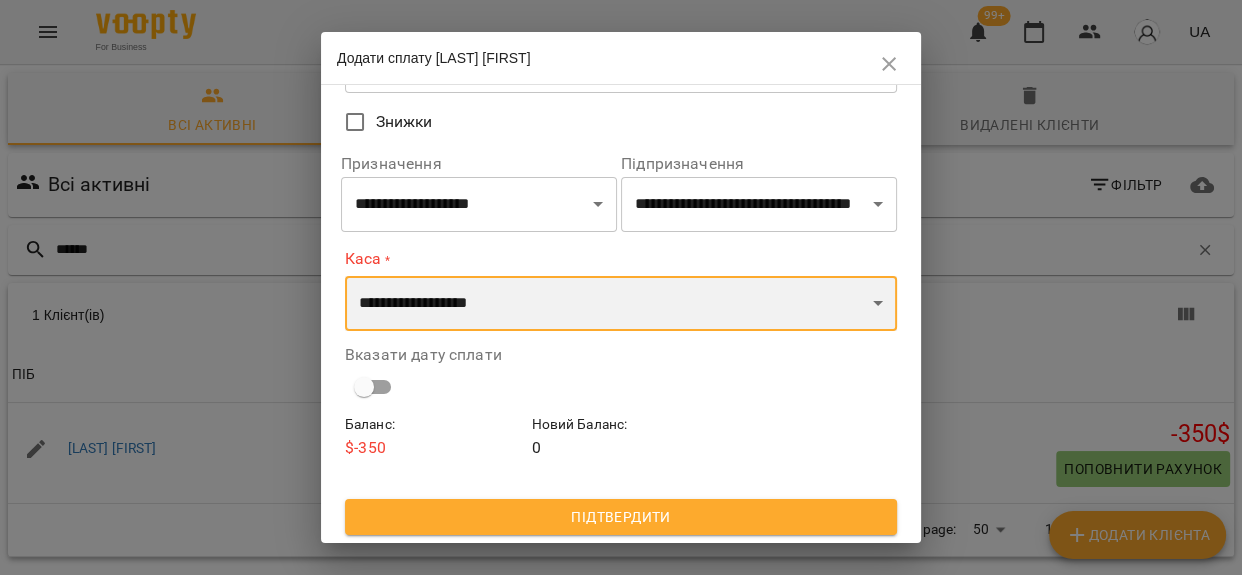 click on "**********" at bounding box center [621, 304] 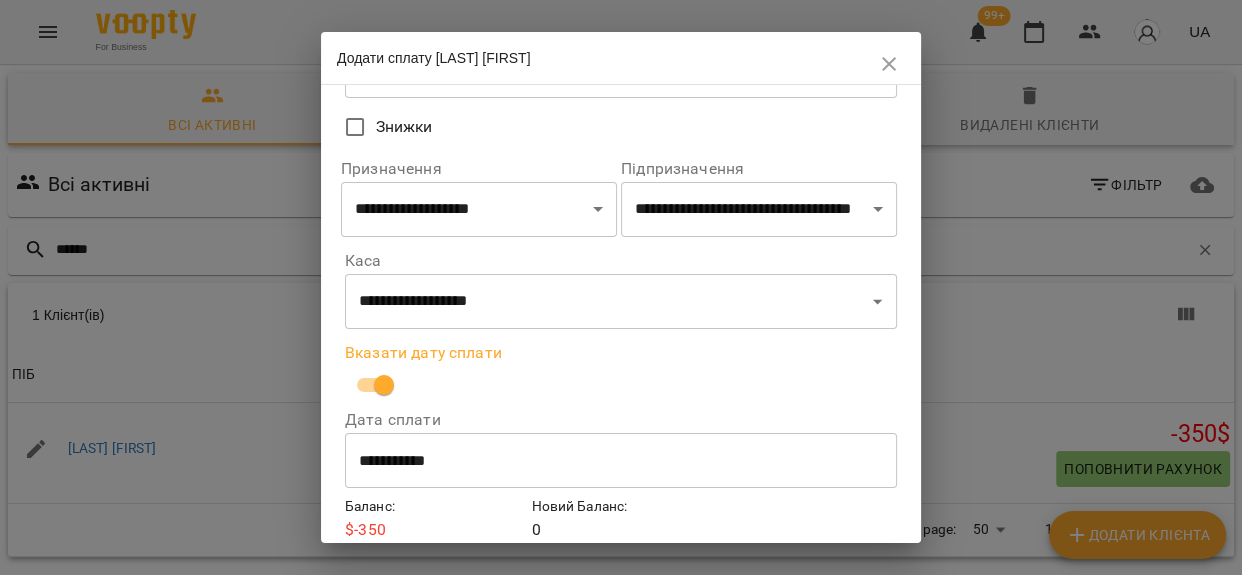 click on "**********" at bounding box center [621, 461] 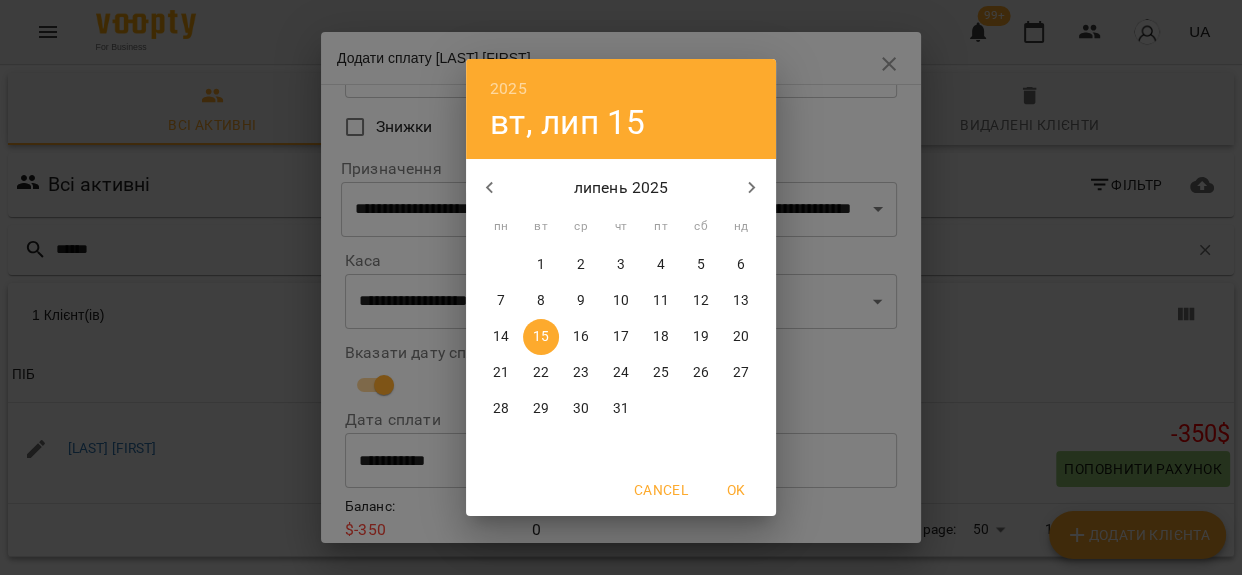 click on "9" at bounding box center (581, 301) 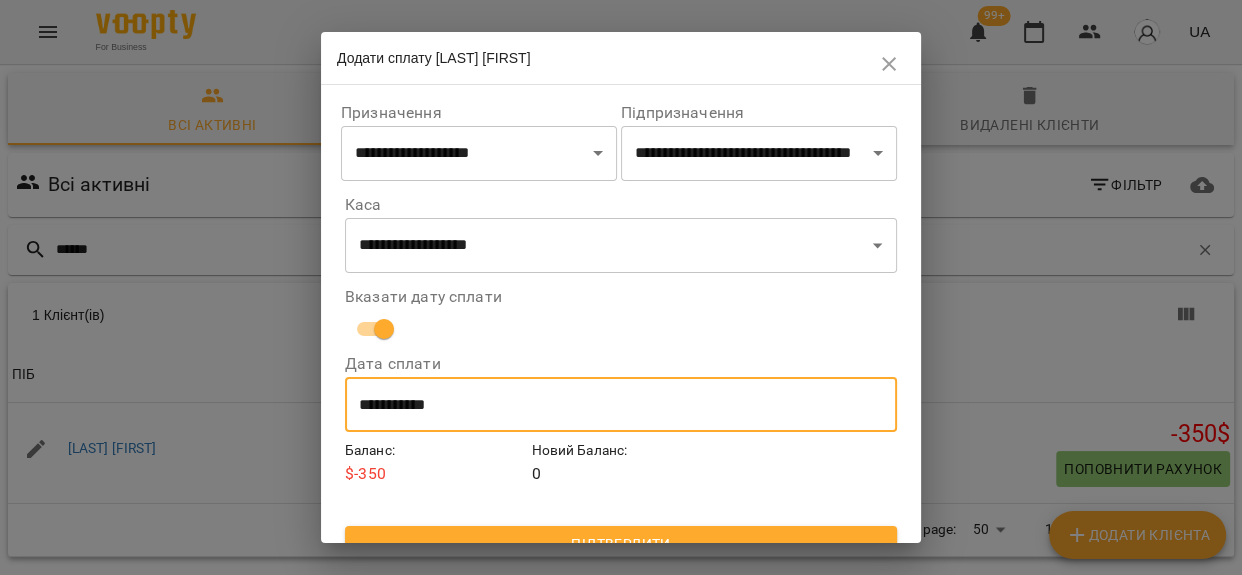 scroll, scrollTop: 256, scrollLeft: 0, axis: vertical 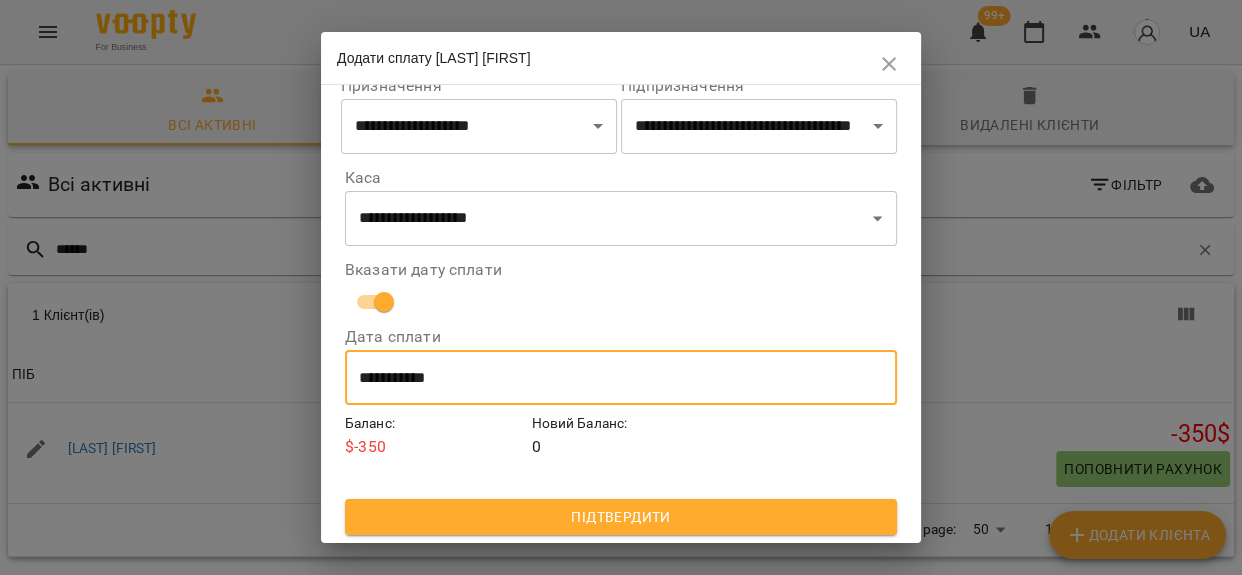 click on "Підтвердити" at bounding box center [621, 517] 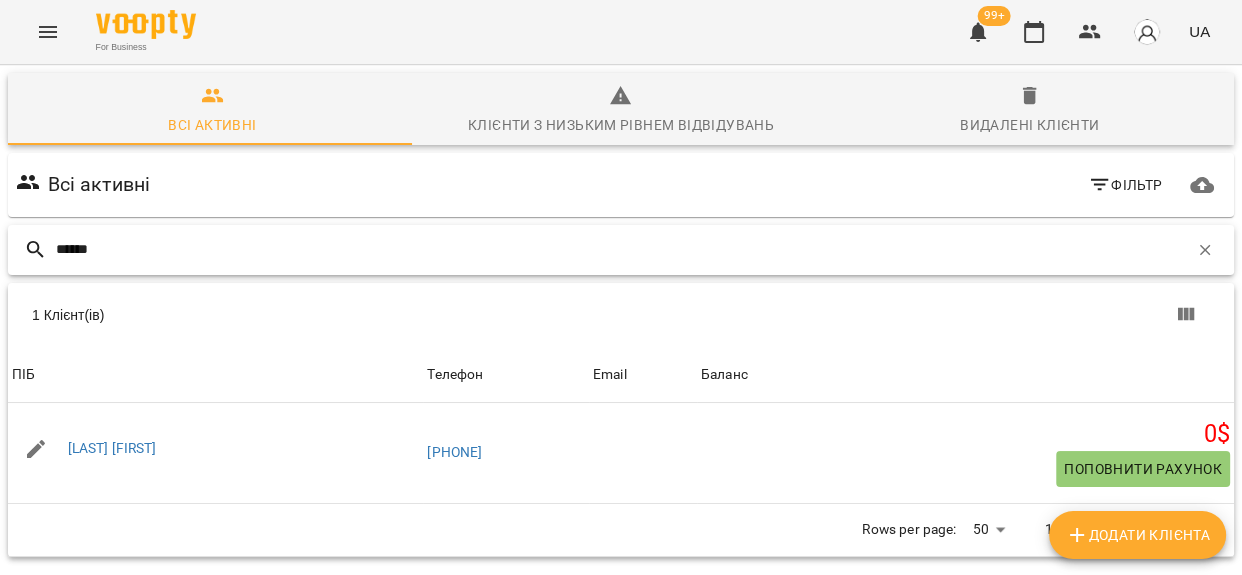 drag, startPoint x: 67, startPoint y: 170, endPoint x: 0, endPoint y: 180, distance: 67.74216 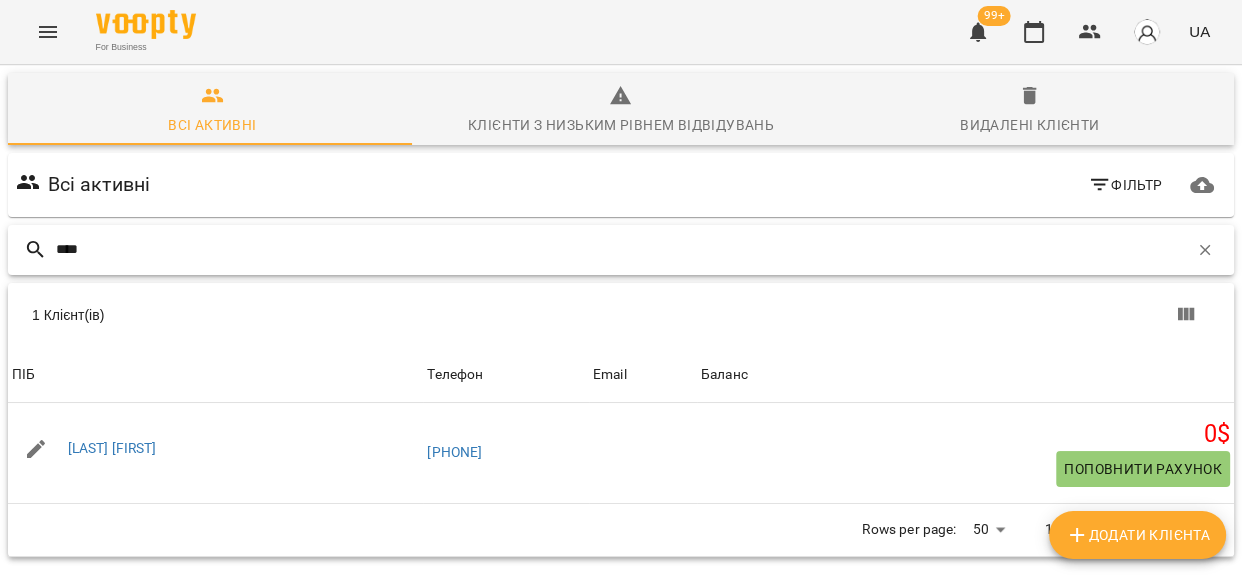 type on "*****" 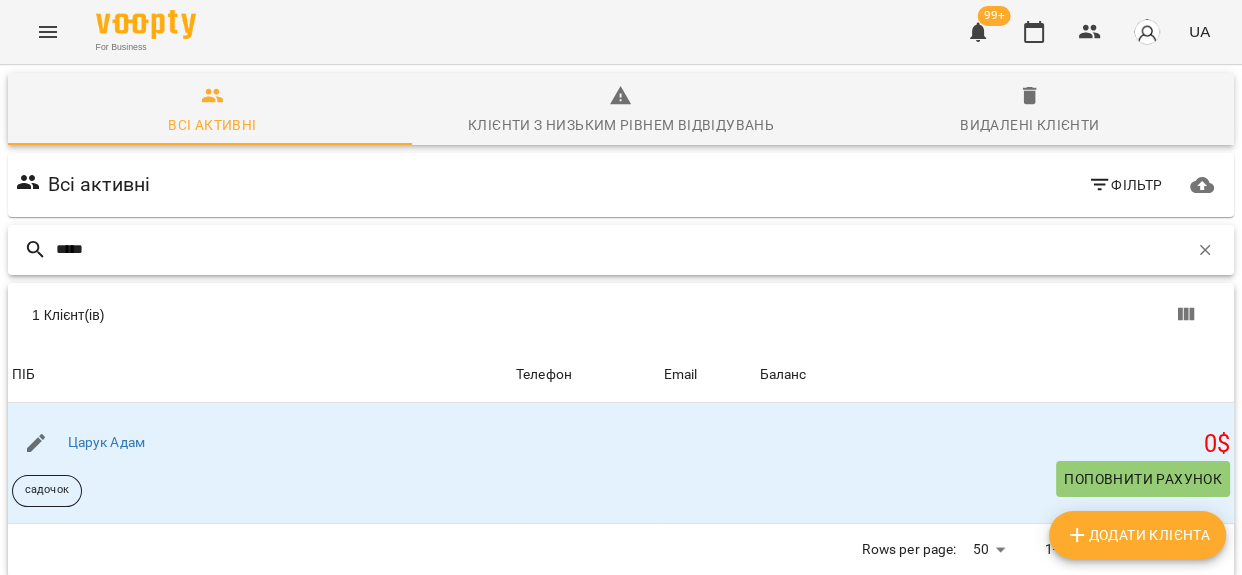 drag, startPoint x: 100, startPoint y: 150, endPoint x: 0, endPoint y: 151, distance: 100.005 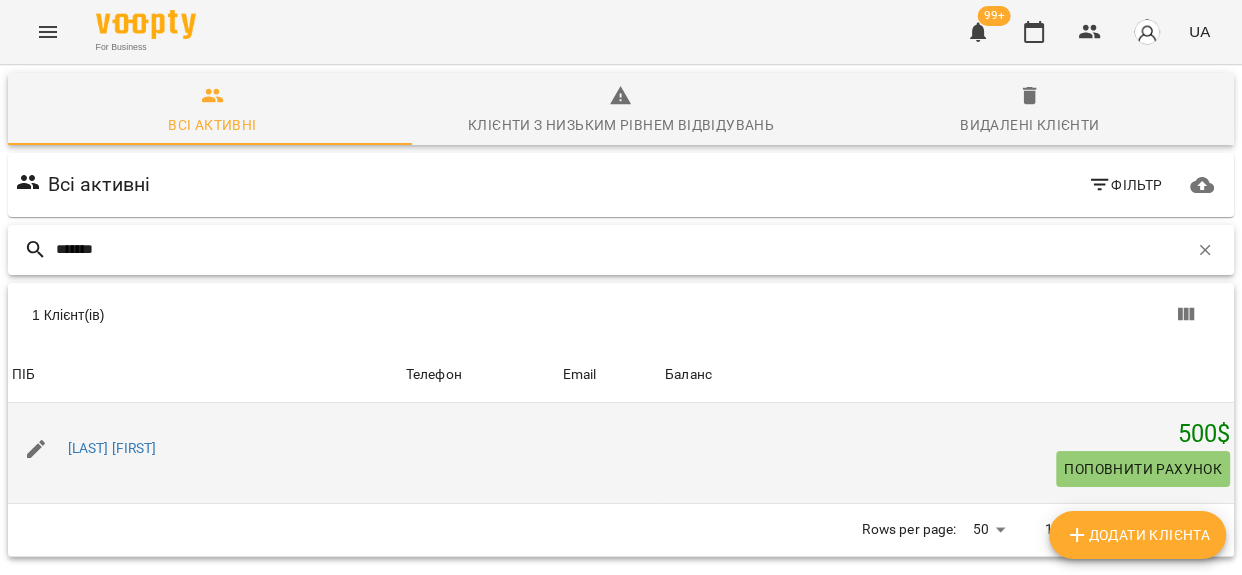 type on "*******" 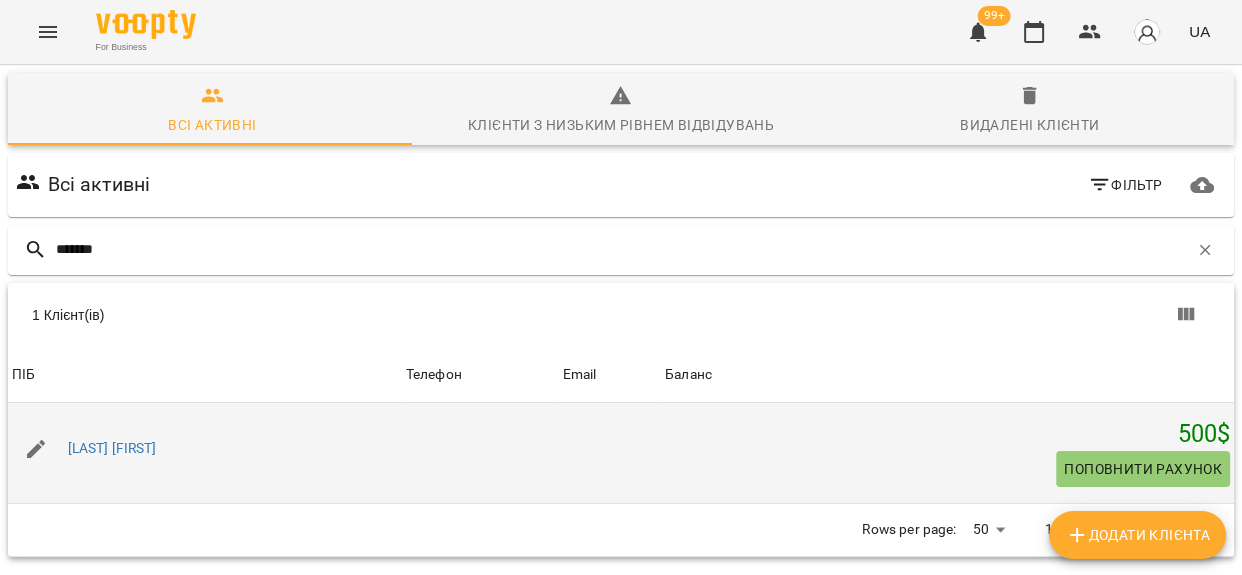 click on "Поповнити рахунок" at bounding box center (1143, 469) 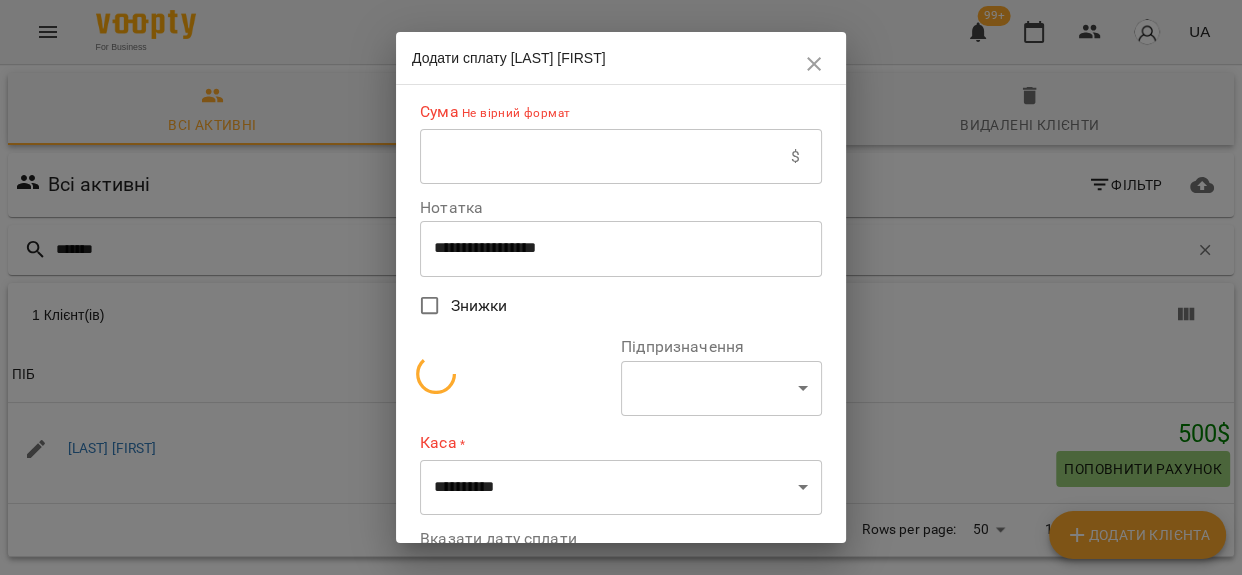 select on "**********" 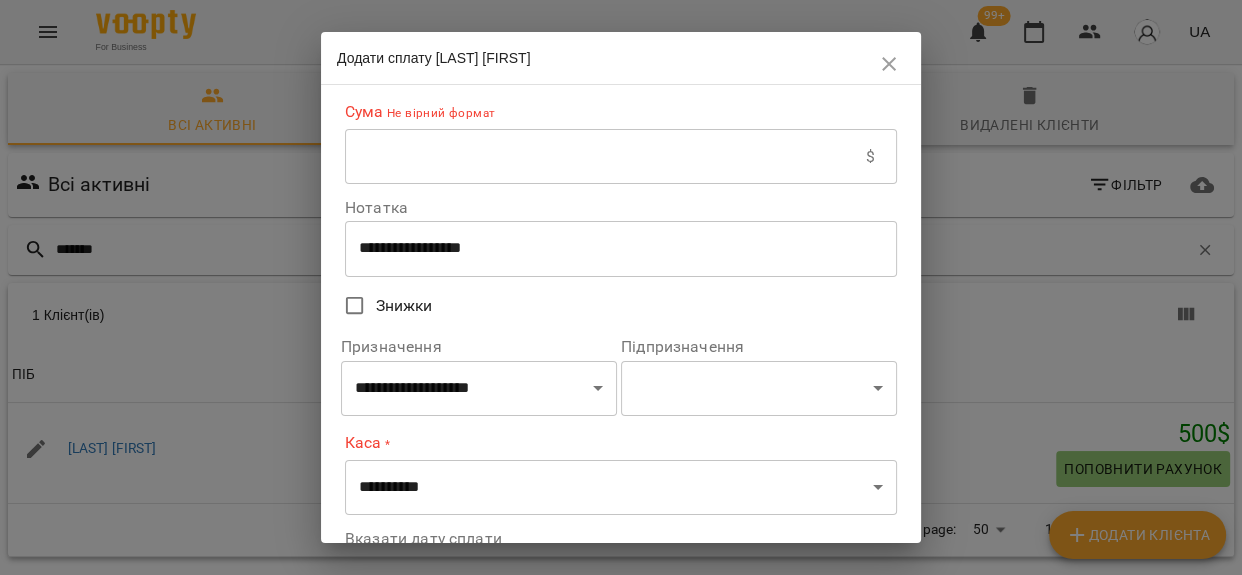 click at bounding box center [605, 157] 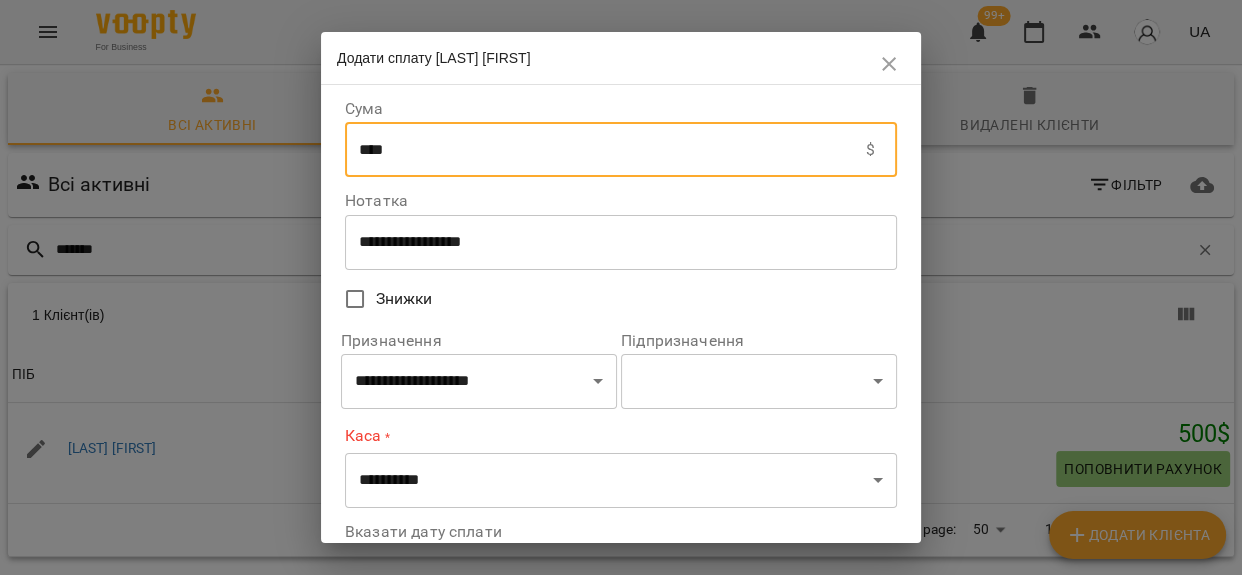 type on "****" 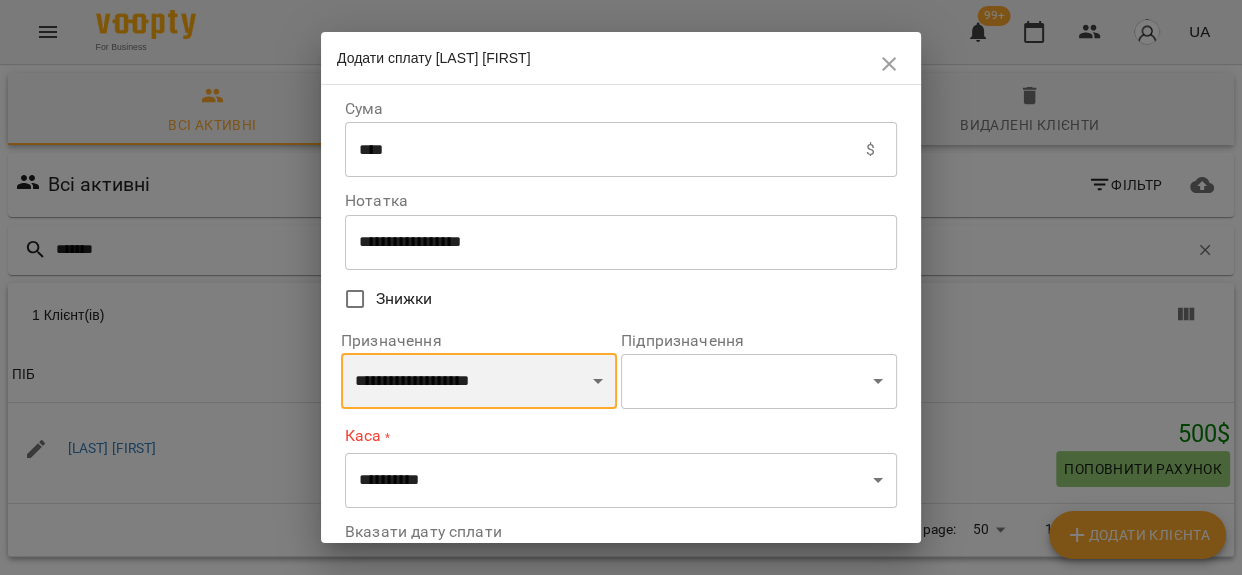 click on "**********" at bounding box center [479, 381] 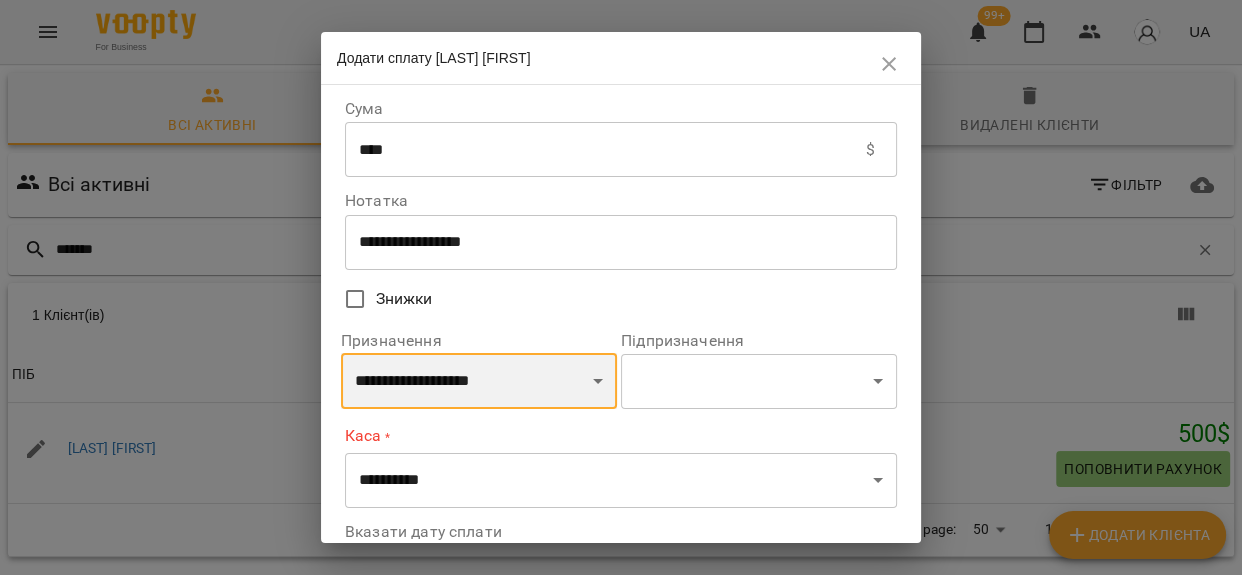 select on "*********" 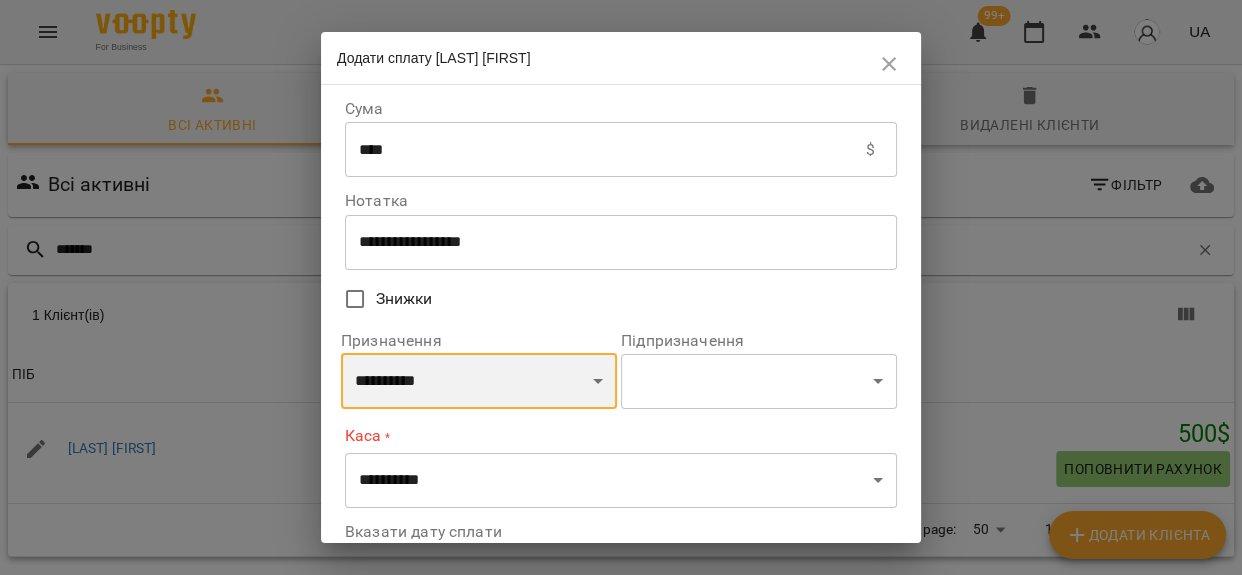 click on "**********" at bounding box center [479, 381] 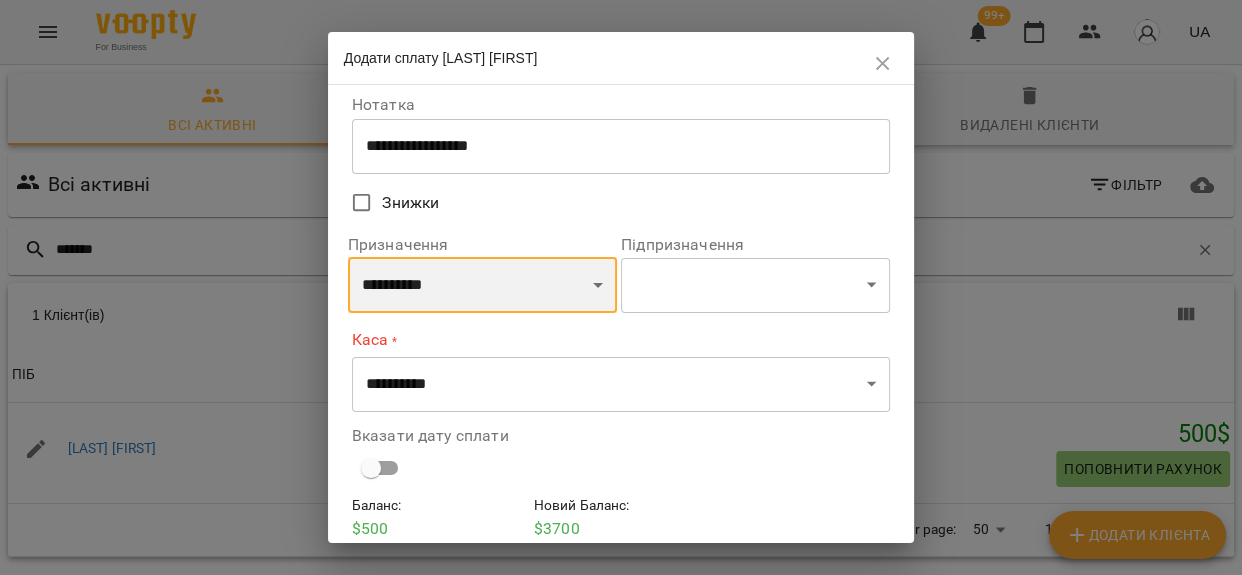 scroll, scrollTop: 179, scrollLeft: 0, axis: vertical 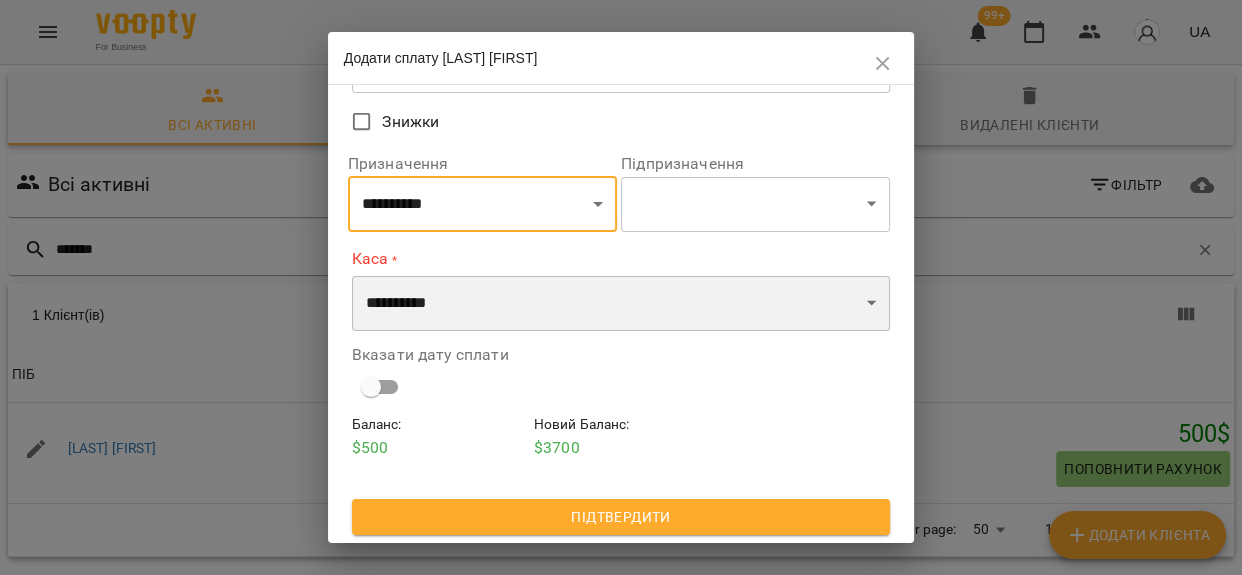 drag, startPoint x: 409, startPoint y: 290, endPoint x: 419, endPoint y: 327, distance: 38.327538 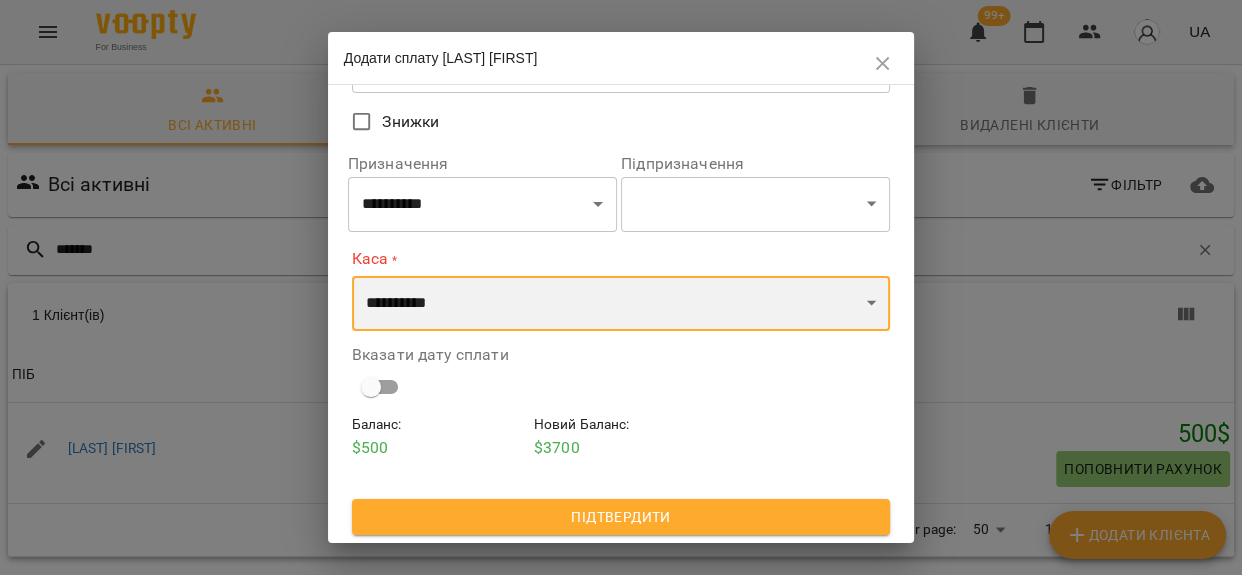 select on "**********" 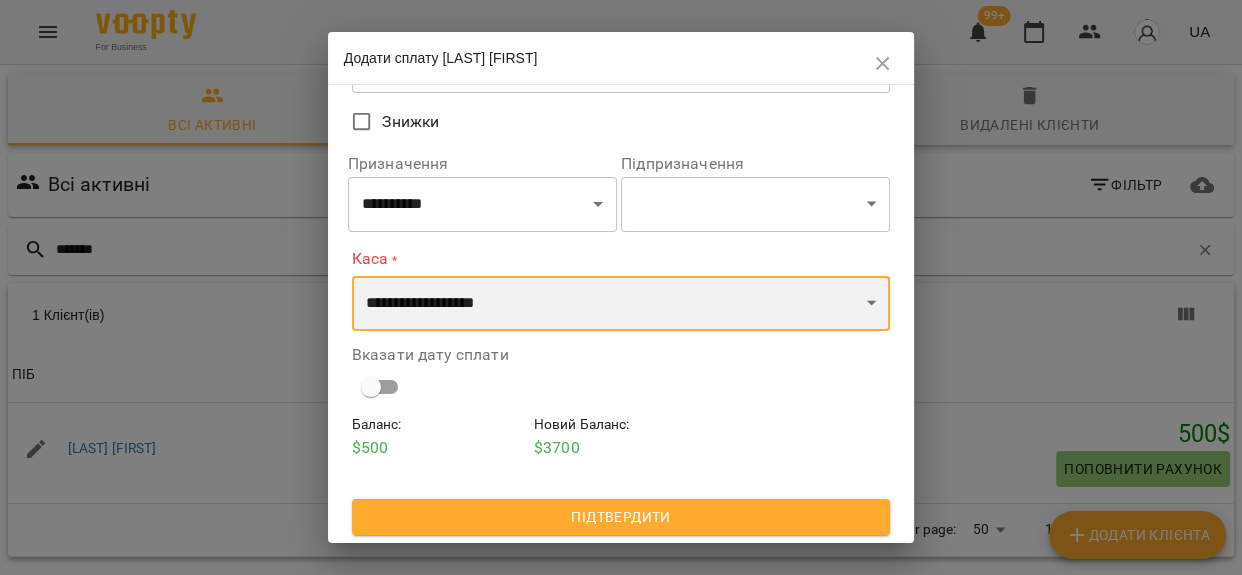 click on "**********" at bounding box center [621, 304] 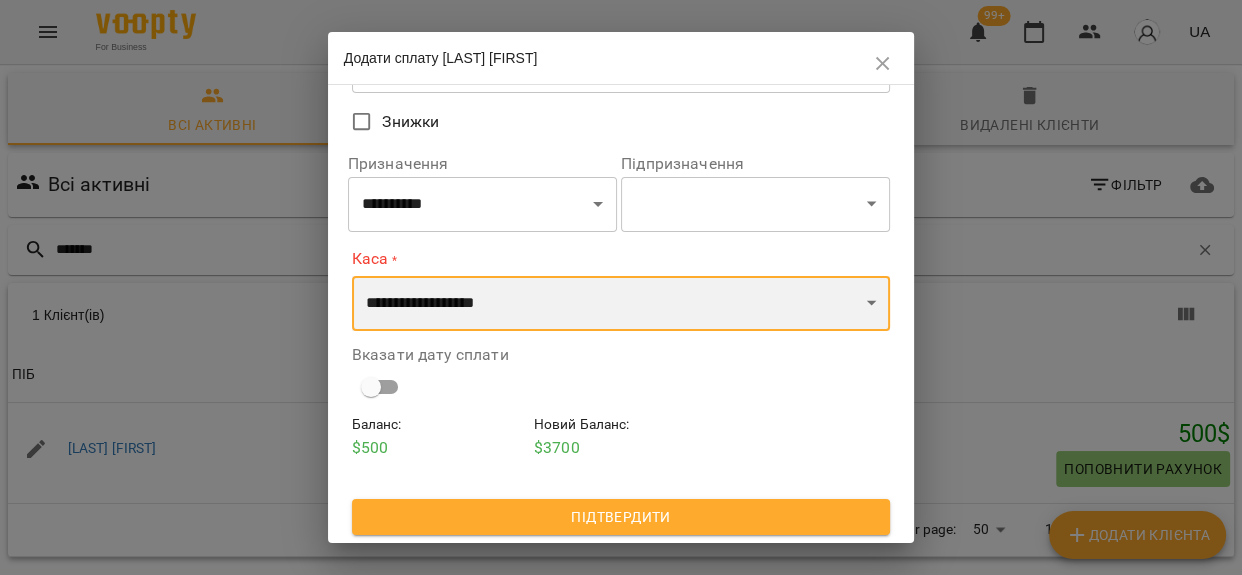 scroll, scrollTop: 172, scrollLeft: 0, axis: vertical 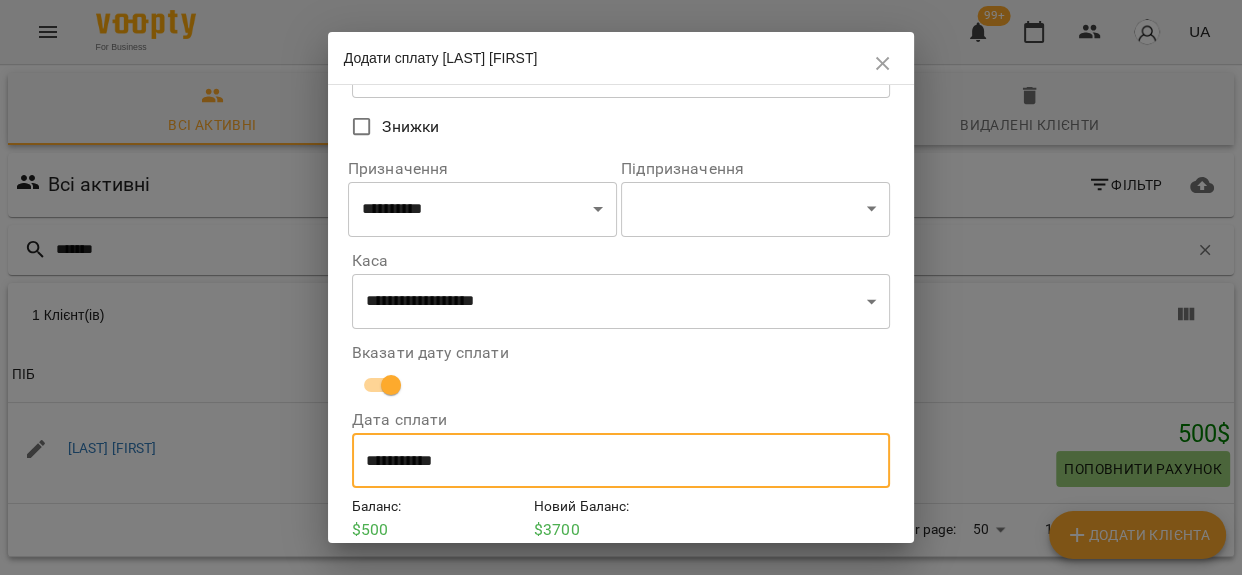 click on "**********" at bounding box center [621, 461] 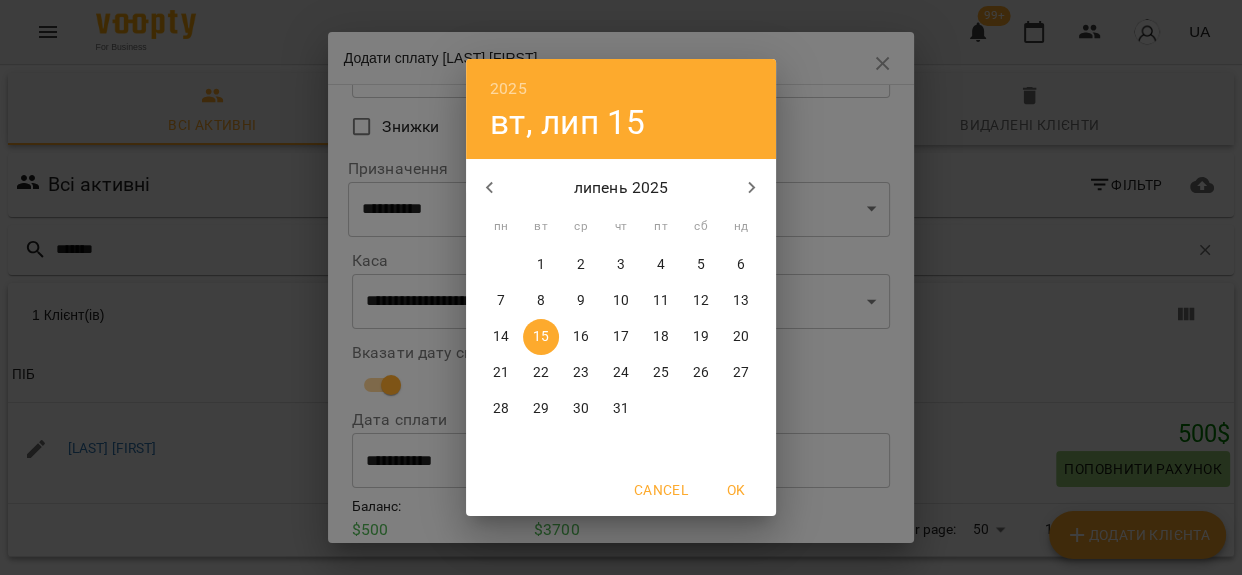 click on "9" at bounding box center (581, 301) 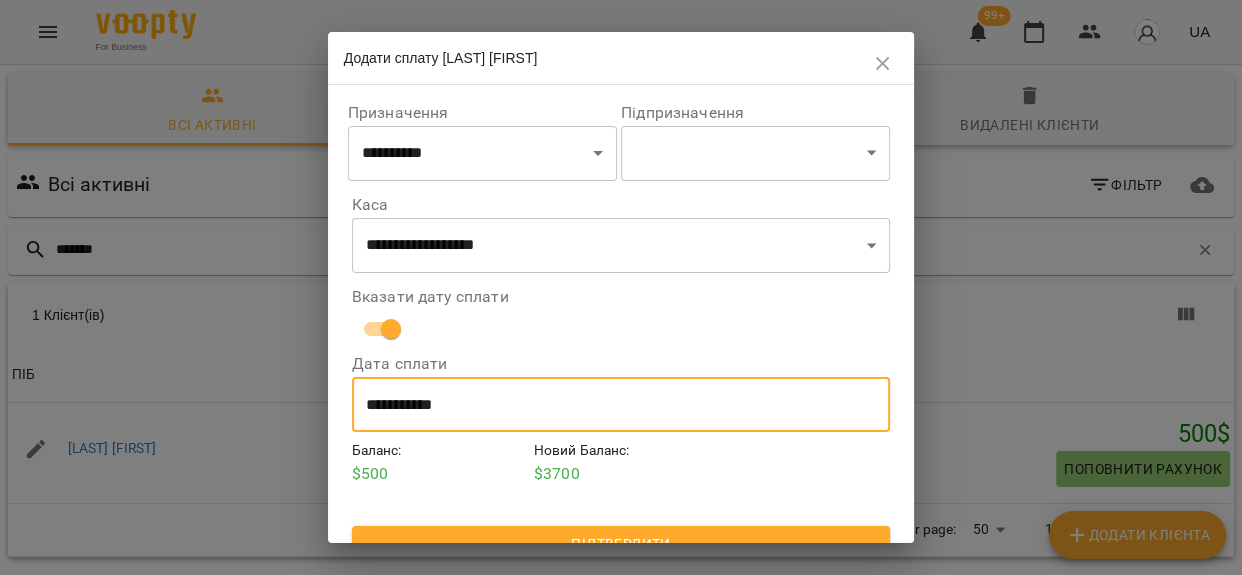 scroll, scrollTop: 256, scrollLeft: 0, axis: vertical 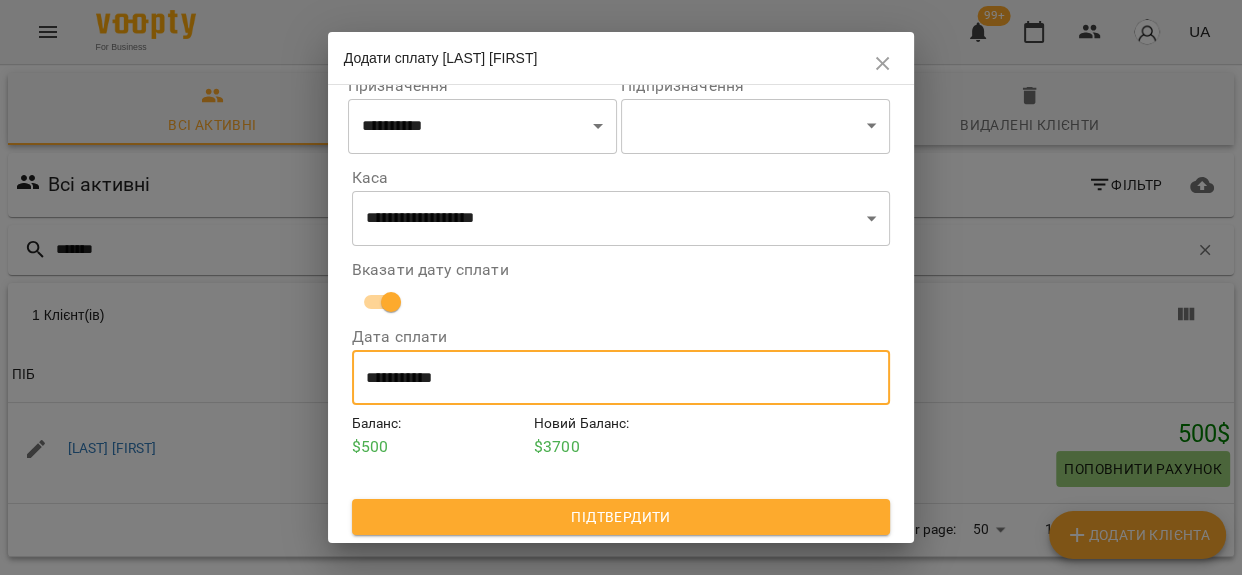 click on "Підтвердити" at bounding box center [621, 517] 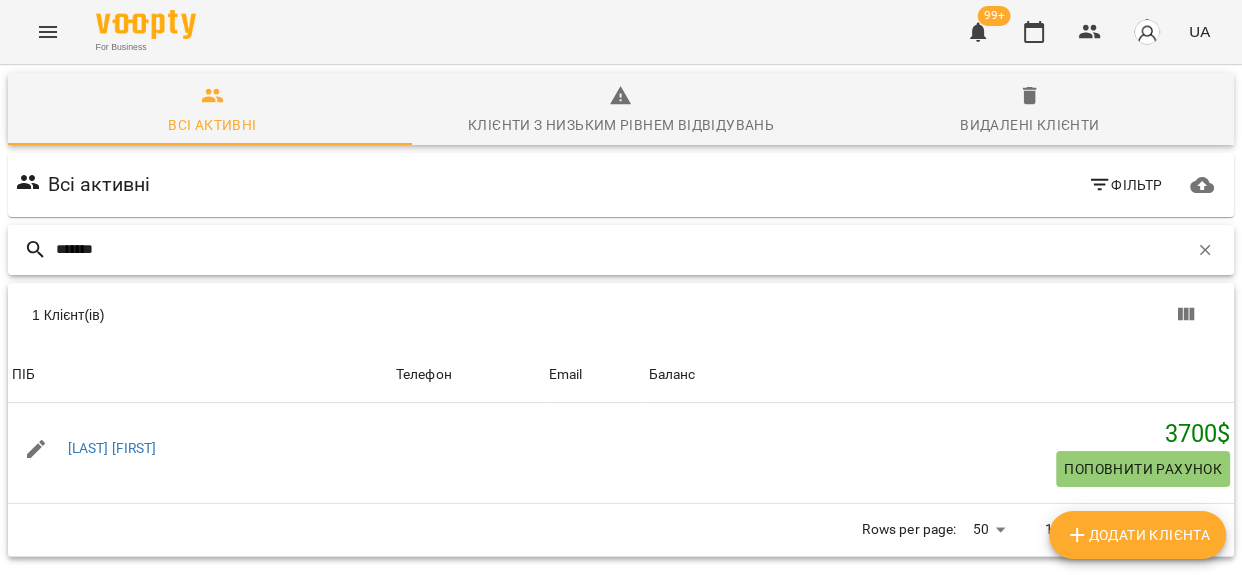 drag, startPoint x: 127, startPoint y: 169, endPoint x: 29, endPoint y: 142, distance: 101.65137 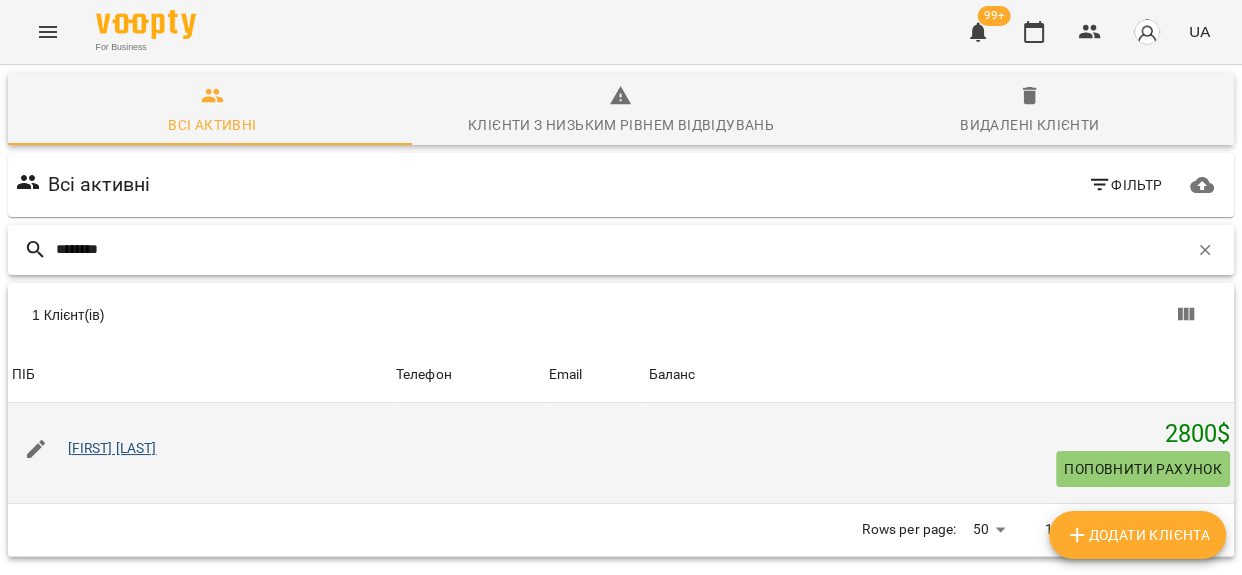 type on "********" 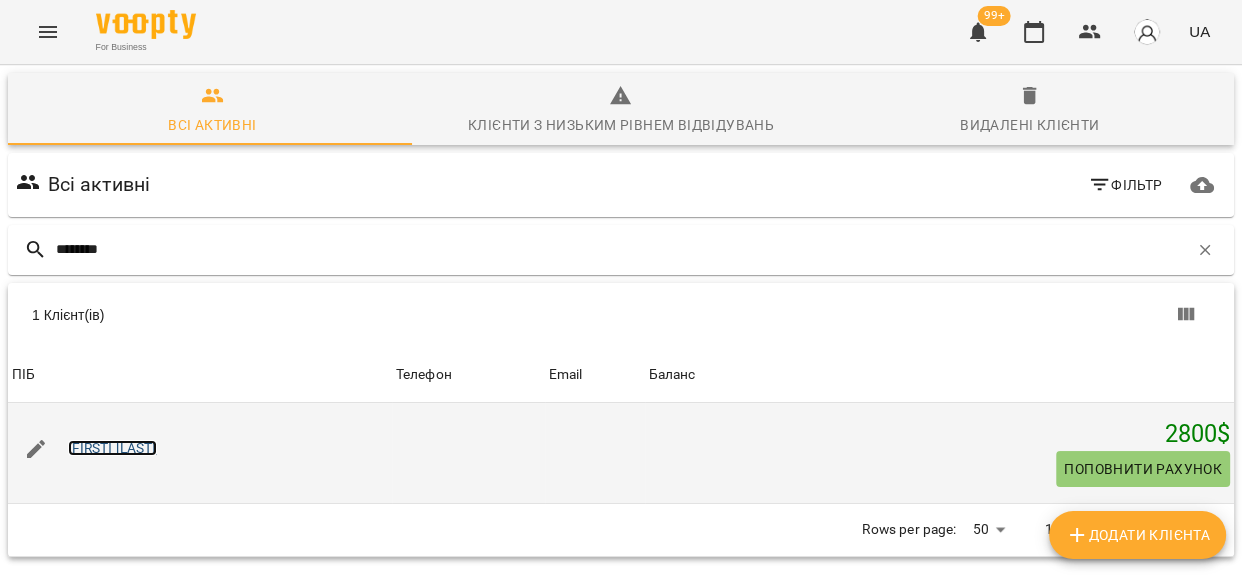 click on "[FIRST] [LAST]" at bounding box center [112, 448] 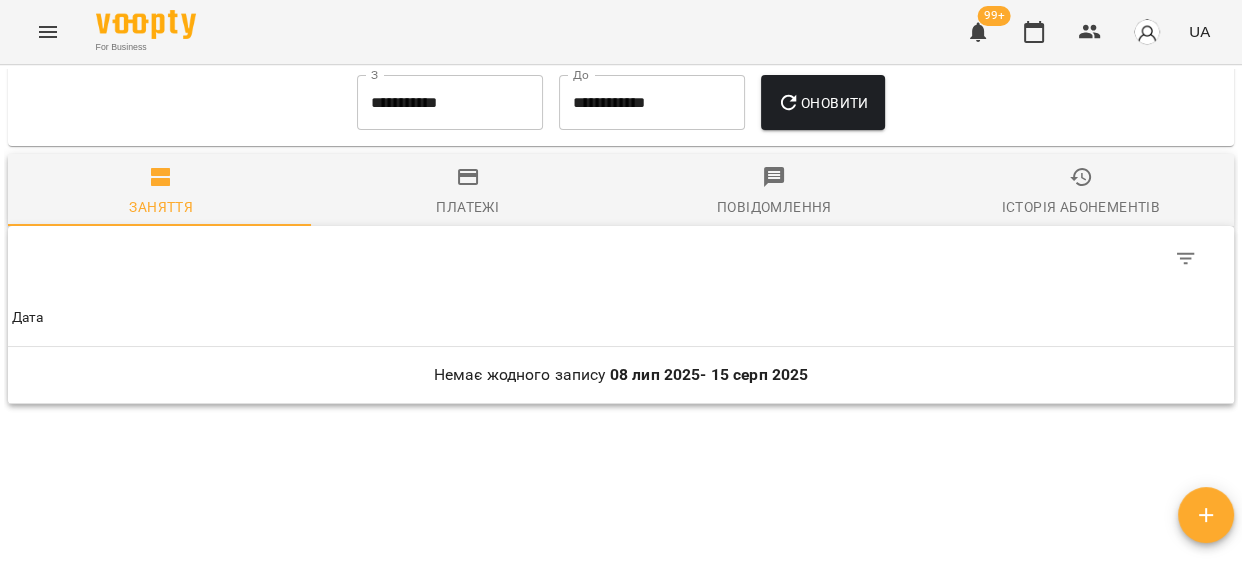scroll, scrollTop: 850, scrollLeft: 0, axis: vertical 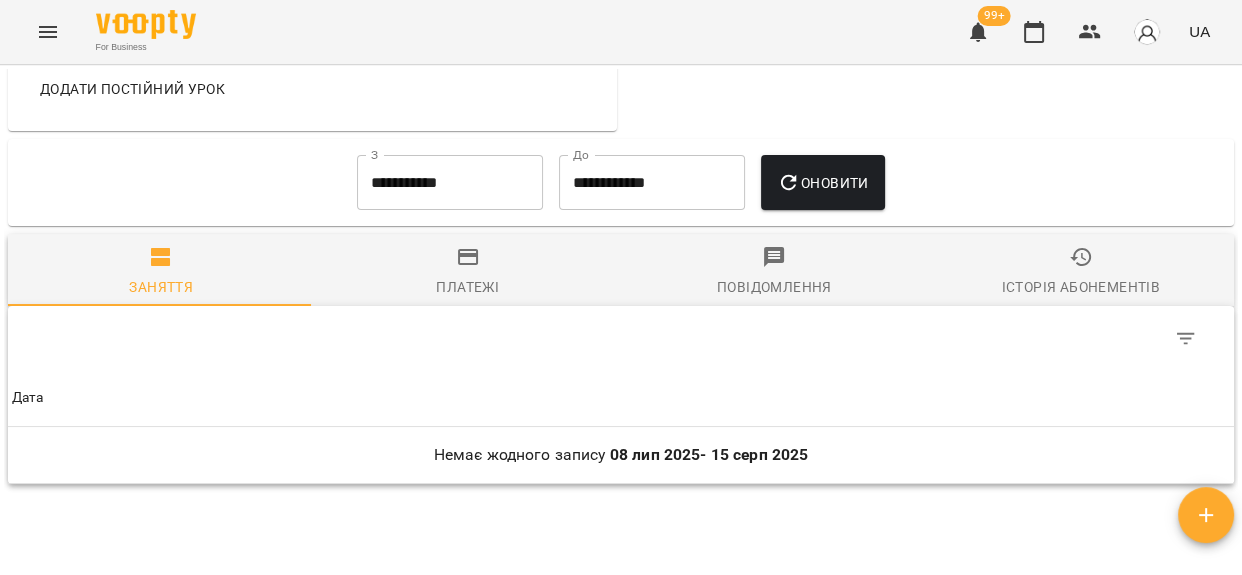 click on "**********" at bounding box center [450, 183] 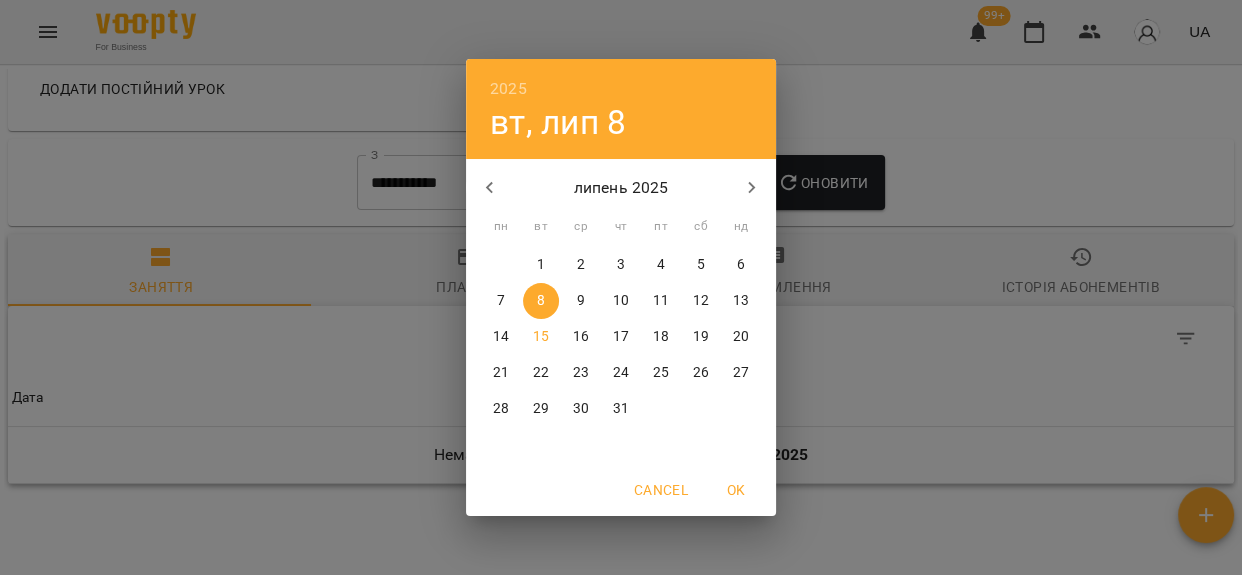 click on "1" at bounding box center (541, 265) 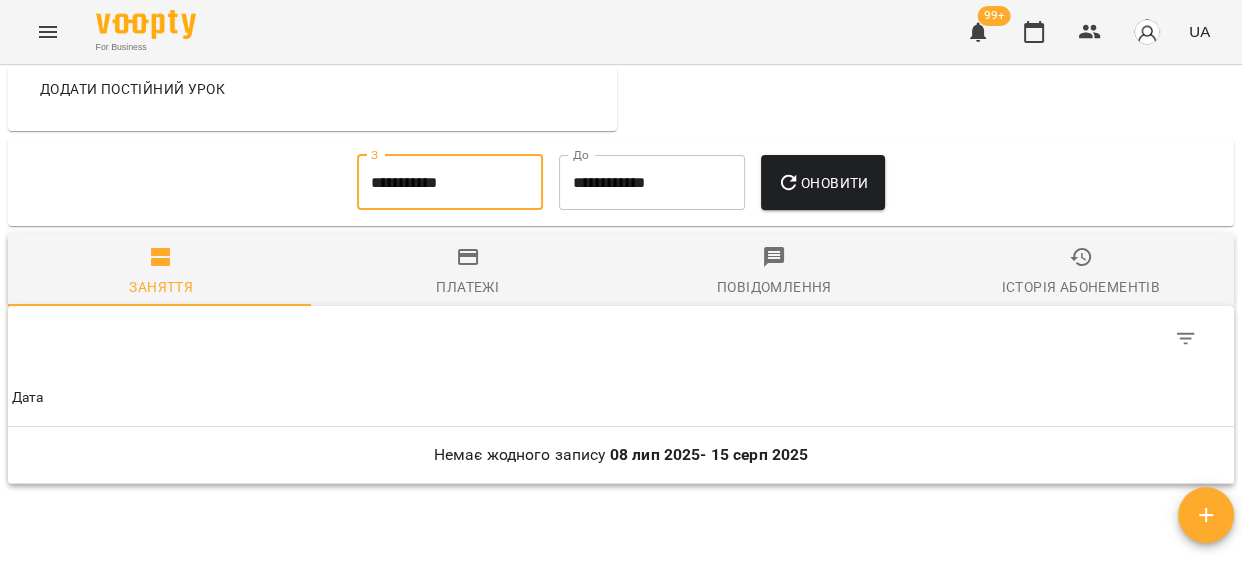click 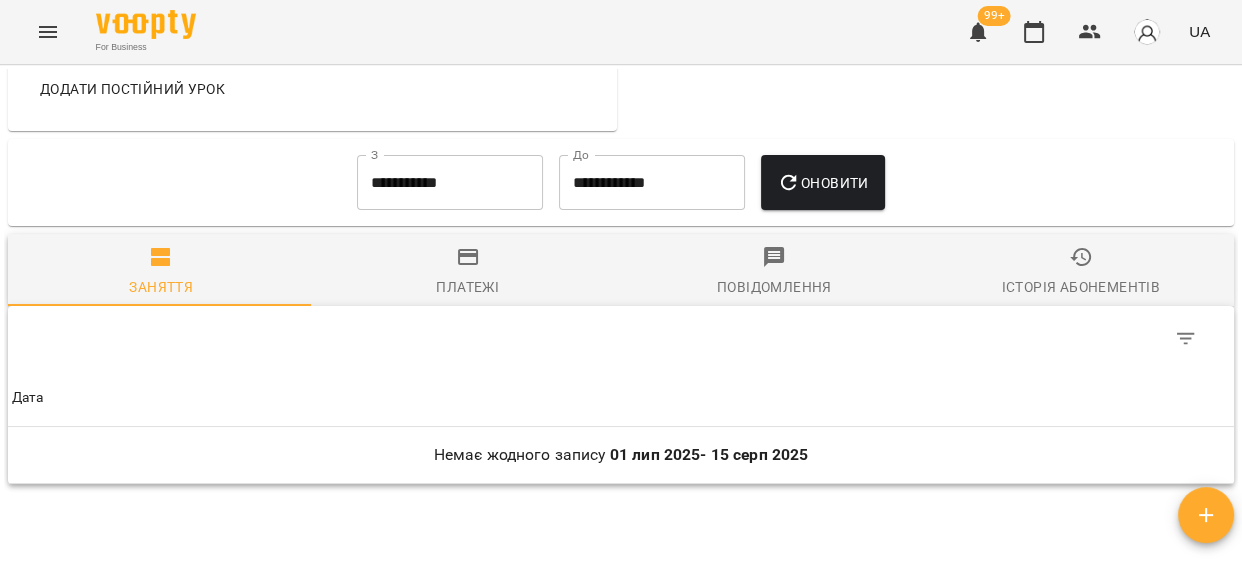 click on "Платежі" at bounding box center [468, 270] 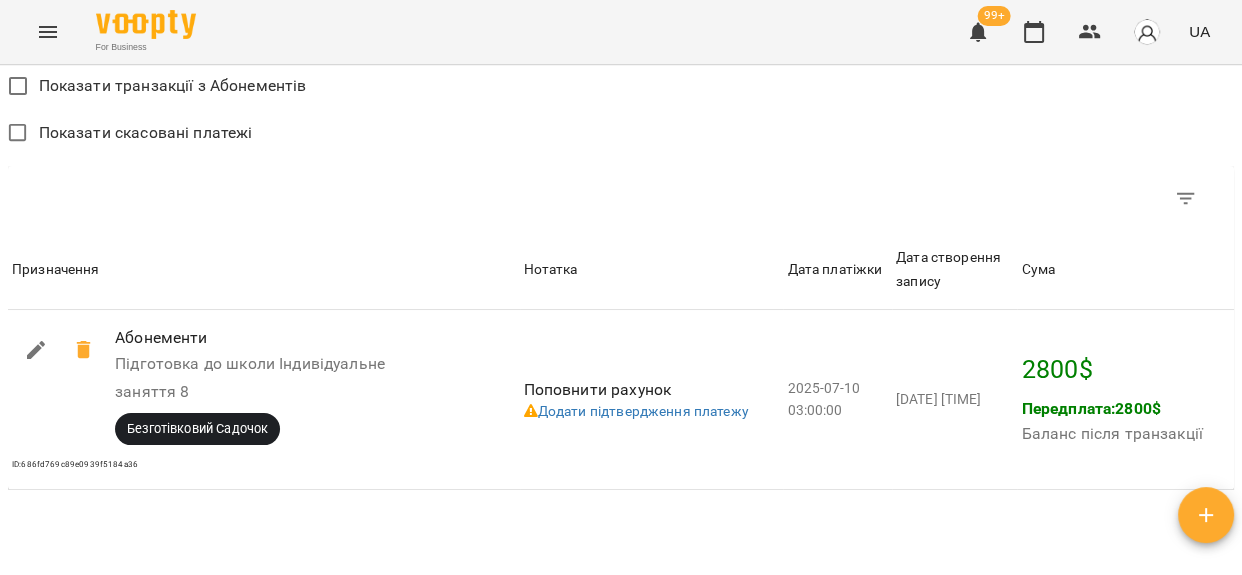 scroll, scrollTop: 1357, scrollLeft: 0, axis: vertical 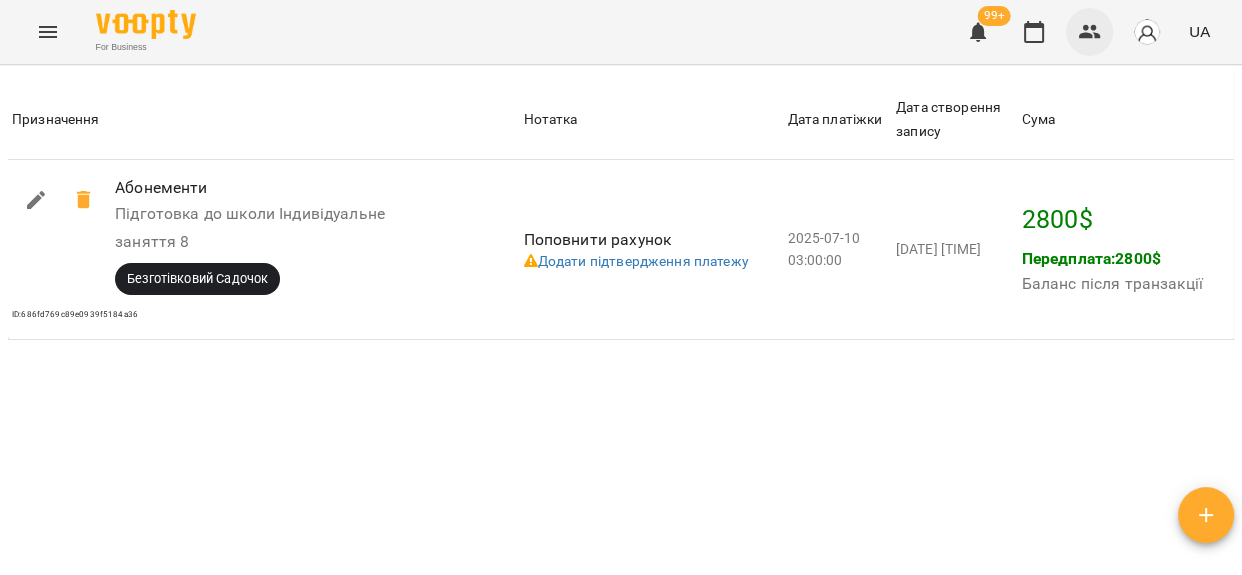 click 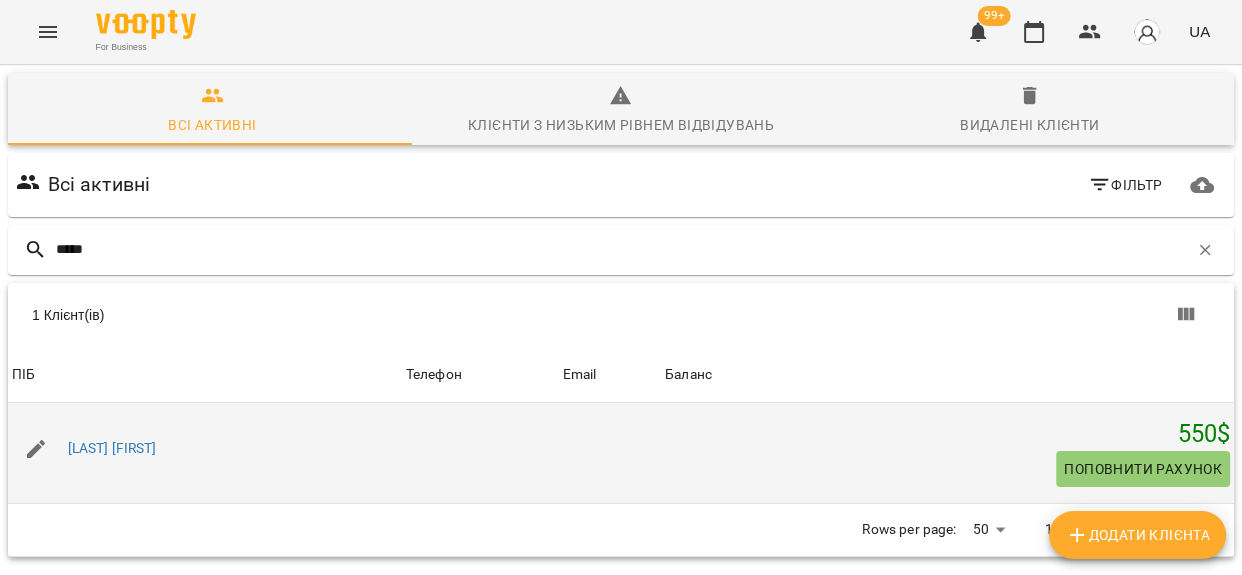 scroll, scrollTop: 88, scrollLeft: 0, axis: vertical 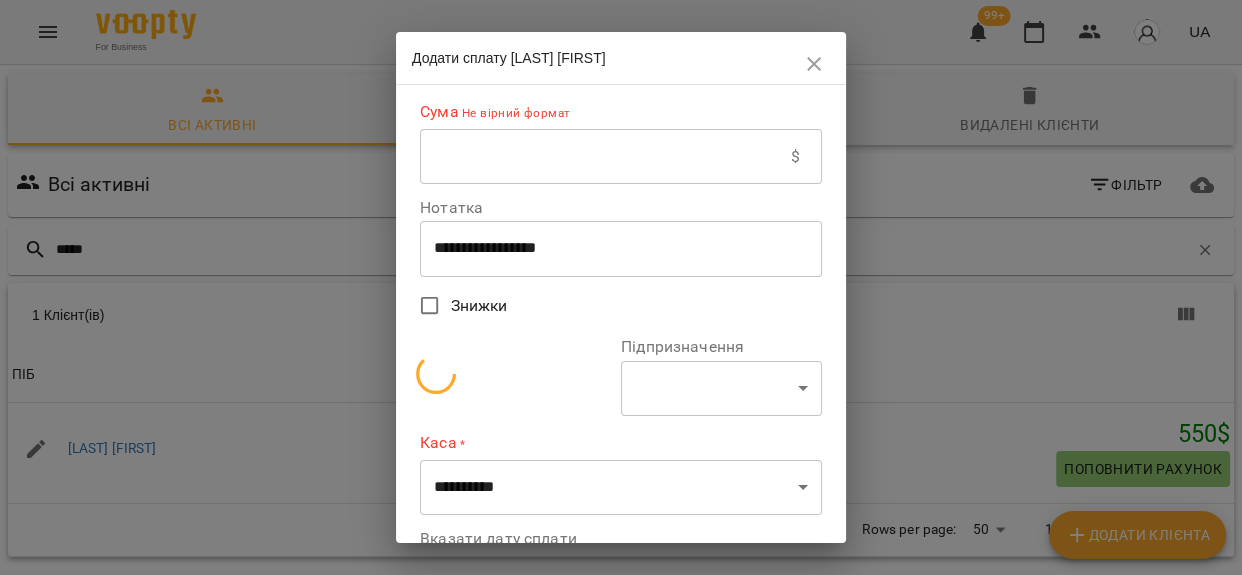 select on "**********" 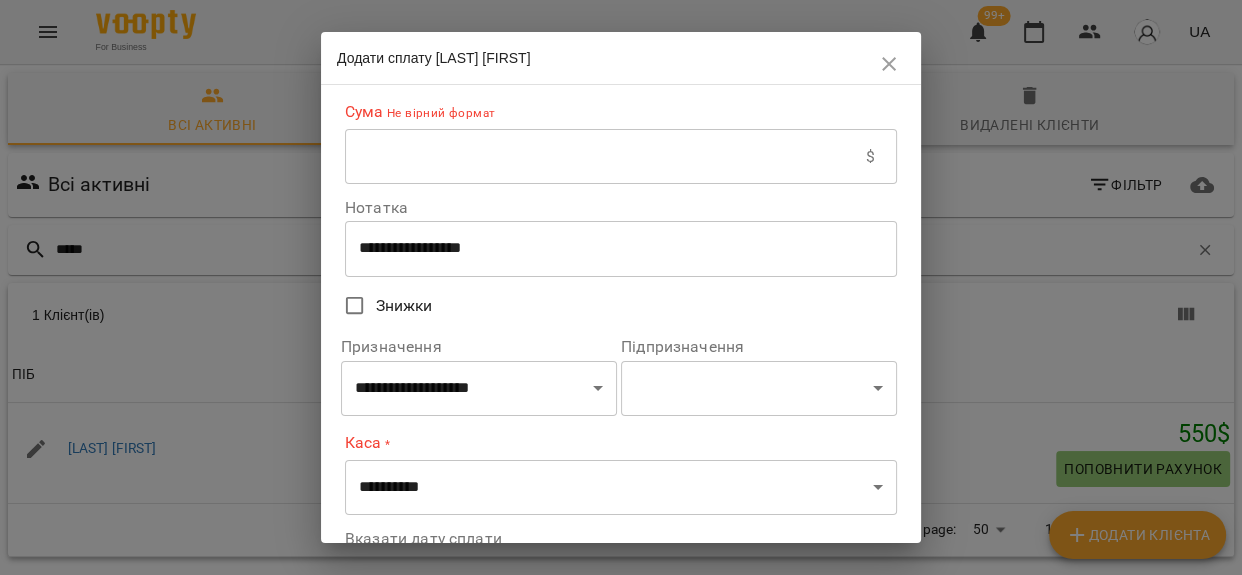 click at bounding box center [605, 157] 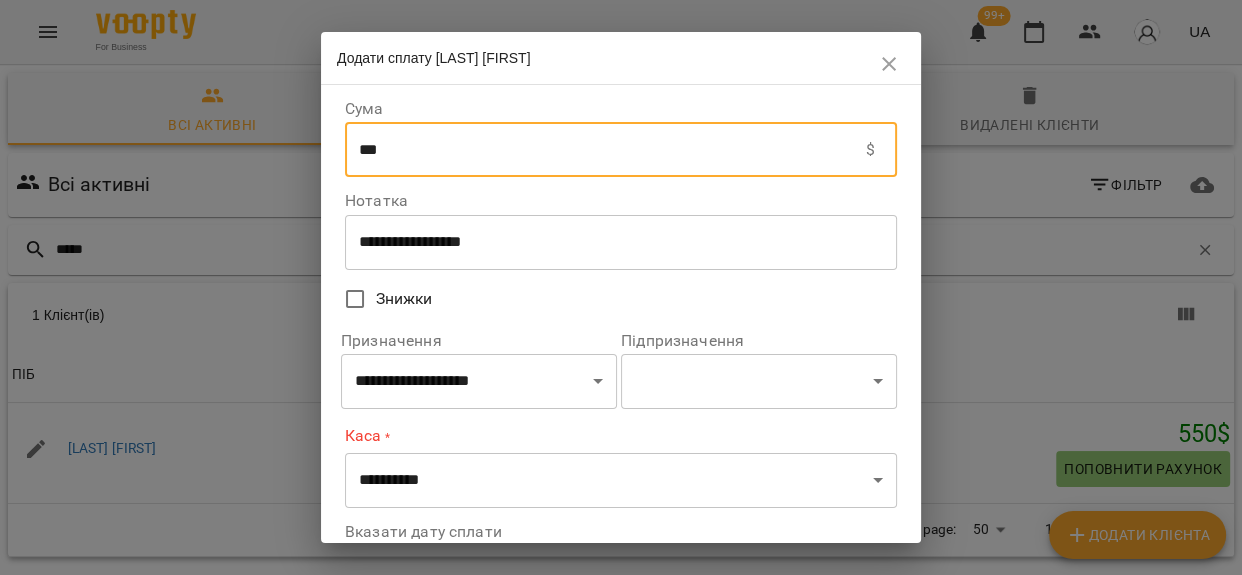 type on "***" 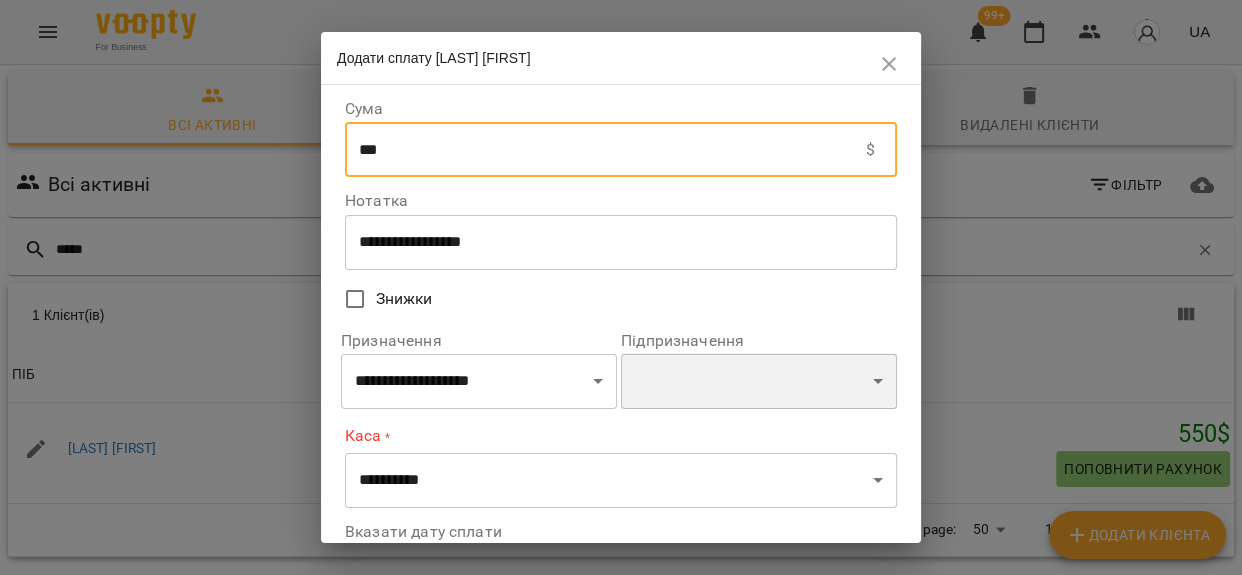 drag, startPoint x: 672, startPoint y: 390, endPoint x: 673, endPoint y: 357, distance: 33.01515 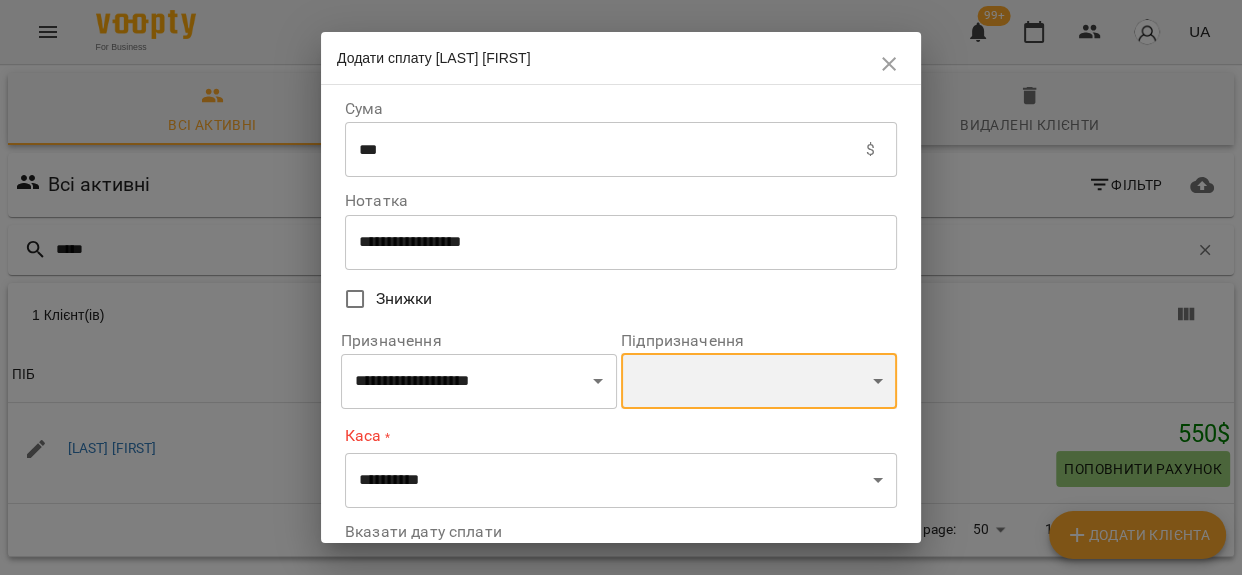 select on "**********" 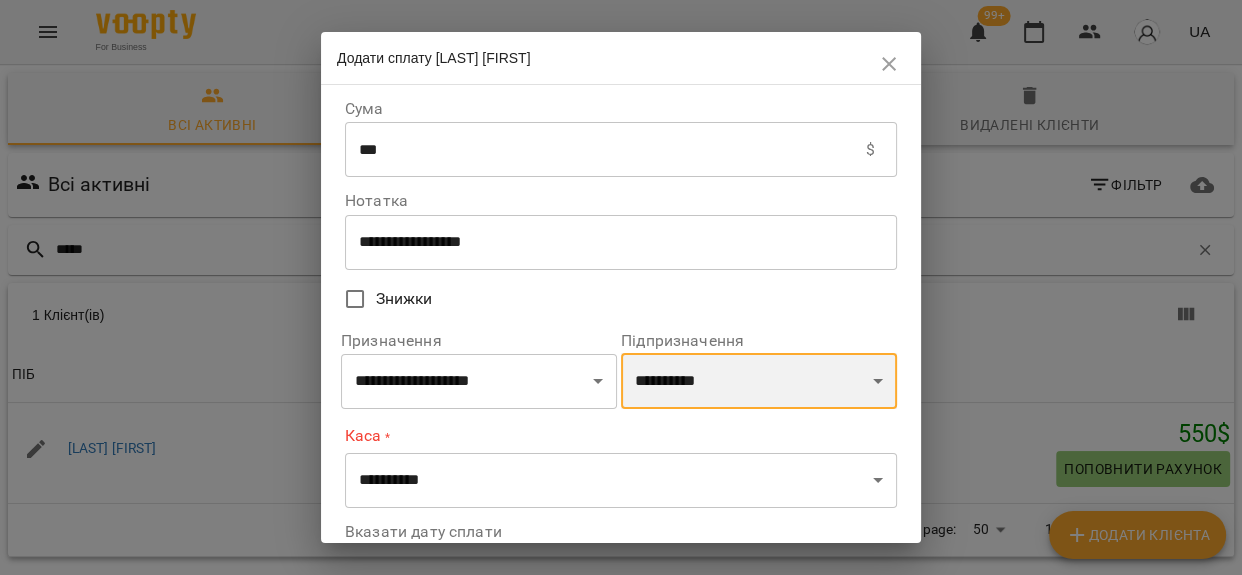 click on "**********" at bounding box center (759, 381) 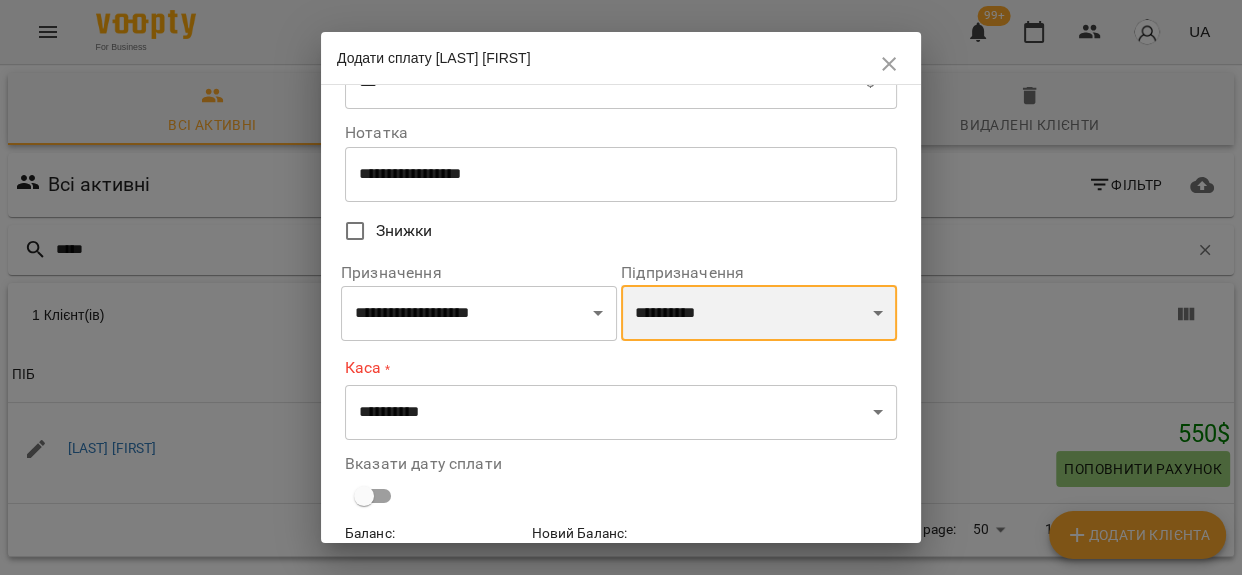 scroll, scrollTop: 179, scrollLeft: 0, axis: vertical 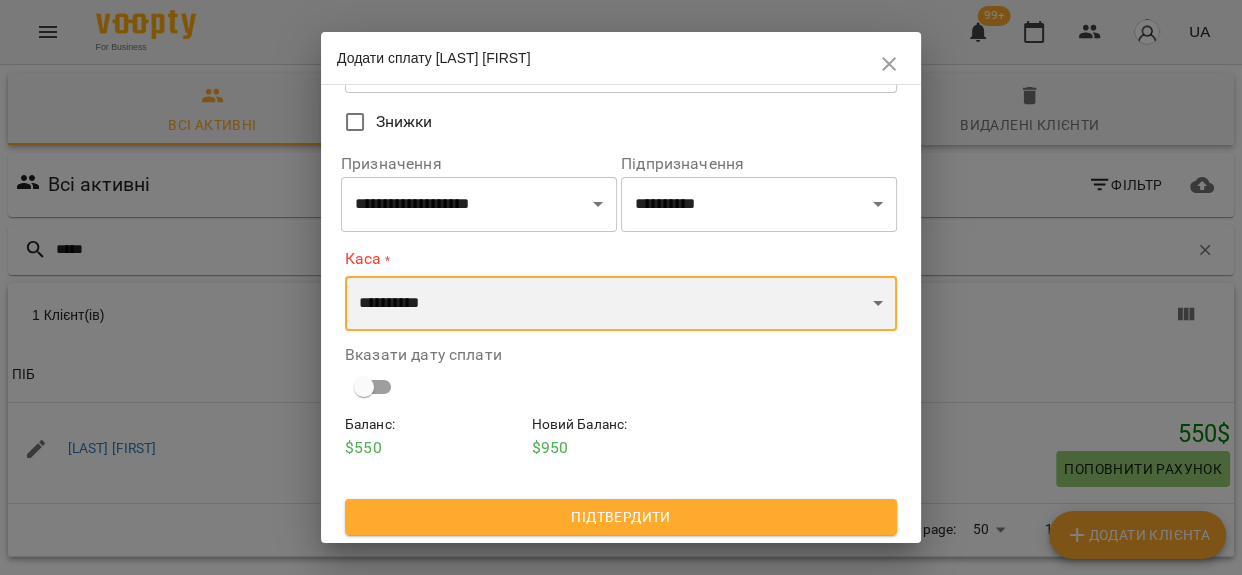 click on "**********" at bounding box center (621, 304) 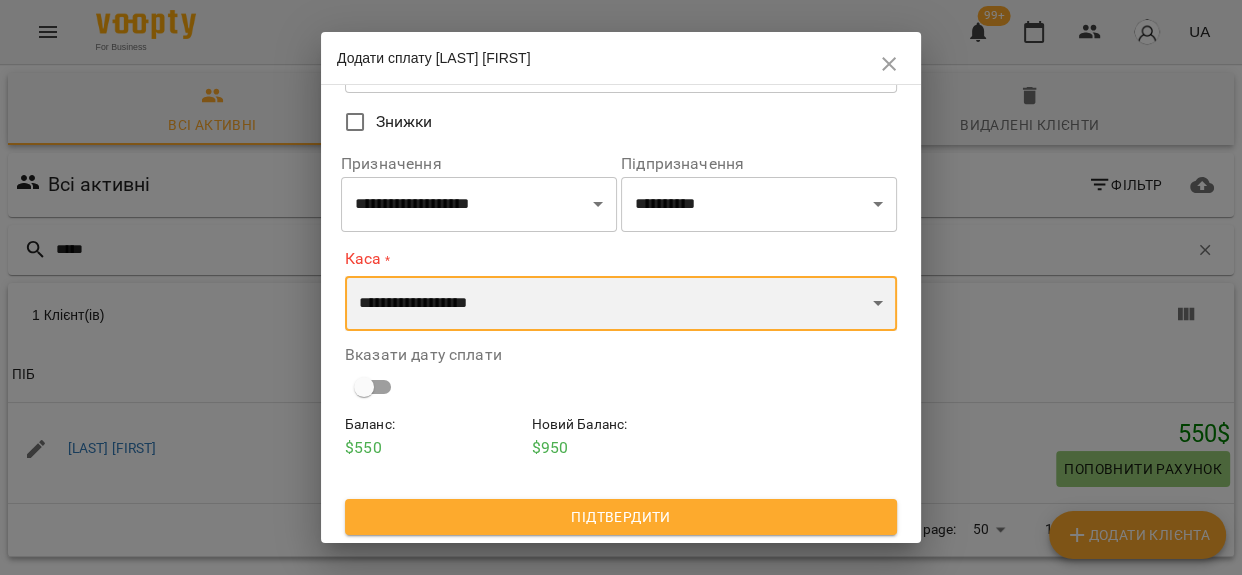 click on "**********" at bounding box center [621, 304] 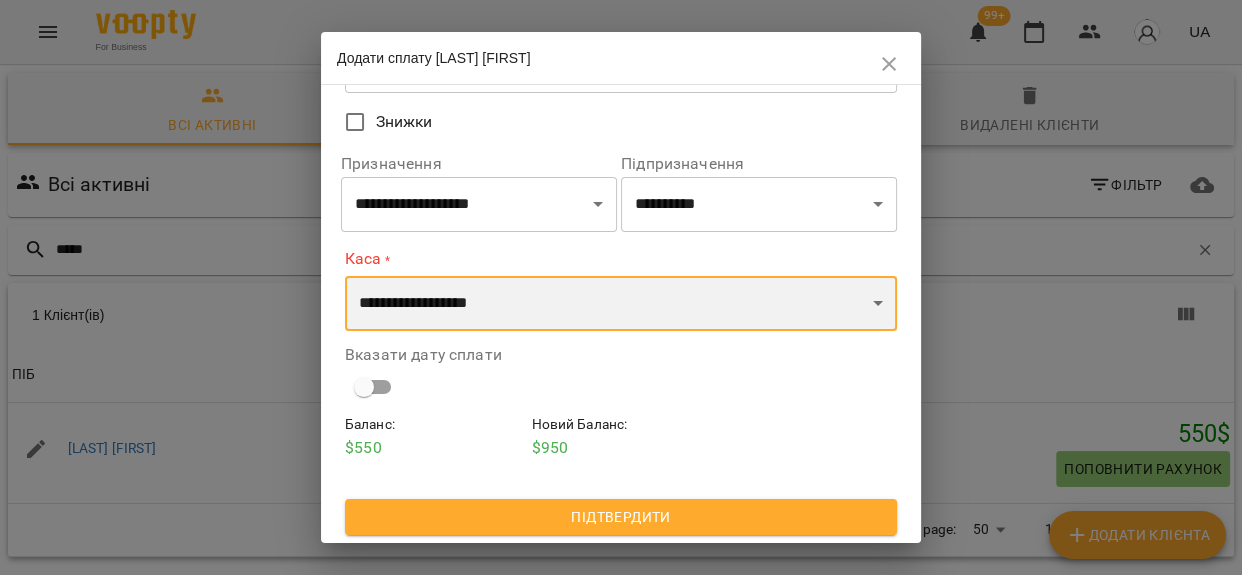 scroll, scrollTop: 172, scrollLeft: 0, axis: vertical 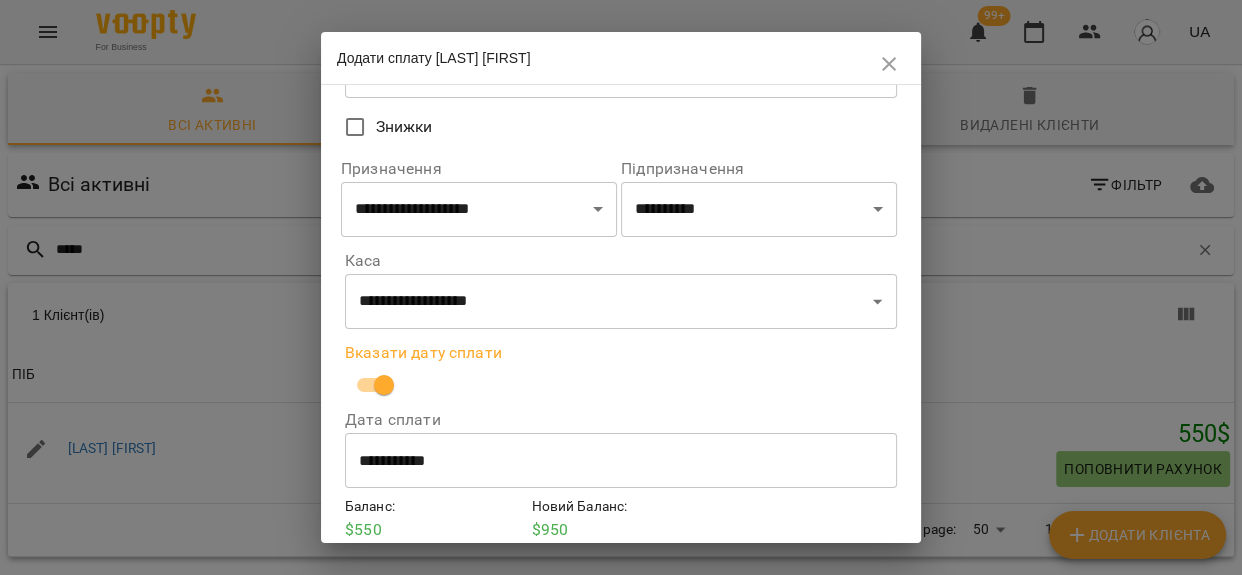 click on "**********" at bounding box center (621, 461) 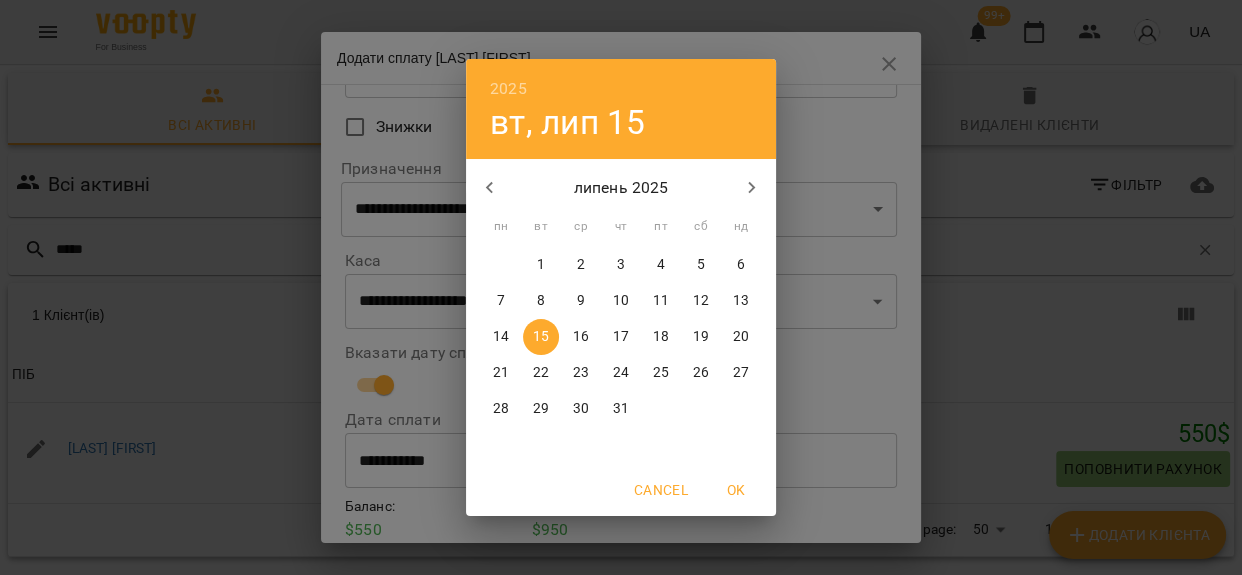 click on "10" at bounding box center [621, 301] 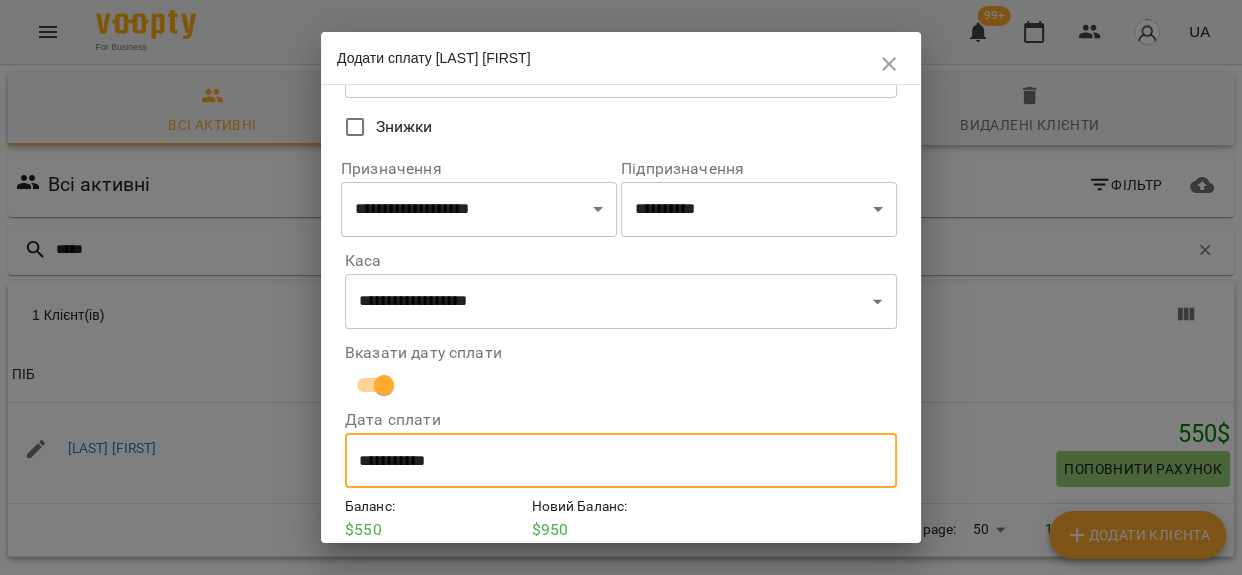 scroll, scrollTop: 256, scrollLeft: 0, axis: vertical 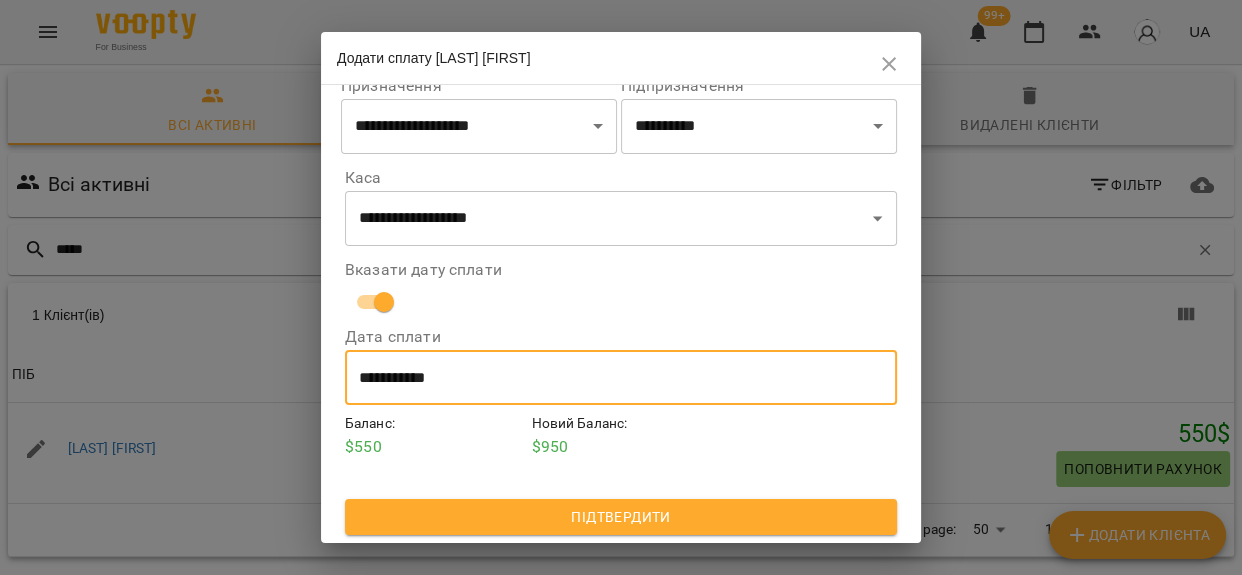 click on "Підтвердити" at bounding box center (621, 517) 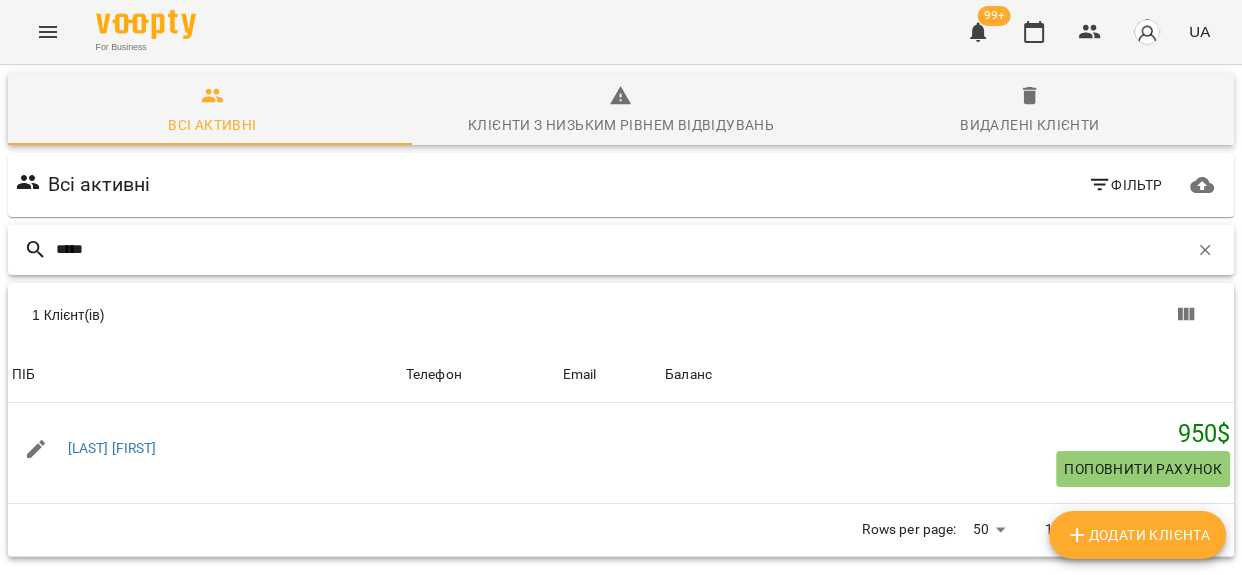 drag, startPoint x: 107, startPoint y: 151, endPoint x: 16, endPoint y: 171, distance: 93.17188 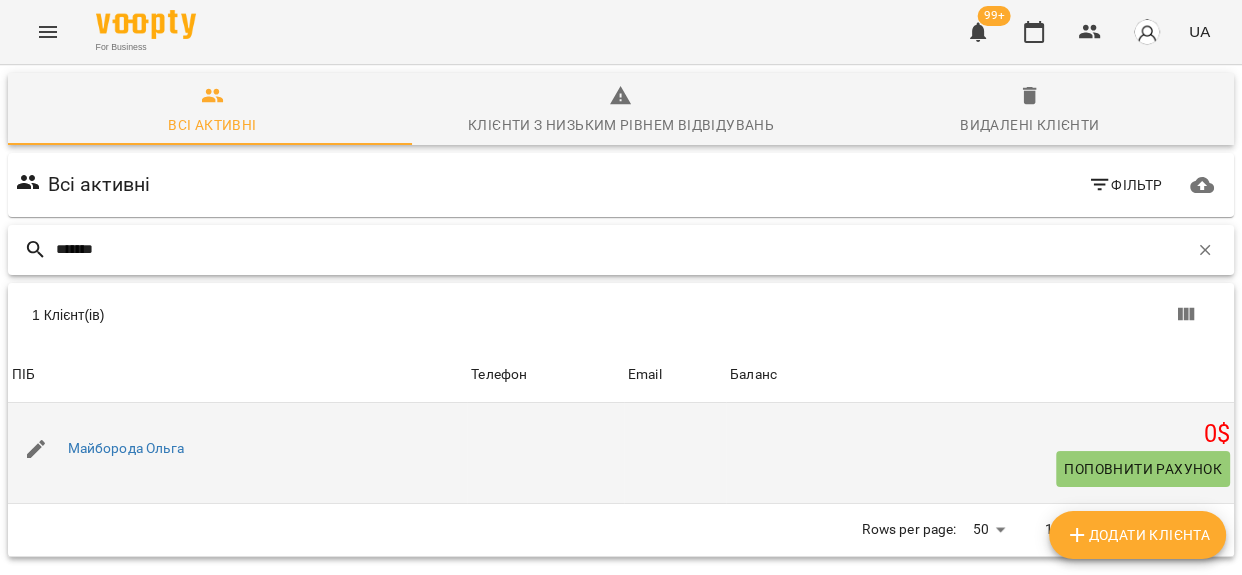type on "*******" 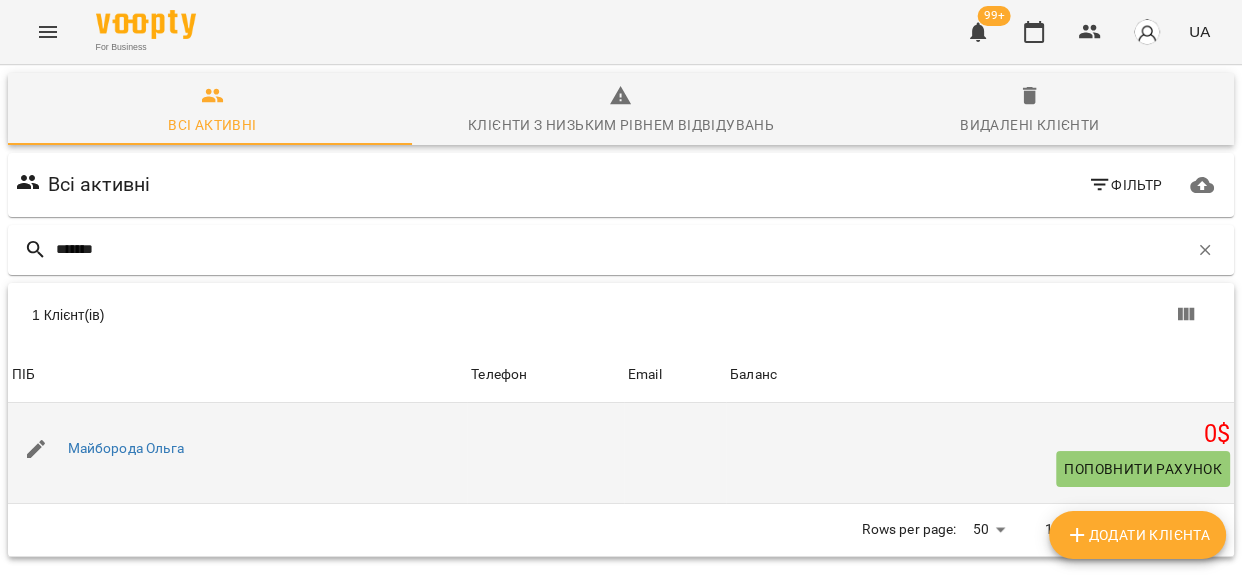 click on "Поповнити рахунок" at bounding box center [1143, 469] 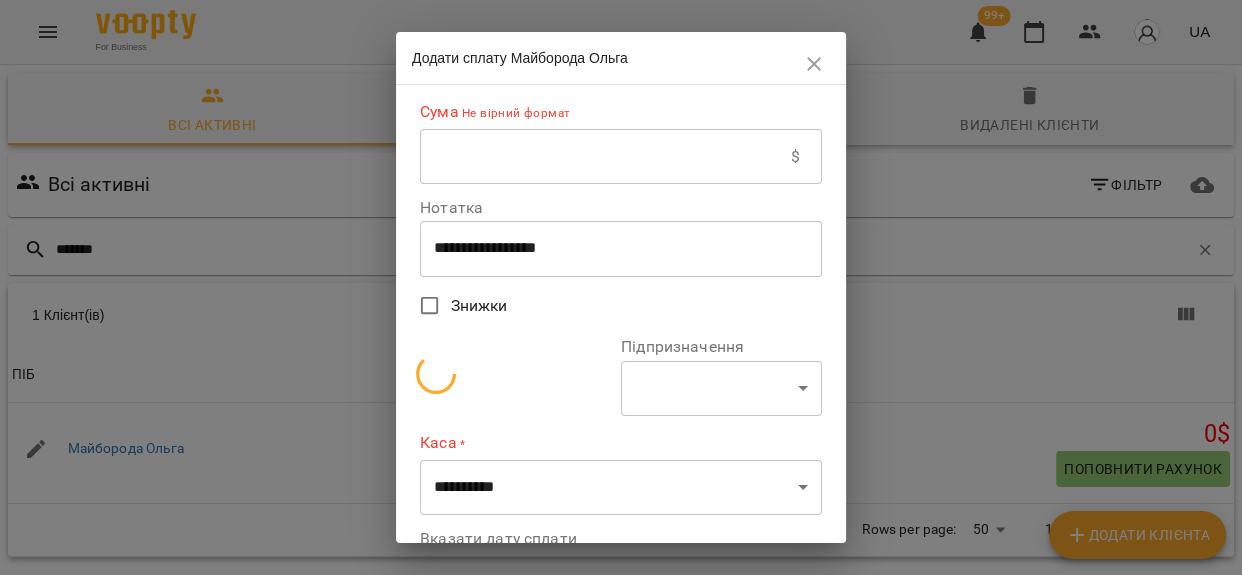 select on "**********" 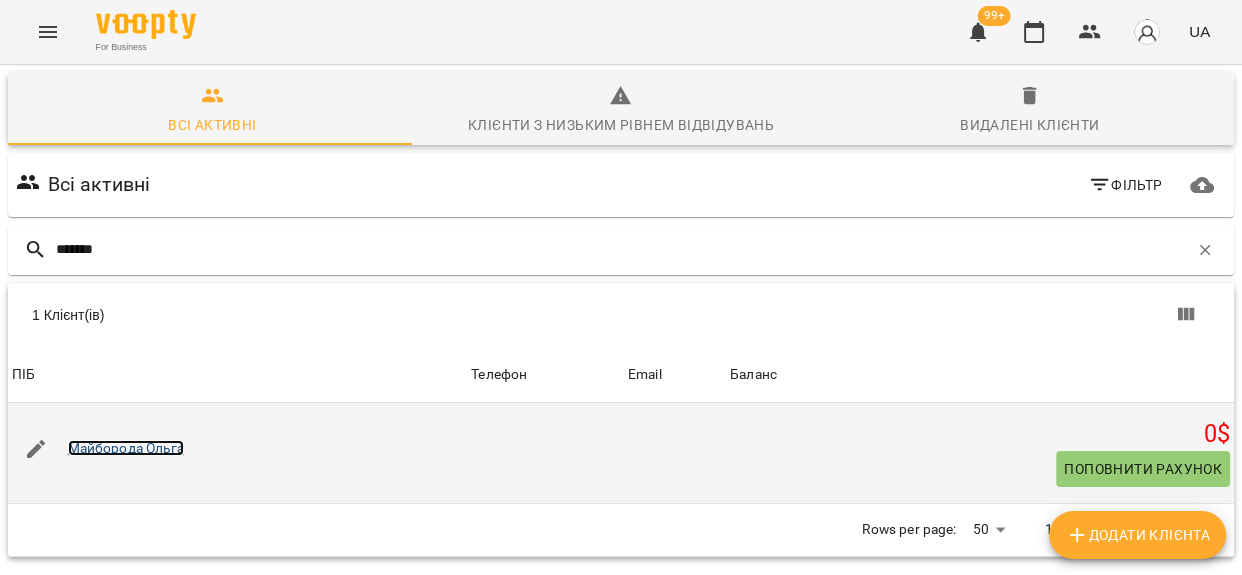 click on "Майборода Ольга" at bounding box center (126, 448) 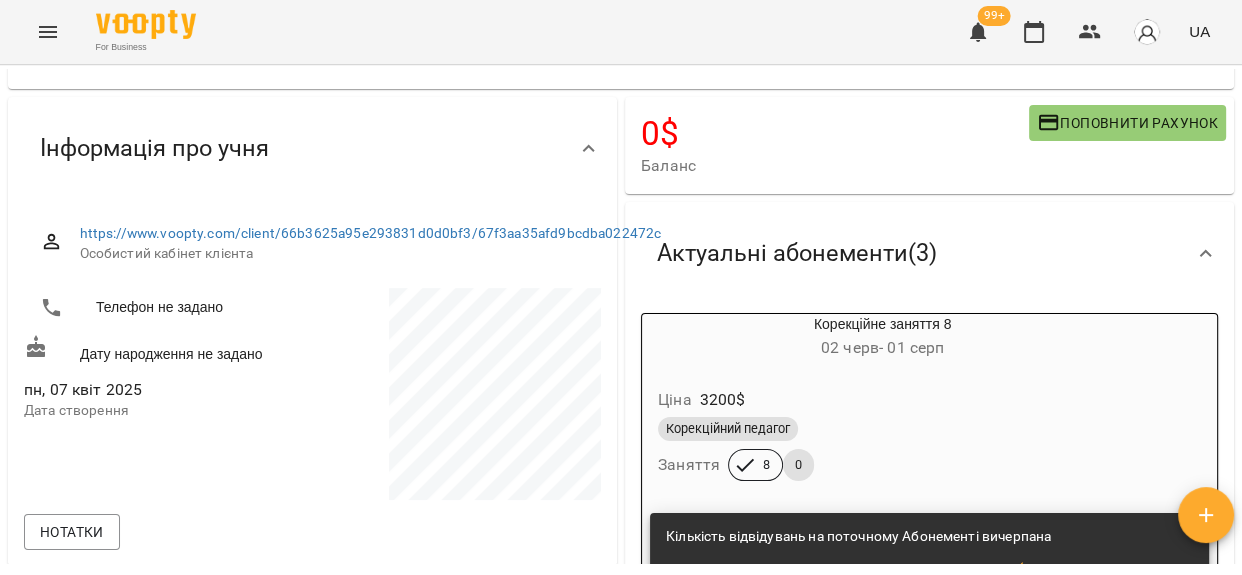 scroll, scrollTop: 0, scrollLeft: 0, axis: both 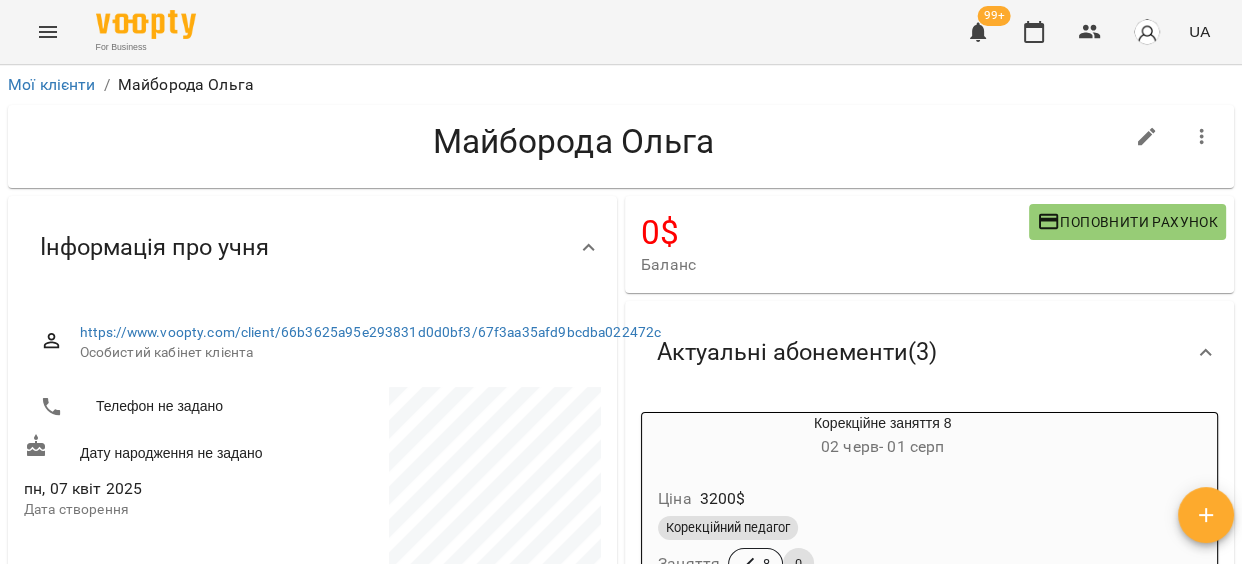 click on "Поповнити рахунок" at bounding box center [1127, 222] 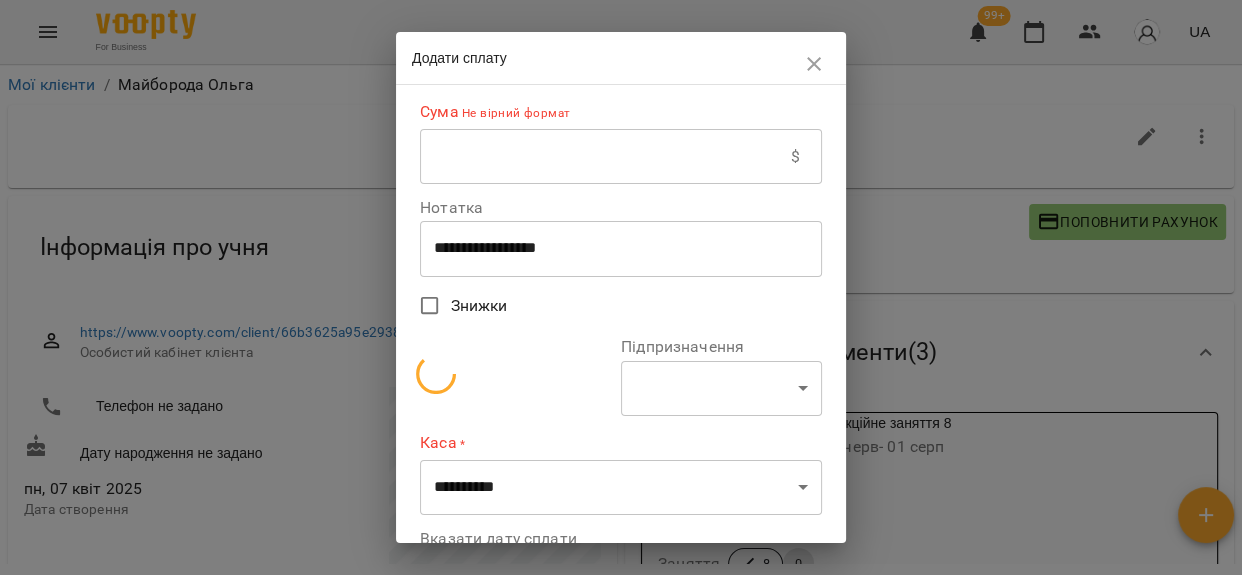 click at bounding box center [605, 157] 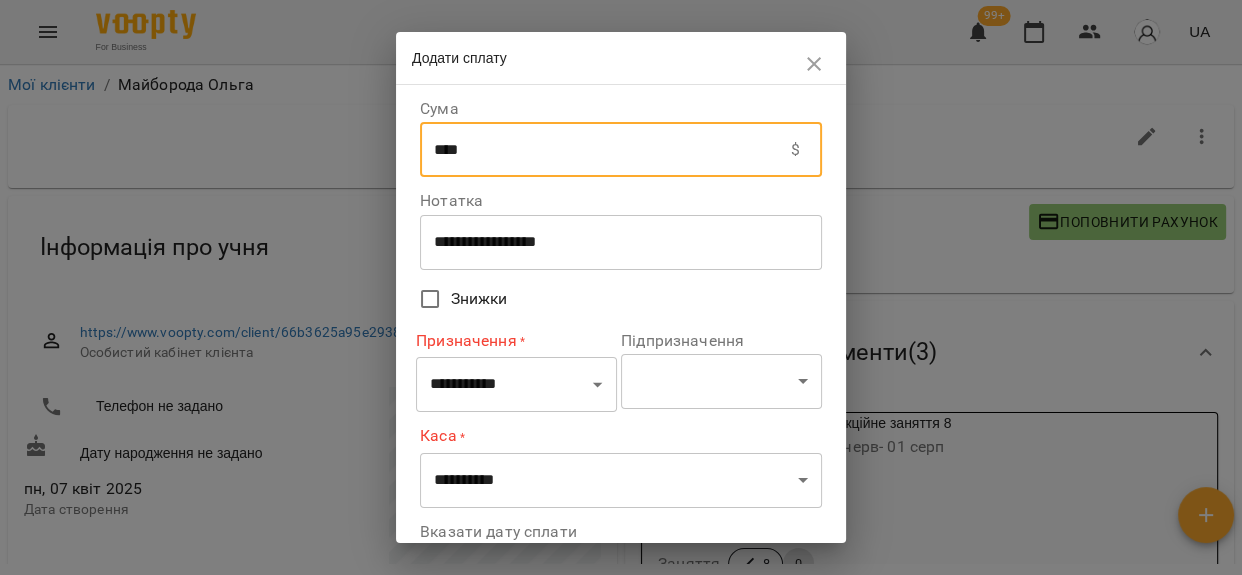 type on "****" 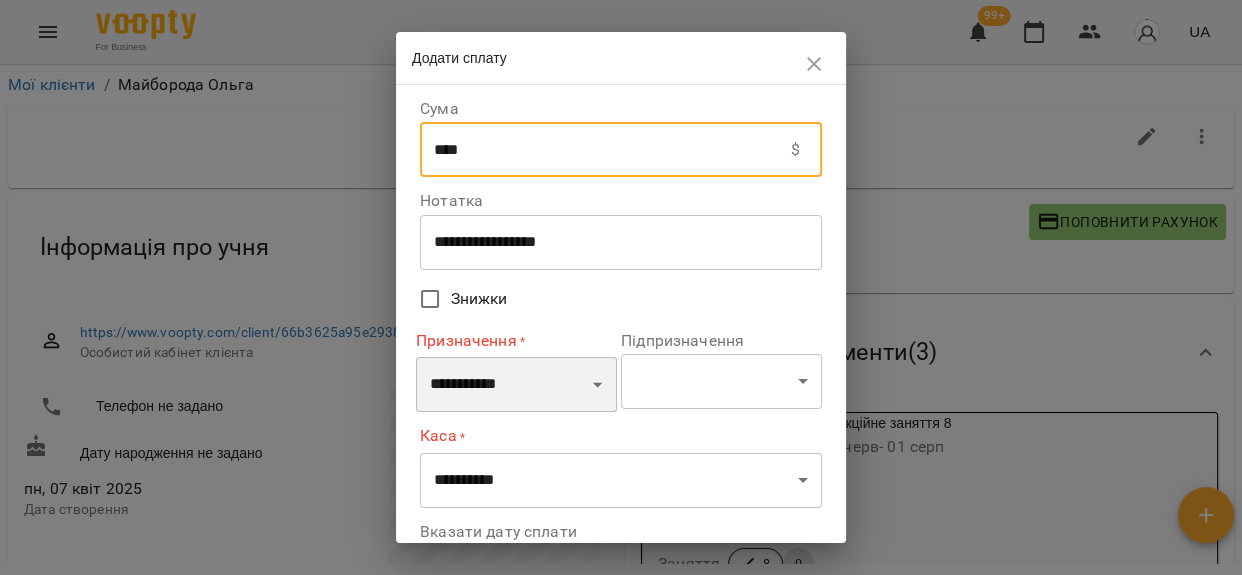 click on "**********" at bounding box center (516, 385) 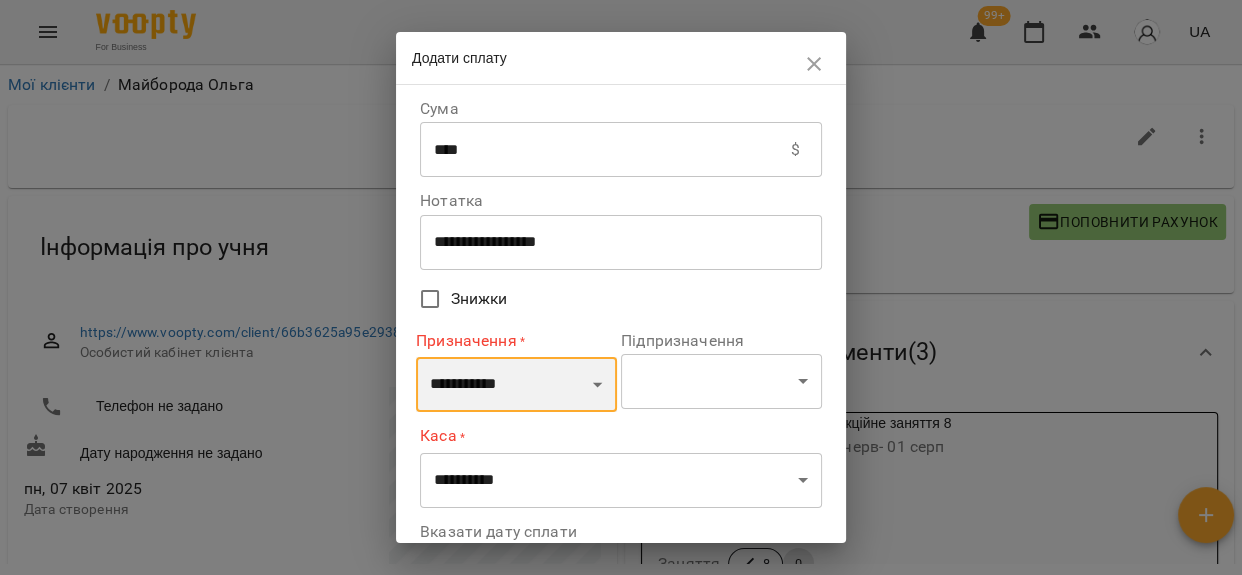 select on "*********" 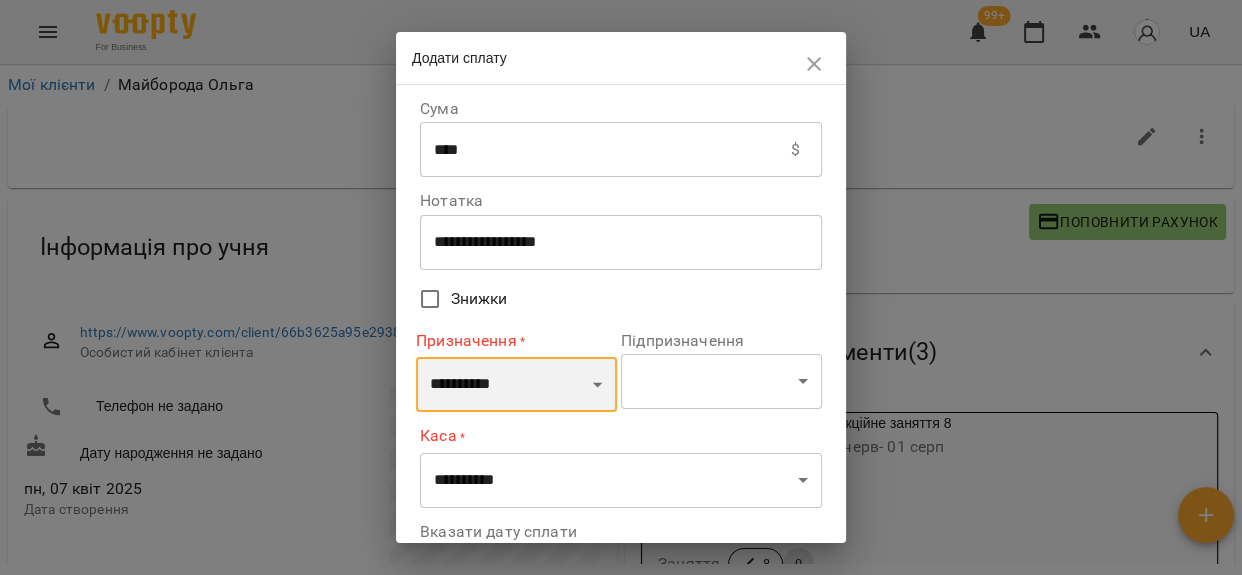 click on "**********" at bounding box center [516, 385] 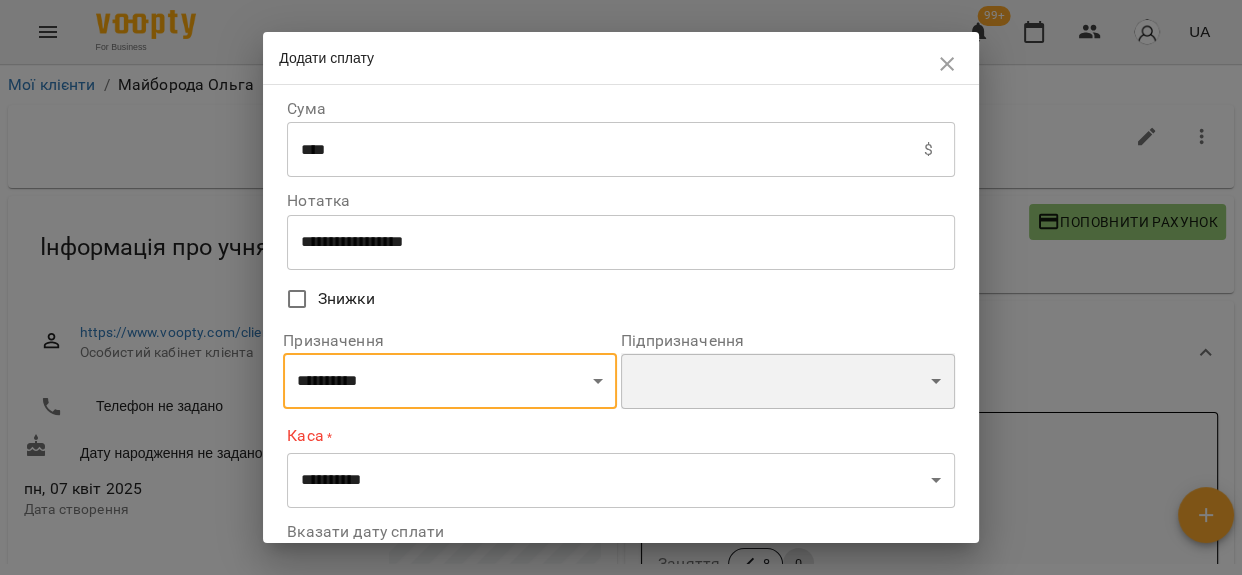 click on "**********" at bounding box center (788, 381) 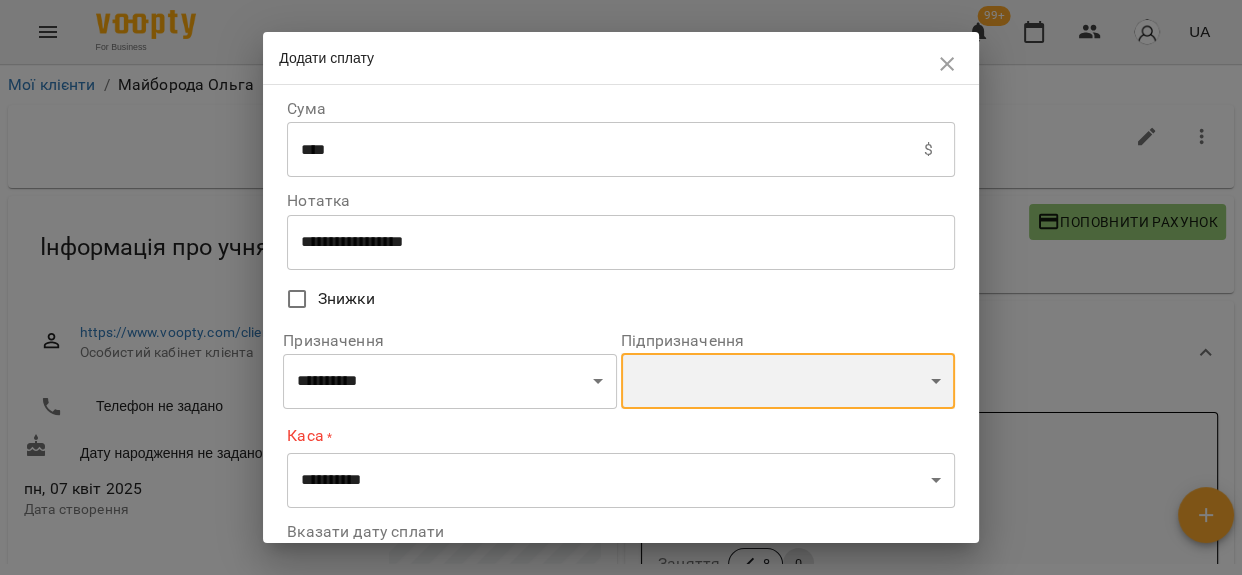 select on "**********" 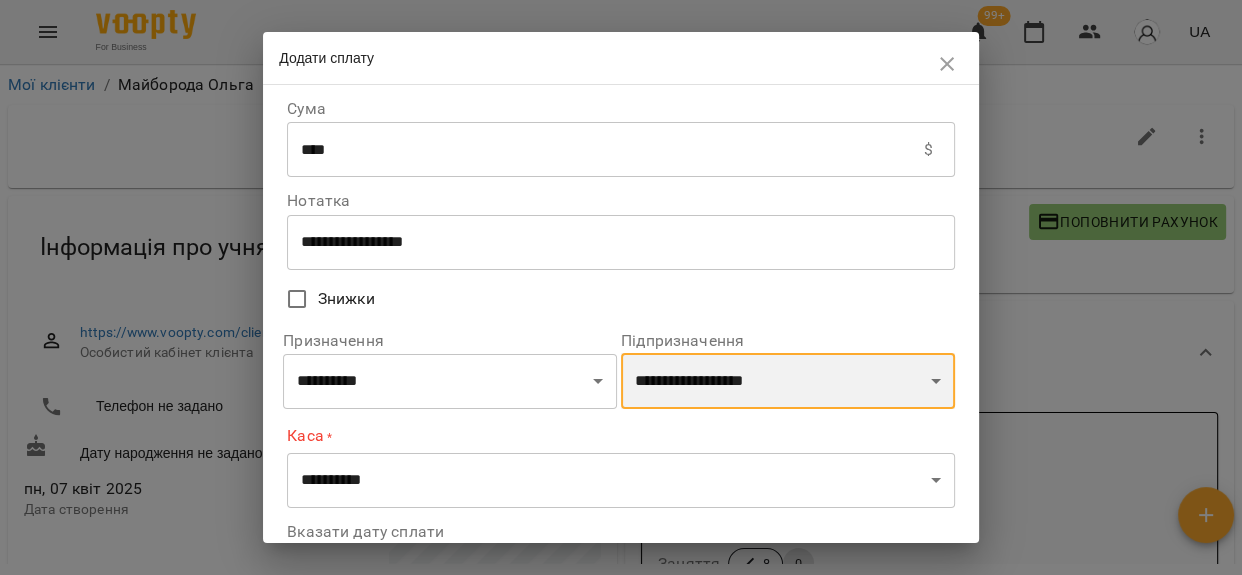 click on "**********" at bounding box center [788, 381] 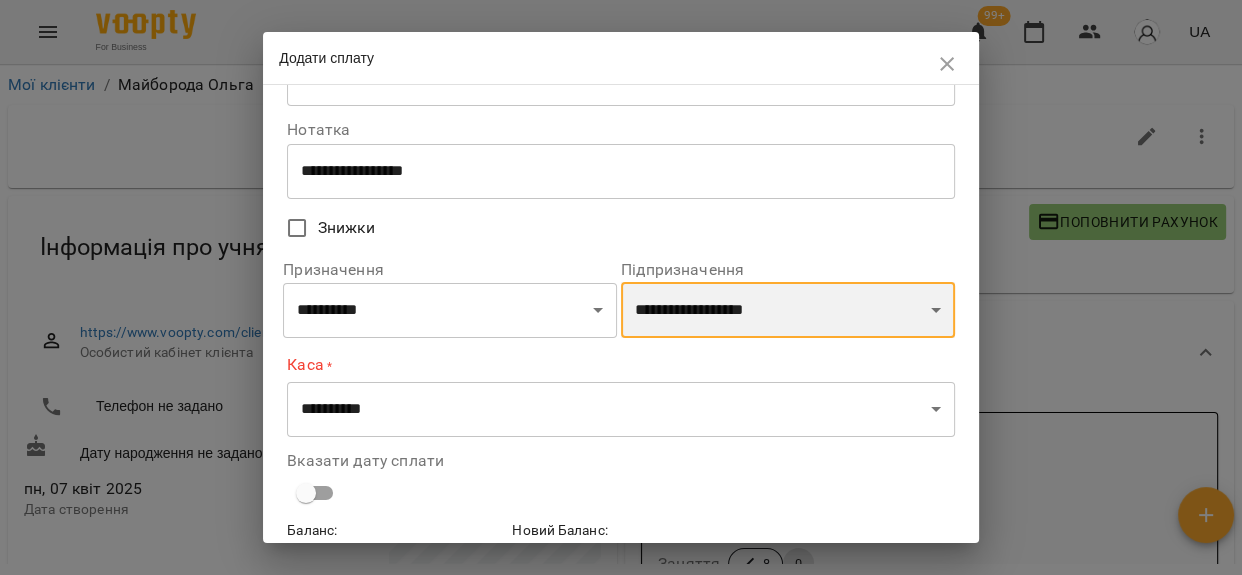 scroll, scrollTop: 179, scrollLeft: 0, axis: vertical 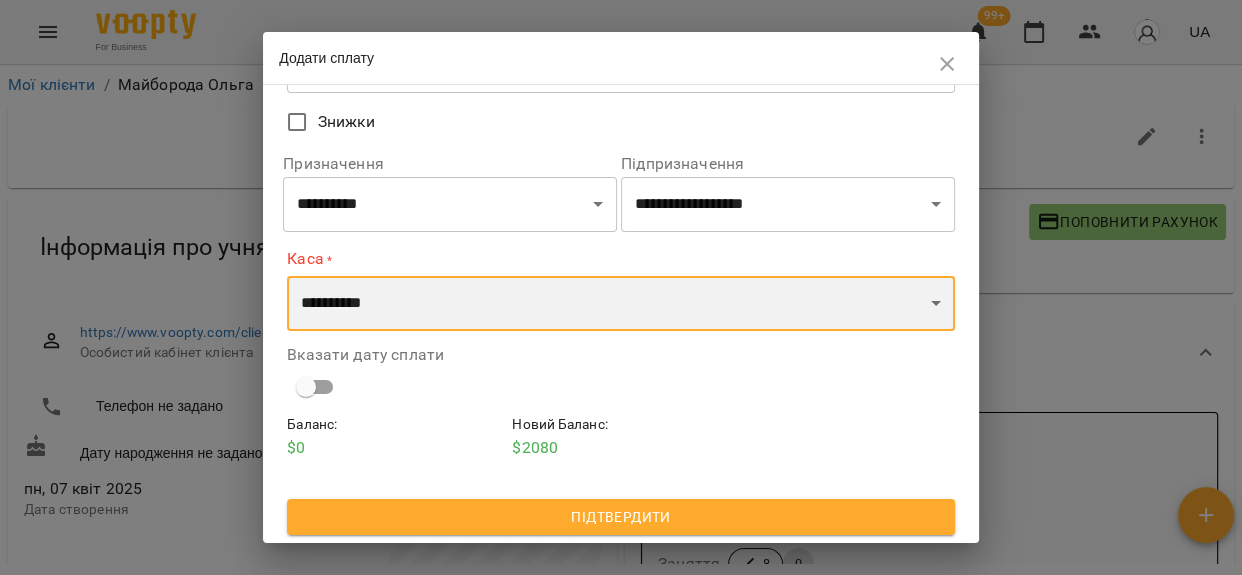 click on "**********" at bounding box center (620, 304) 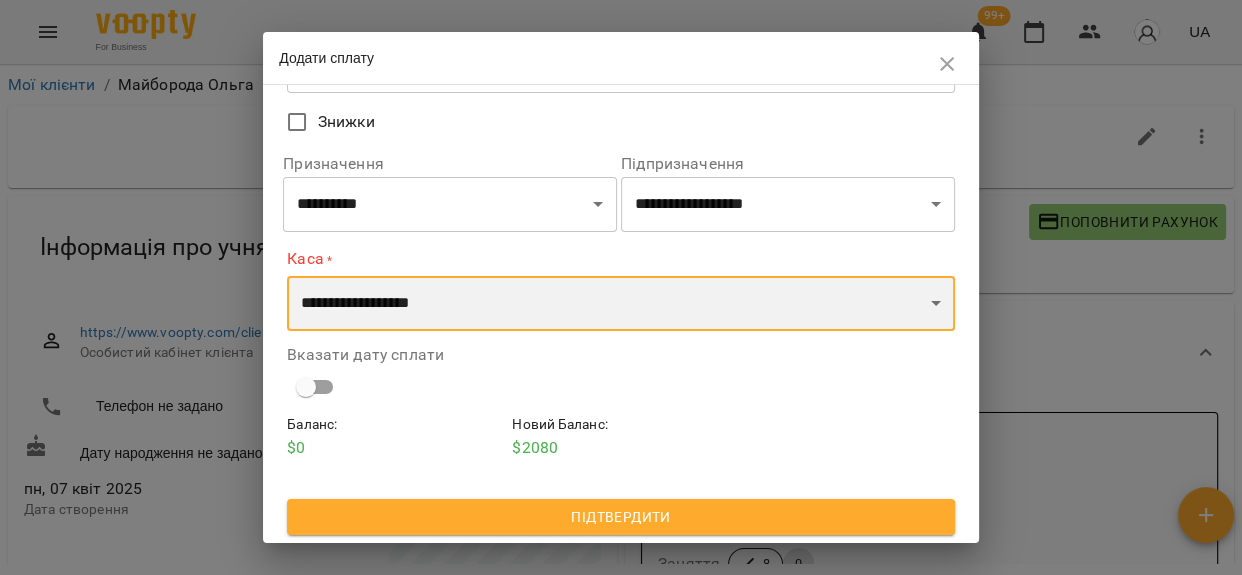 click on "**********" at bounding box center [620, 304] 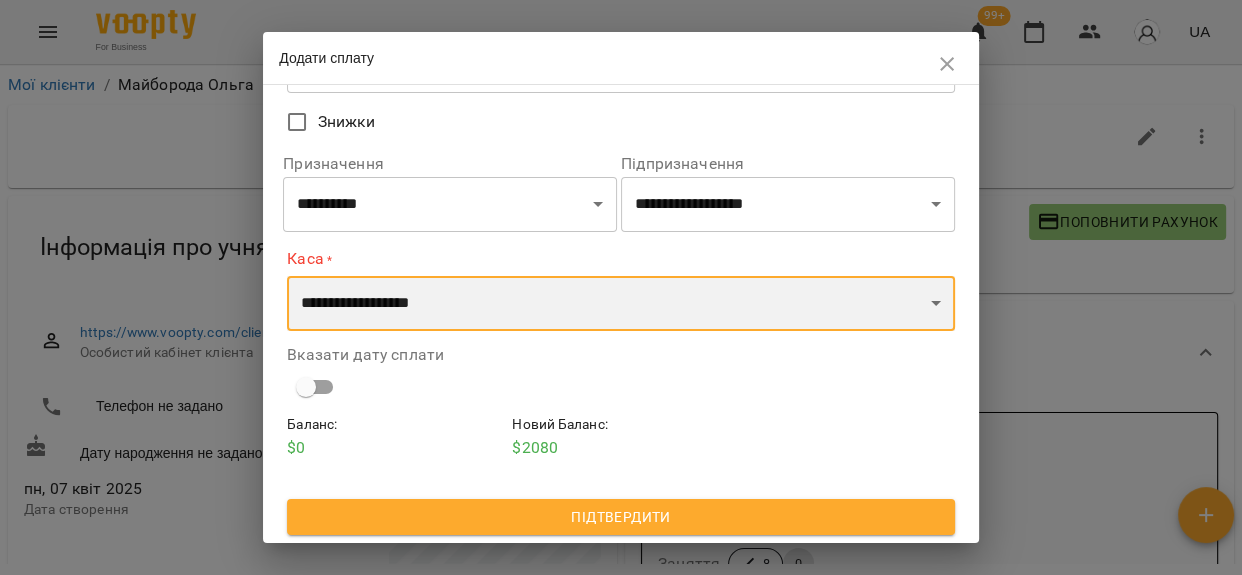 scroll, scrollTop: 172, scrollLeft: 0, axis: vertical 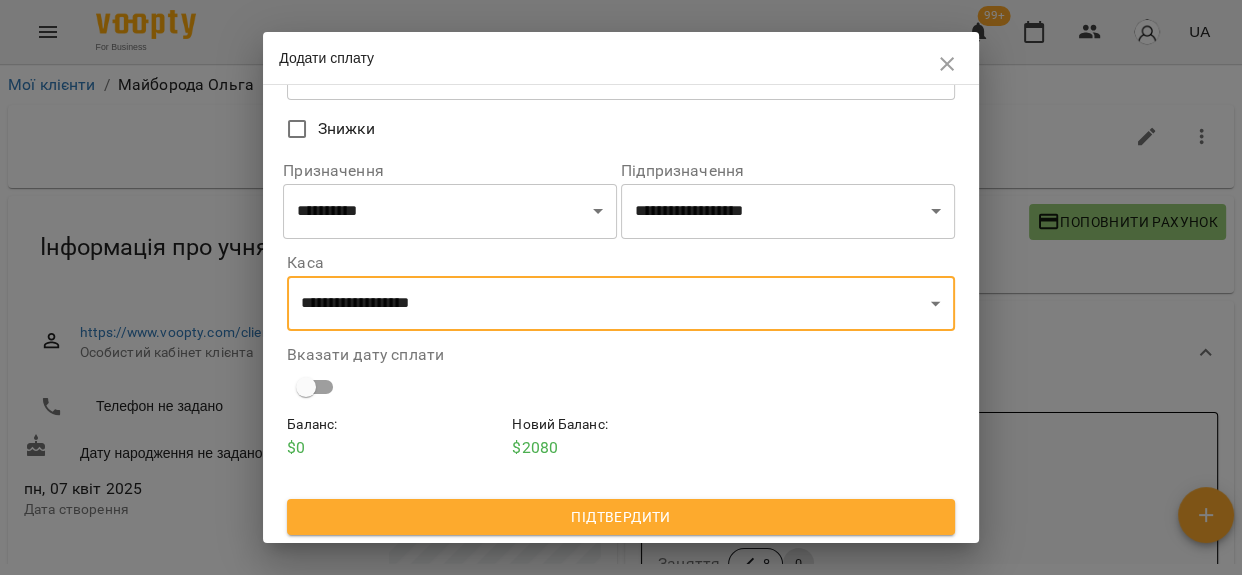 click at bounding box center [306, 387] 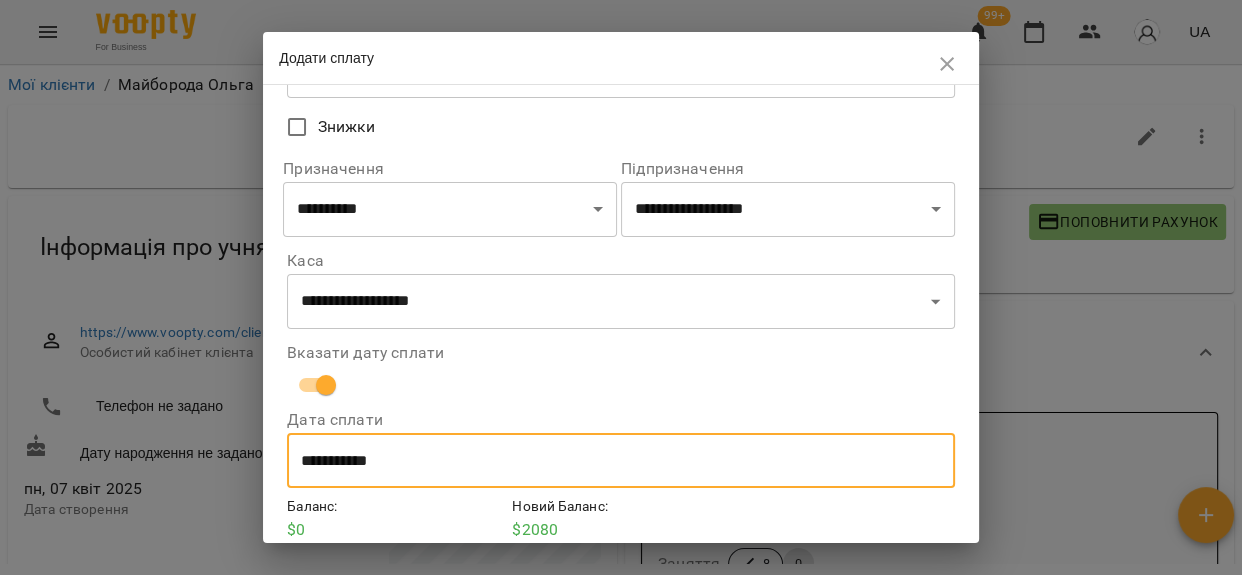 click on "**********" at bounding box center (620, 461) 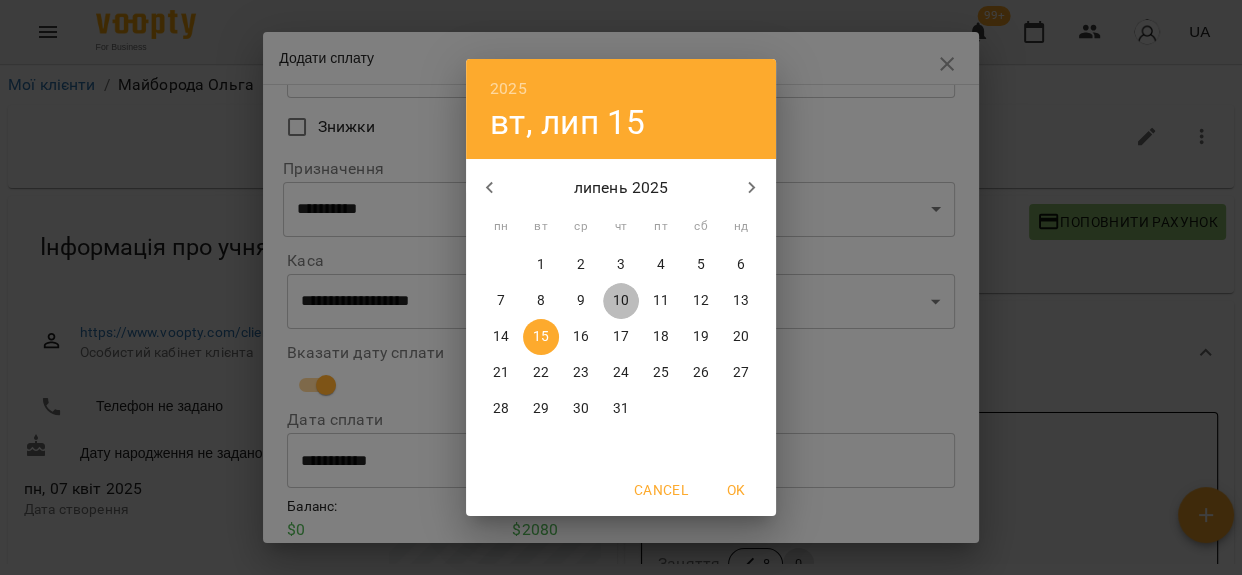click on "10" at bounding box center [621, 301] 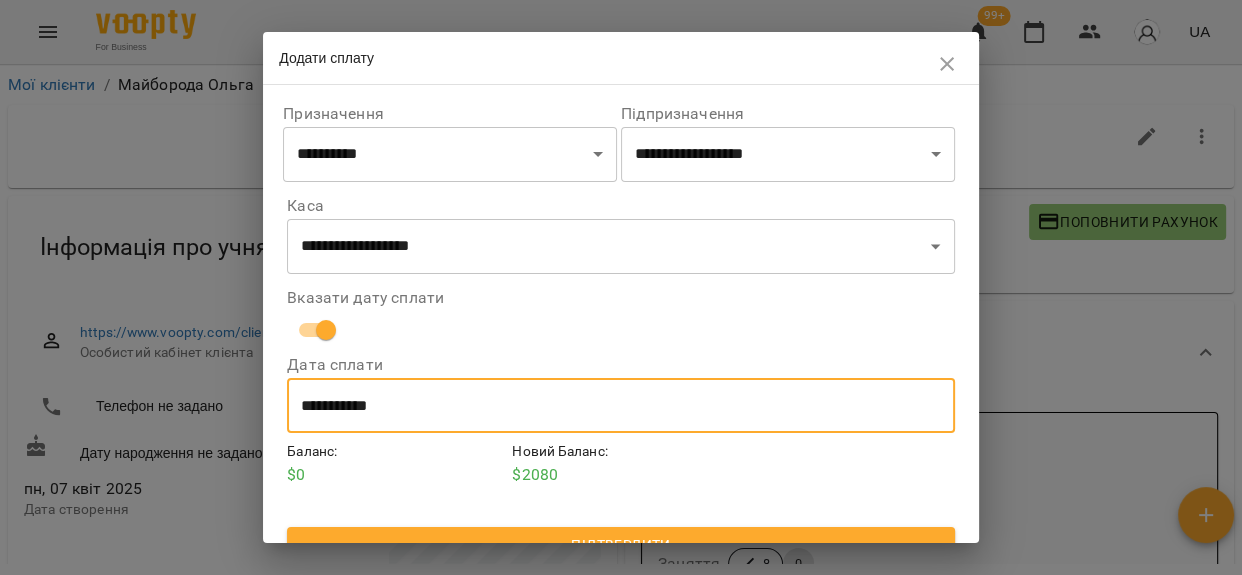 scroll, scrollTop: 256, scrollLeft: 0, axis: vertical 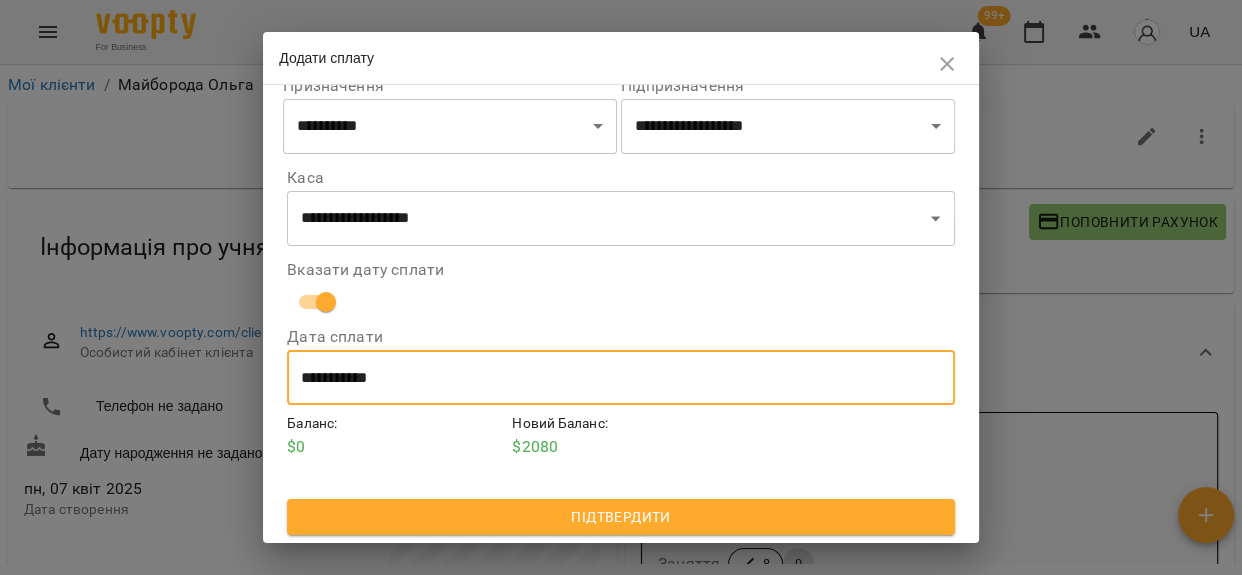click on "Підтвердити" at bounding box center [620, 517] 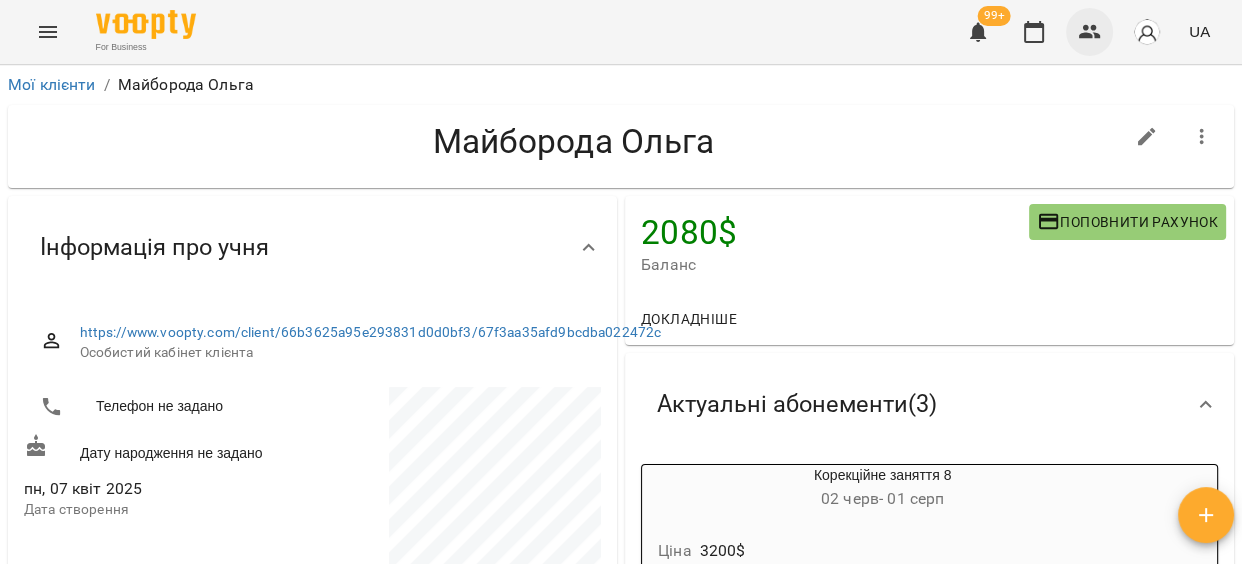 click 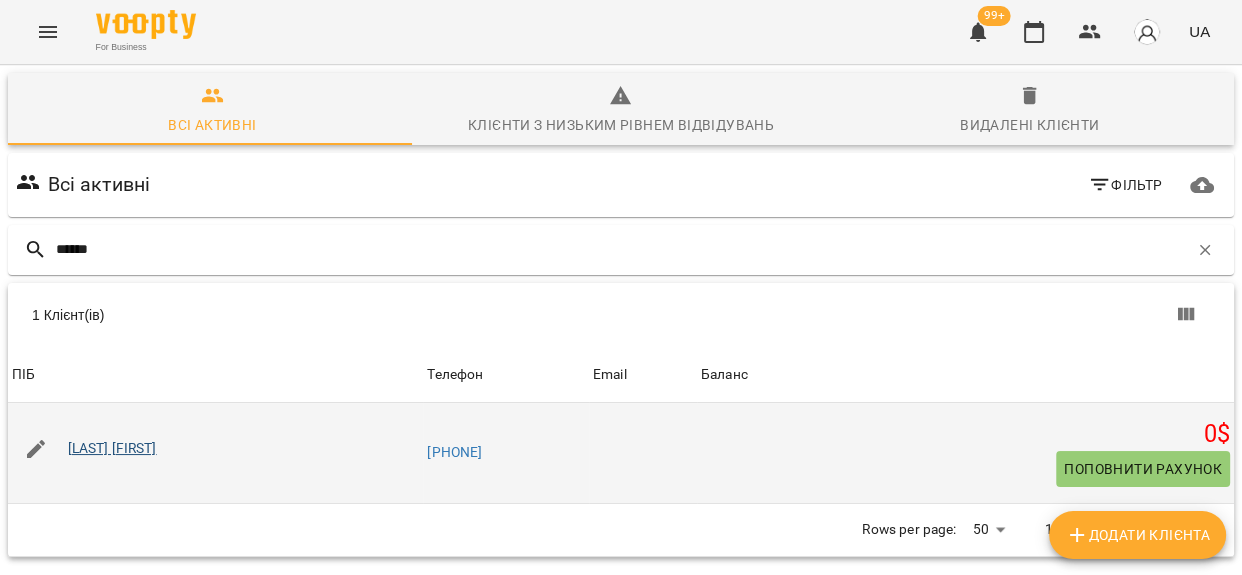 type on "******" 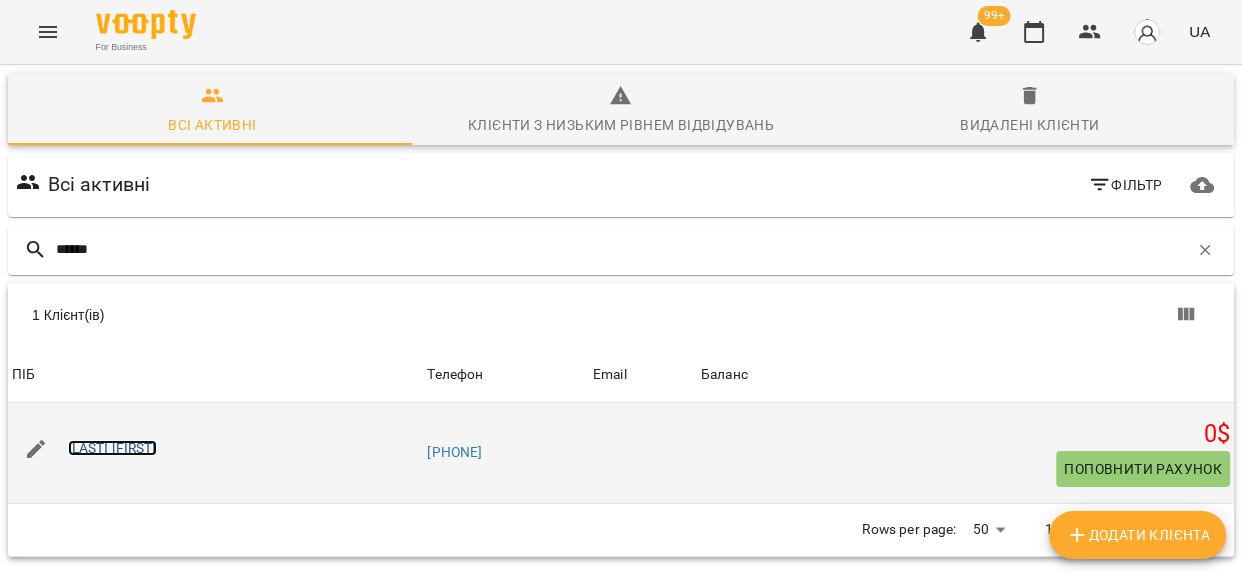 click on "[LAST] [FIRST]" at bounding box center (112, 448) 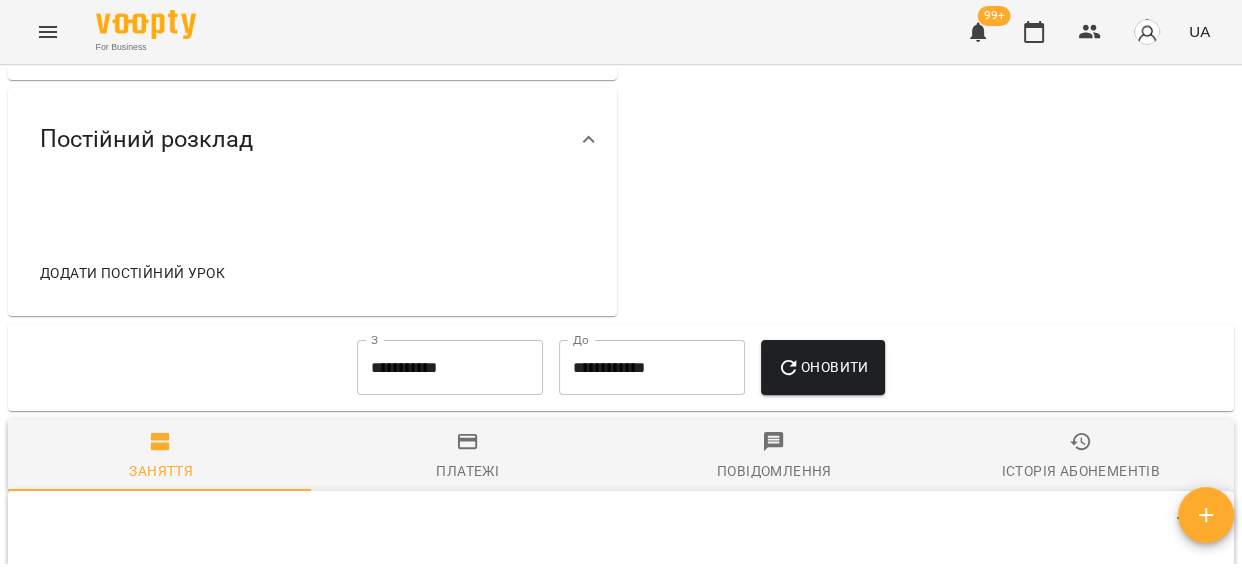 scroll, scrollTop: 1090, scrollLeft: 0, axis: vertical 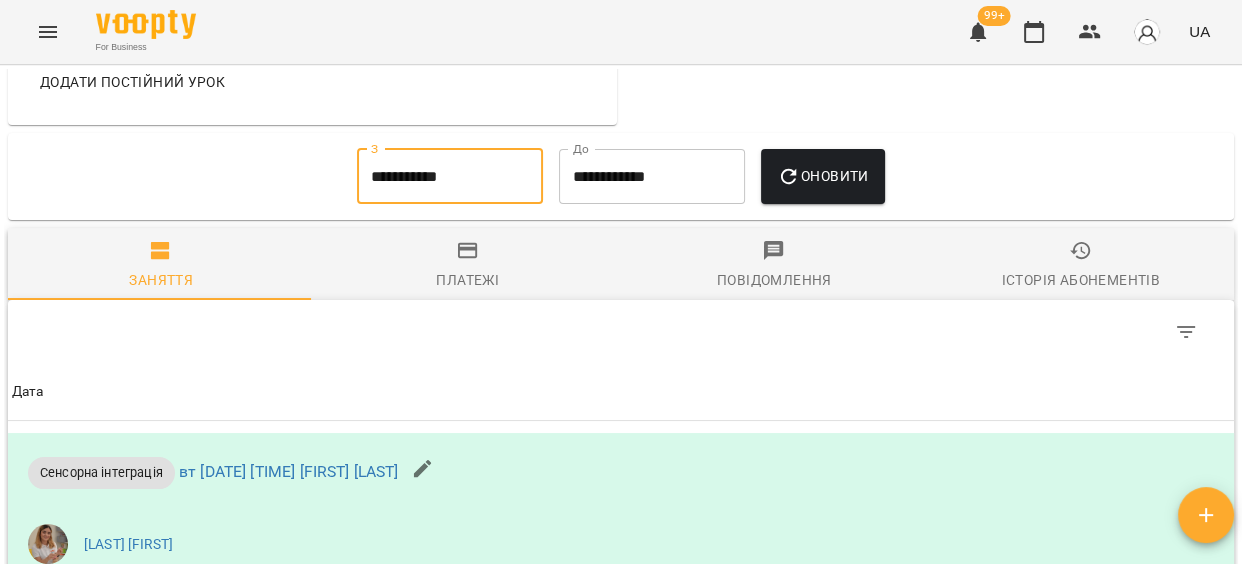 click on "**********" at bounding box center [450, 177] 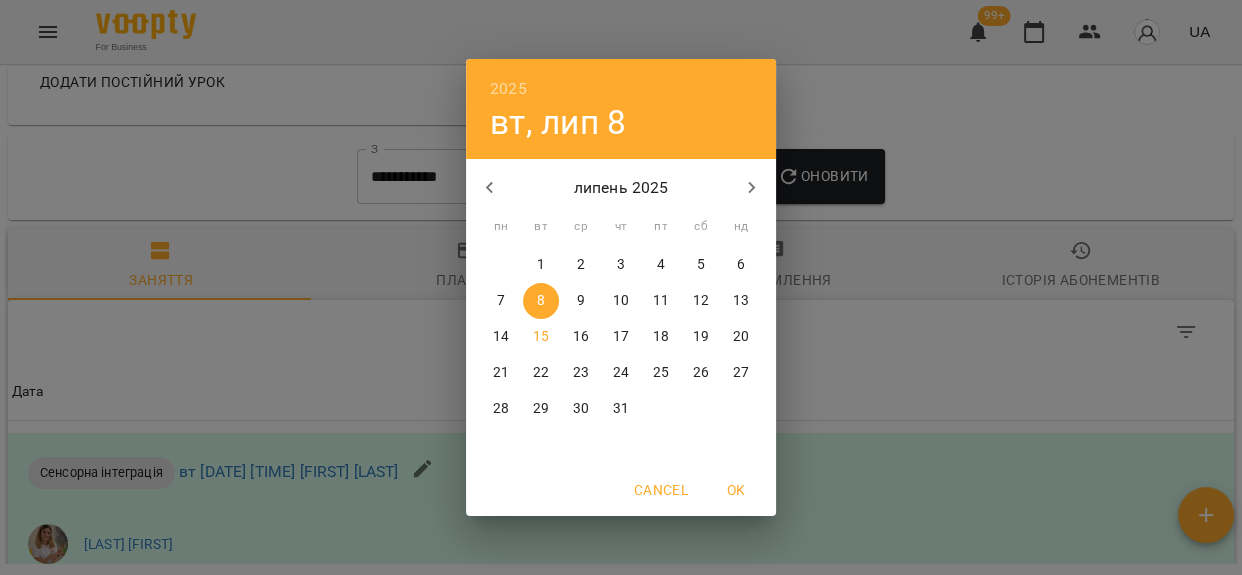 click 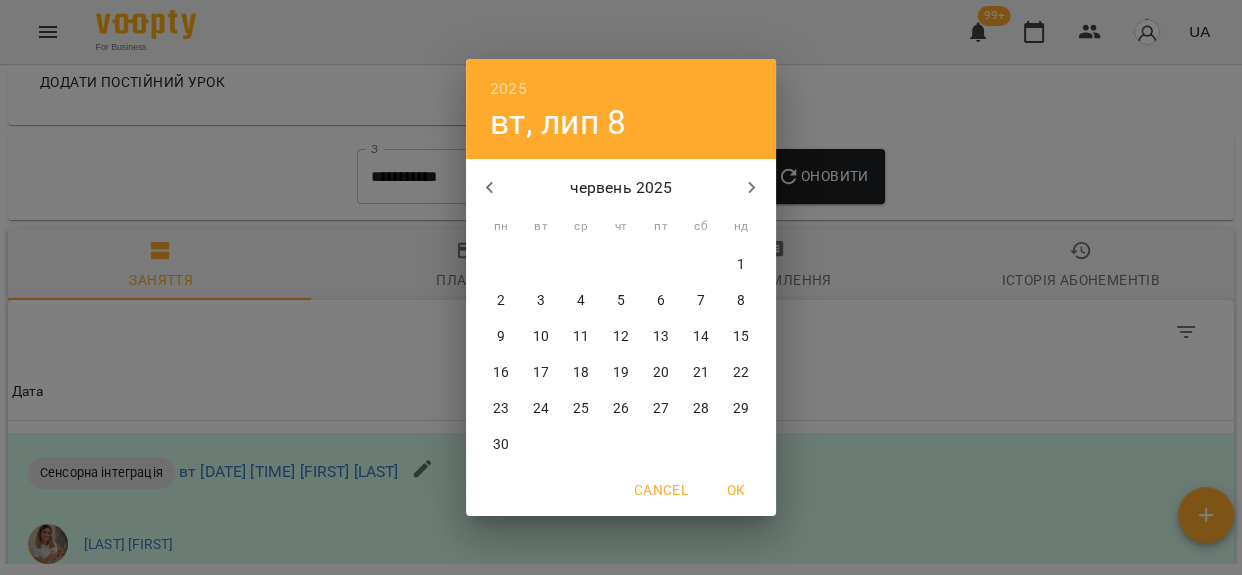 click on "1" at bounding box center [741, 265] 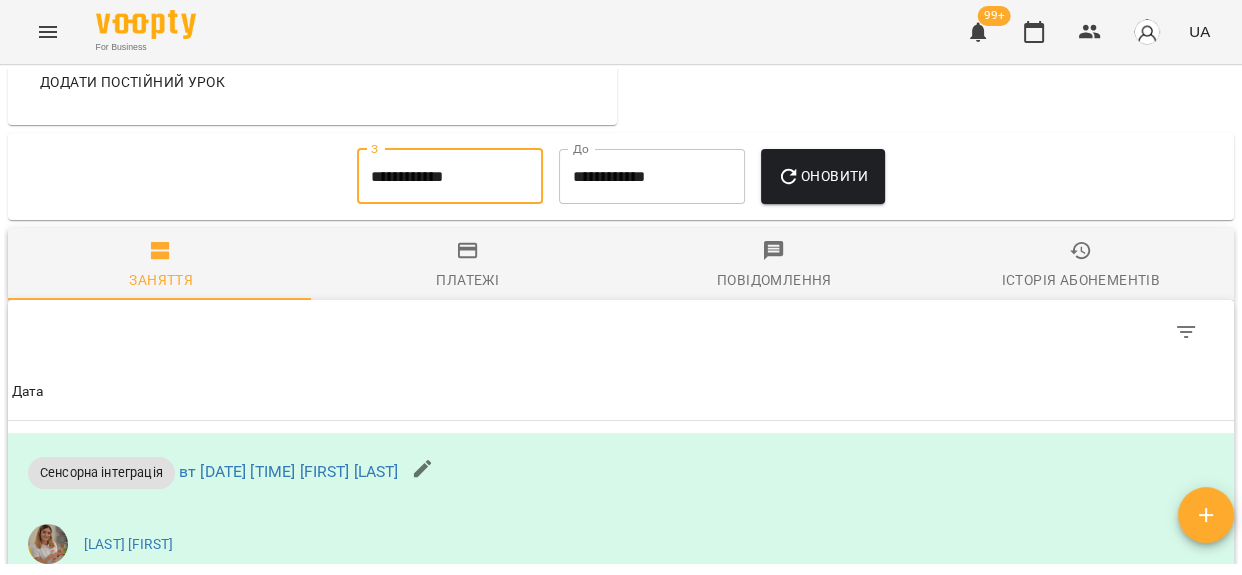 click on "Оновити" at bounding box center (822, 176) 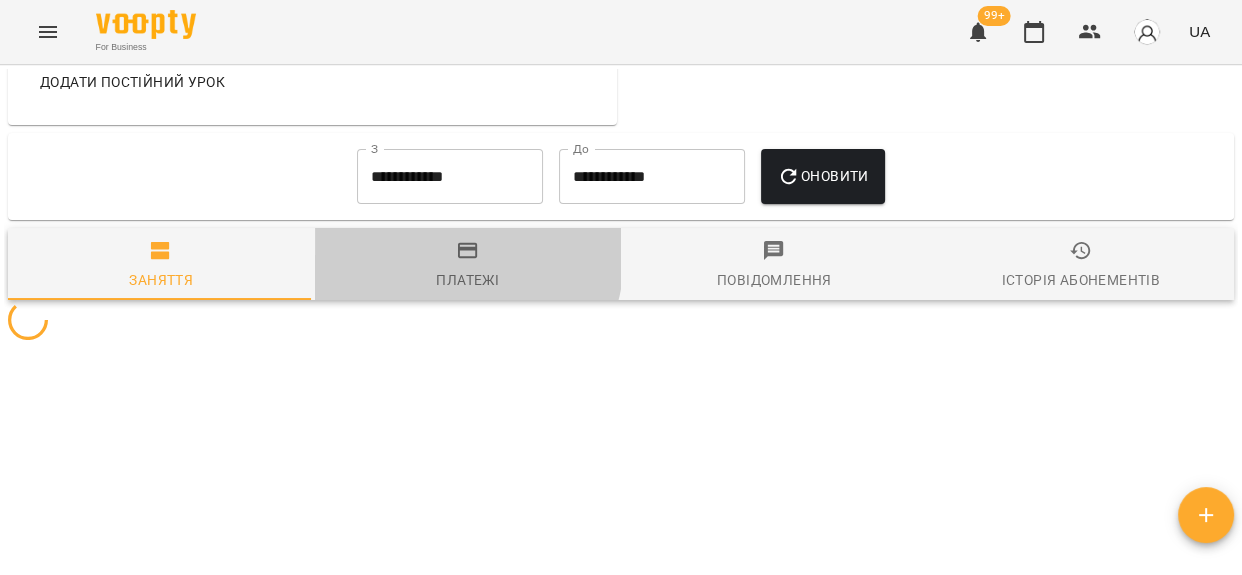 drag, startPoint x: 438, startPoint y: 289, endPoint x: 468, endPoint y: 295, distance: 30.594116 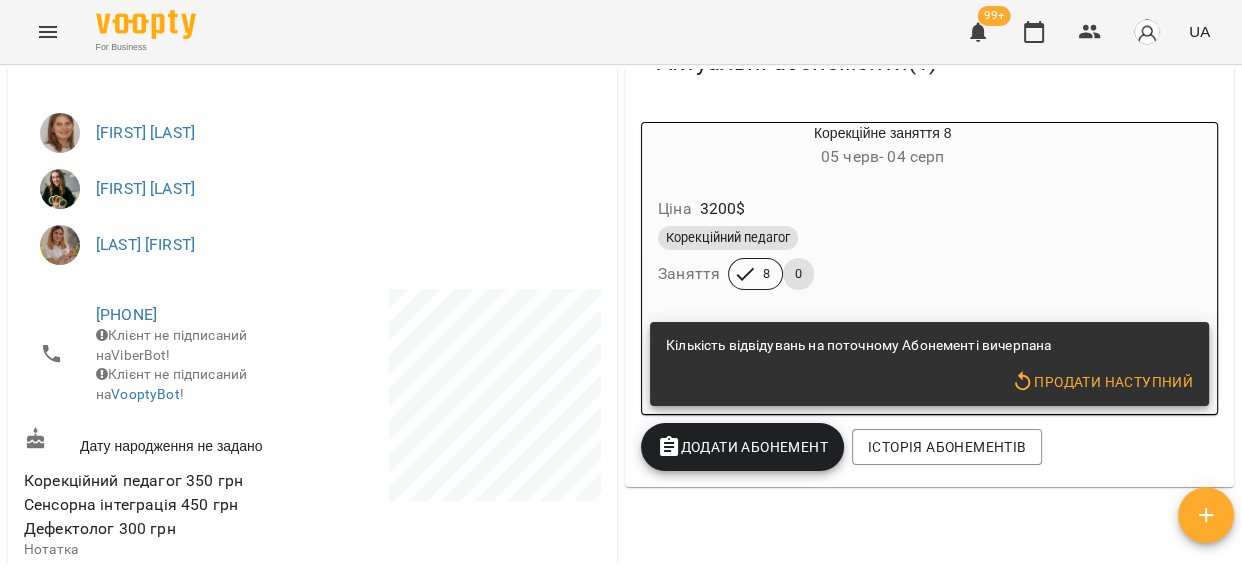 scroll, scrollTop: 0, scrollLeft: 0, axis: both 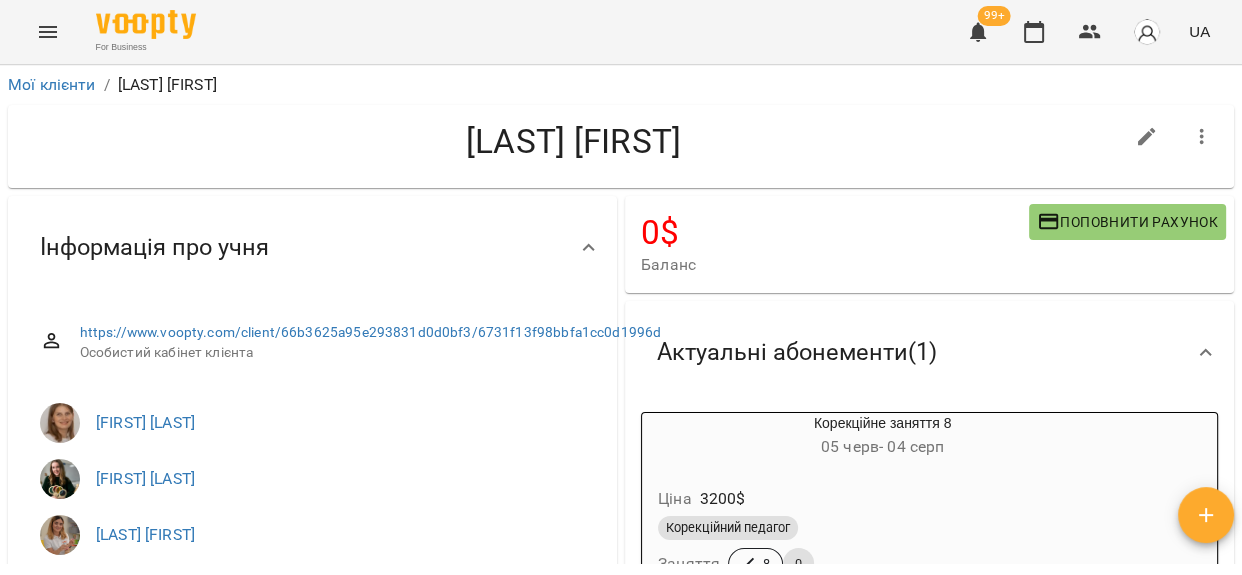 click on "Поповнити рахунок" at bounding box center [1127, 222] 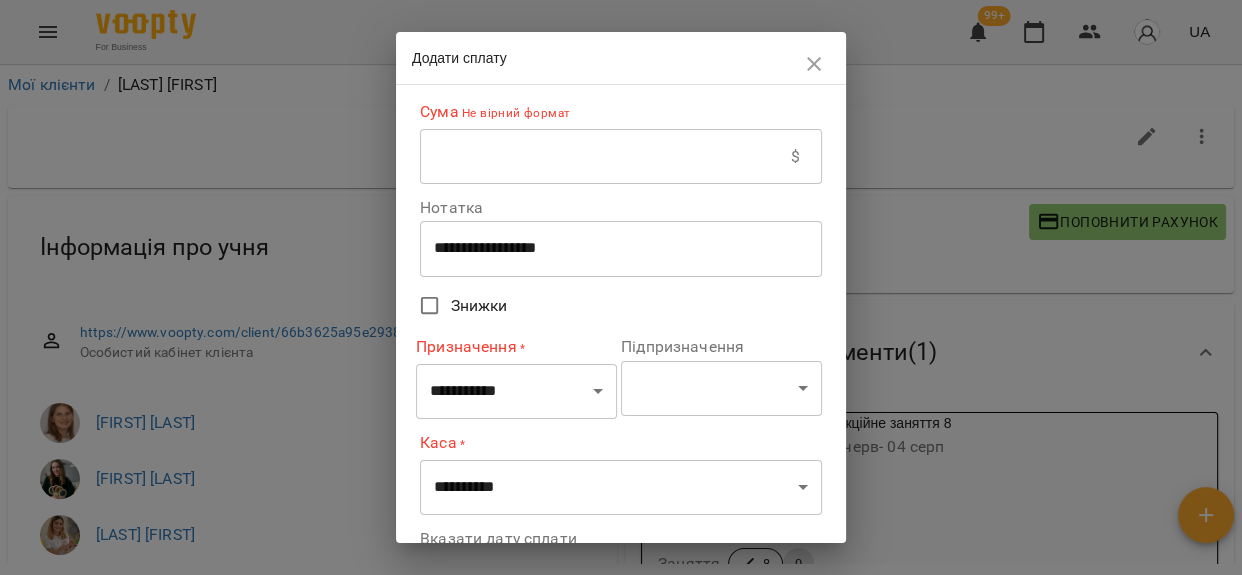 click at bounding box center [605, 157] 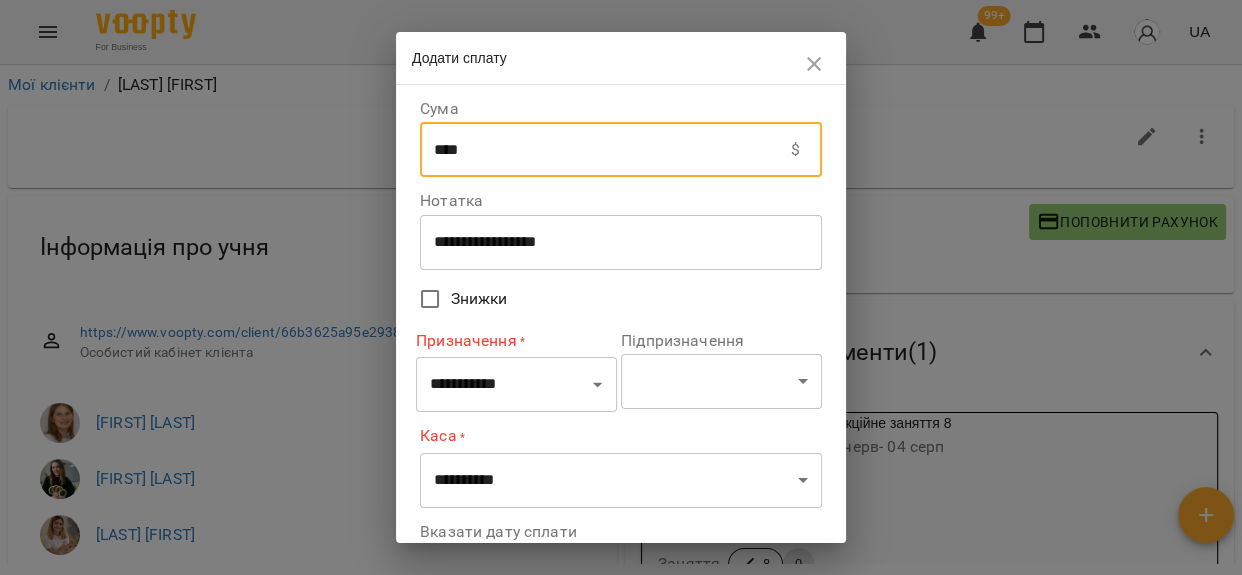 type on "****" 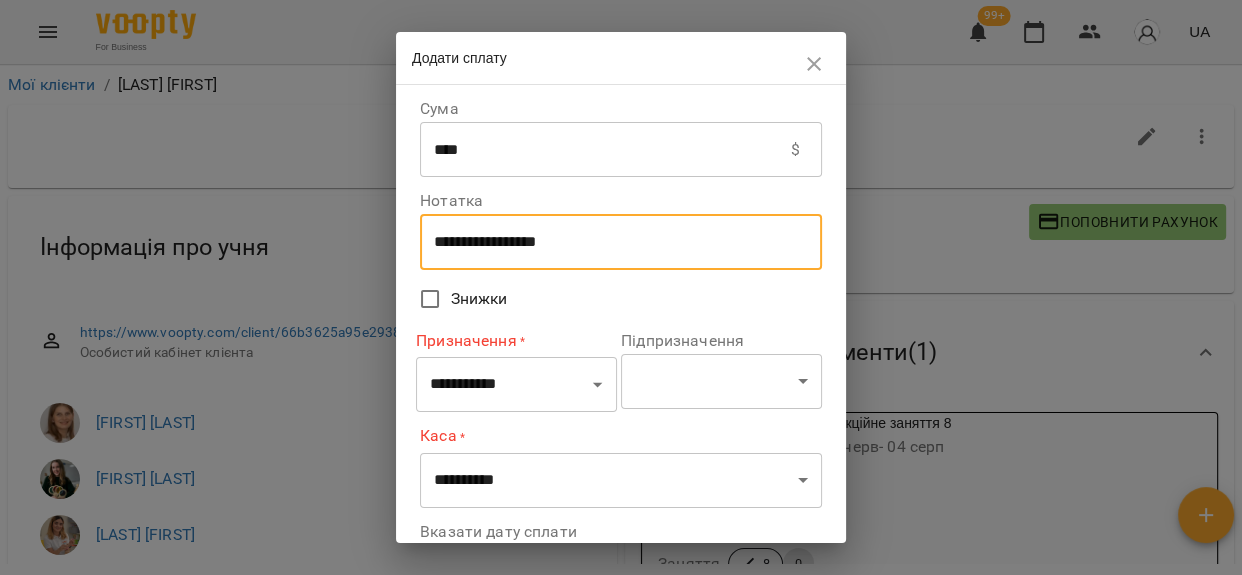 drag, startPoint x: 593, startPoint y: 252, endPoint x: 417, endPoint y: 260, distance: 176.18172 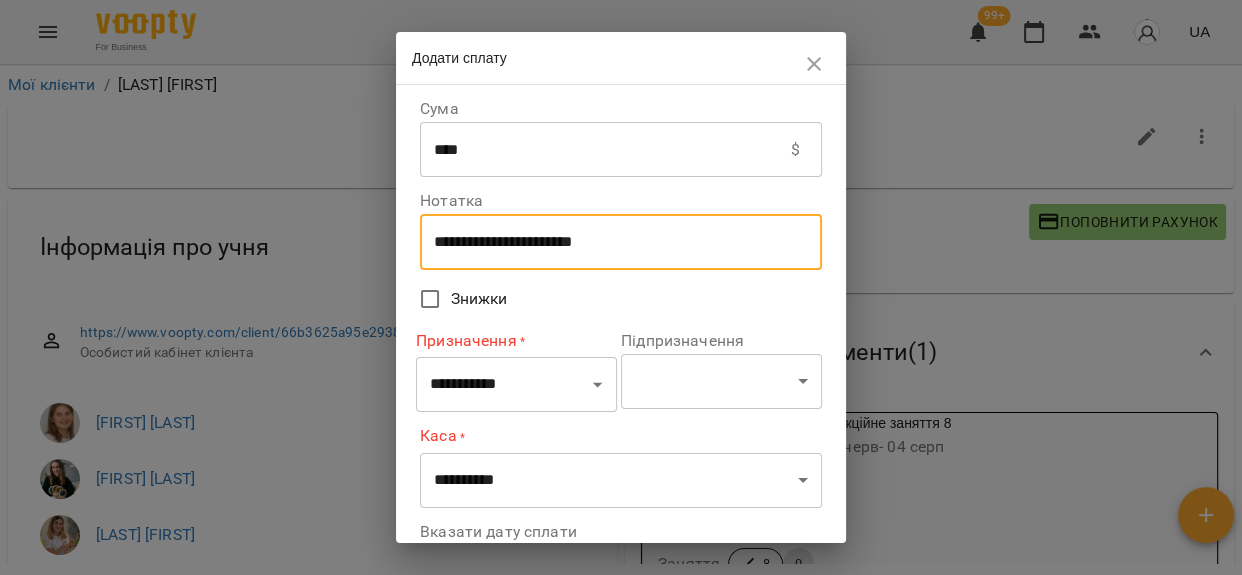 type on "**********" 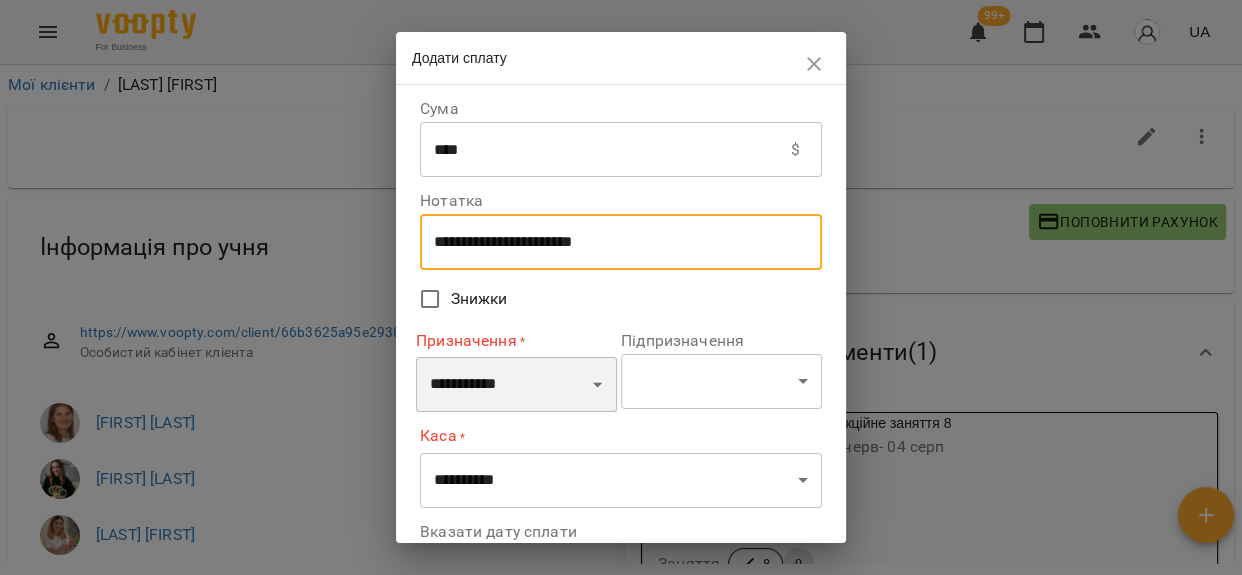 click on "**********" at bounding box center (516, 385) 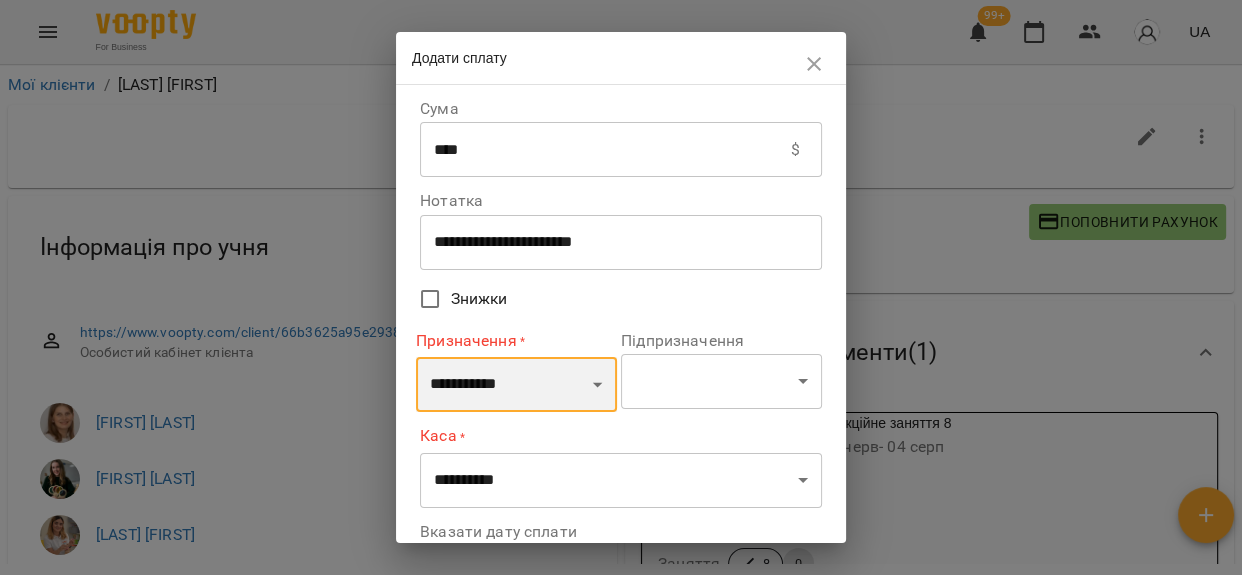 select on "*********" 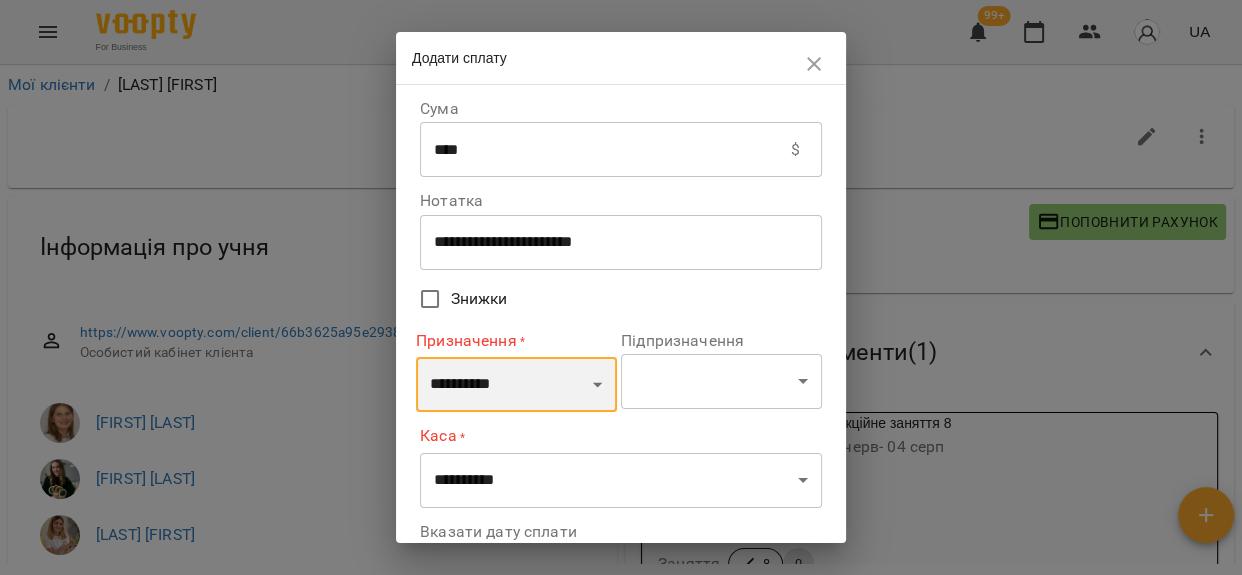 click on "**********" at bounding box center (516, 385) 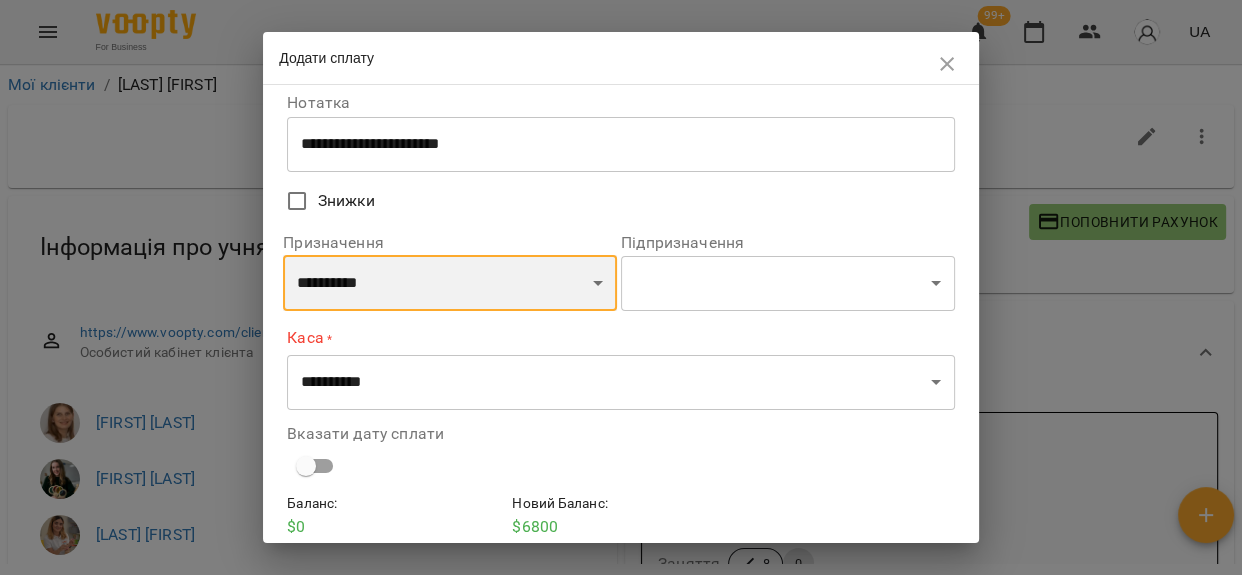 scroll, scrollTop: 179, scrollLeft: 0, axis: vertical 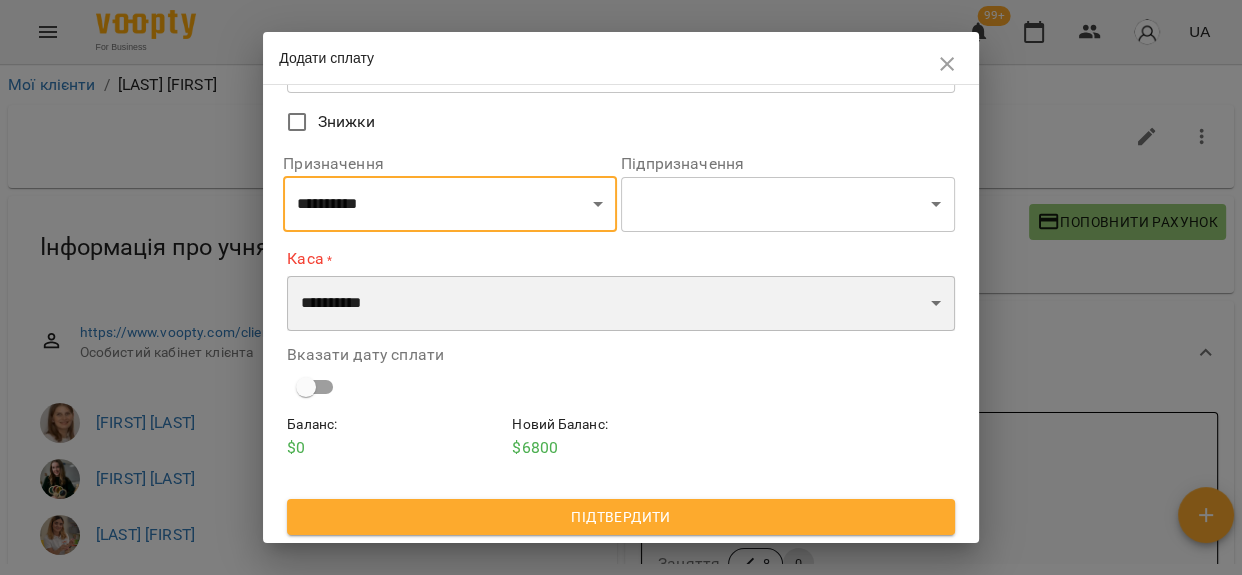 click on "**********" at bounding box center (620, 304) 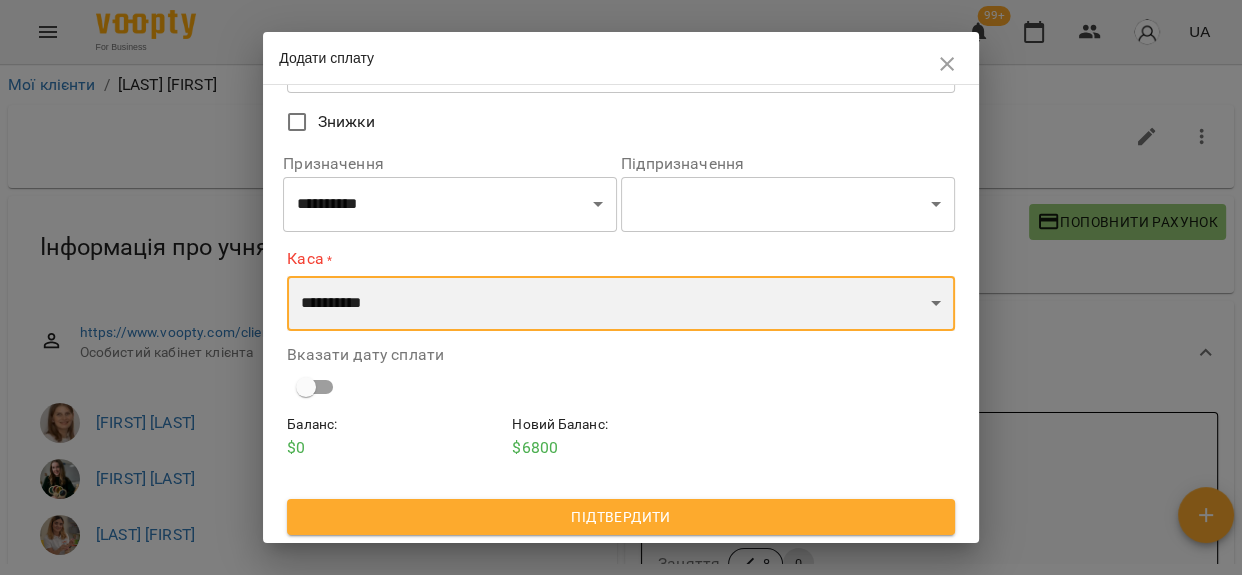 select on "**********" 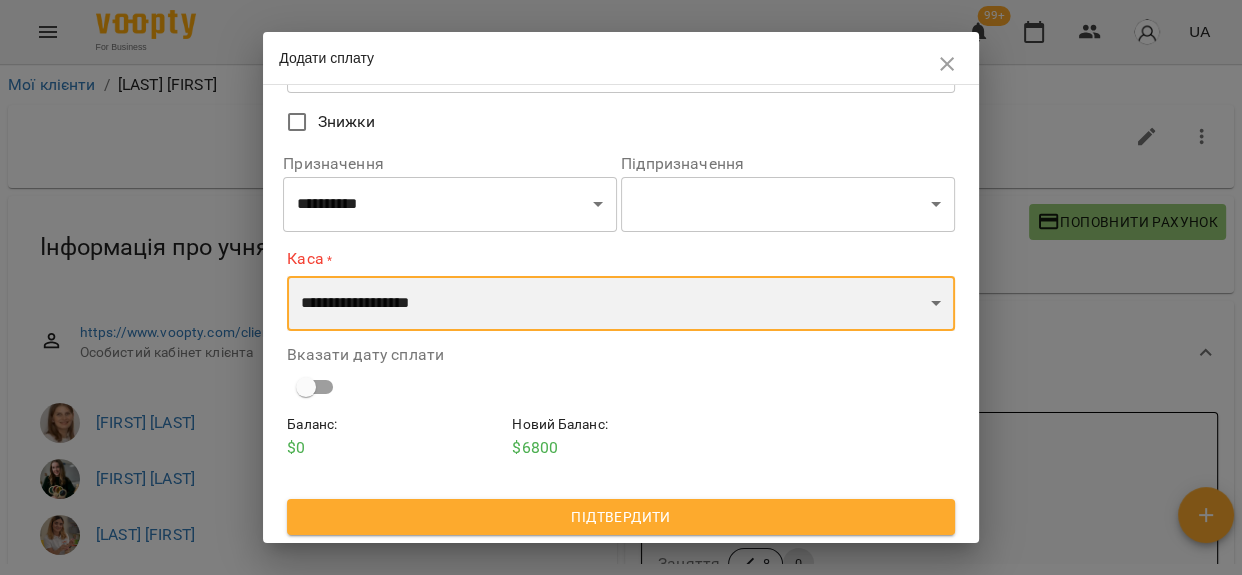 click on "**********" at bounding box center (620, 304) 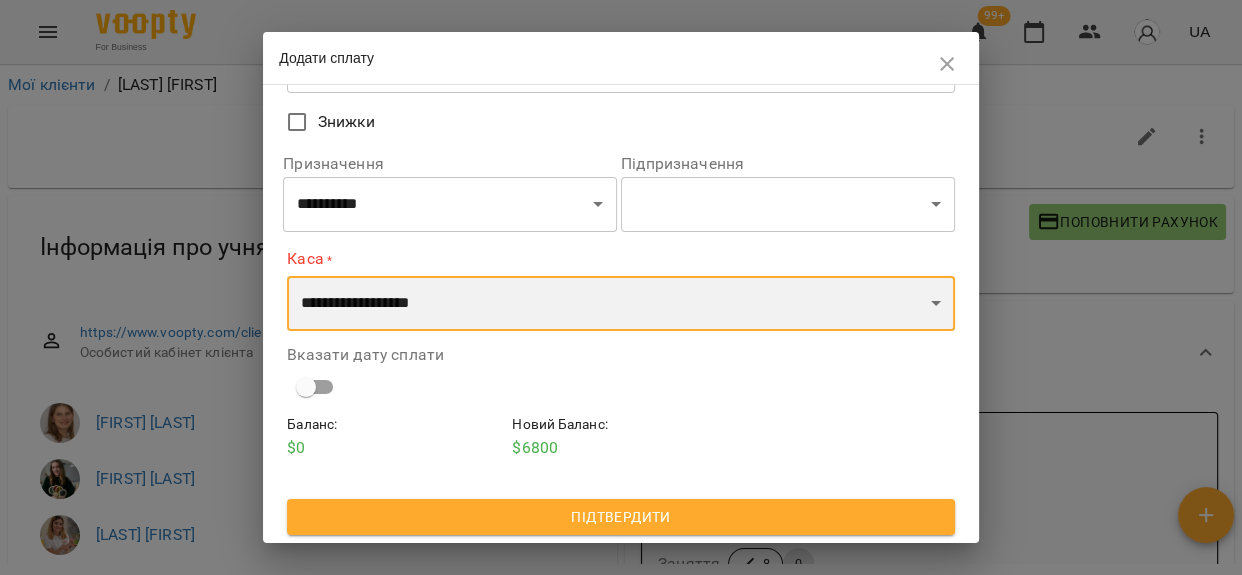 scroll, scrollTop: 172, scrollLeft: 0, axis: vertical 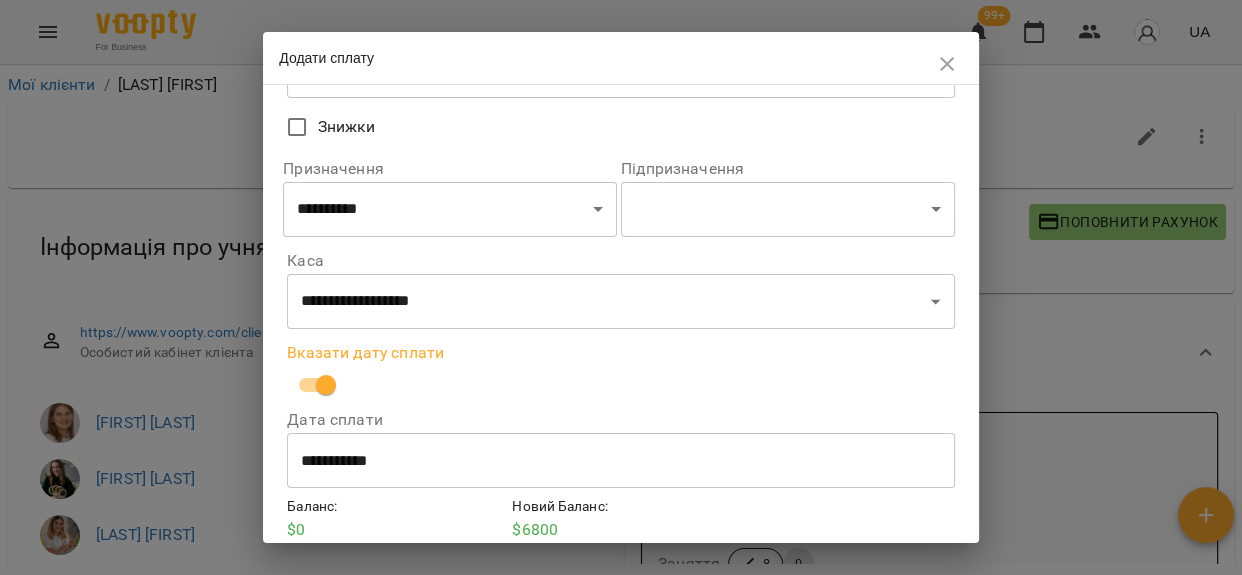 click on "**********" at bounding box center (620, 461) 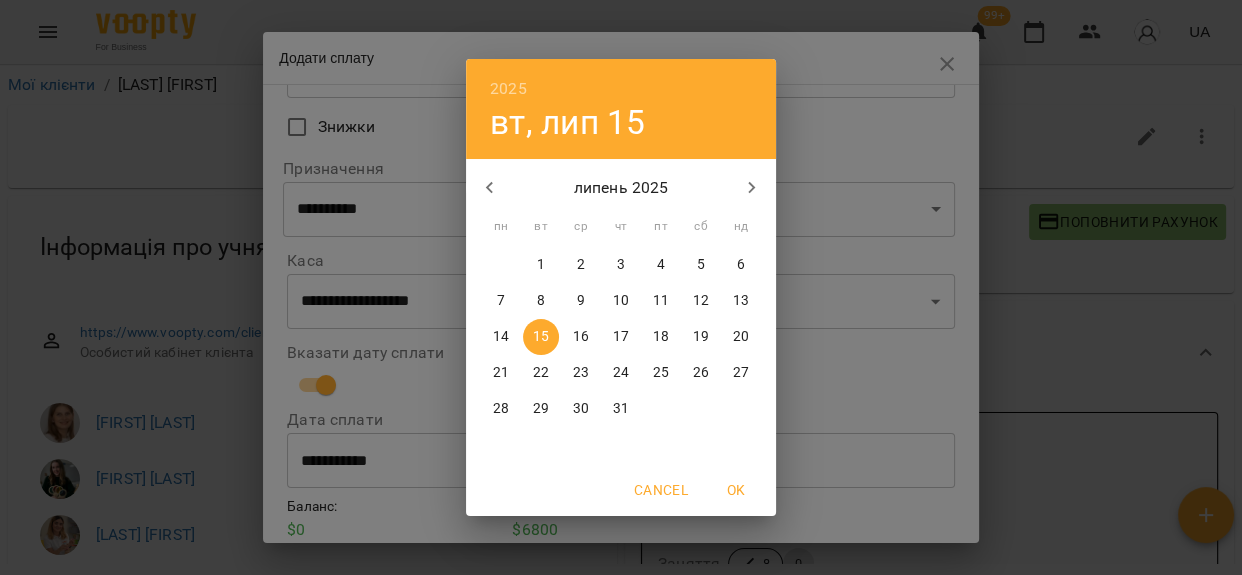 click on "10" at bounding box center (621, 301) 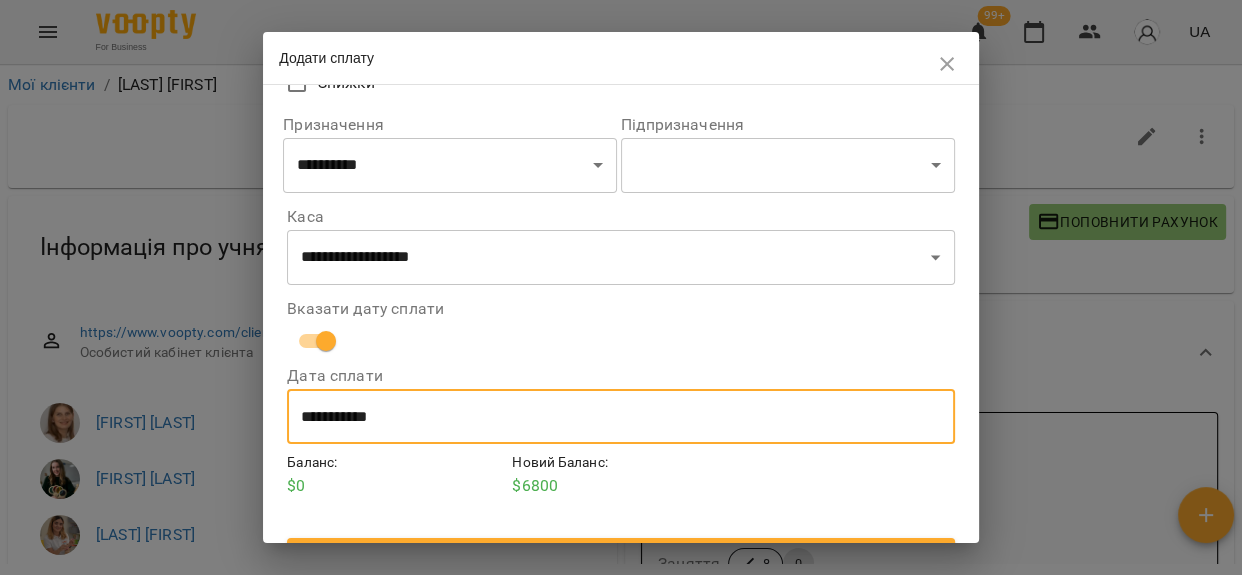 scroll, scrollTop: 256, scrollLeft: 0, axis: vertical 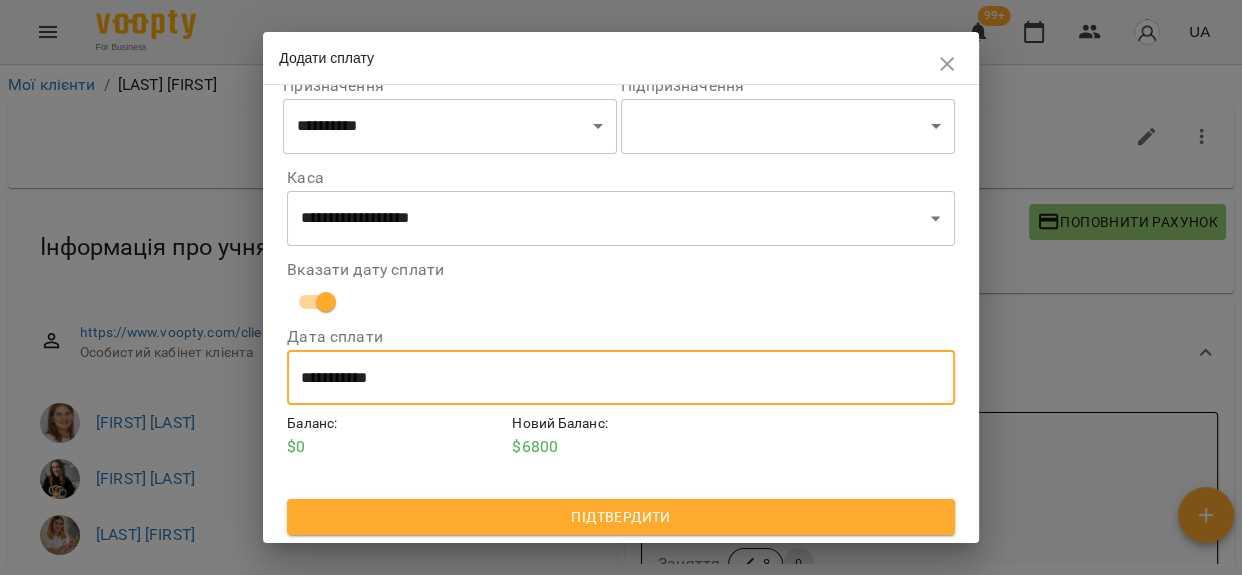 click on "Підтвердити" at bounding box center (620, 517) 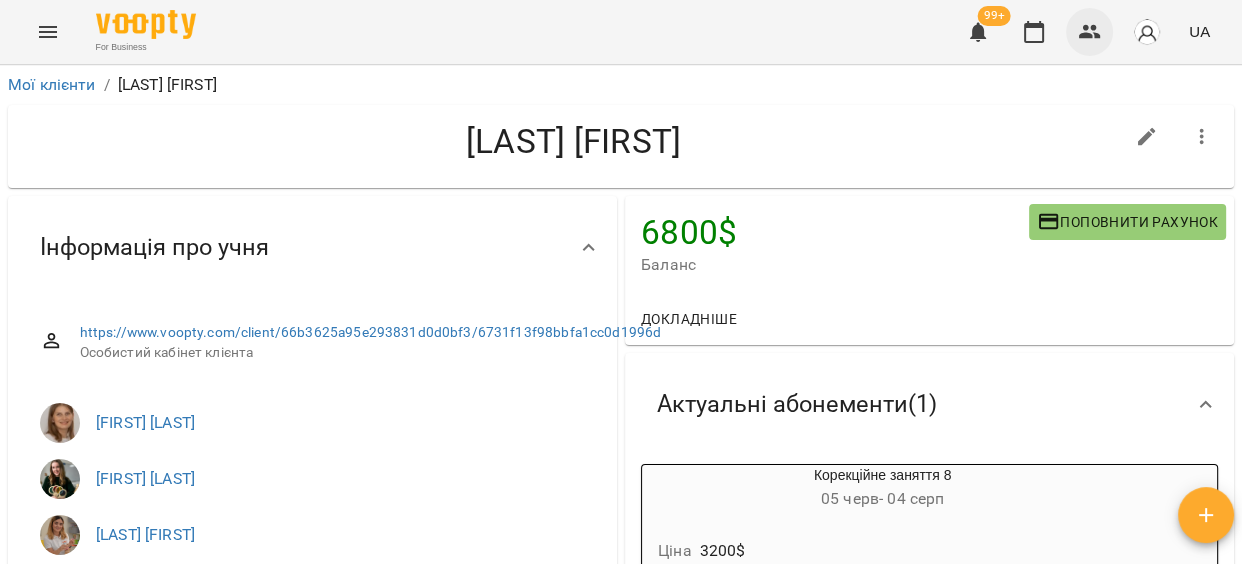 click 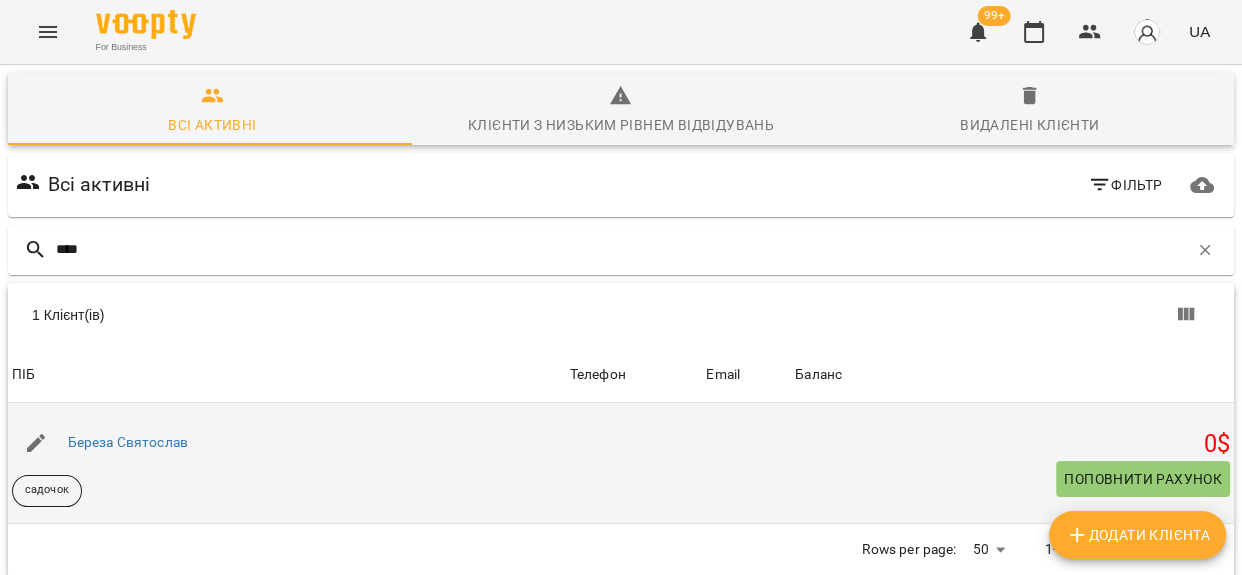 scroll, scrollTop: 88, scrollLeft: 0, axis: vertical 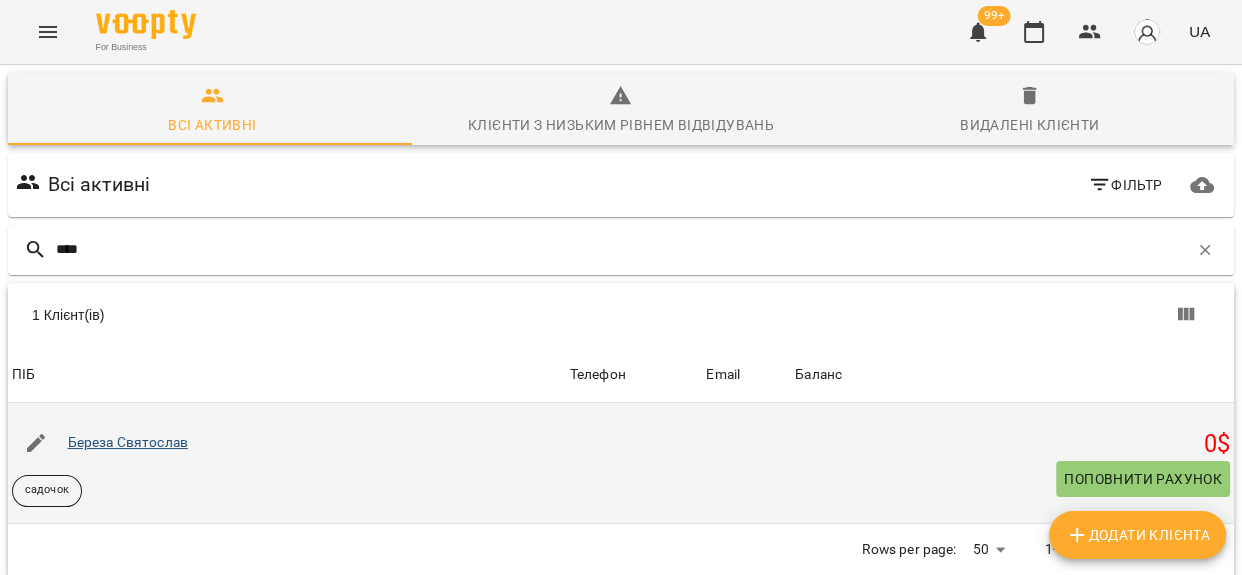 type on "****" 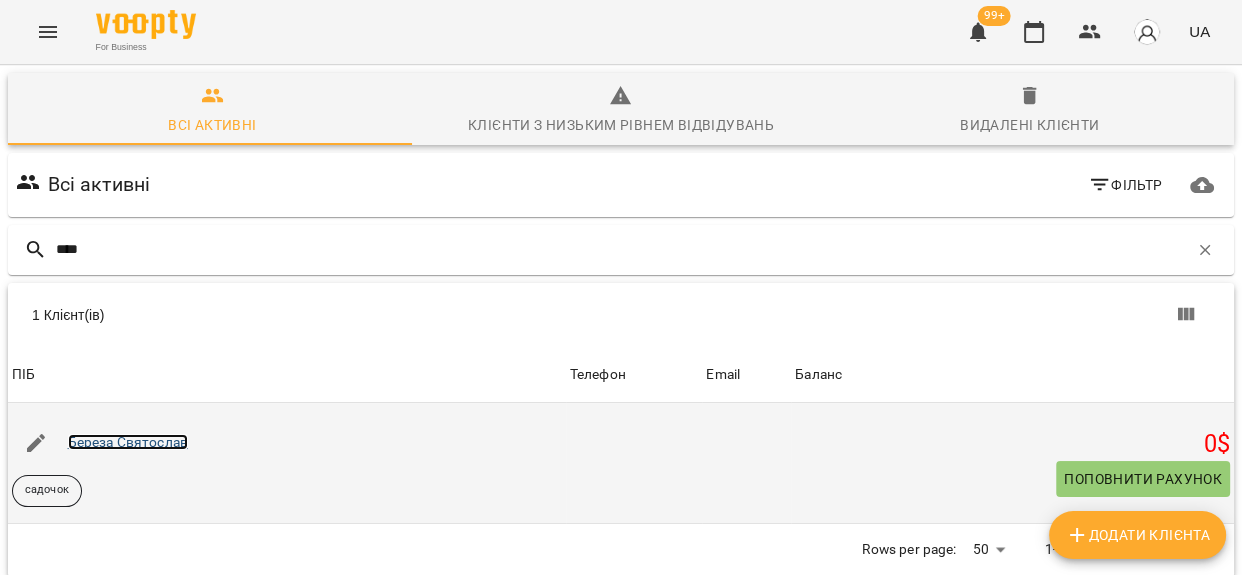 click on "Береза Святослав" at bounding box center (128, 442) 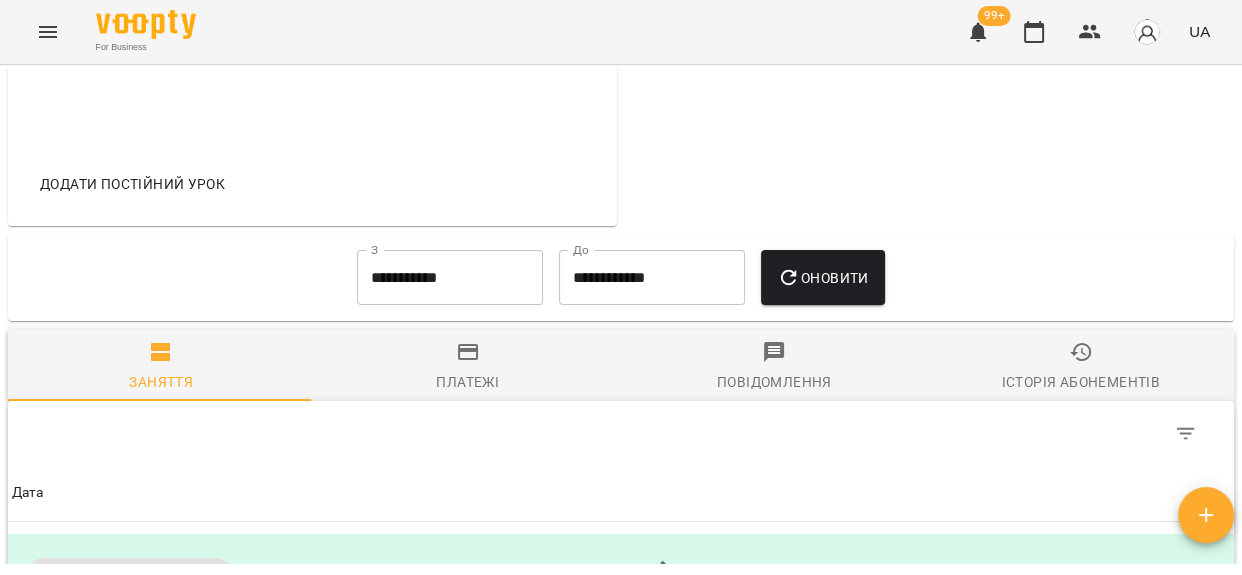 scroll, scrollTop: 818, scrollLeft: 0, axis: vertical 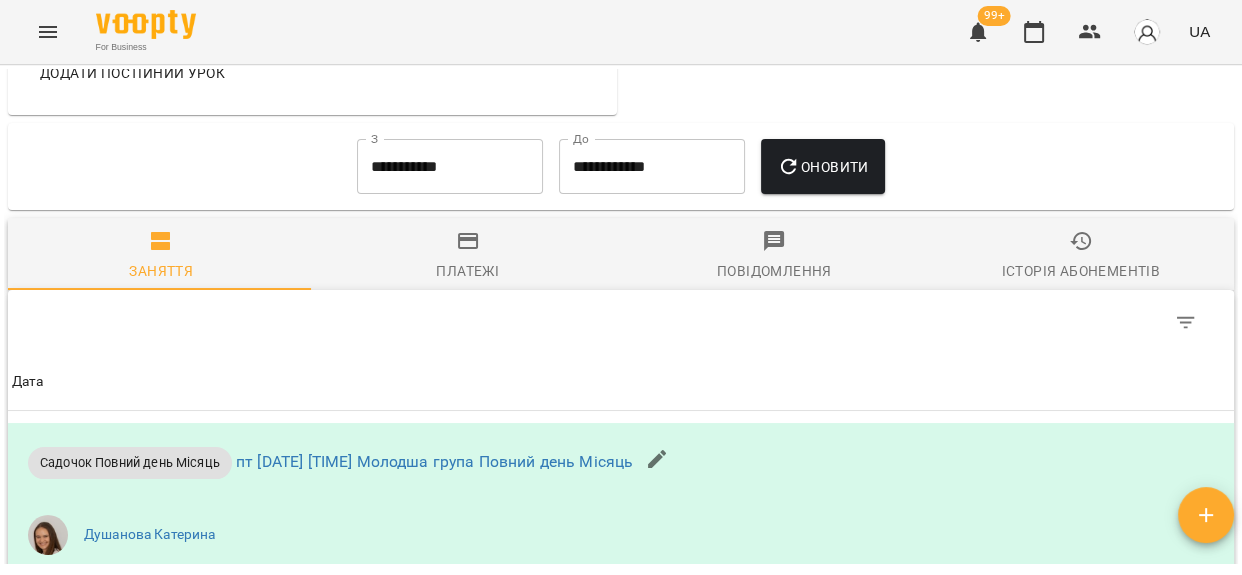 click on "**********" at bounding box center [450, 167] 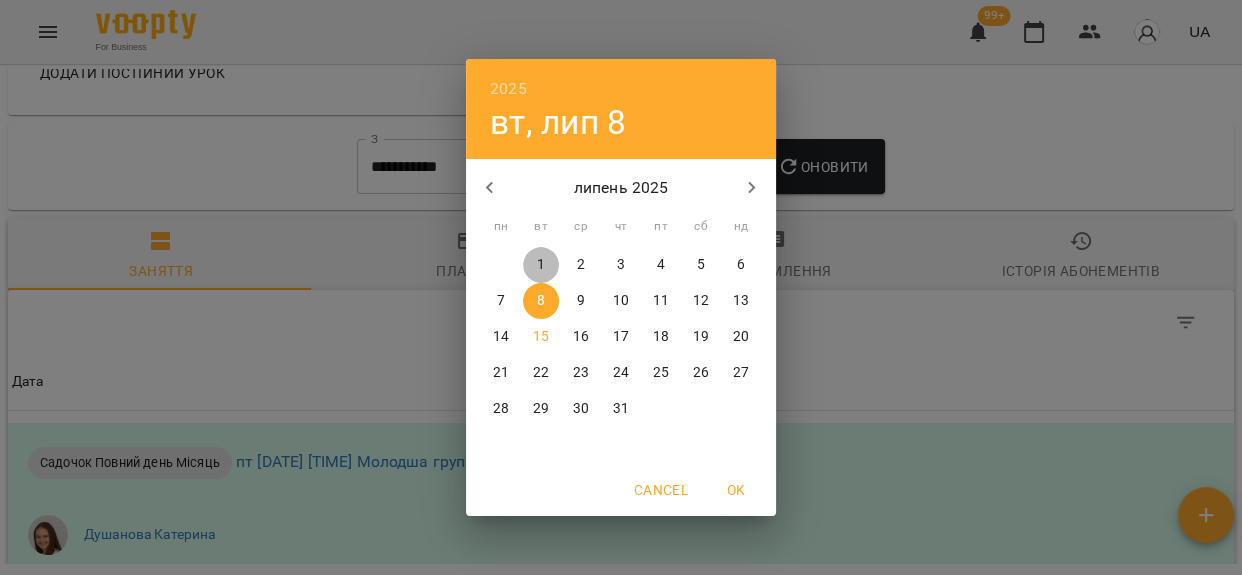 click on "1" at bounding box center [541, 265] 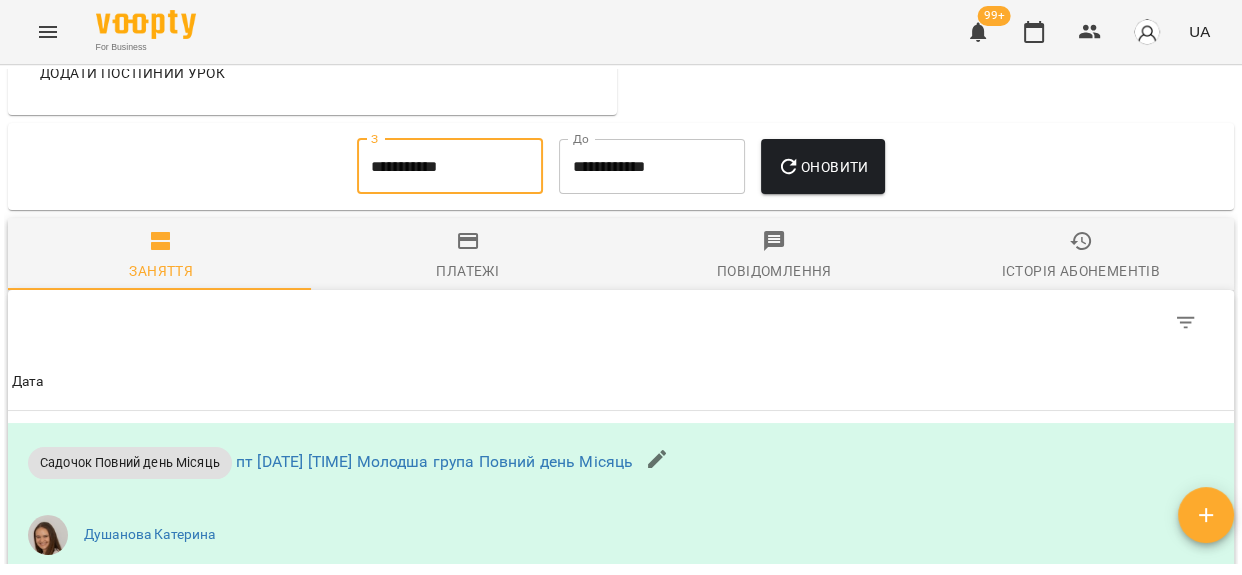 click on "Оновити" at bounding box center (822, 167) 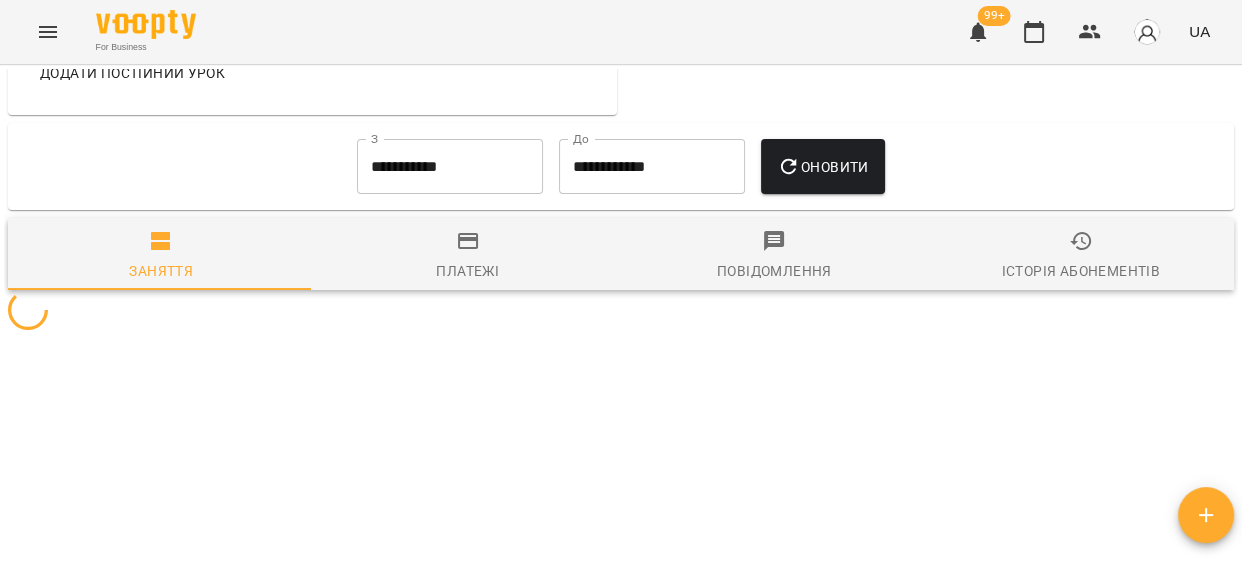 drag, startPoint x: 456, startPoint y: 302, endPoint x: 485, endPoint y: 301, distance: 29.017237 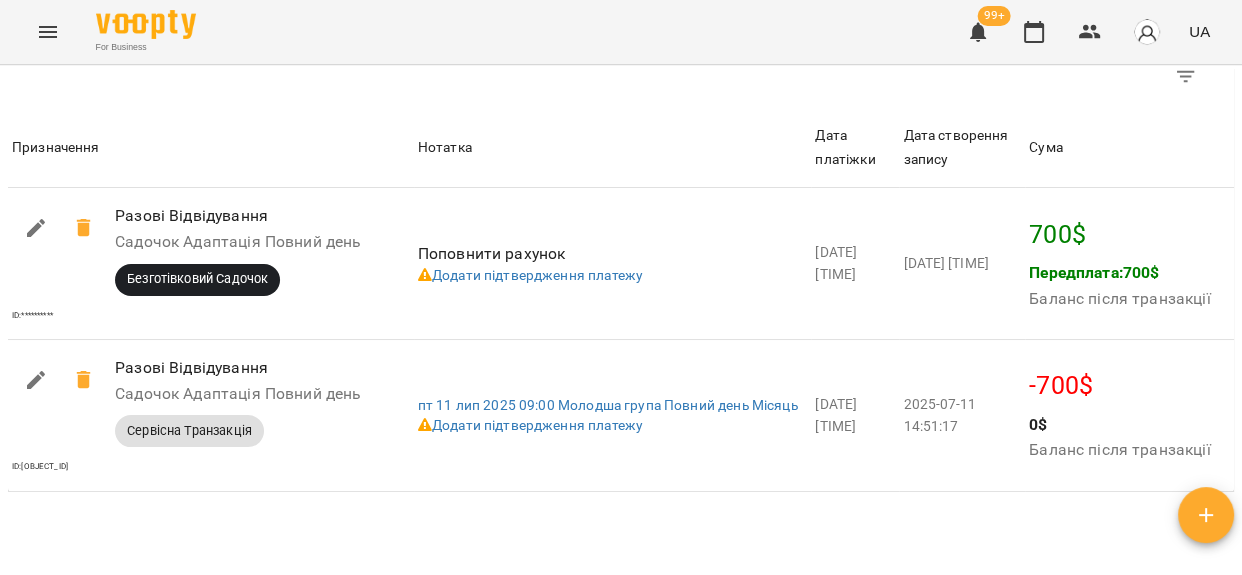 scroll, scrollTop: 1090, scrollLeft: 0, axis: vertical 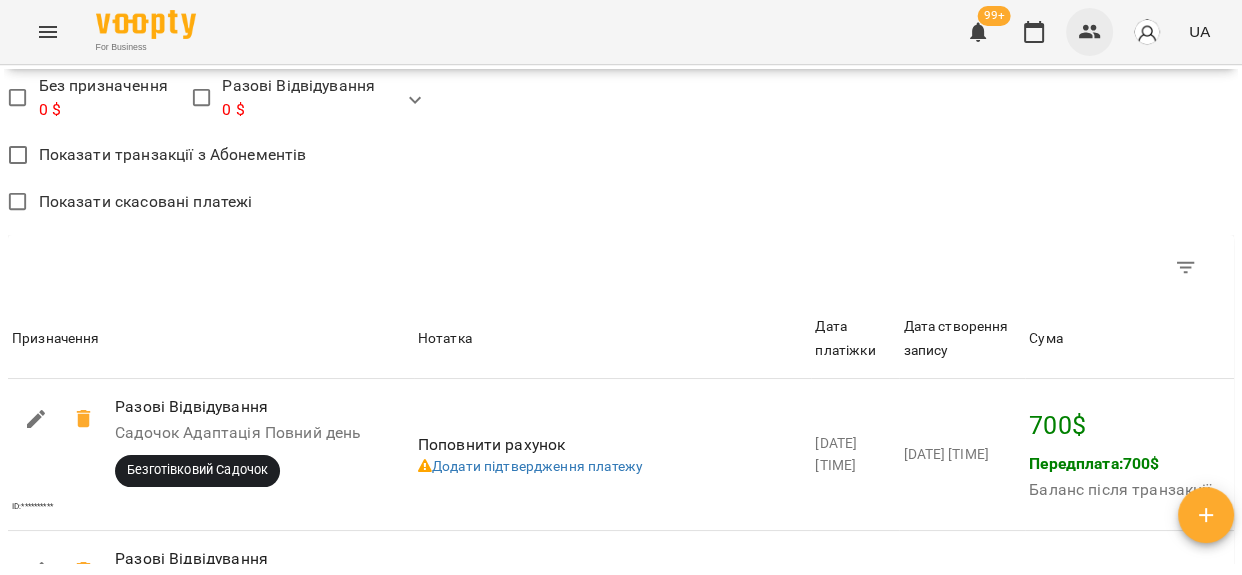 click at bounding box center (1090, 32) 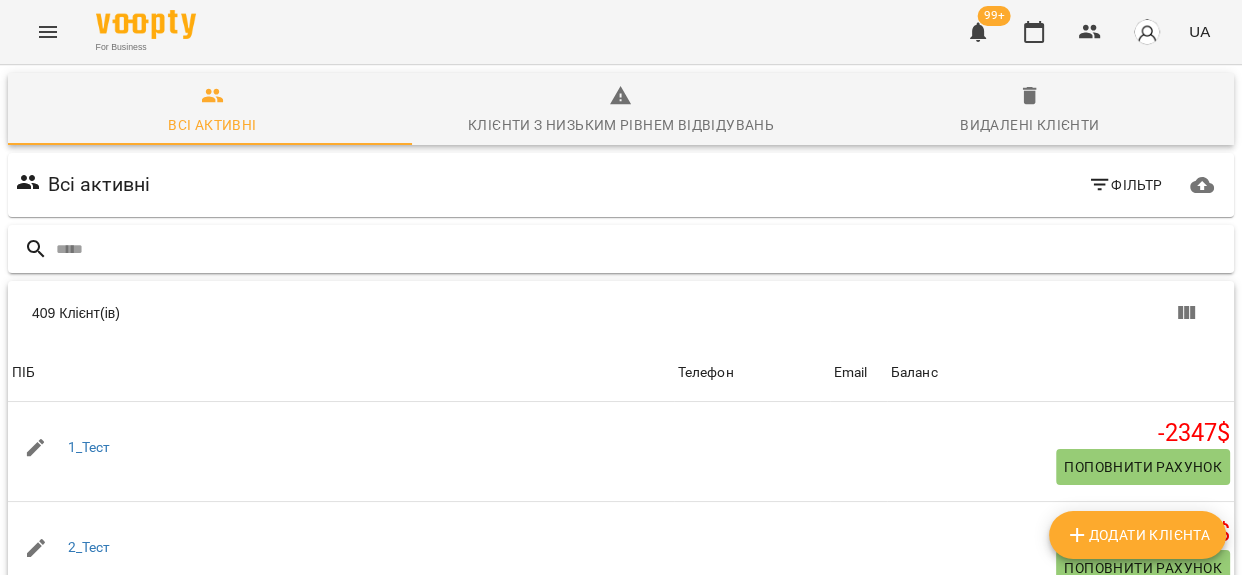 click at bounding box center (641, 249) 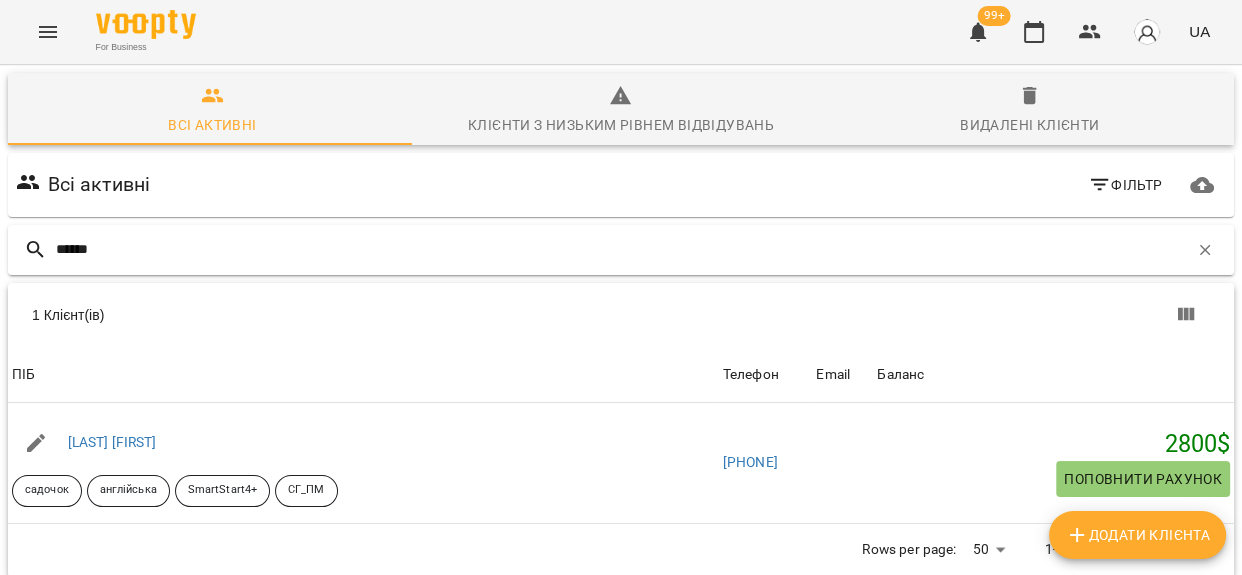 type on "*******" 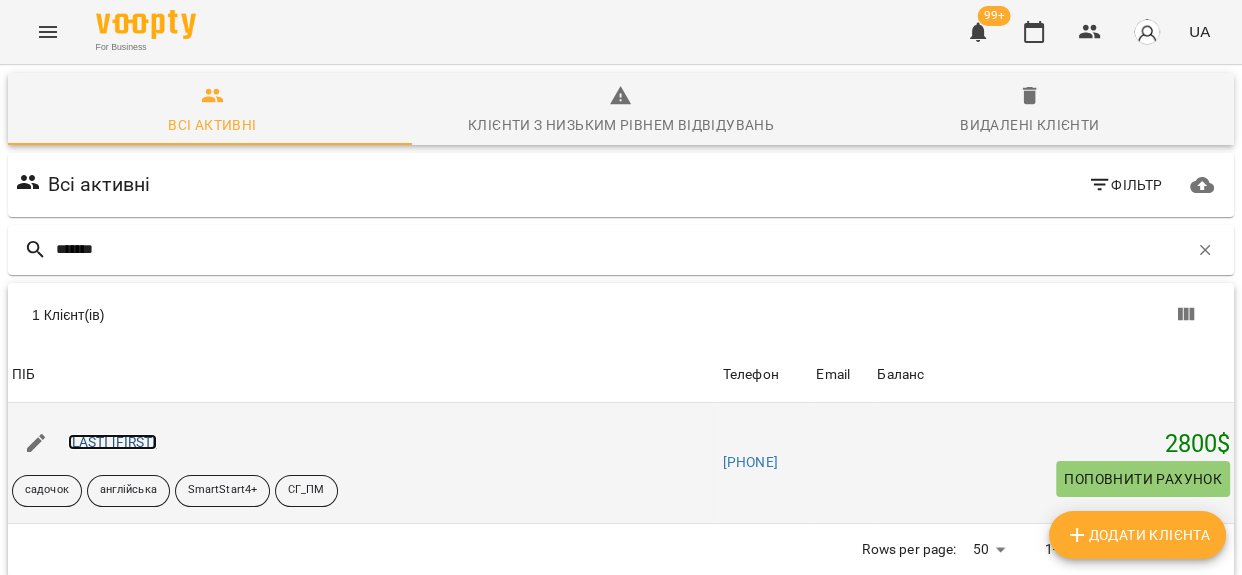 click on "[LAST] [FIRST]" at bounding box center [112, 442] 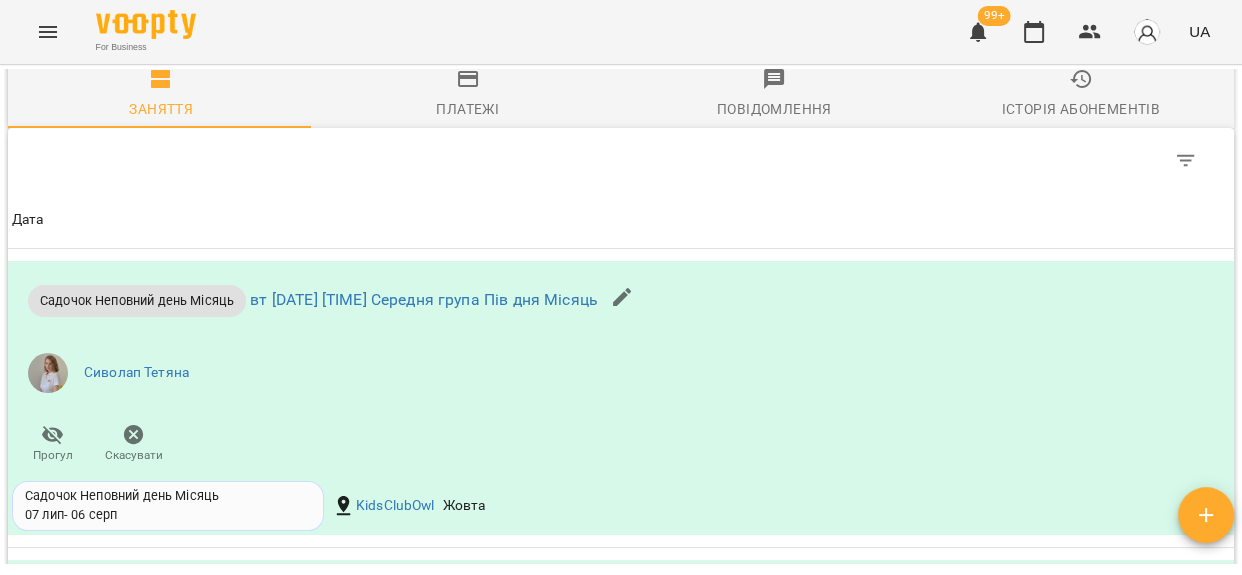 scroll, scrollTop: 2272, scrollLeft: 0, axis: vertical 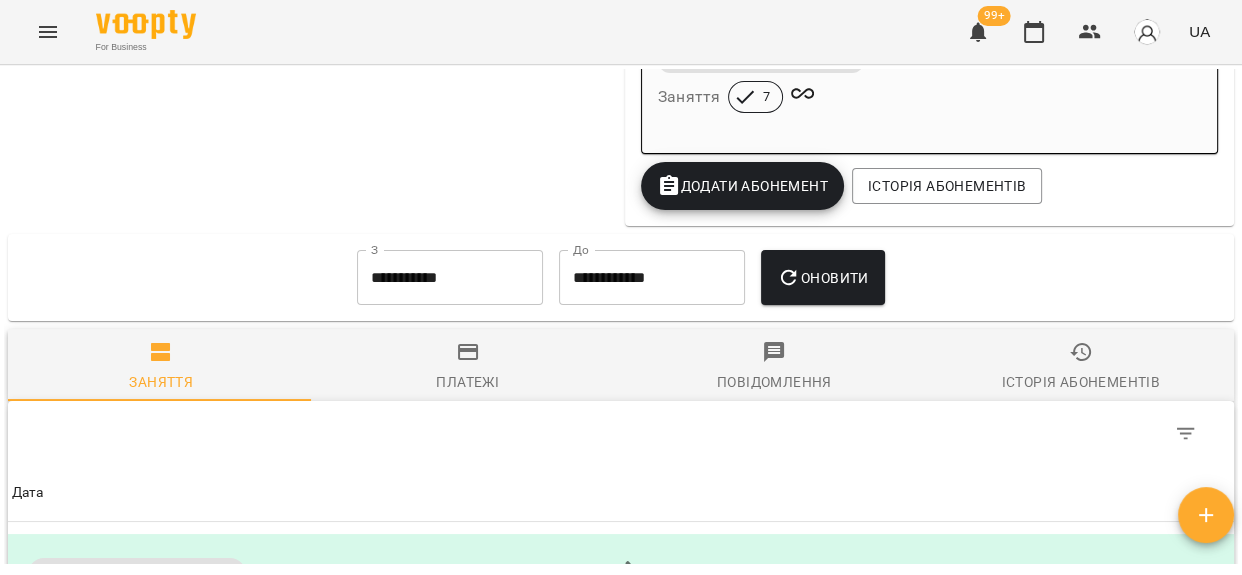 click on "**********" at bounding box center (450, 278) 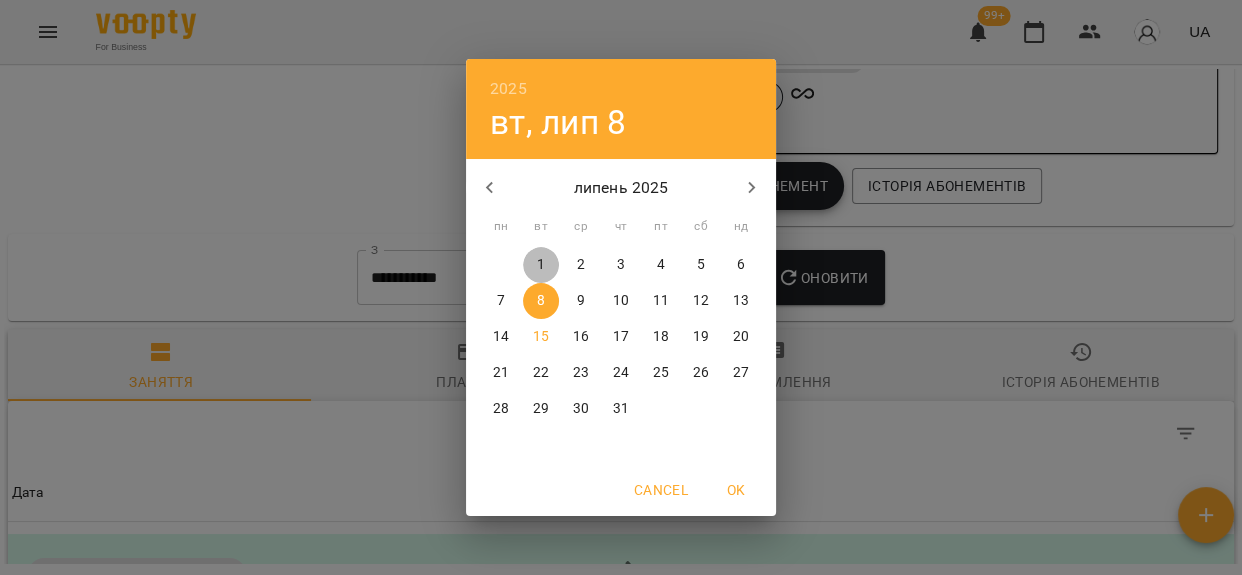 drag, startPoint x: 547, startPoint y: 251, endPoint x: 550, endPoint y: 270, distance: 19.235384 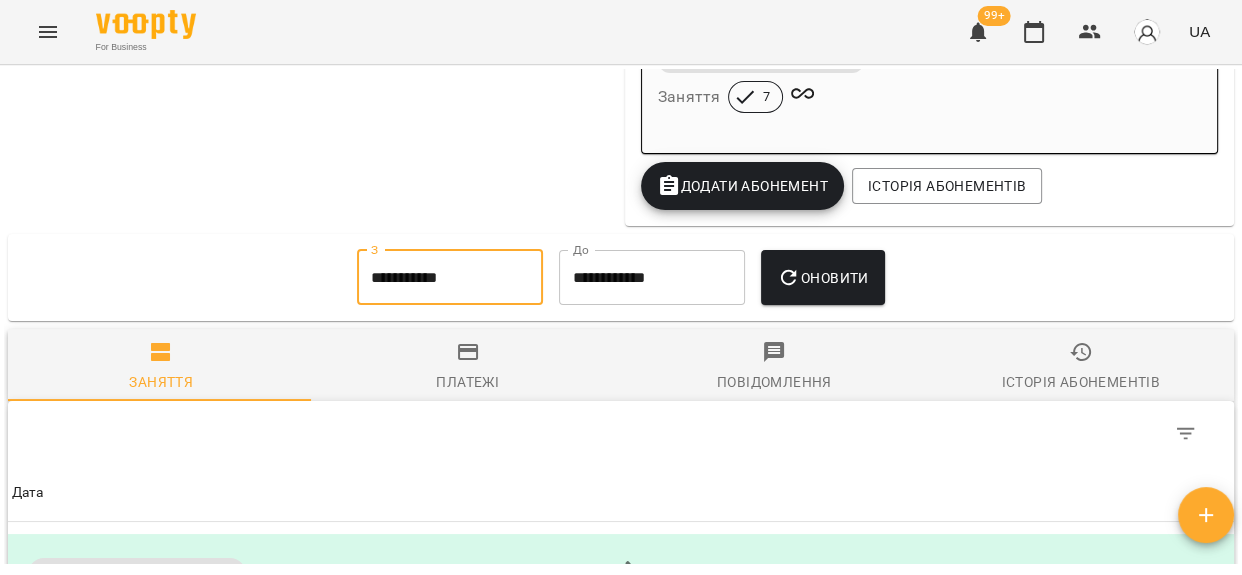 click on "Оновити" at bounding box center (822, 278) 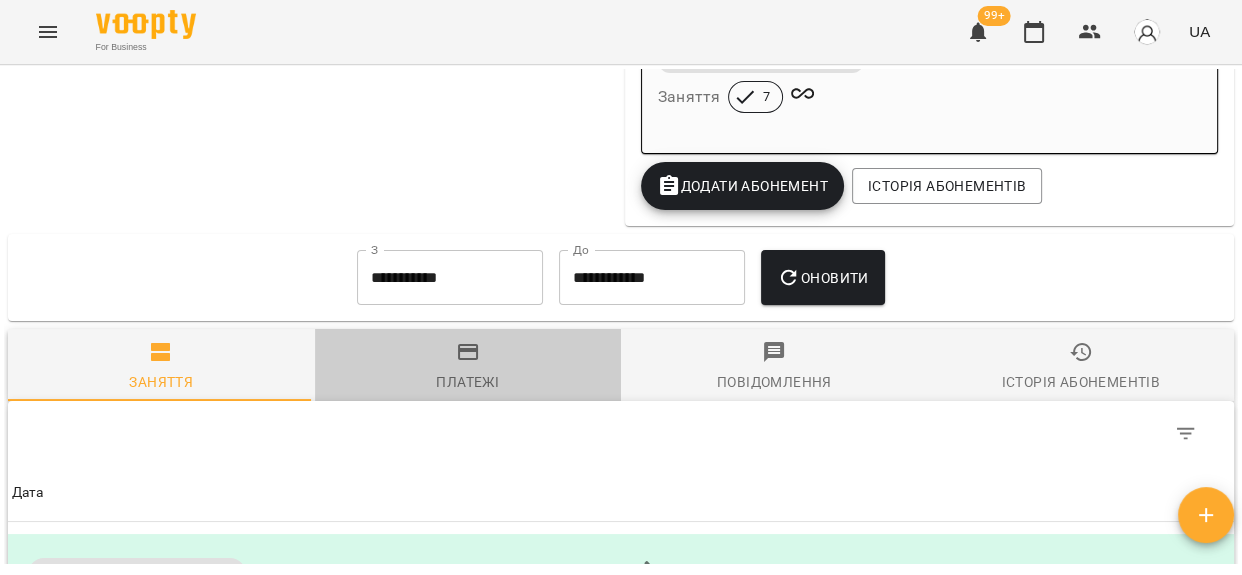 drag, startPoint x: 480, startPoint y: 378, endPoint x: 560, endPoint y: 410, distance: 86.162636 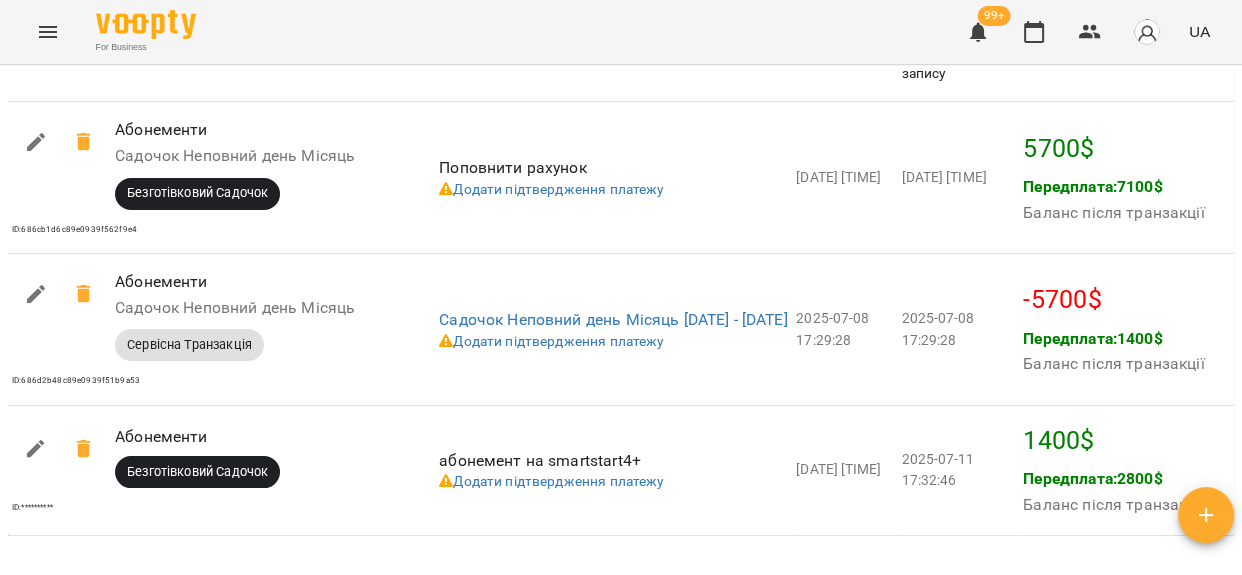 scroll, scrollTop: 2898, scrollLeft: 0, axis: vertical 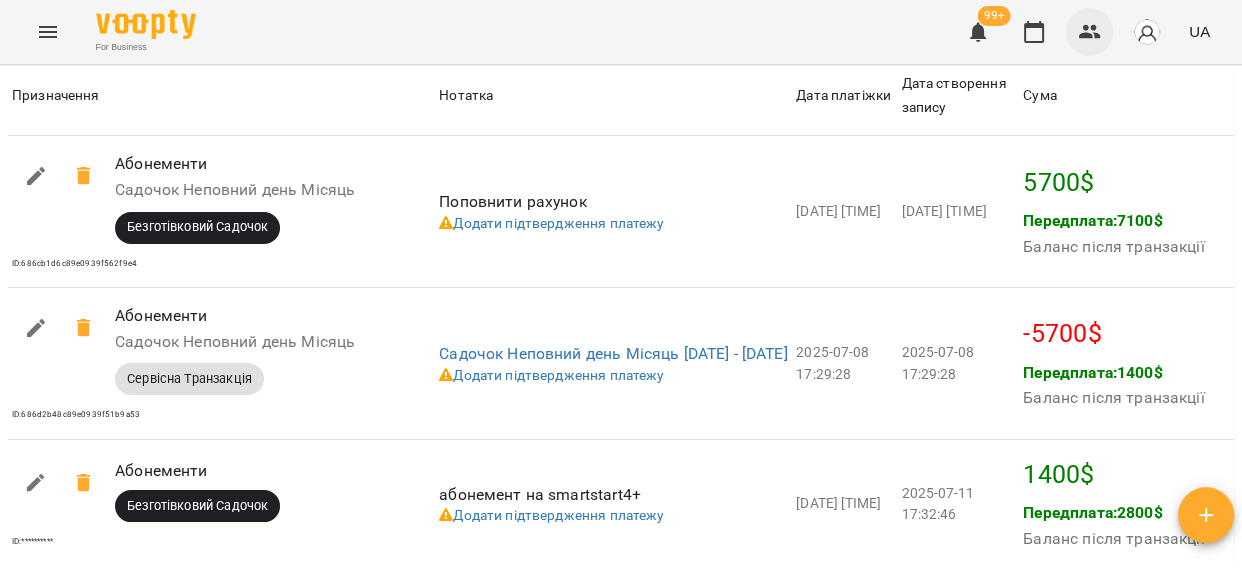 click at bounding box center (1090, 32) 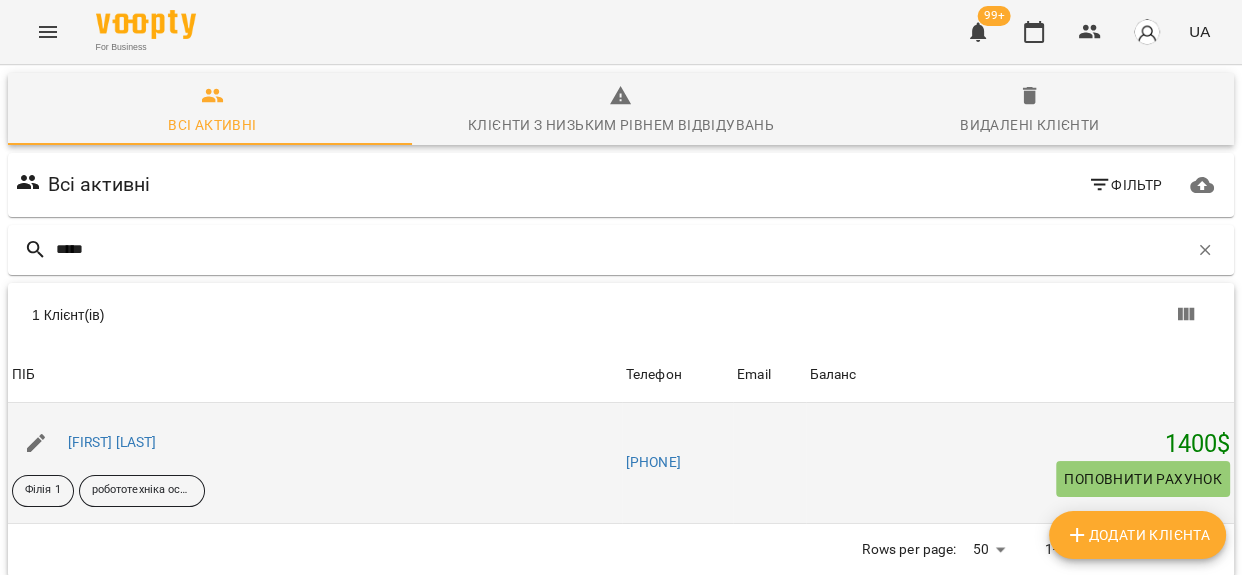 type on "*****" 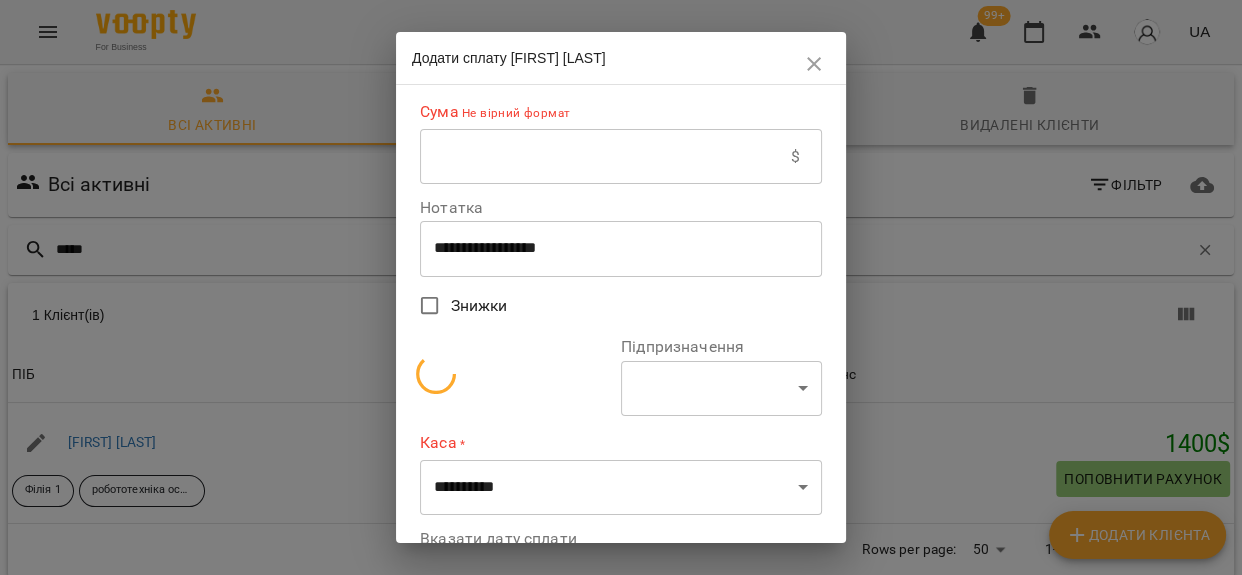 select on "**********" 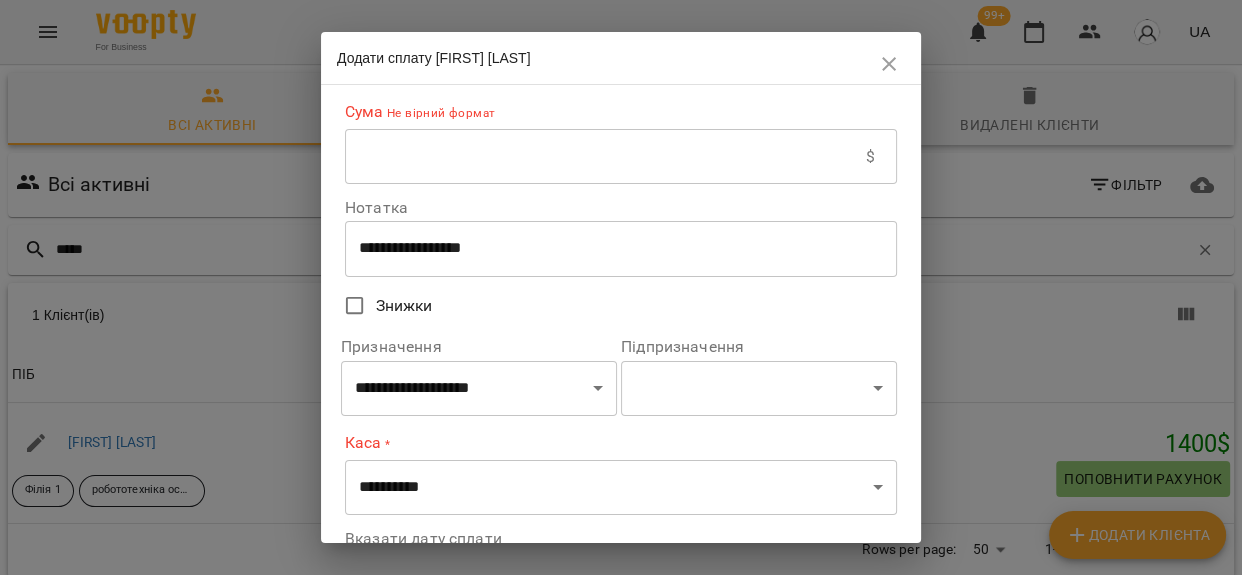 click at bounding box center (605, 157) 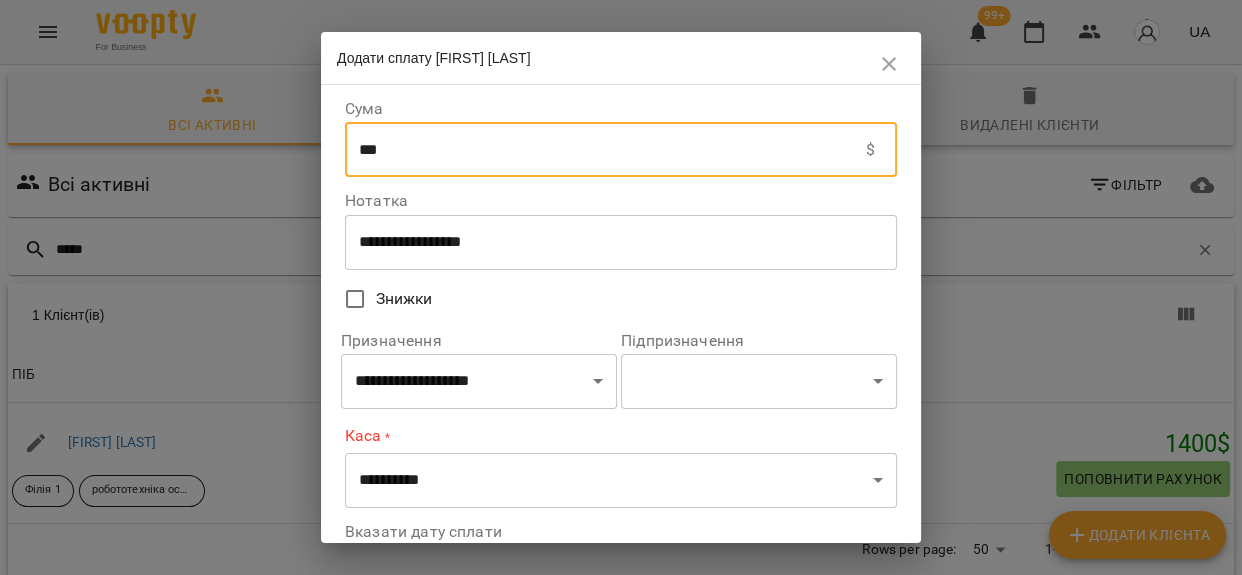type on "***" 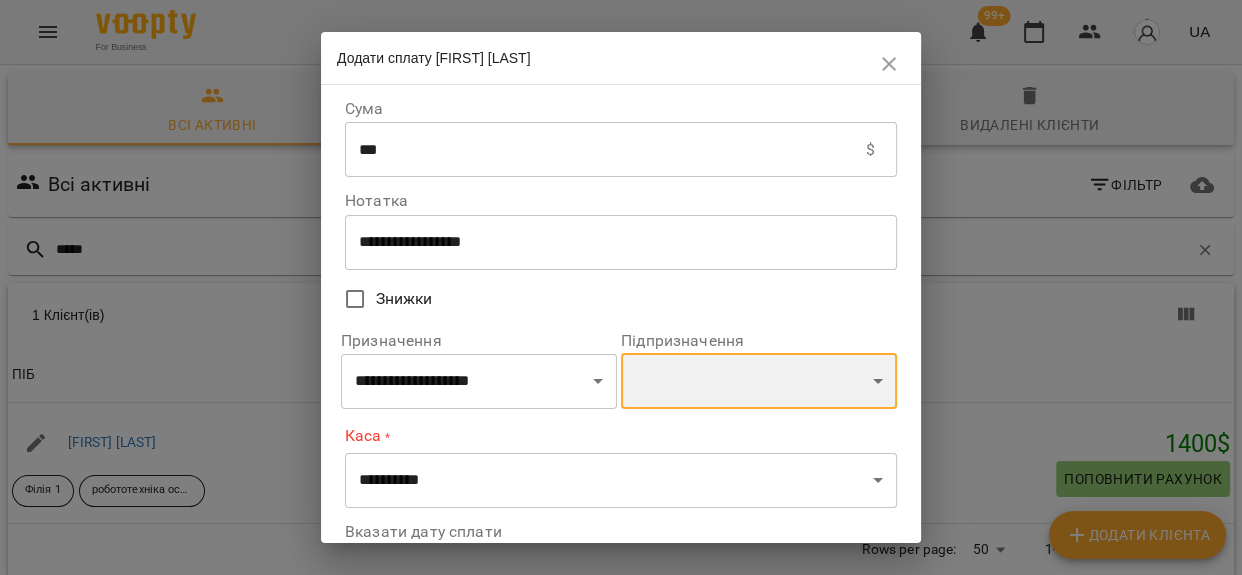 click on "**********" at bounding box center (759, 381) 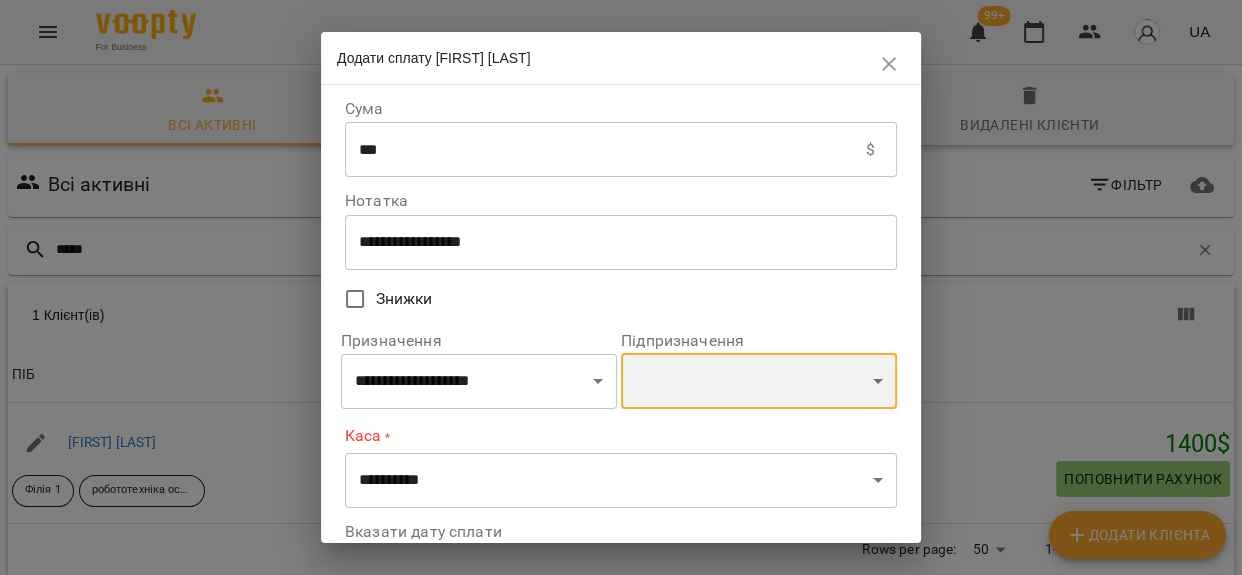 select on "**********" 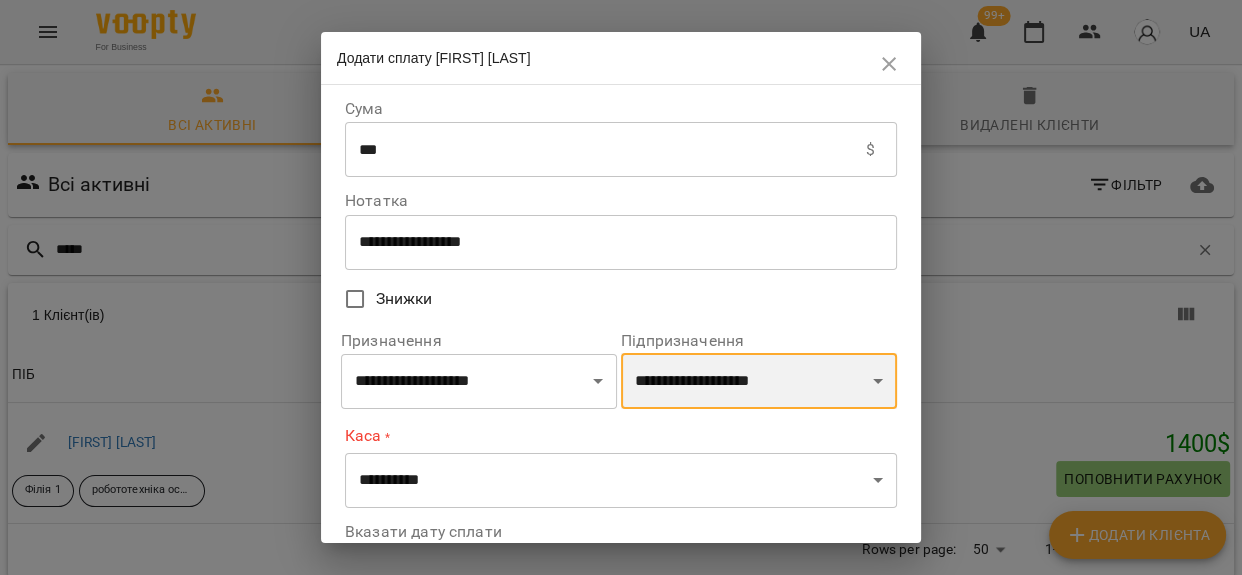 click on "**********" at bounding box center (759, 381) 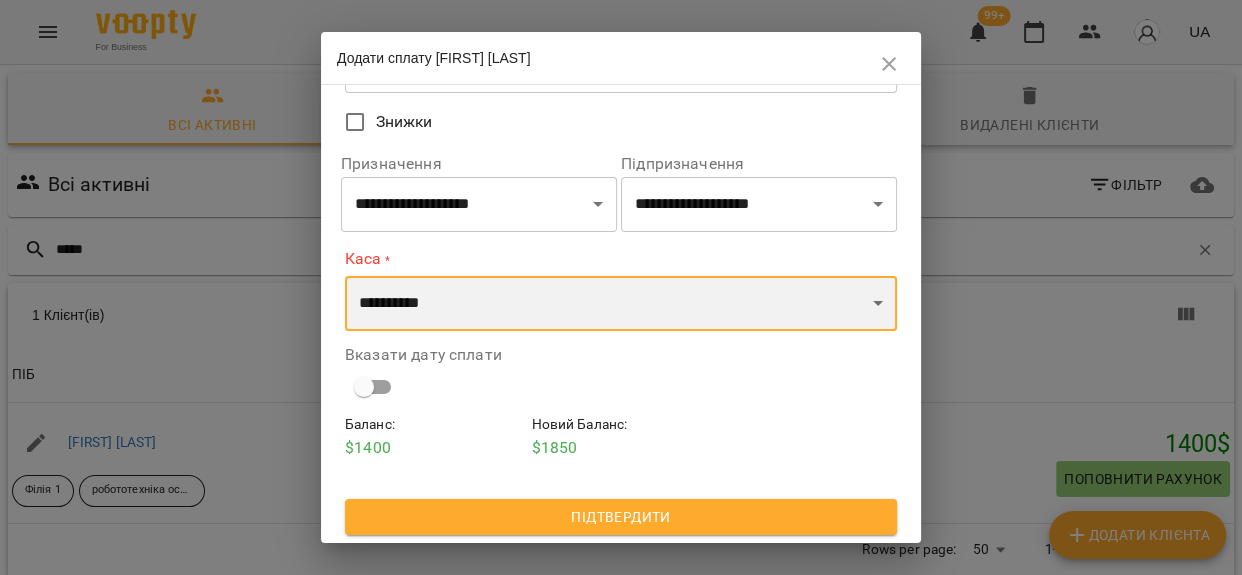 drag, startPoint x: 425, startPoint y: 321, endPoint x: 420, endPoint y: 330, distance: 10.29563 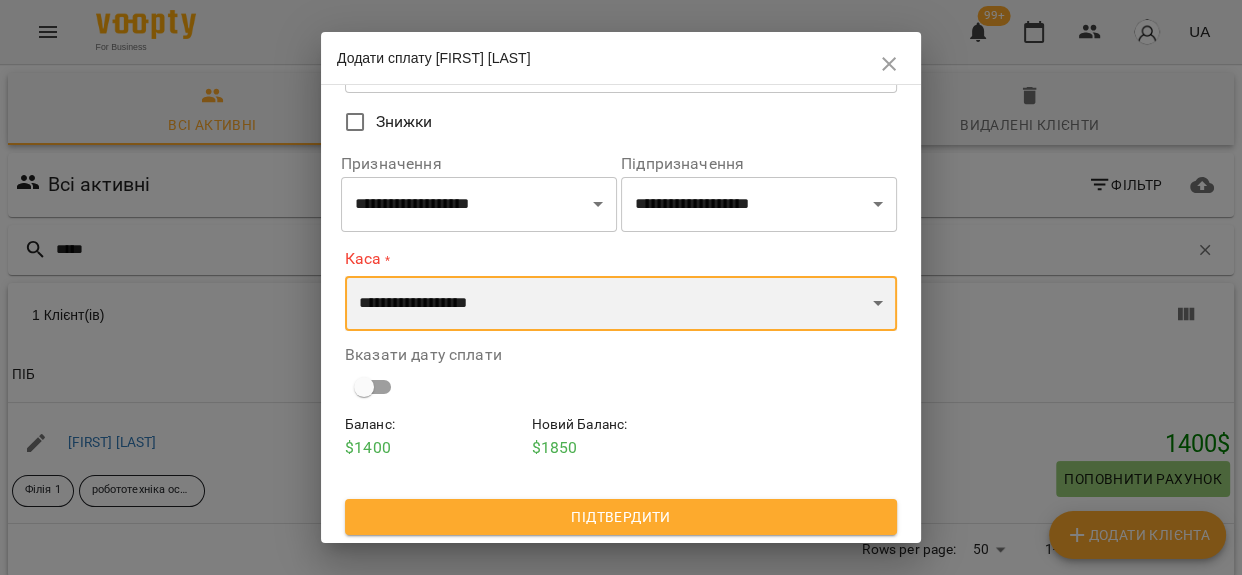 click on "**********" at bounding box center [621, 304] 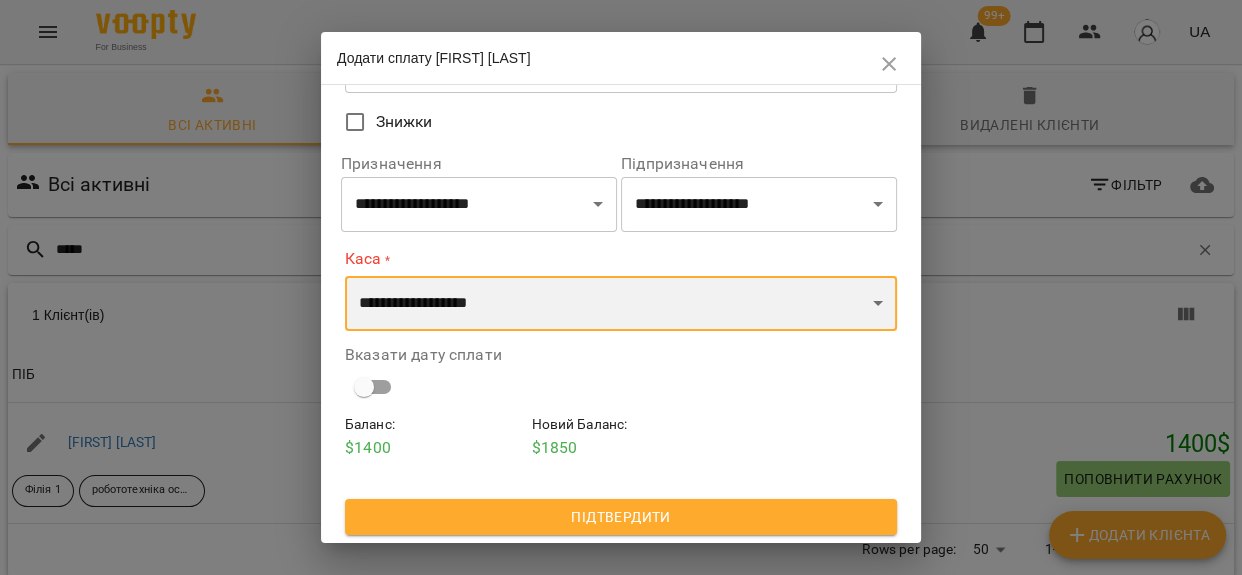 scroll, scrollTop: 172, scrollLeft: 0, axis: vertical 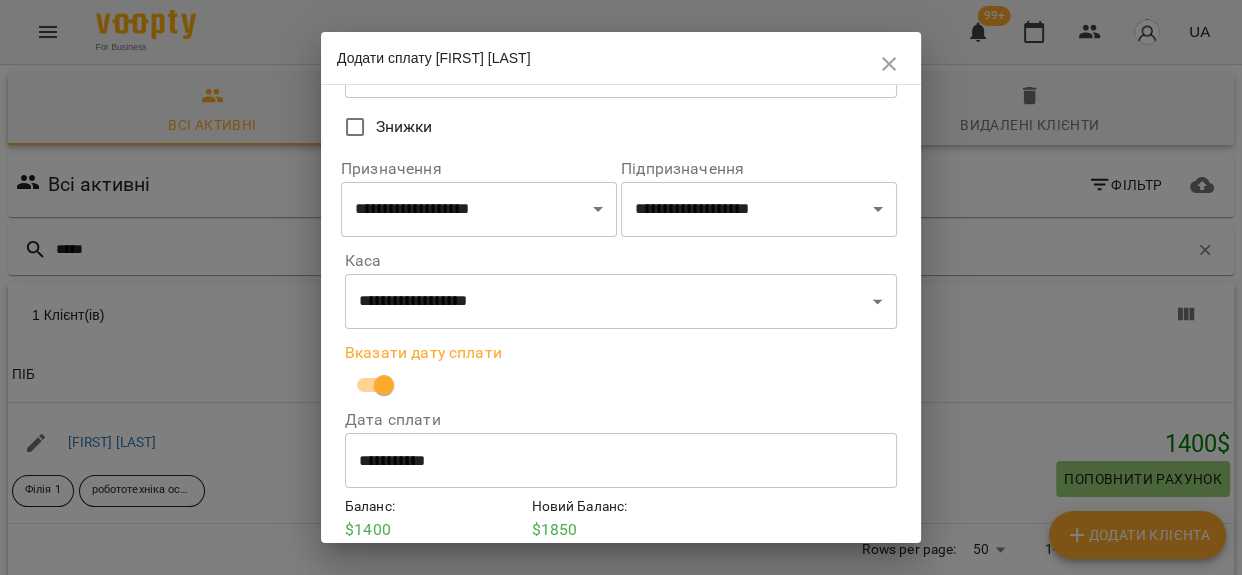 click on "**********" at bounding box center [621, 461] 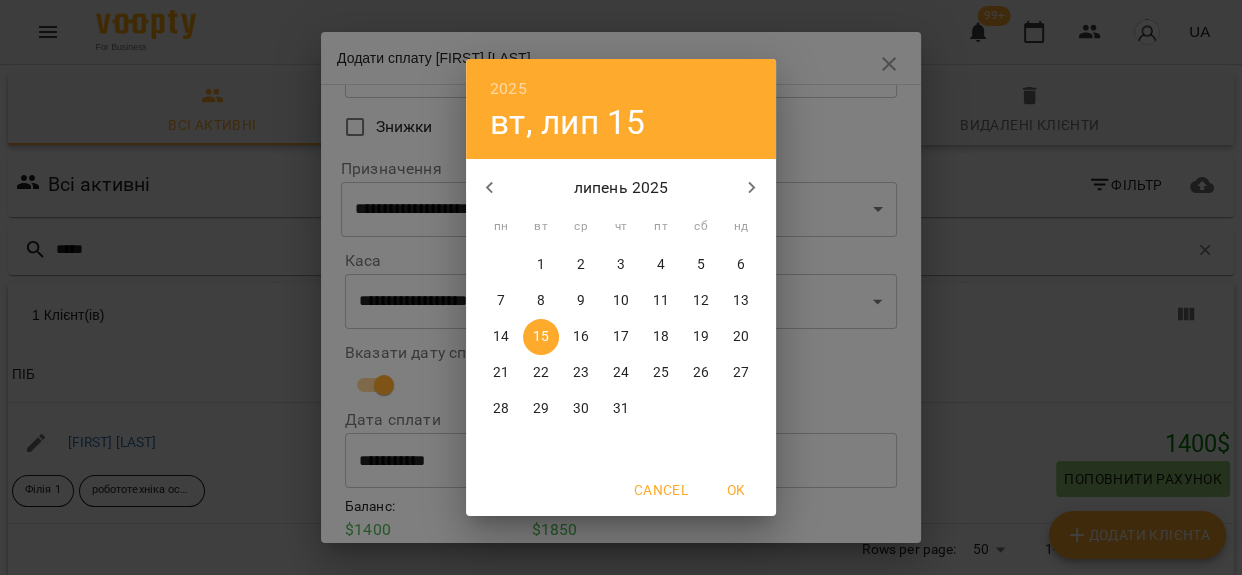 click on "11" at bounding box center [661, 301] 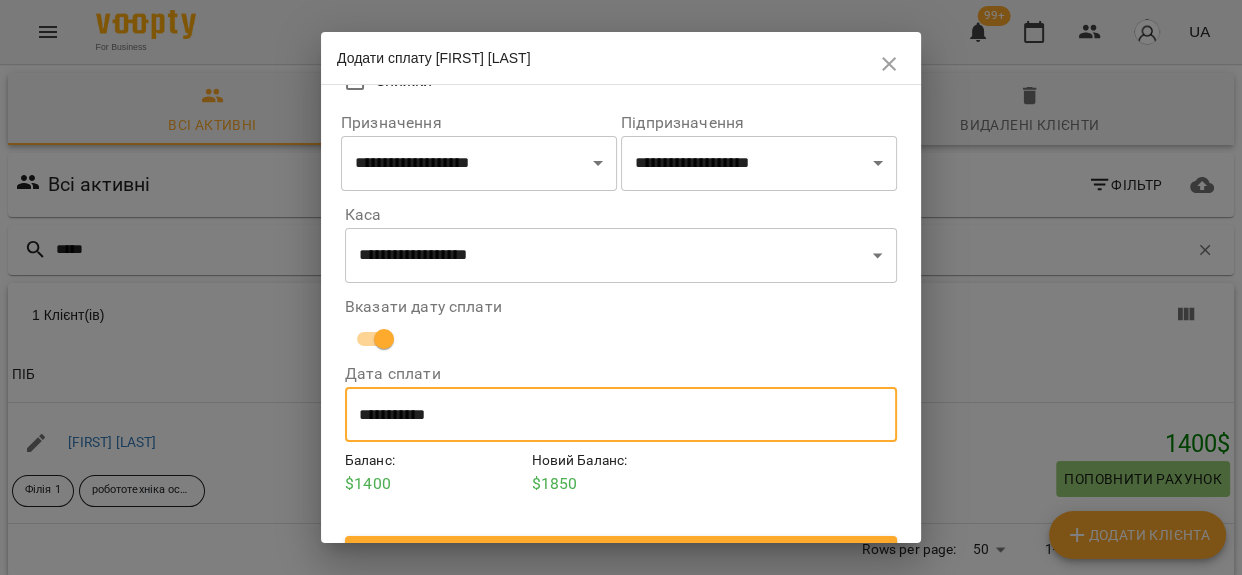 scroll, scrollTop: 256, scrollLeft: 0, axis: vertical 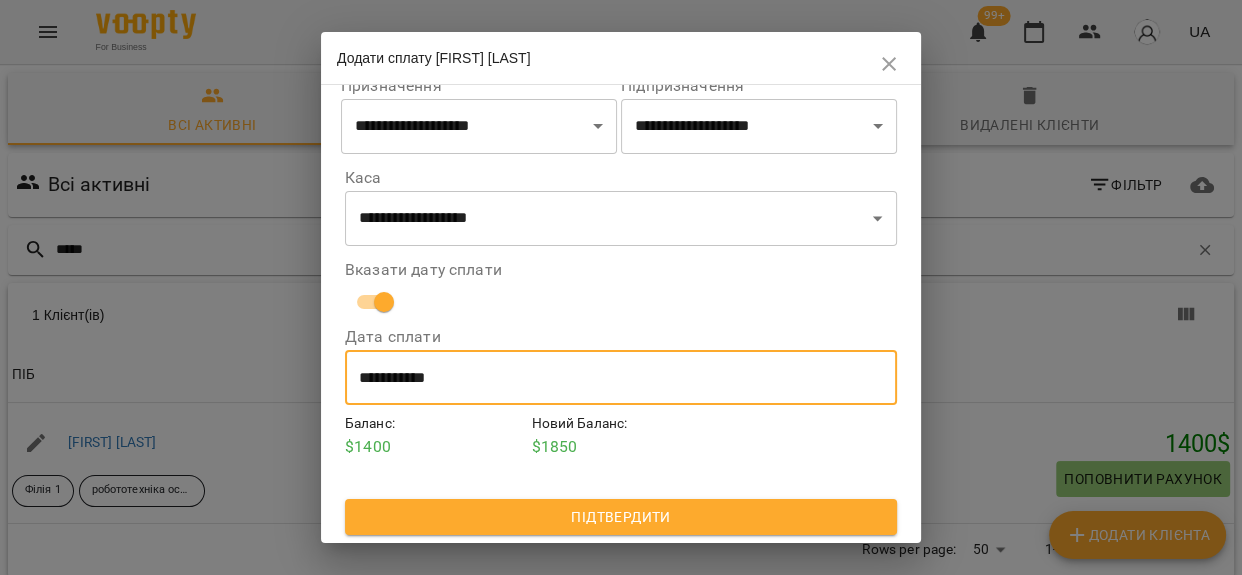 click on "Підтвердити" at bounding box center [621, 517] 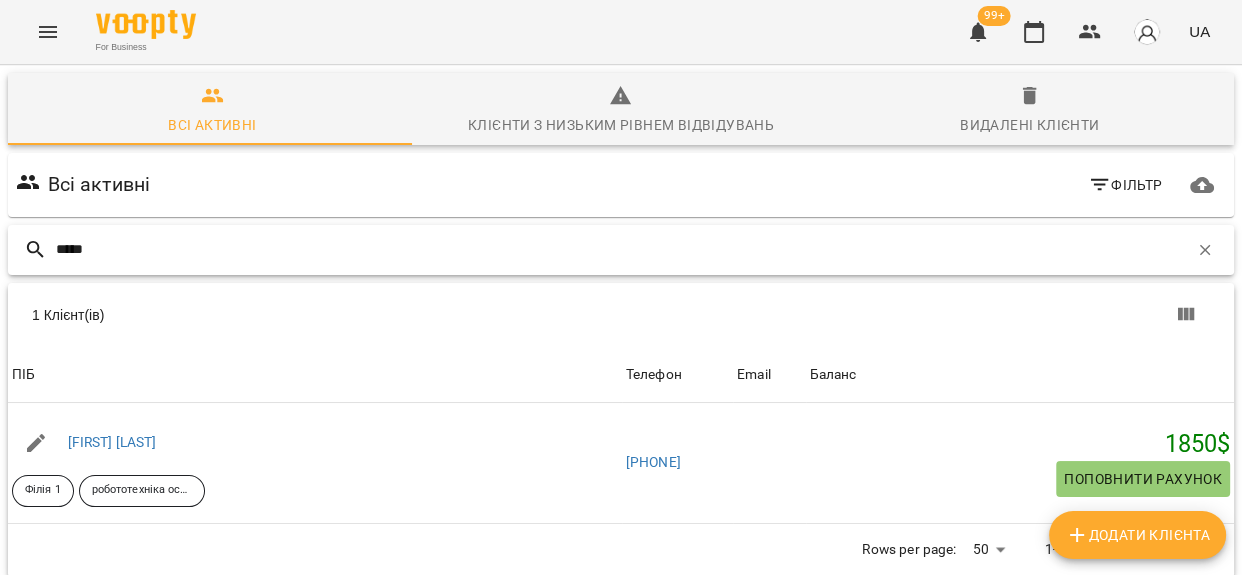 drag, startPoint x: 103, startPoint y: 263, endPoint x: 8, endPoint y: 268, distance: 95.131485 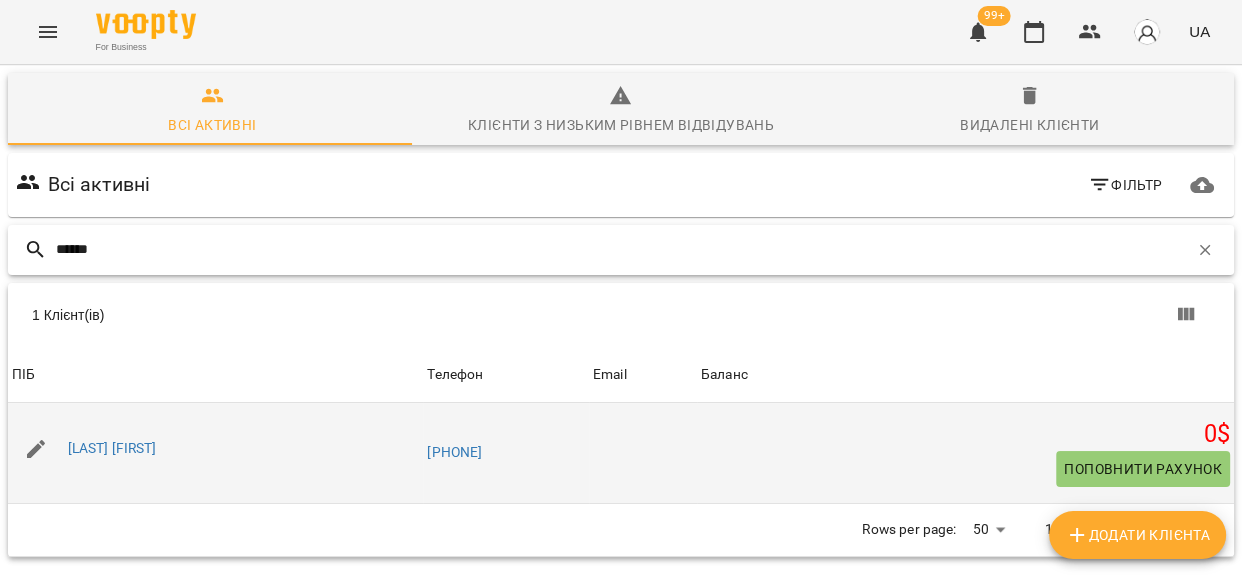 type on "******" 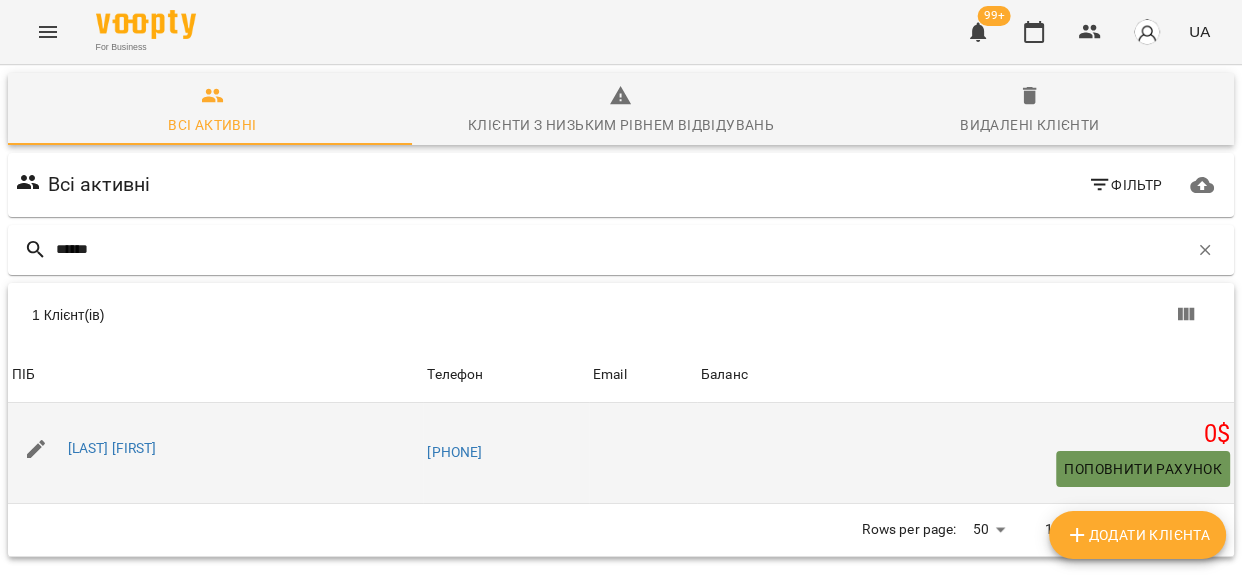 click on "Поповнити рахунок" at bounding box center (1143, 469) 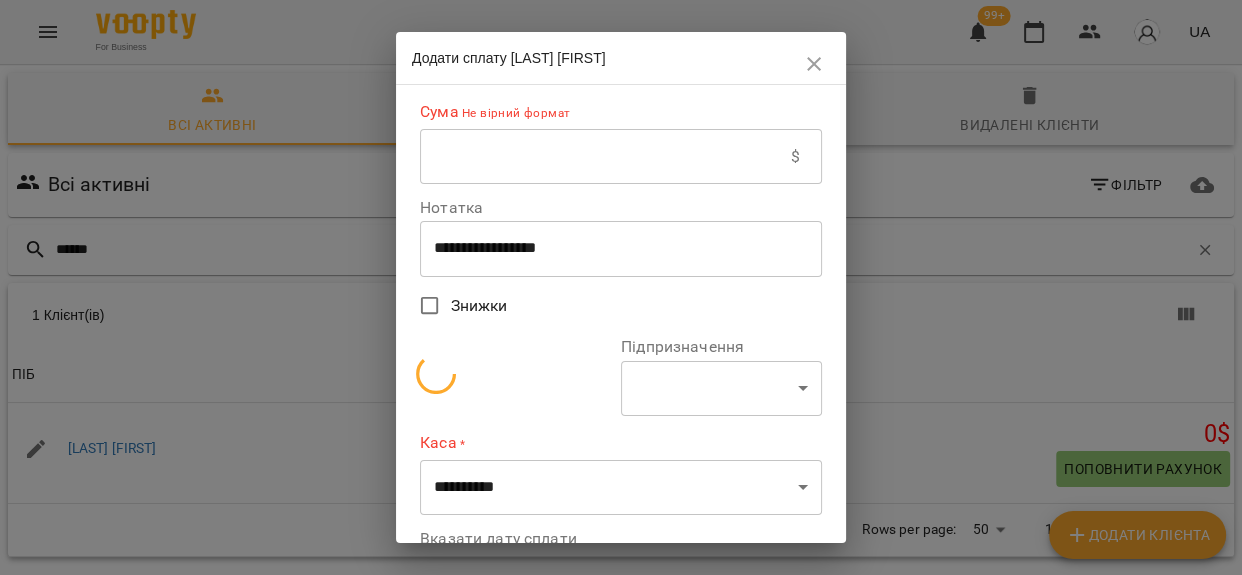select on "**********" 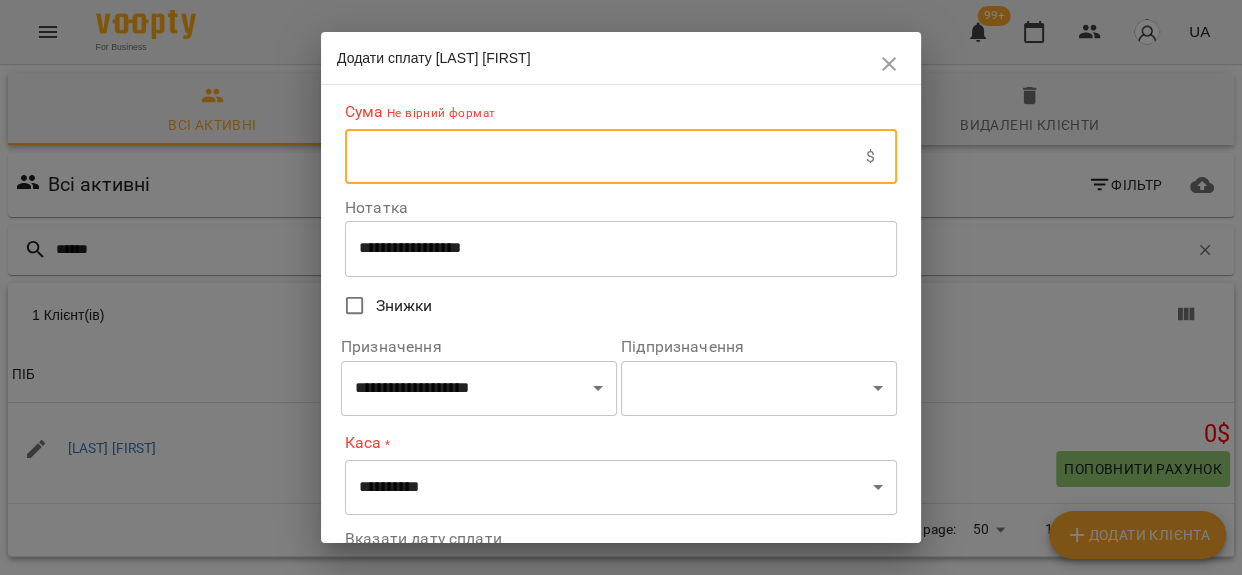 click at bounding box center [605, 157] 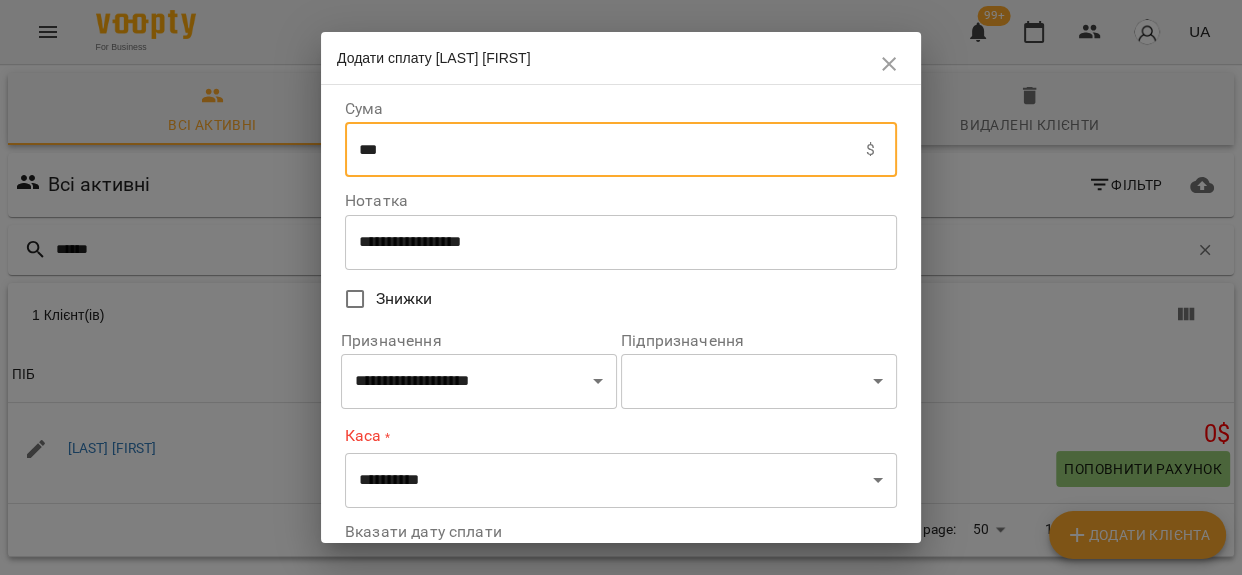 type on "***" 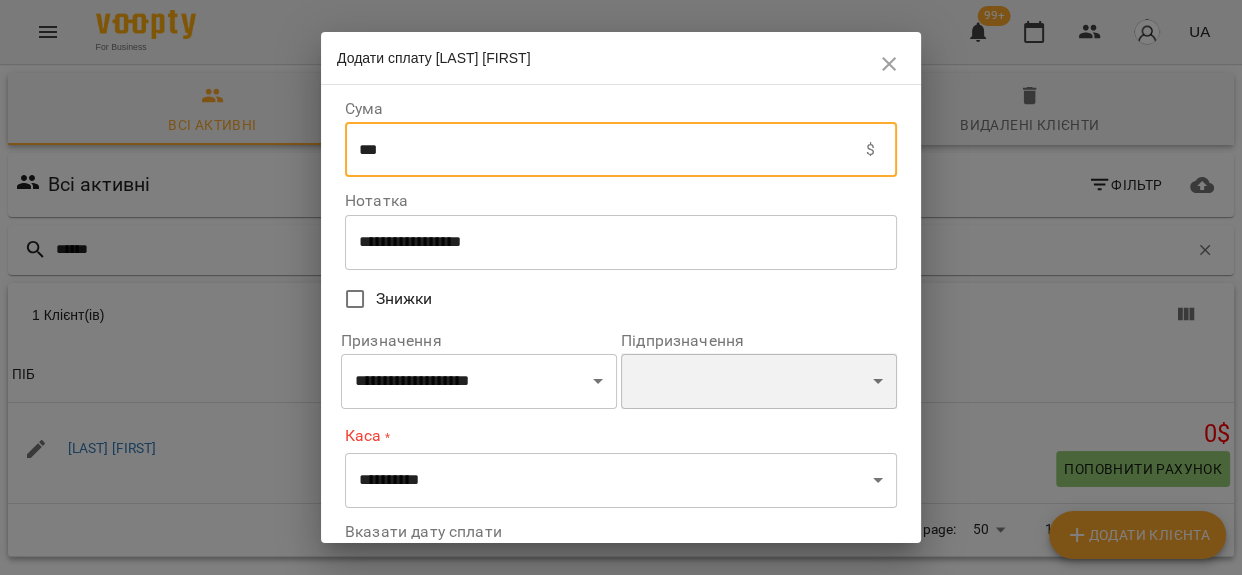 click on "**********" at bounding box center (759, 381) 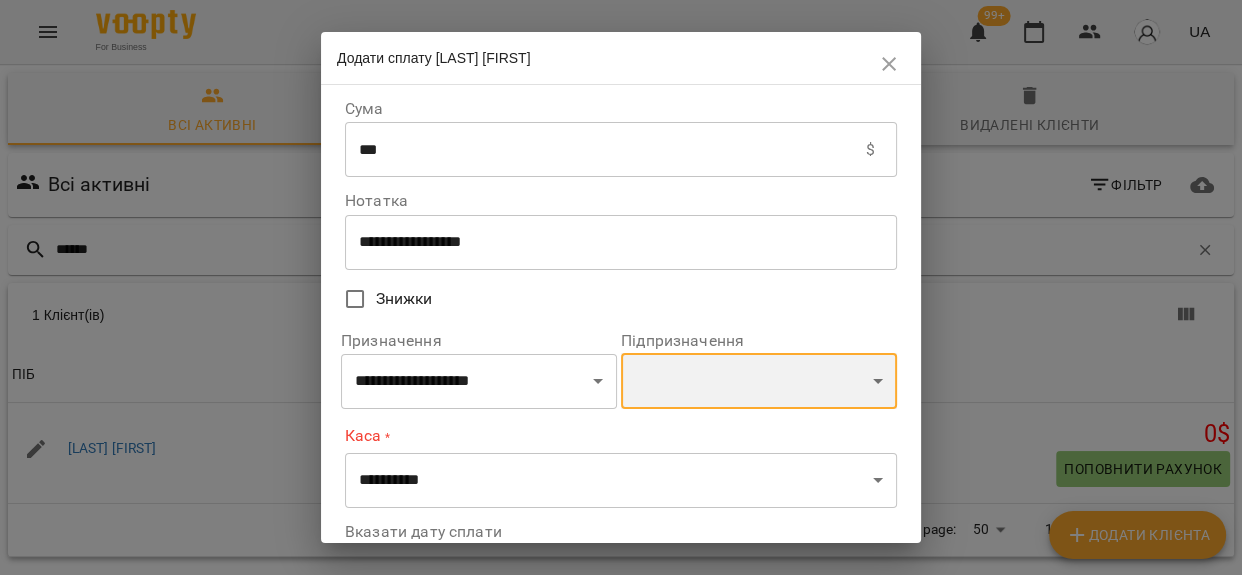 select on "**********" 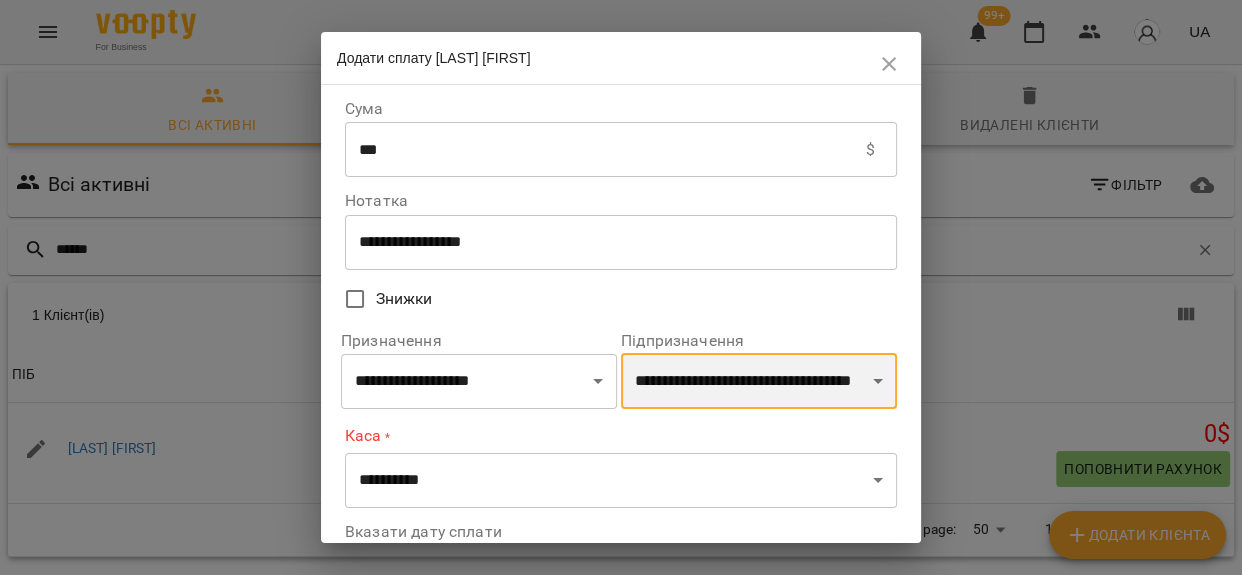 click on "**********" at bounding box center [759, 381] 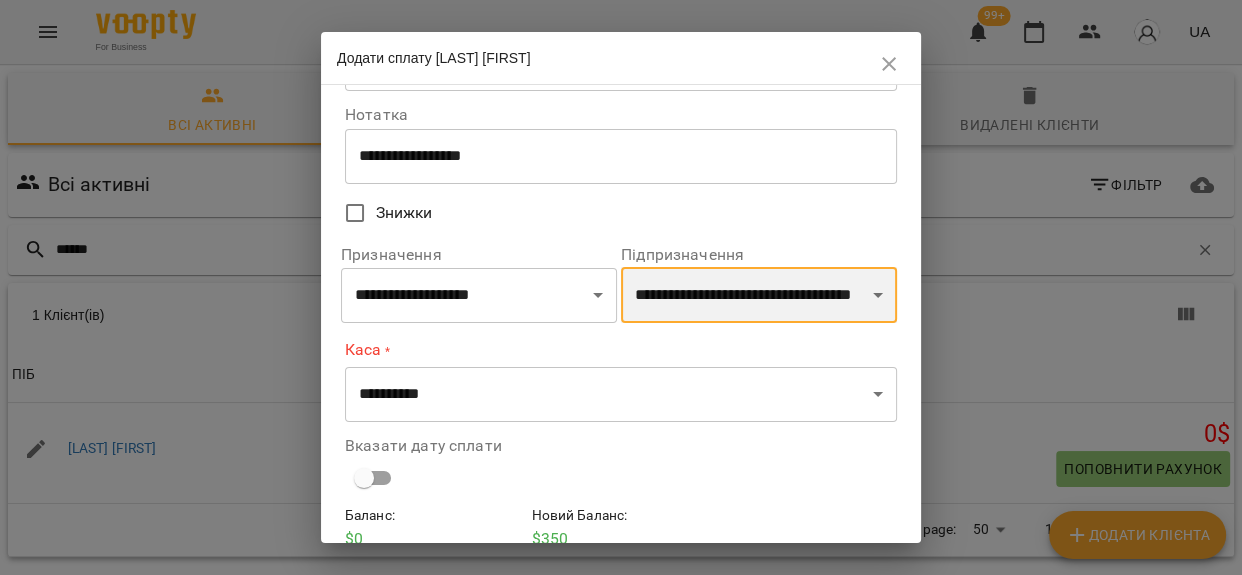 scroll, scrollTop: 179, scrollLeft: 0, axis: vertical 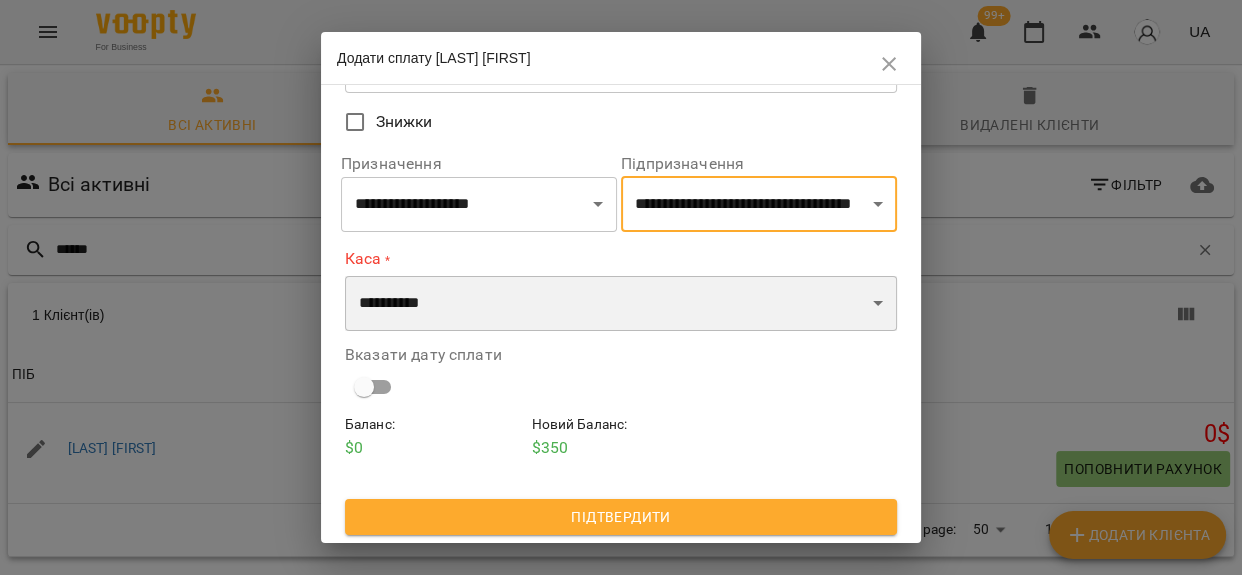 click on "**********" at bounding box center (621, 304) 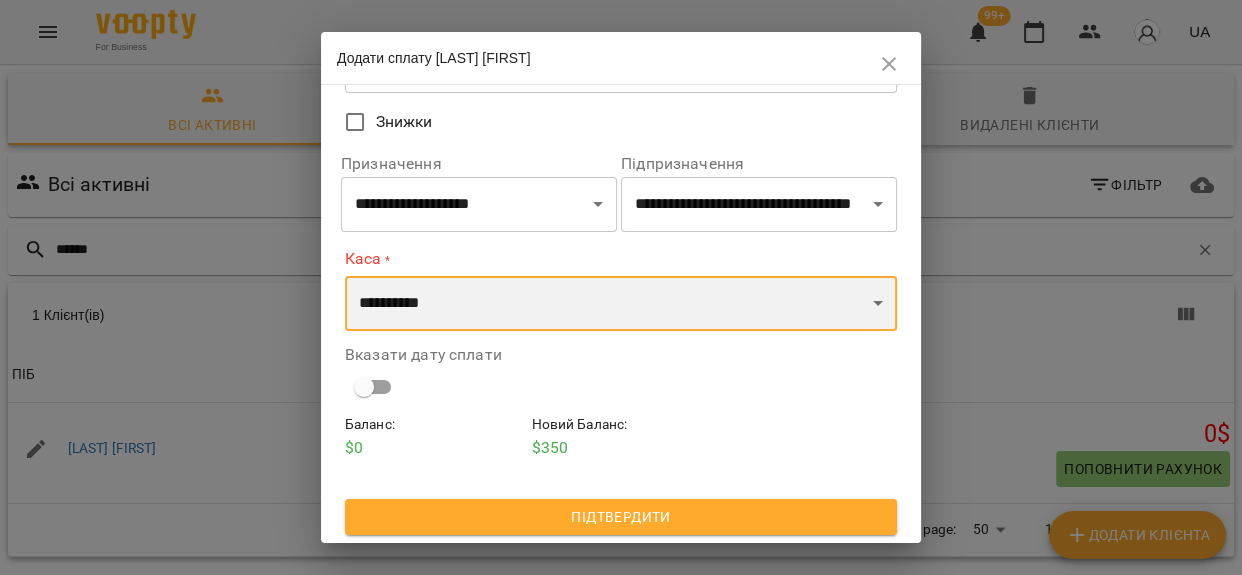 select on "**********" 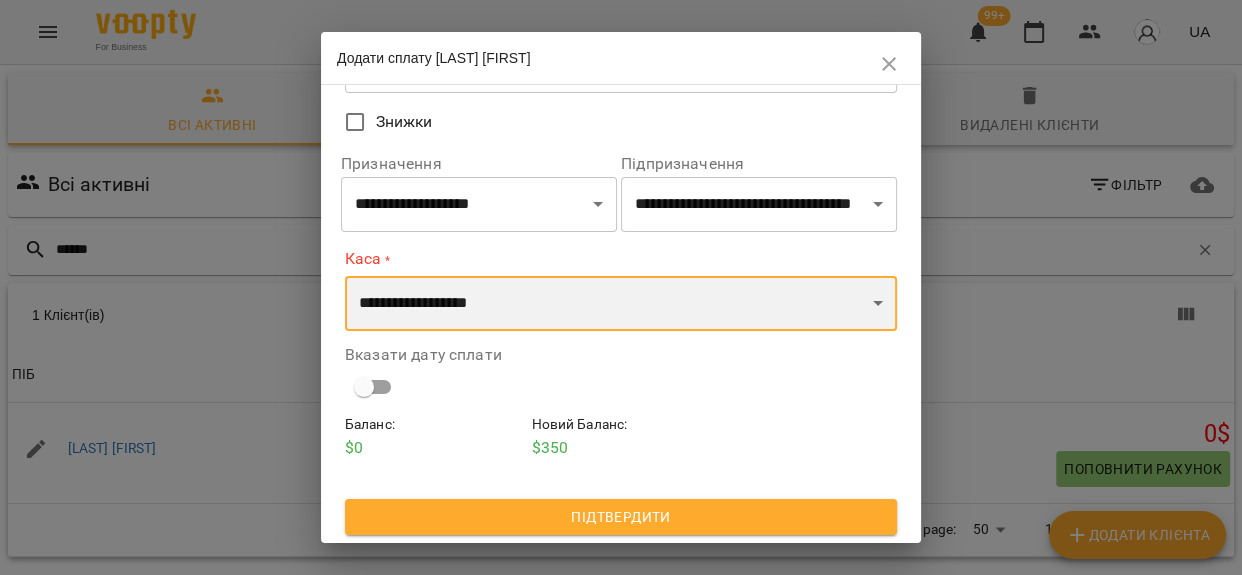 click on "**********" at bounding box center (621, 304) 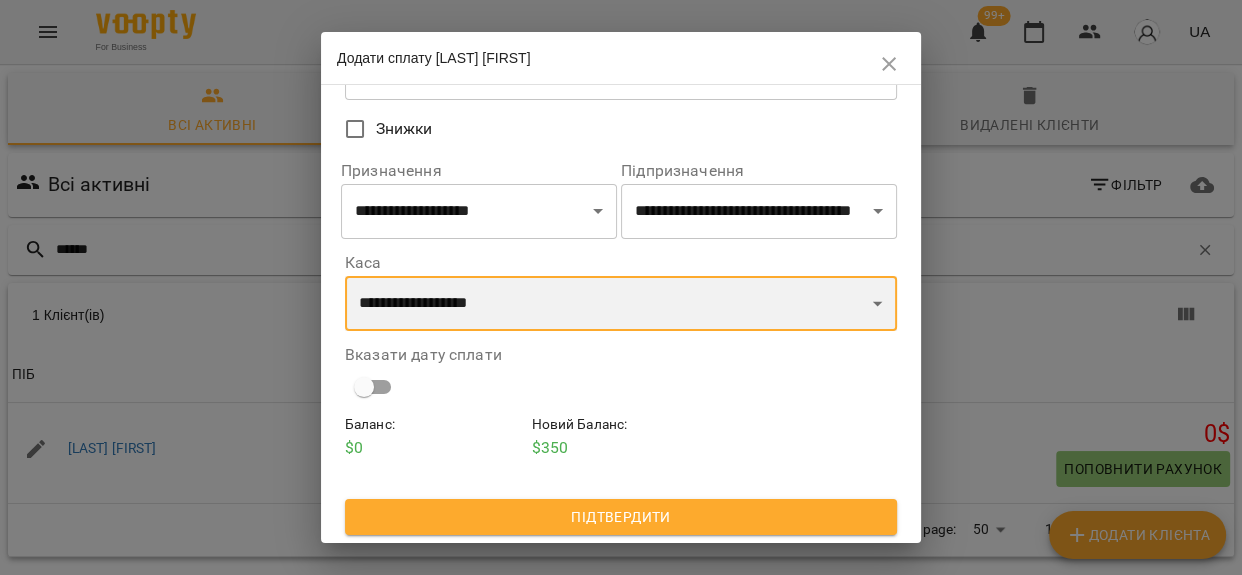 scroll, scrollTop: 172, scrollLeft: 0, axis: vertical 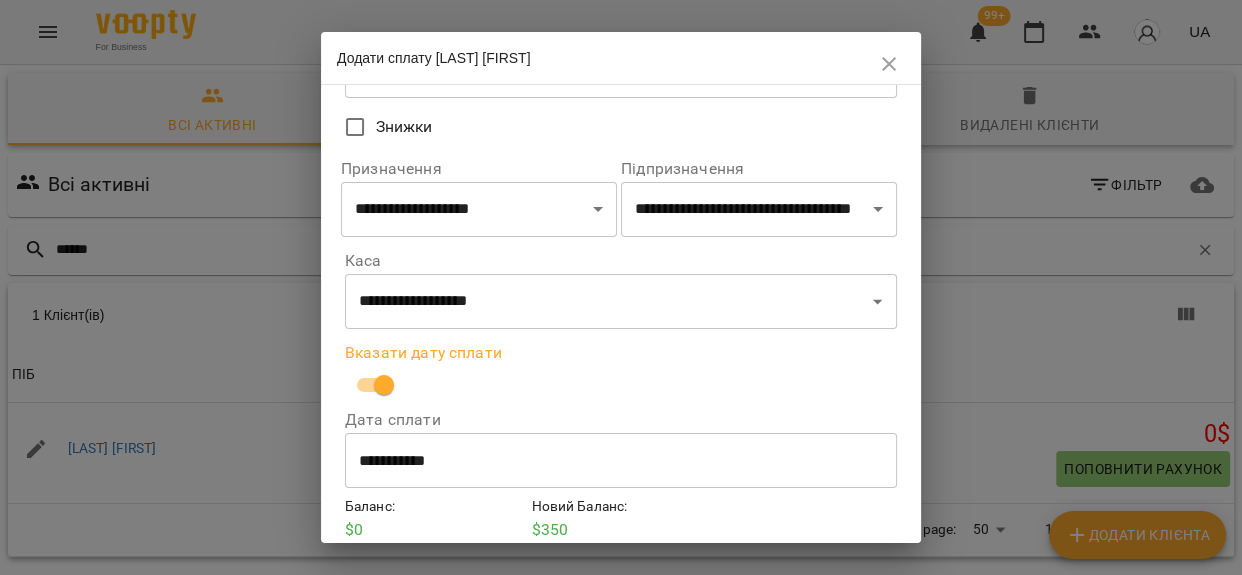click on "**********" at bounding box center [621, 461] 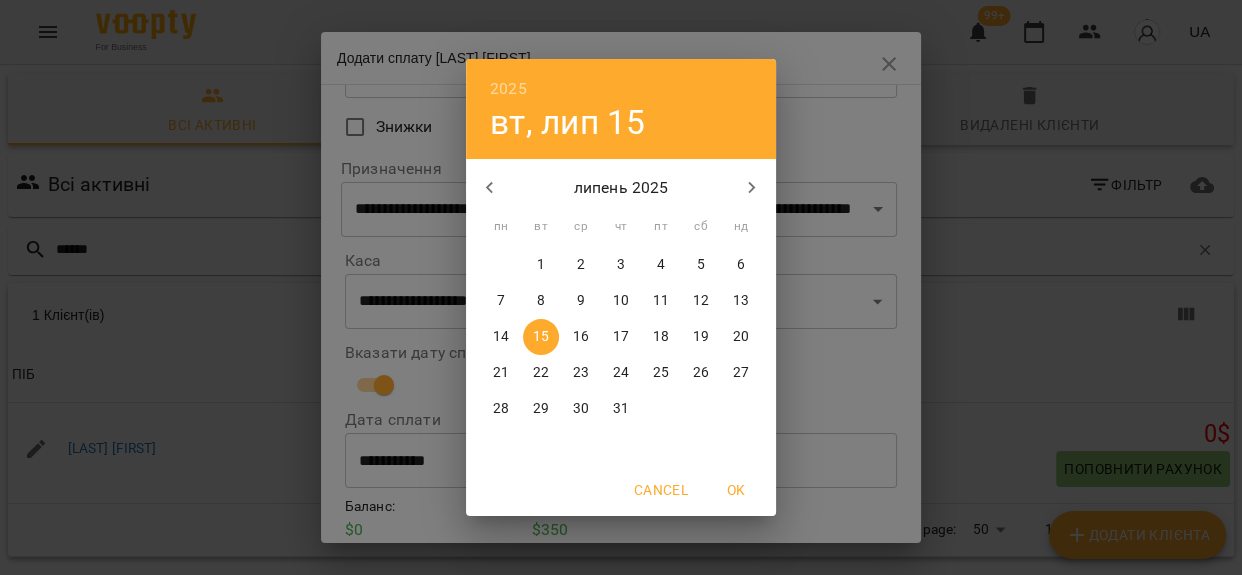 click on "11" at bounding box center [661, 301] 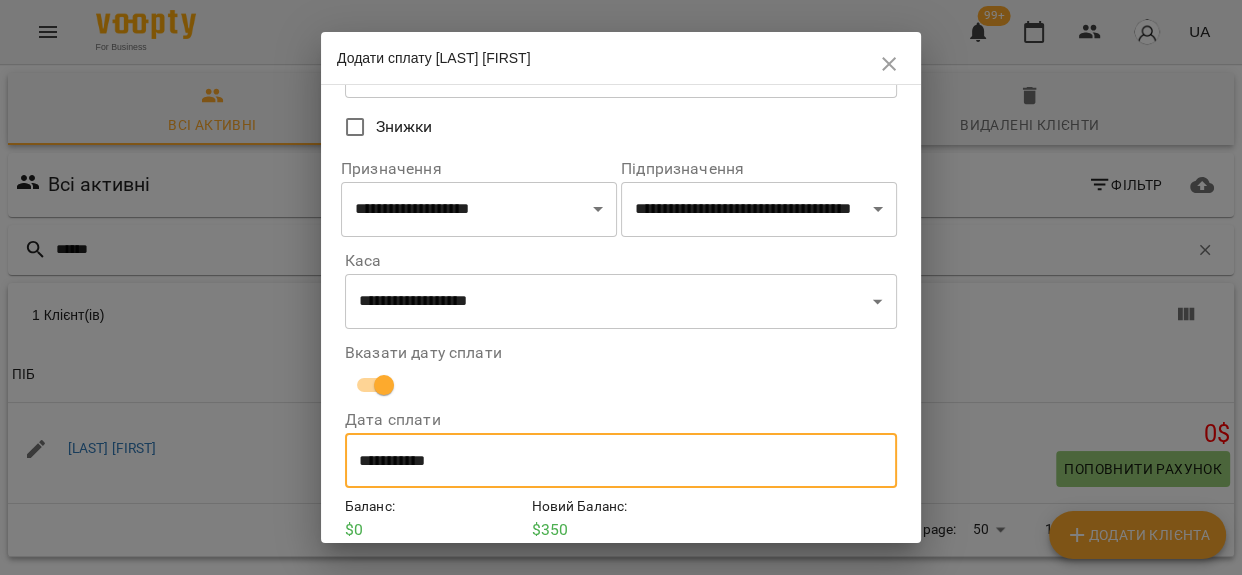 scroll, scrollTop: 256, scrollLeft: 0, axis: vertical 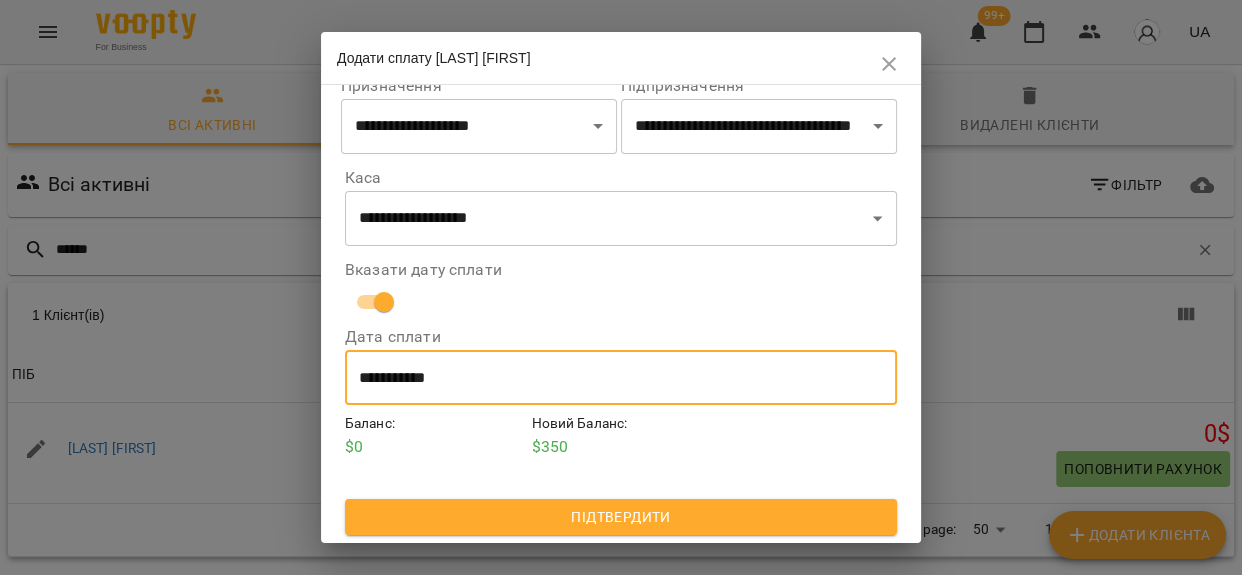 click on "Підтвердити" at bounding box center [621, 517] 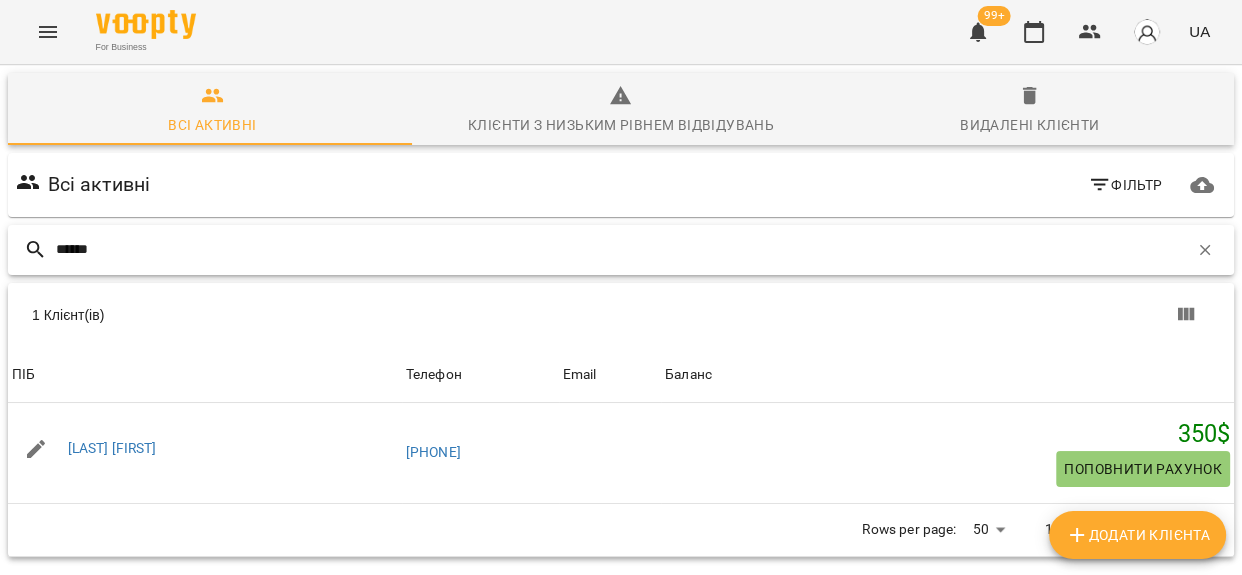 drag, startPoint x: 114, startPoint y: 241, endPoint x: 10, endPoint y: 229, distance: 104.69002 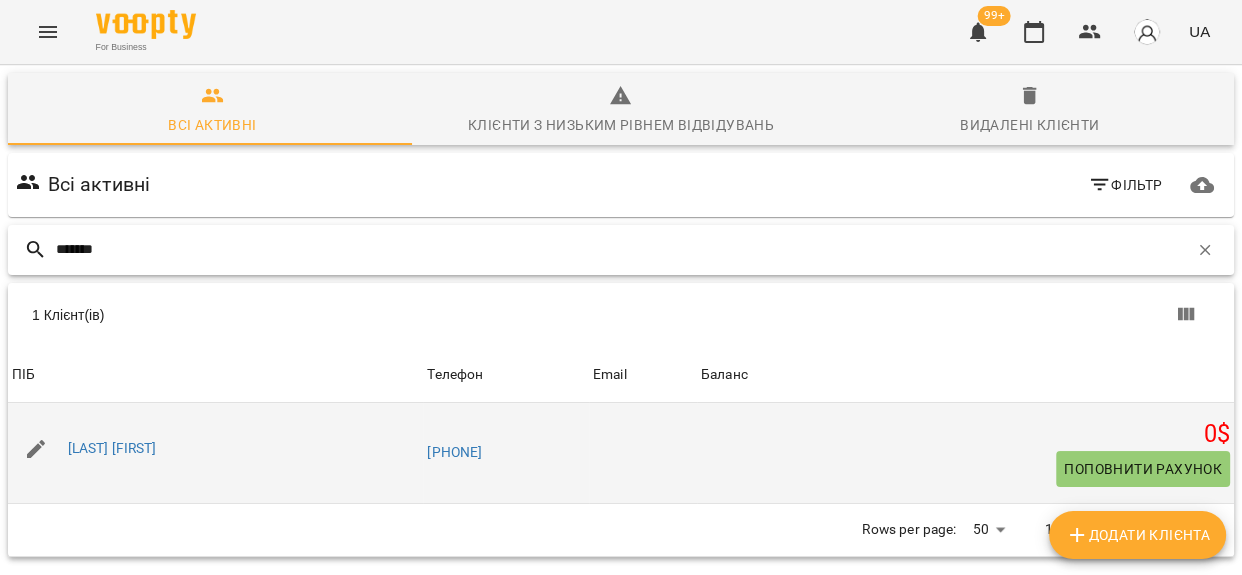 type on "*******" 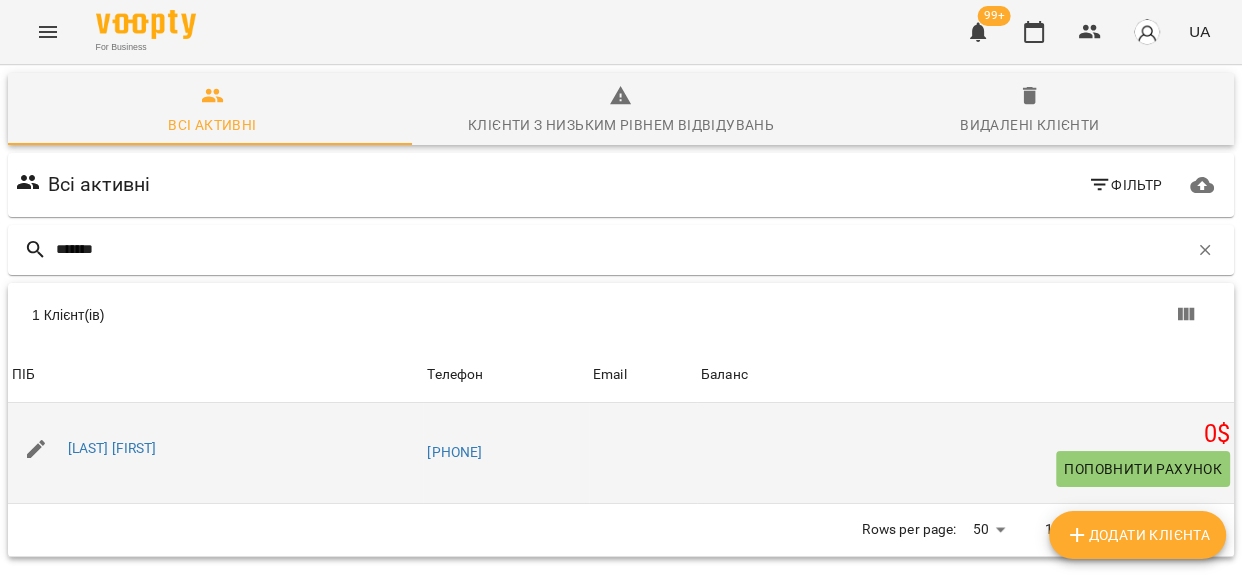 click on "Поповнити рахунок" at bounding box center [1143, 469] 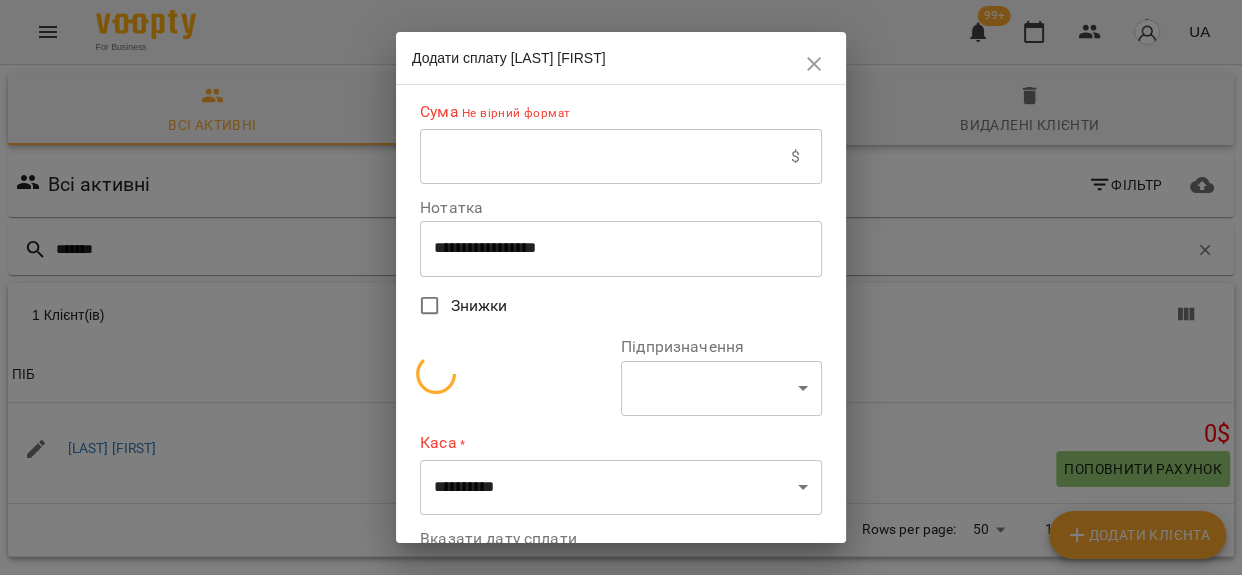 click at bounding box center (605, 157) 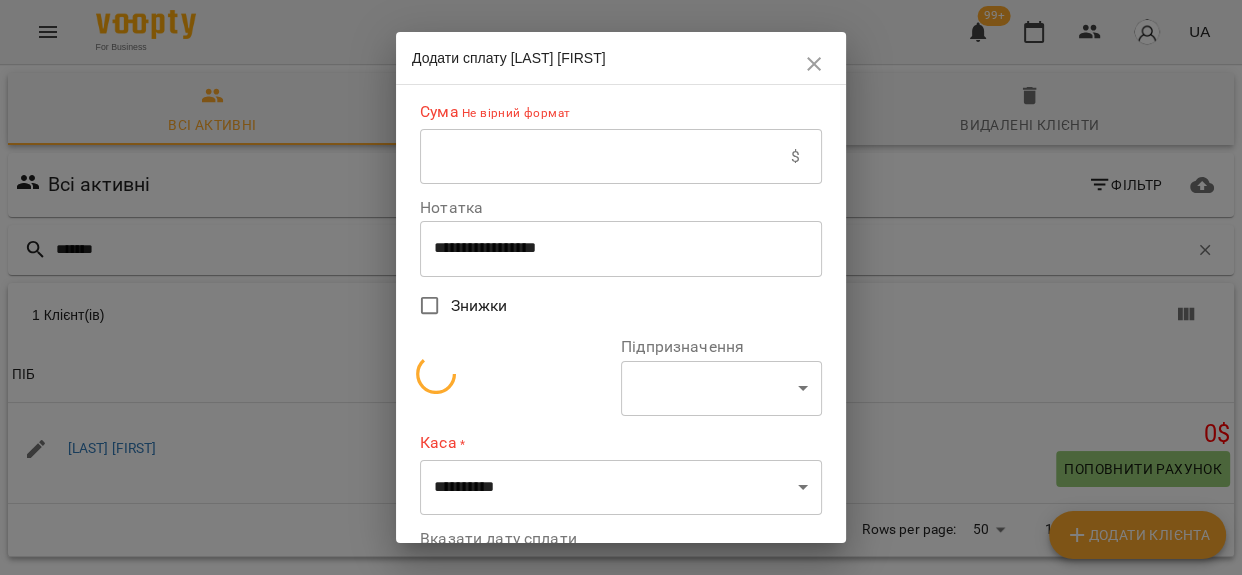 select on "**********" 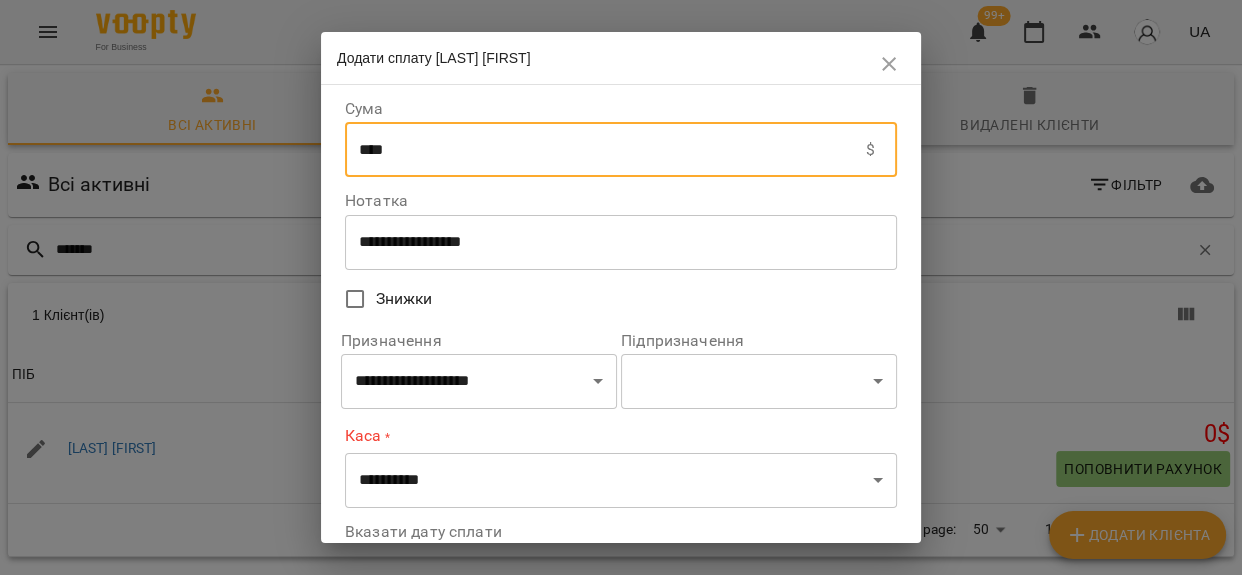 type on "****" 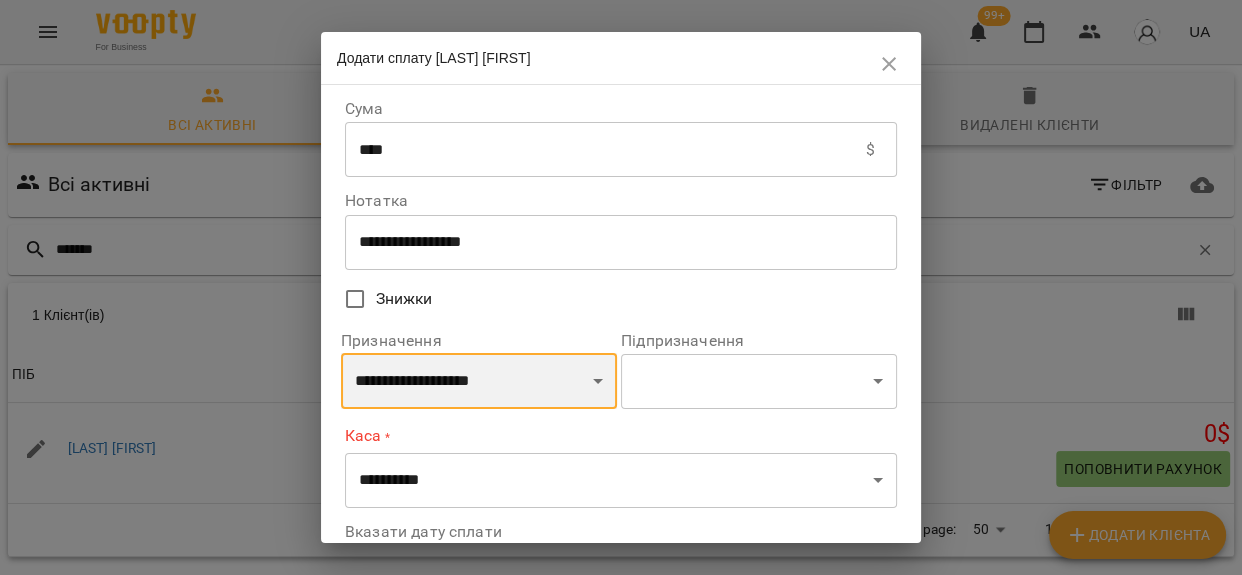 drag, startPoint x: 532, startPoint y: 392, endPoint x: 526, endPoint y: 364, distance: 28.635643 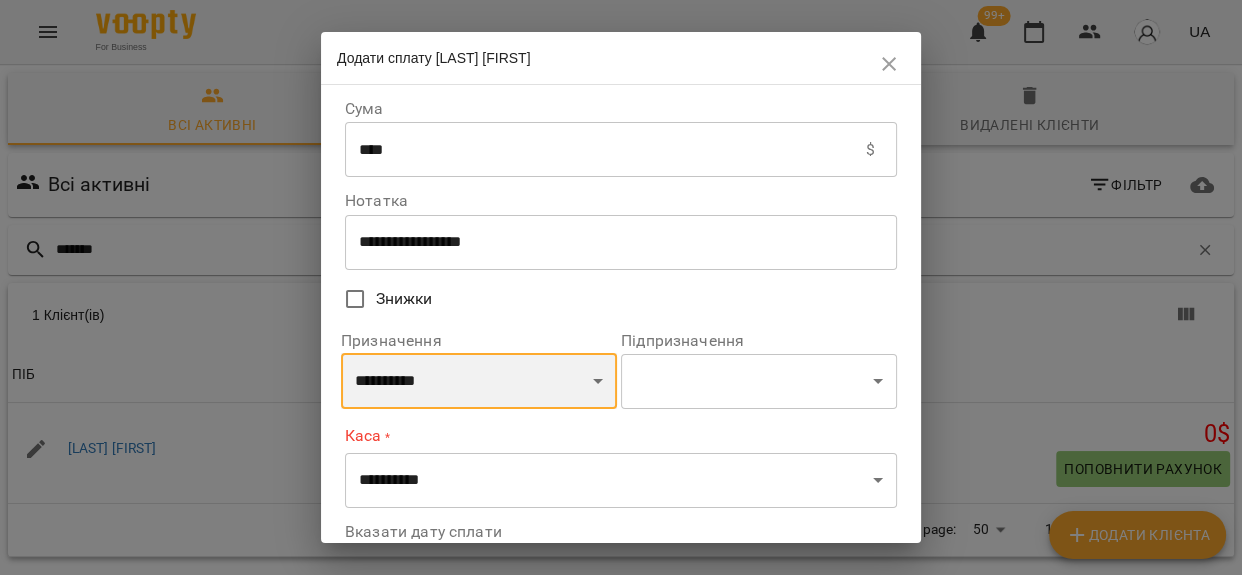 click on "**********" at bounding box center (479, 381) 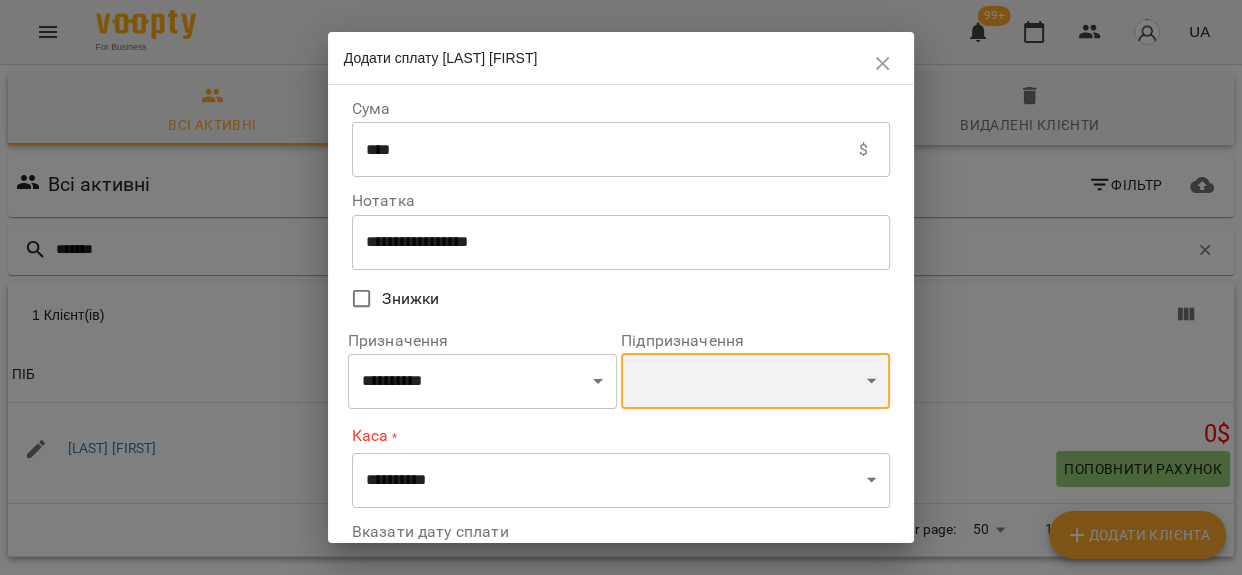 click on "**********" at bounding box center [755, 381] 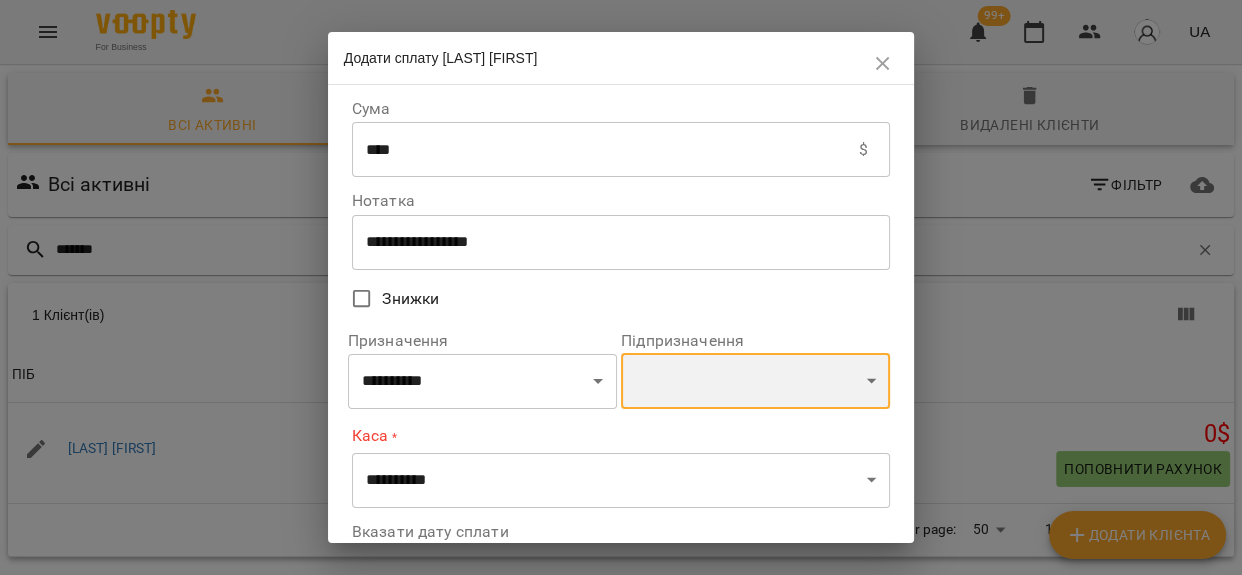 select on "**********" 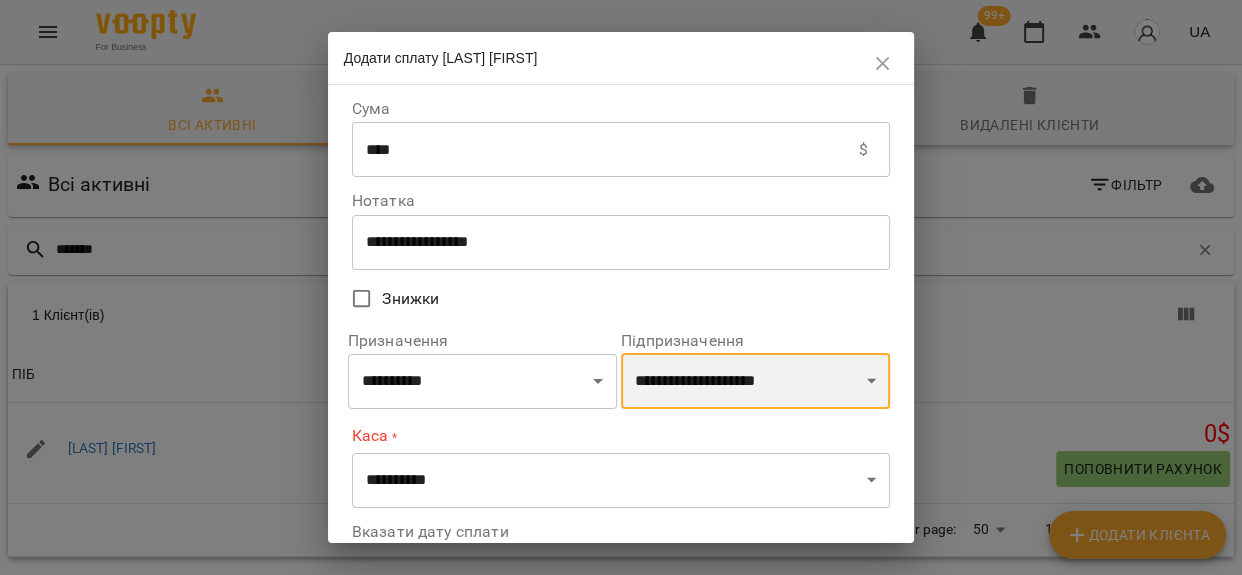 click on "**********" at bounding box center (755, 381) 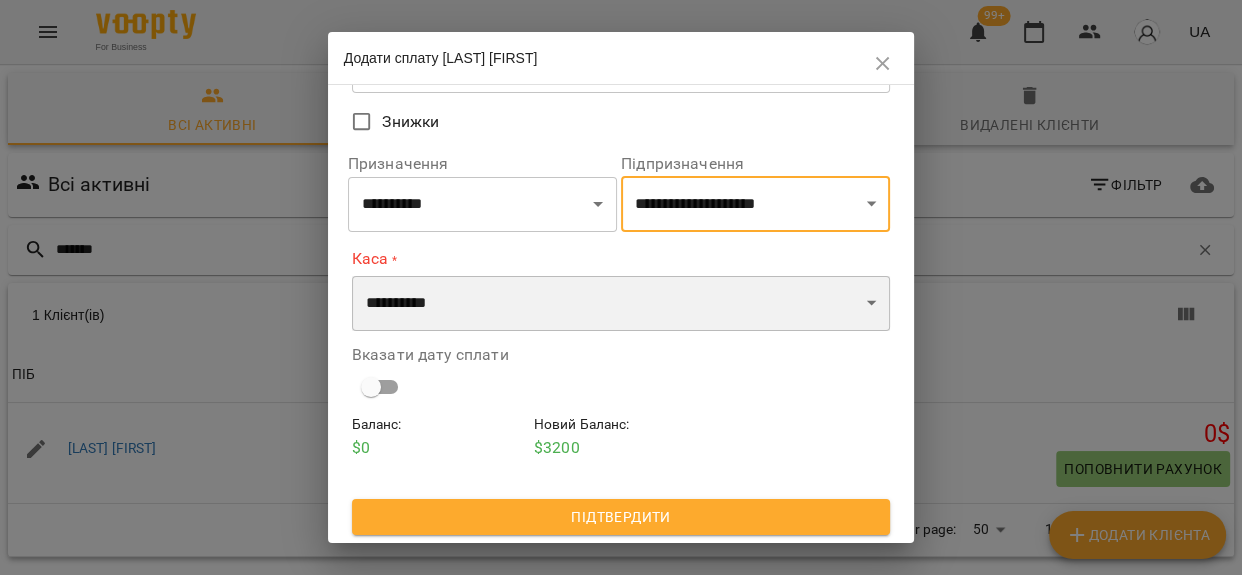 click on "**********" at bounding box center (621, 304) 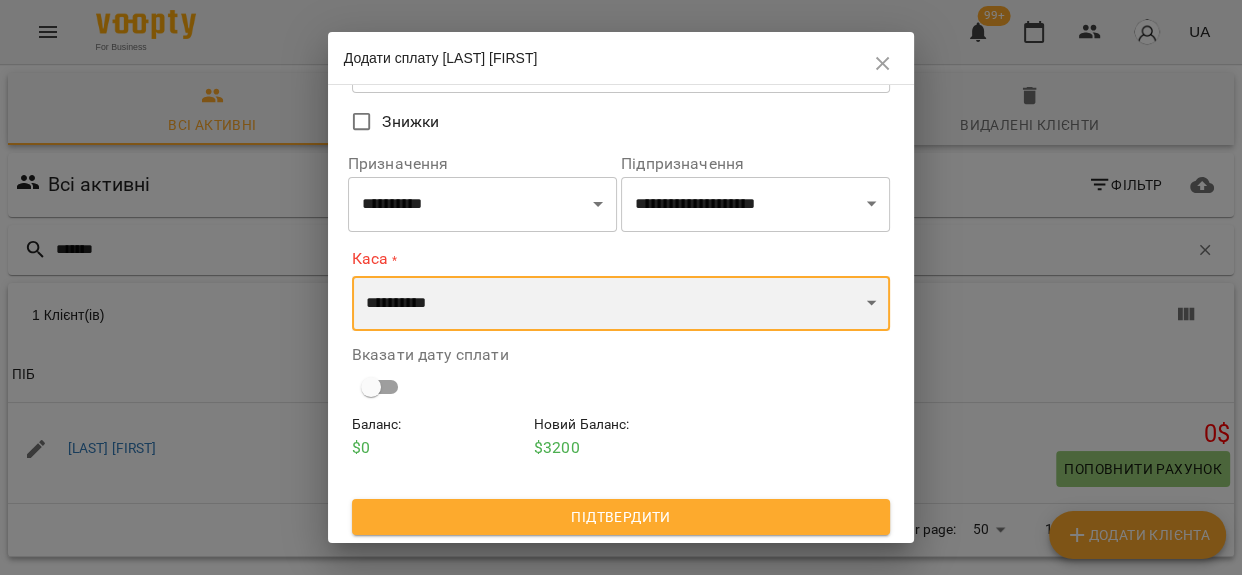 select on "**********" 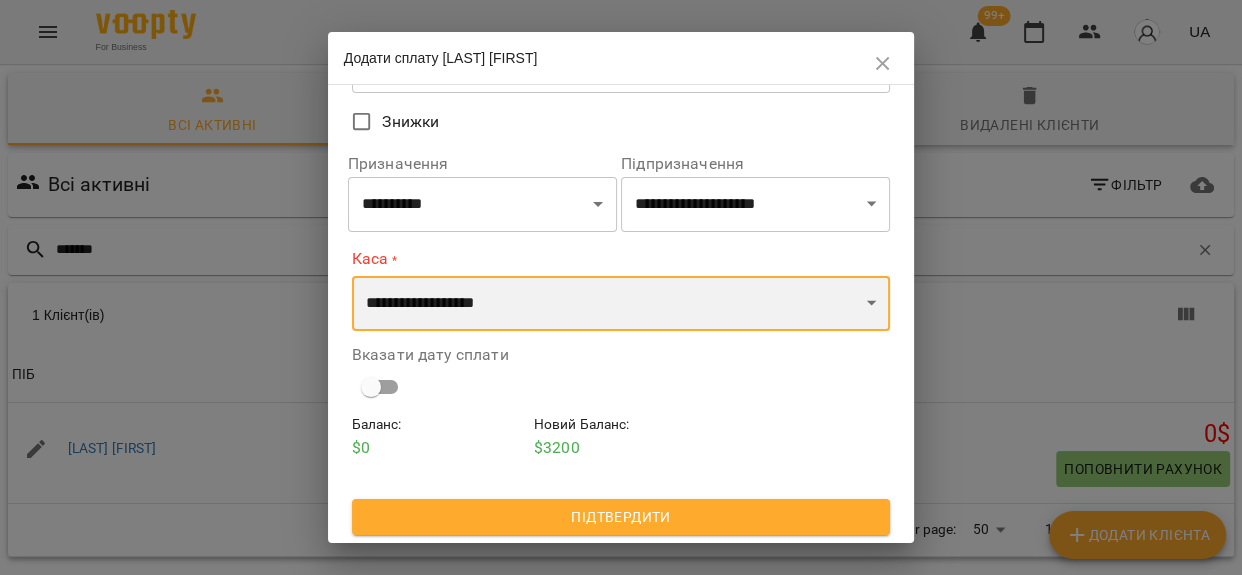 click on "**********" at bounding box center (621, 304) 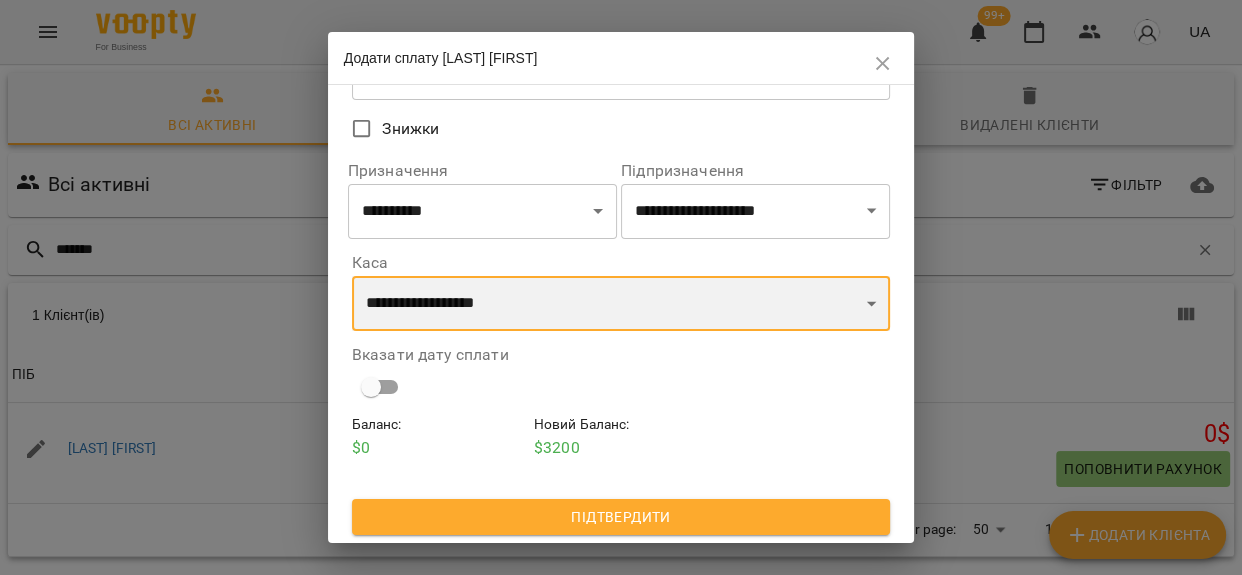 scroll, scrollTop: 172, scrollLeft: 0, axis: vertical 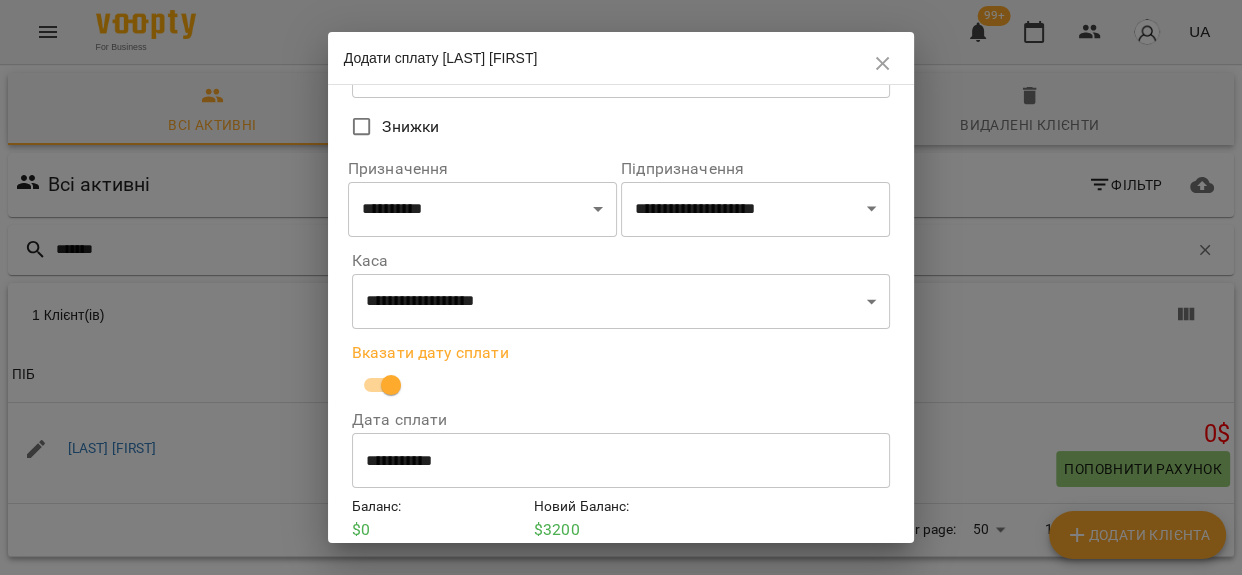 click on "**********" at bounding box center (621, 461) 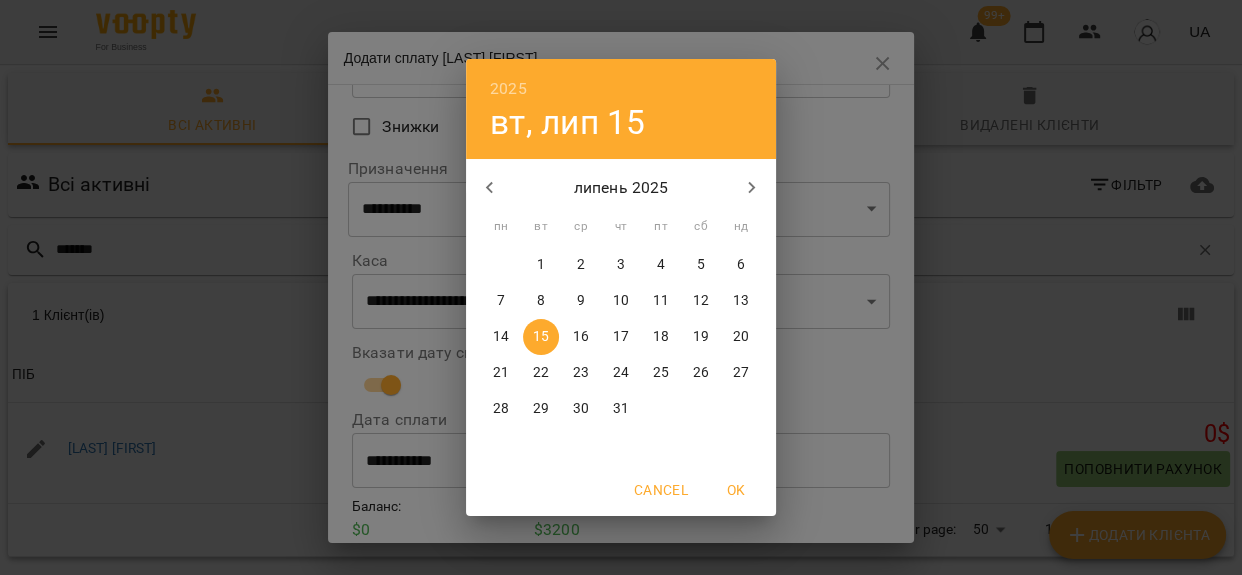 click on "11" at bounding box center (661, 301) 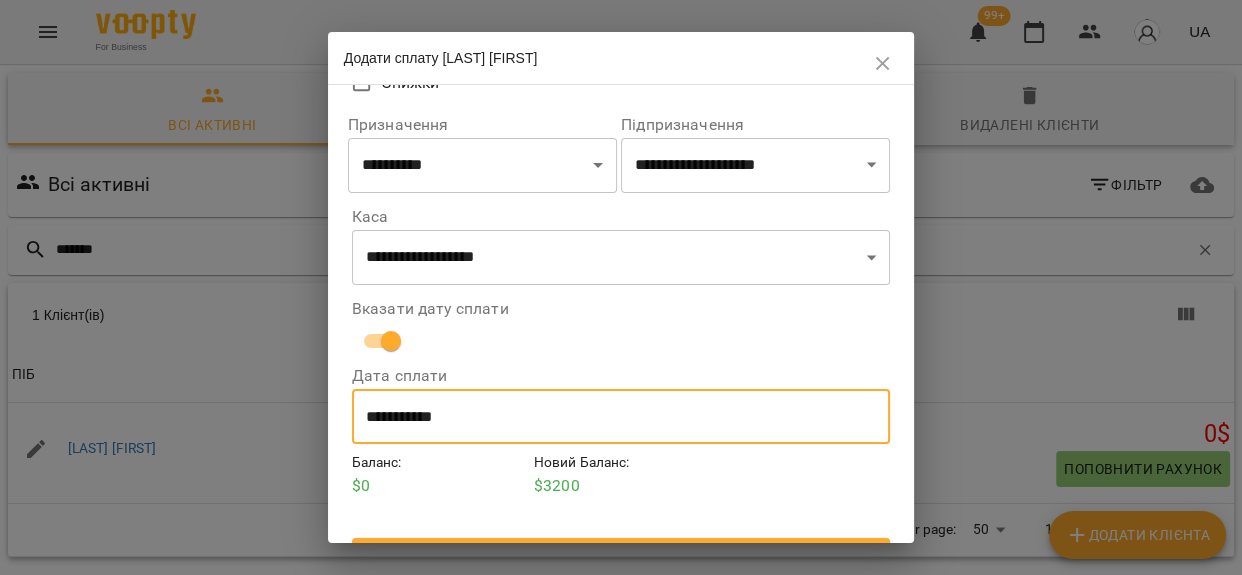scroll, scrollTop: 256, scrollLeft: 0, axis: vertical 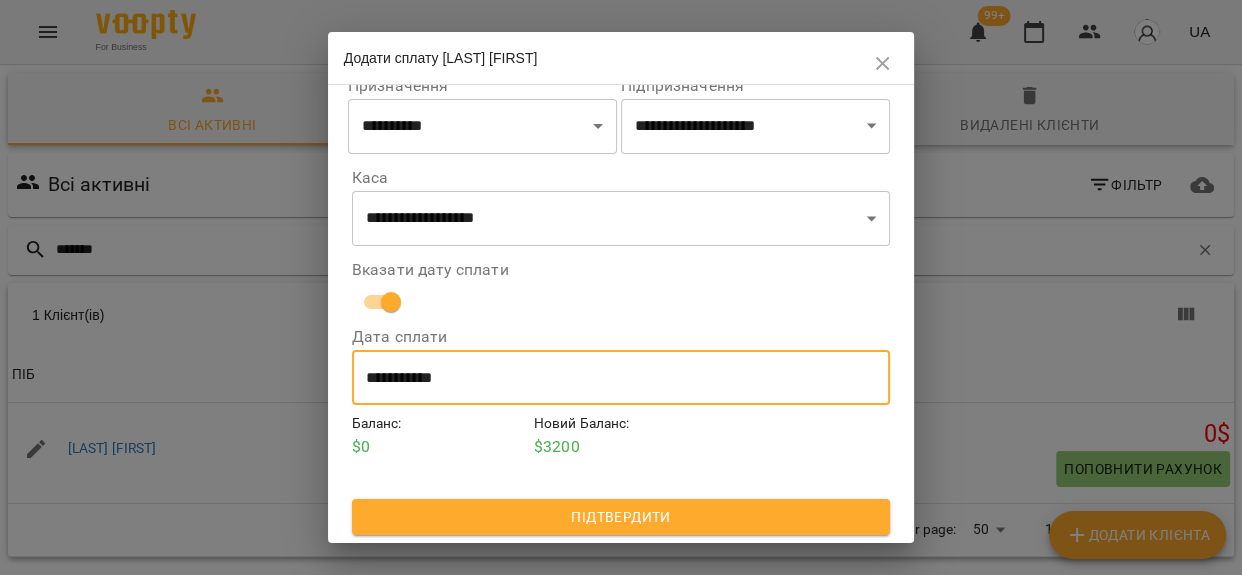 click on "Підтвердити" at bounding box center (621, 517) 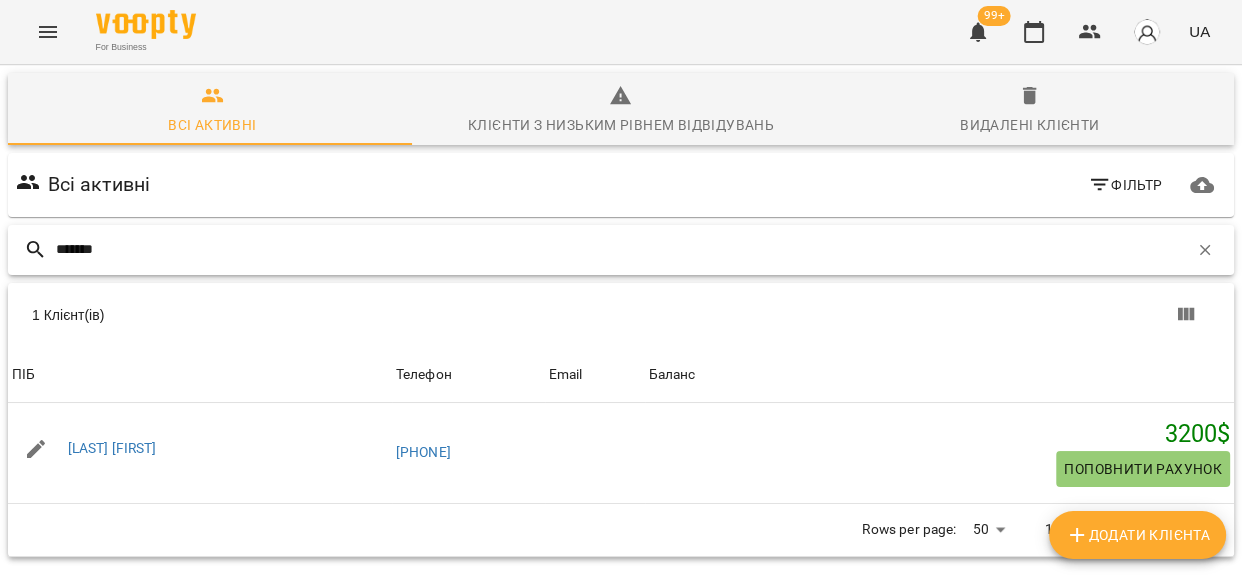 drag, startPoint x: 108, startPoint y: 249, endPoint x: 0, endPoint y: 251, distance: 108.01852 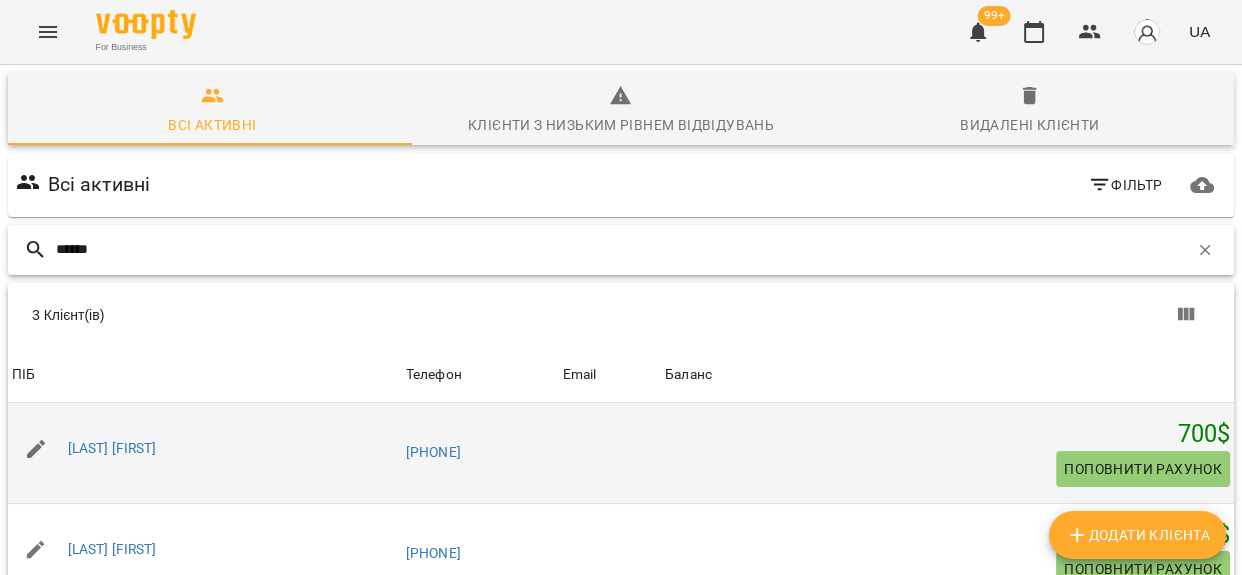 type on "******" 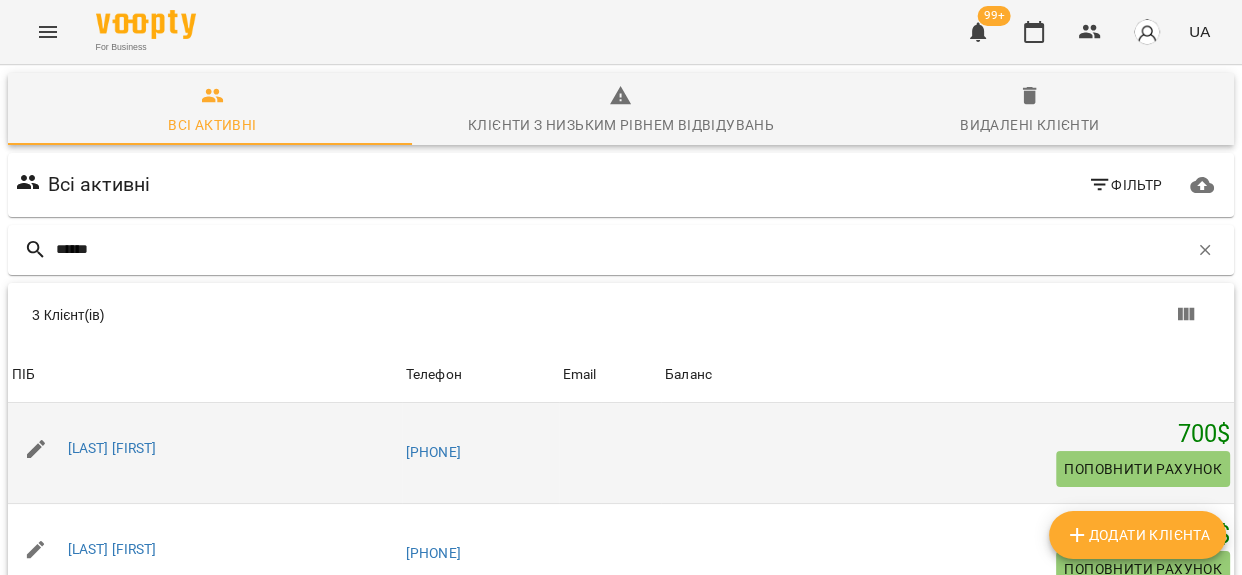 click on "Поповнити рахунок" at bounding box center [1143, 469] 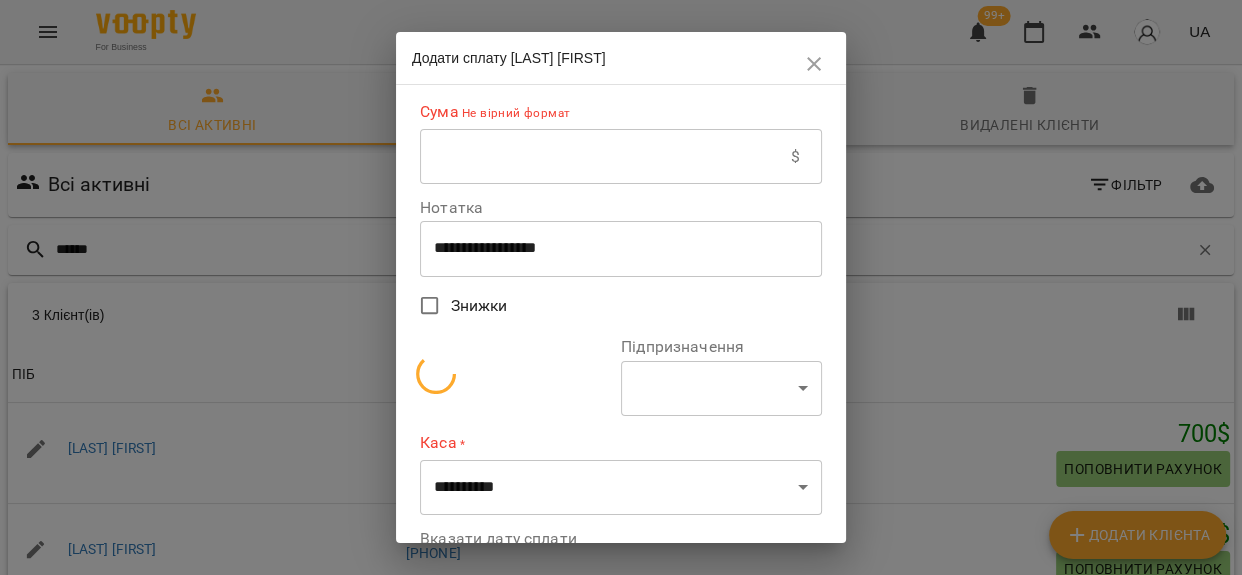 select on "**********" 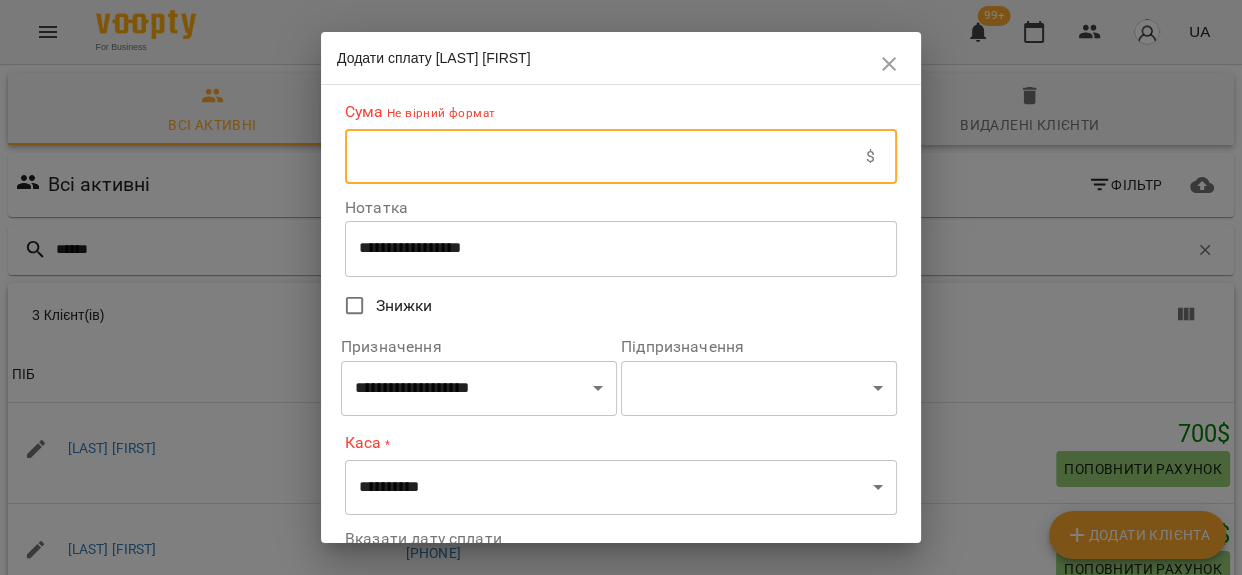 click at bounding box center [605, 157] 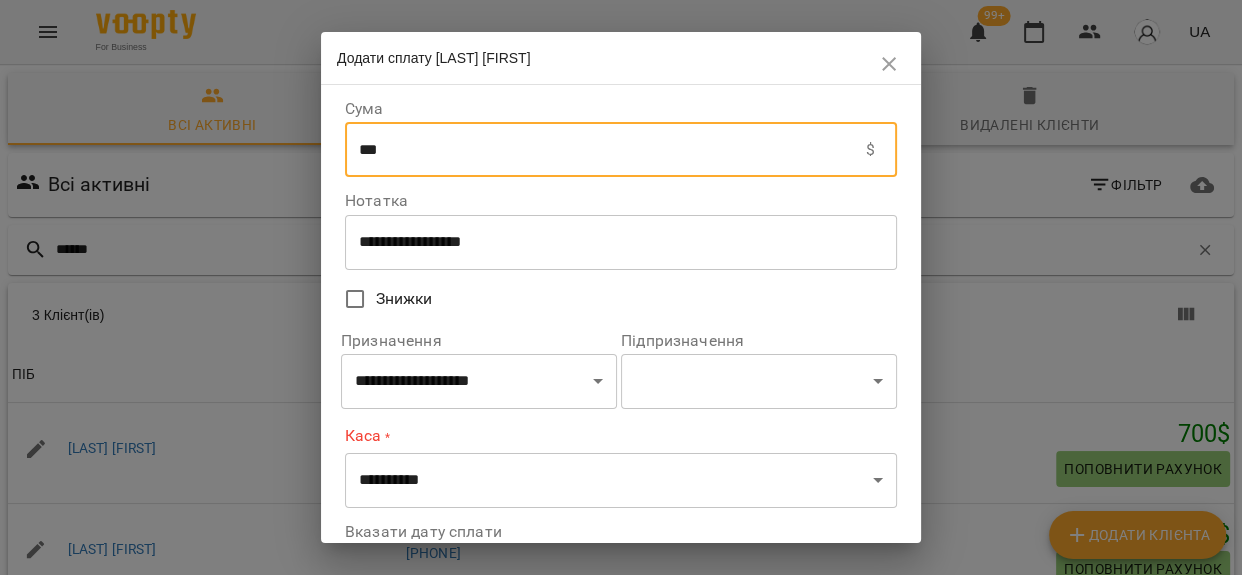 type on "***" 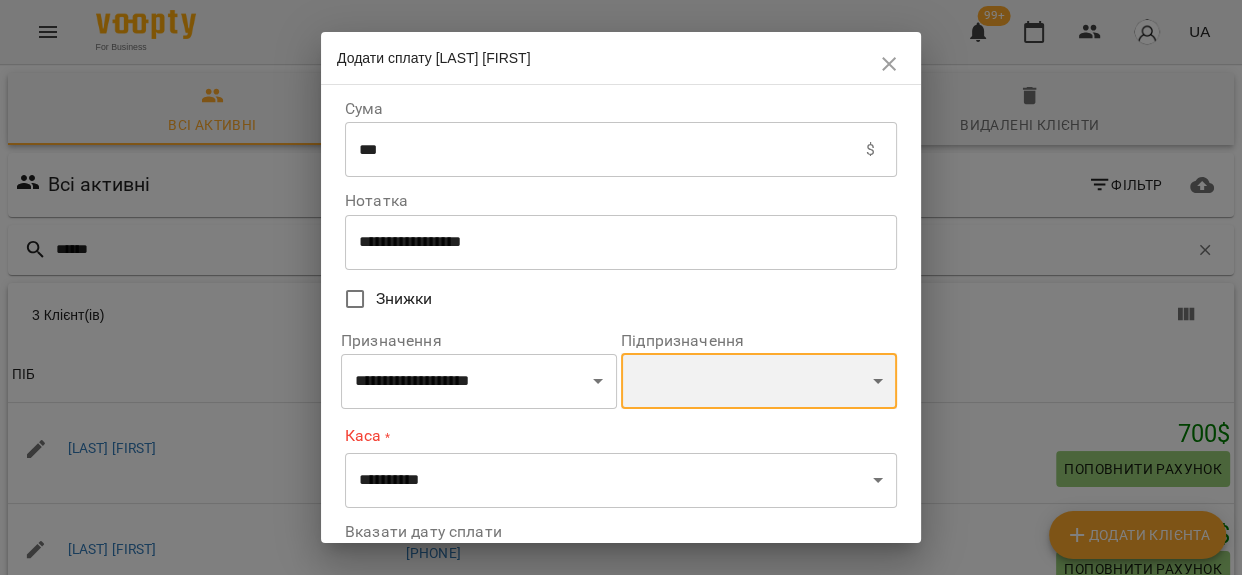 click on "**********" at bounding box center [759, 381] 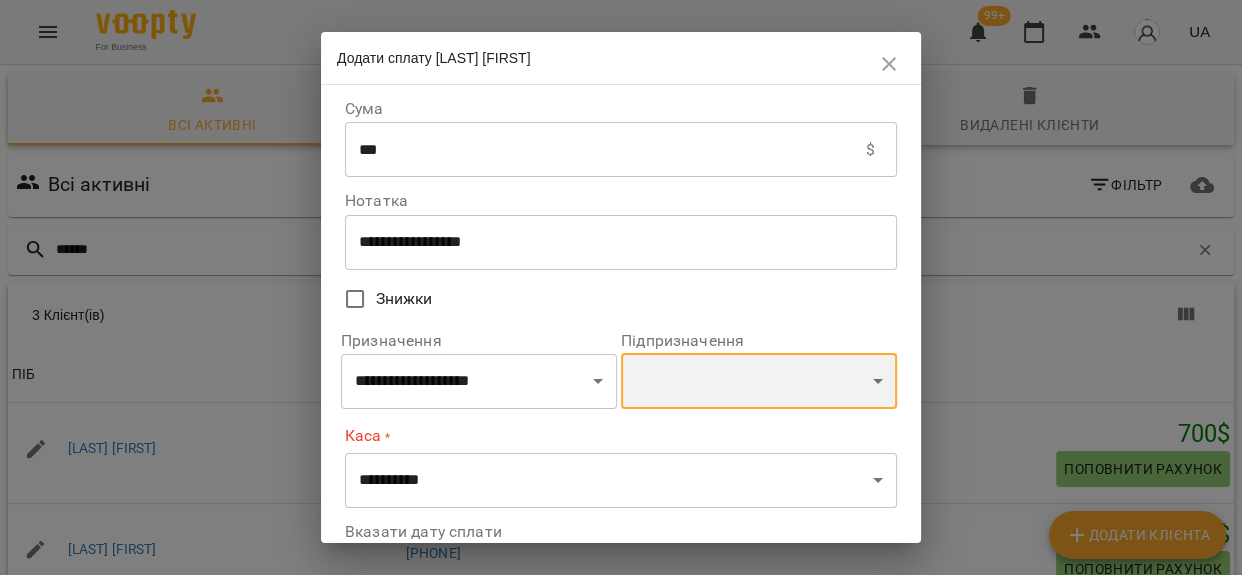 select on "**********" 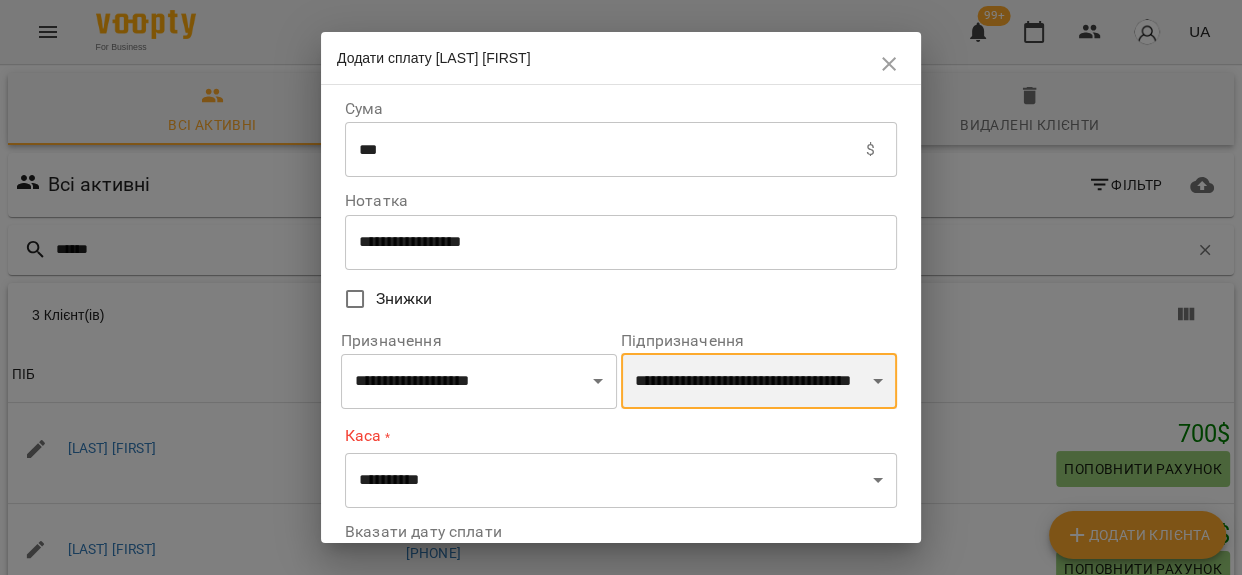 click on "**********" at bounding box center [759, 381] 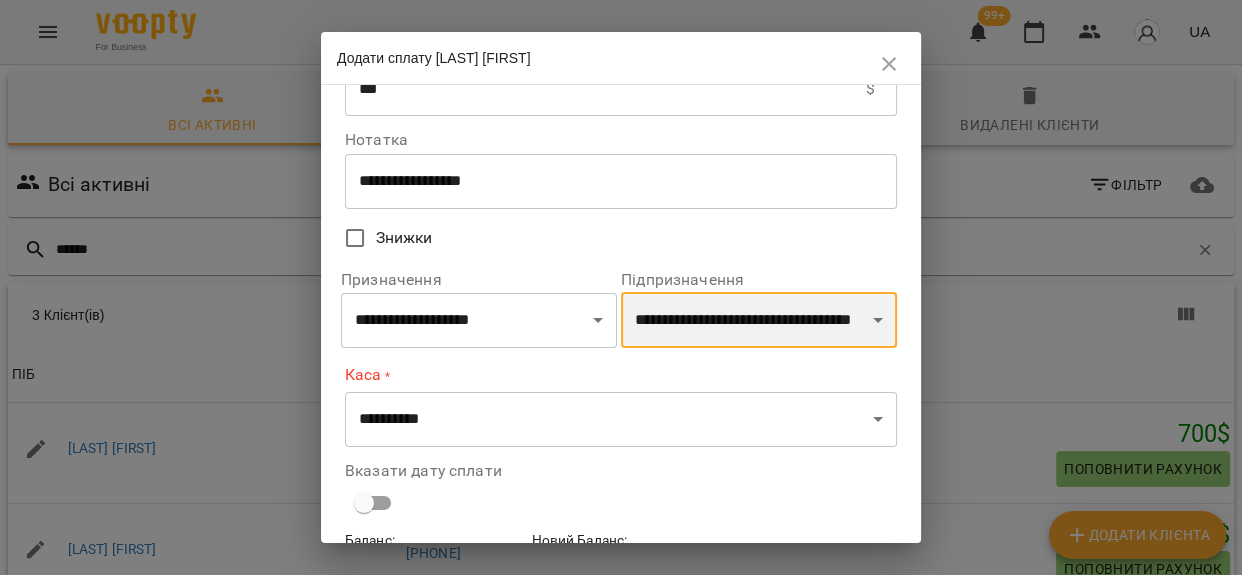 scroll, scrollTop: 179, scrollLeft: 0, axis: vertical 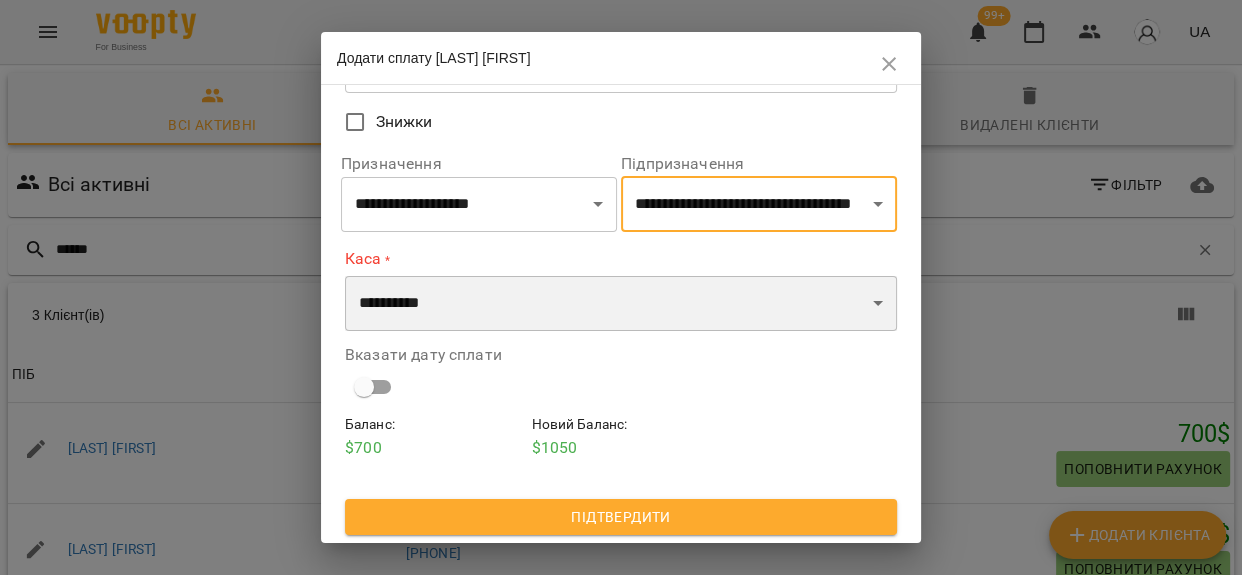 click on "**********" at bounding box center [621, 304] 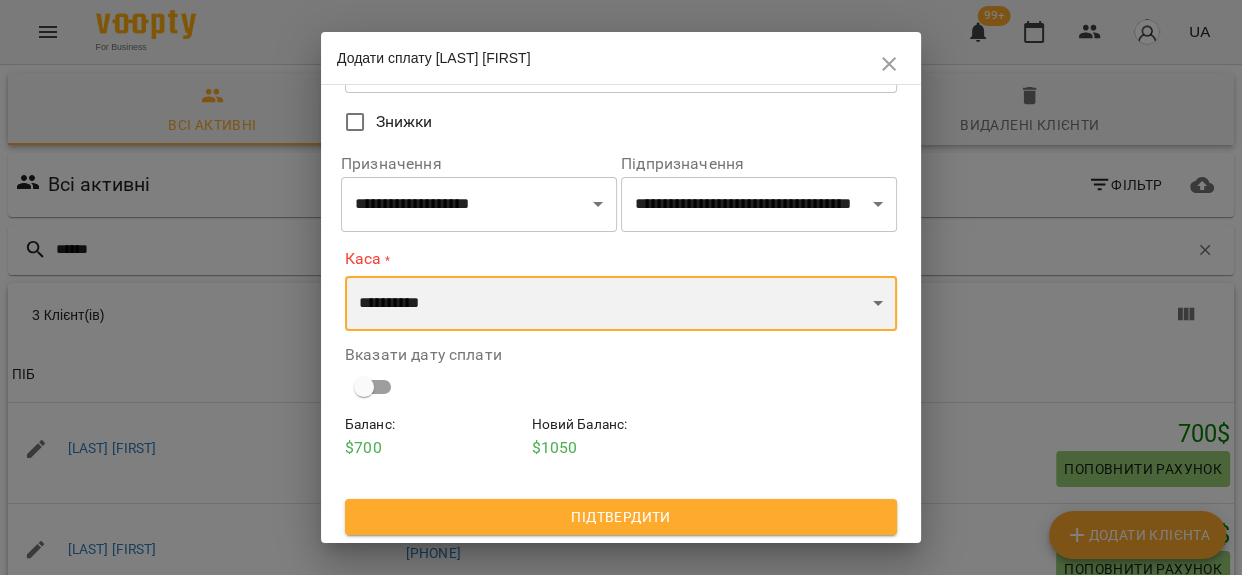 select on "**********" 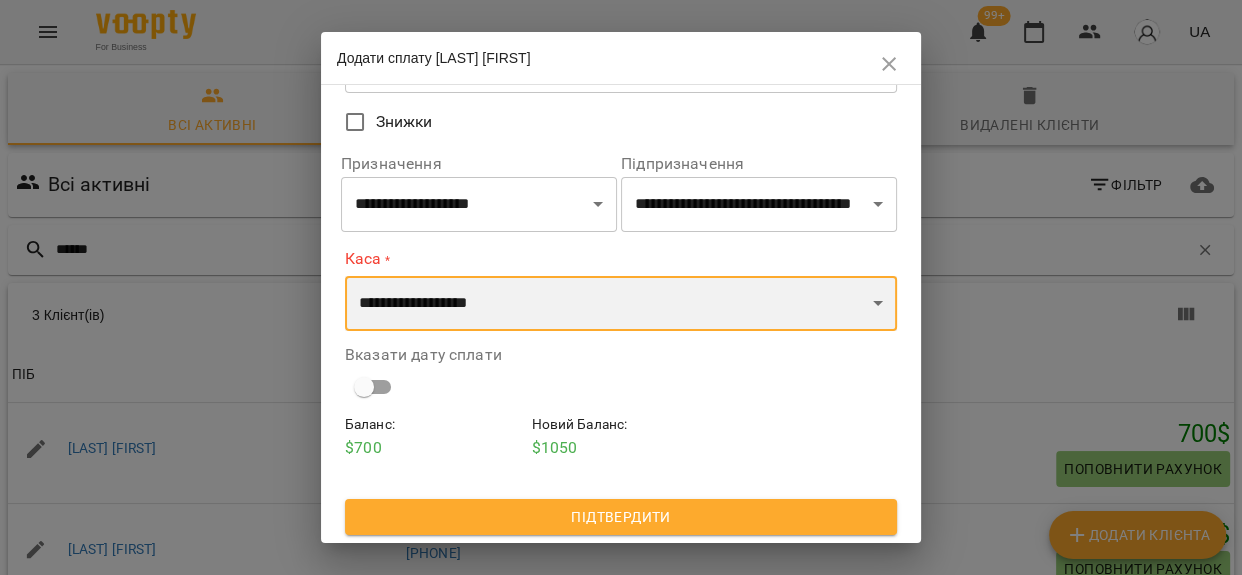 click on "**********" at bounding box center [621, 304] 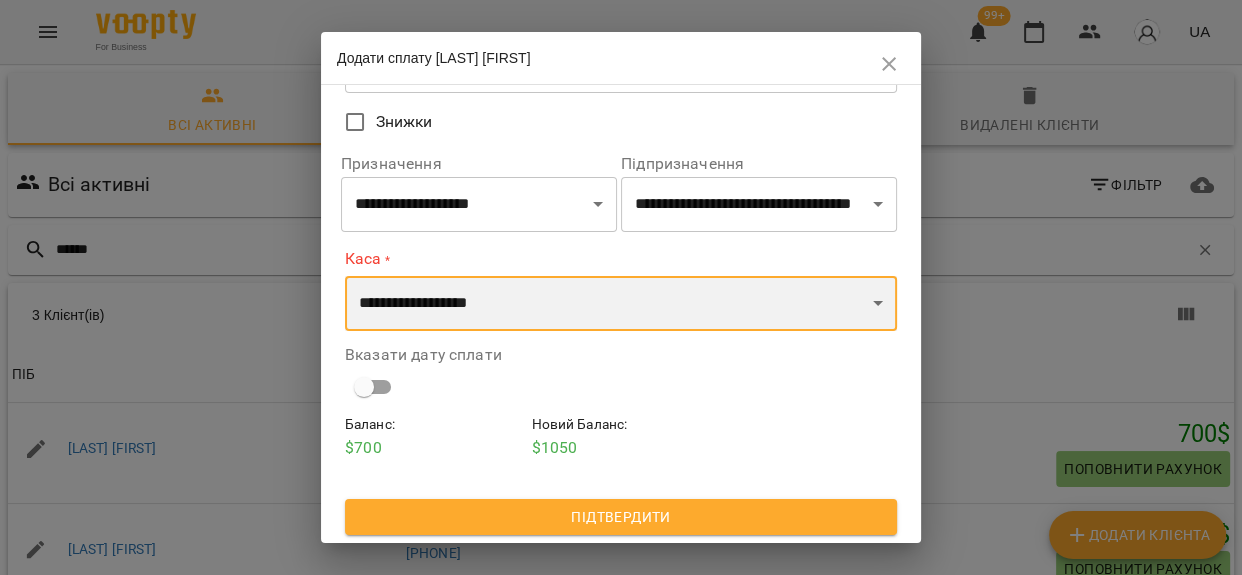 scroll, scrollTop: 172, scrollLeft: 0, axis: vertical 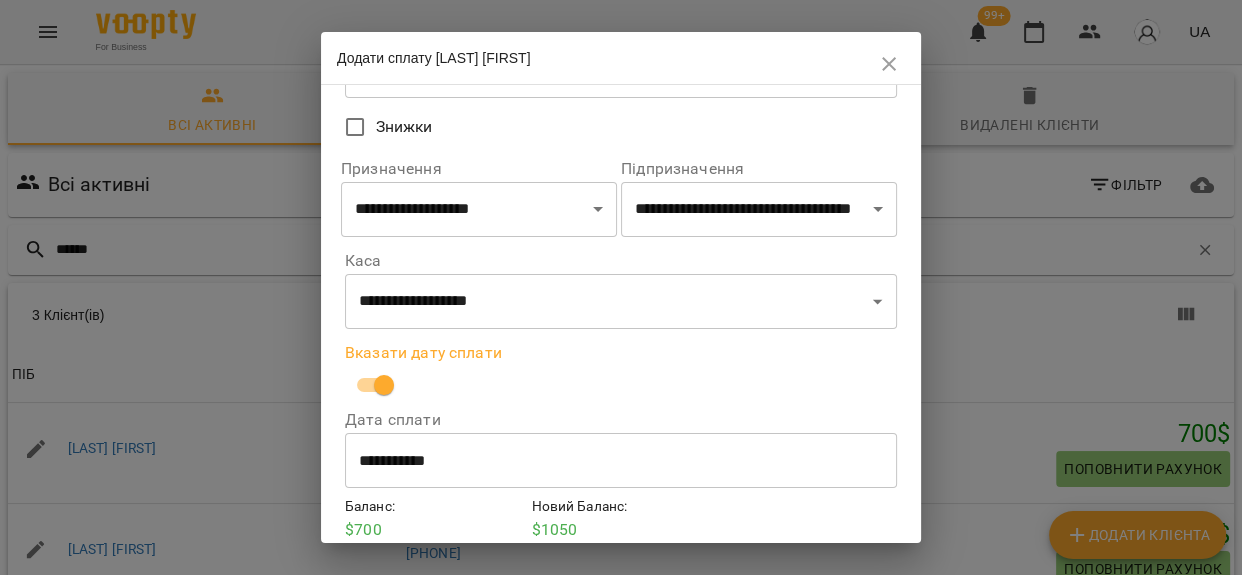 click on "**********" at bounding box center (621, 461) 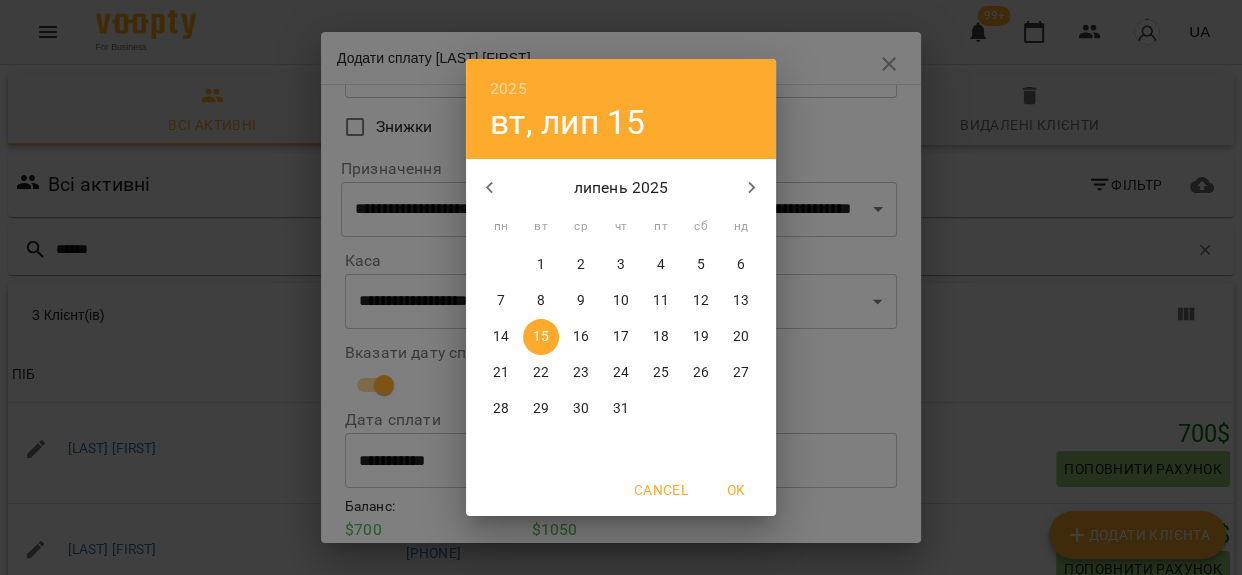 drag, startPoint x: 661, startPoint y: 300, endPoint x: 649, endPoint y: 305, distance: 13 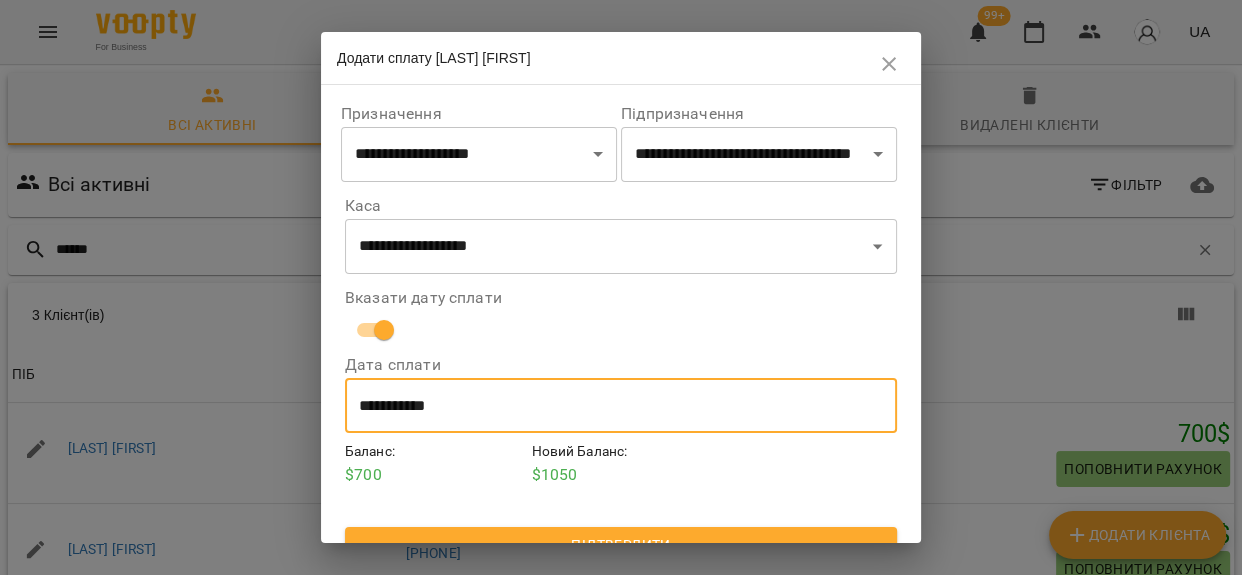 scroll, scrollTop: 256, scrollLeft: 0, axis: vertical 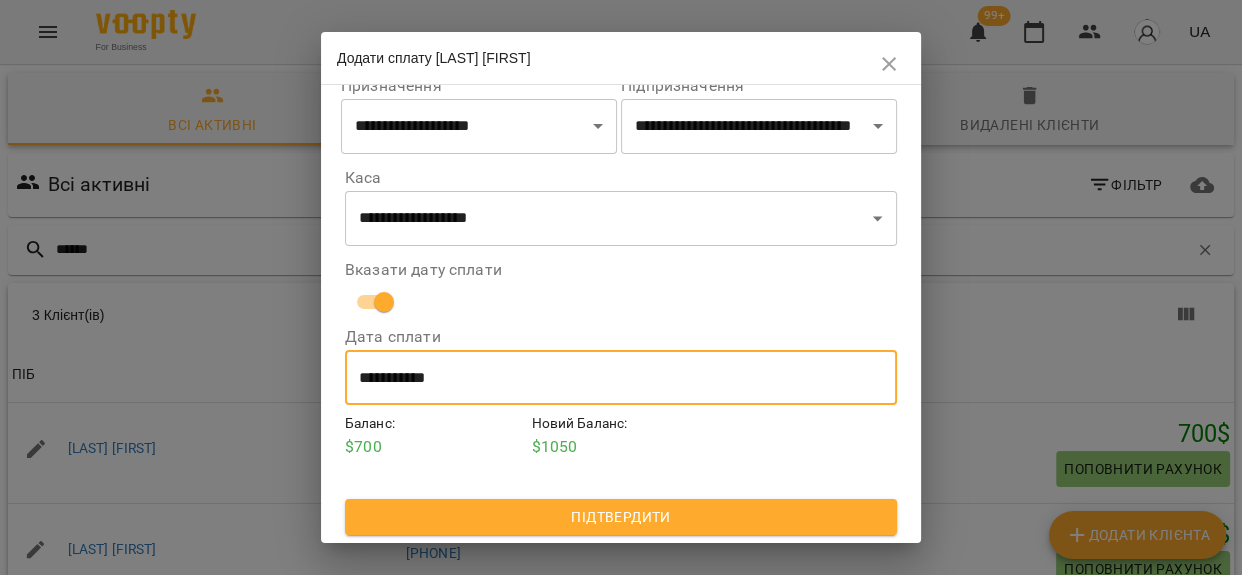 click on "Підтвердити" at bounding box center [621, 517] 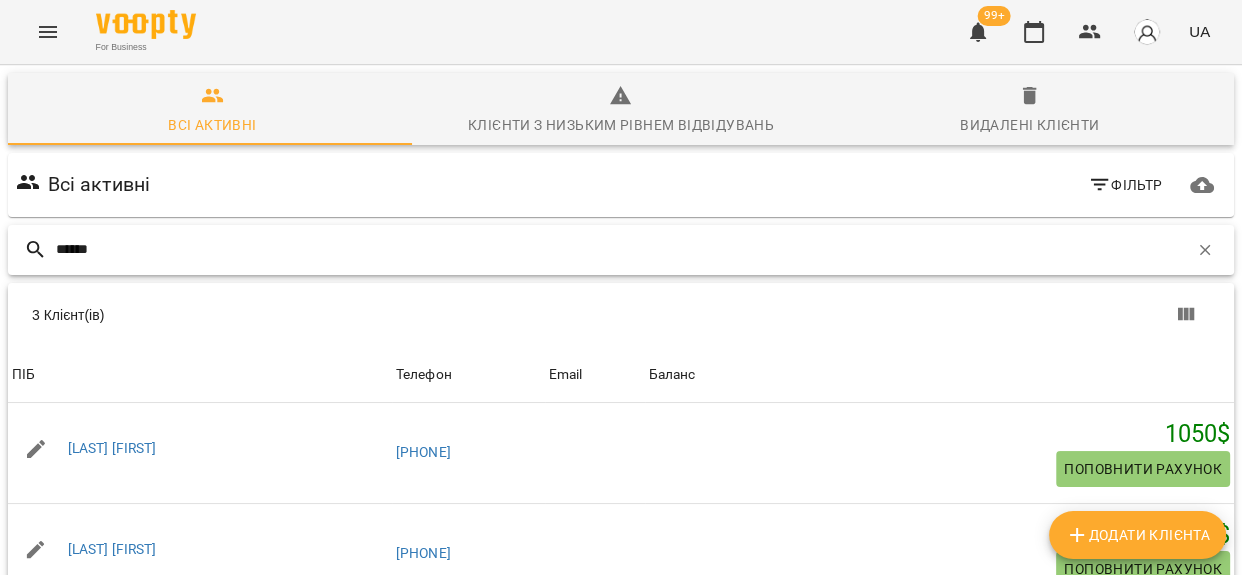 drag, startPoint x: 110, startPoint y: 255, endPoint x: 30, endPoint y: 251, distance: 80.09994 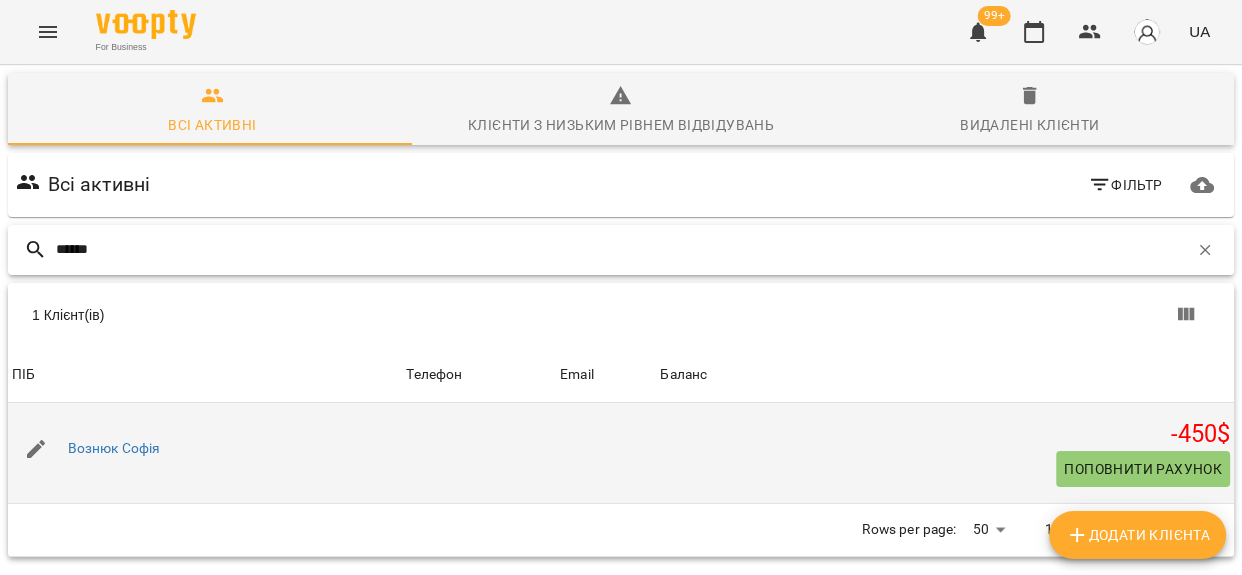 type on "******" 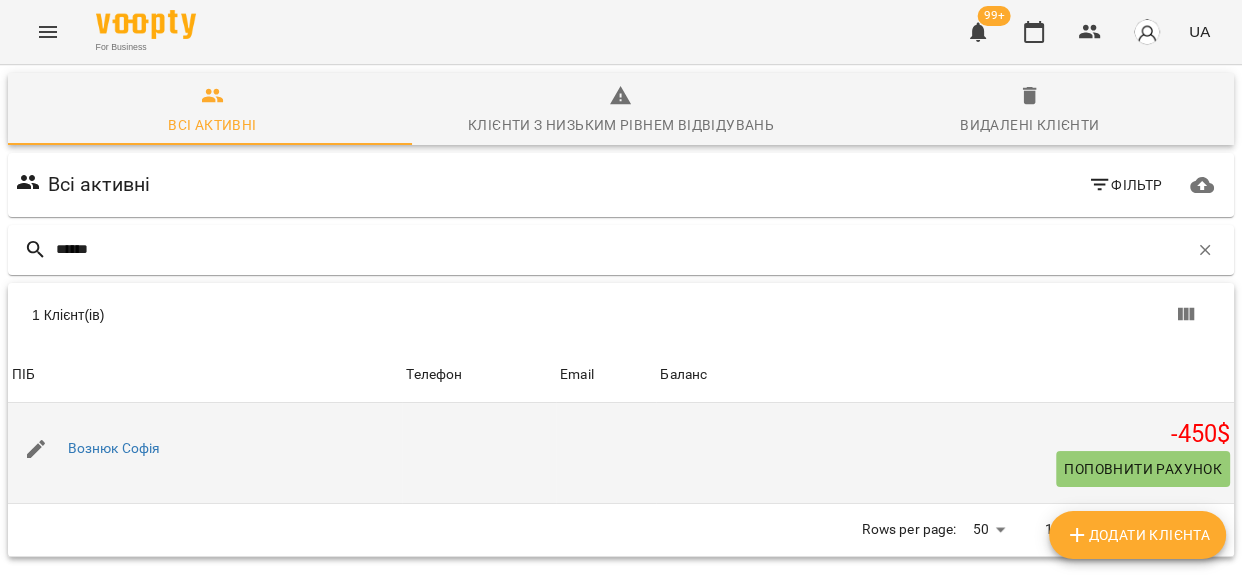 click on "Поповнити рахунок" at bounding box center (1143, 469) 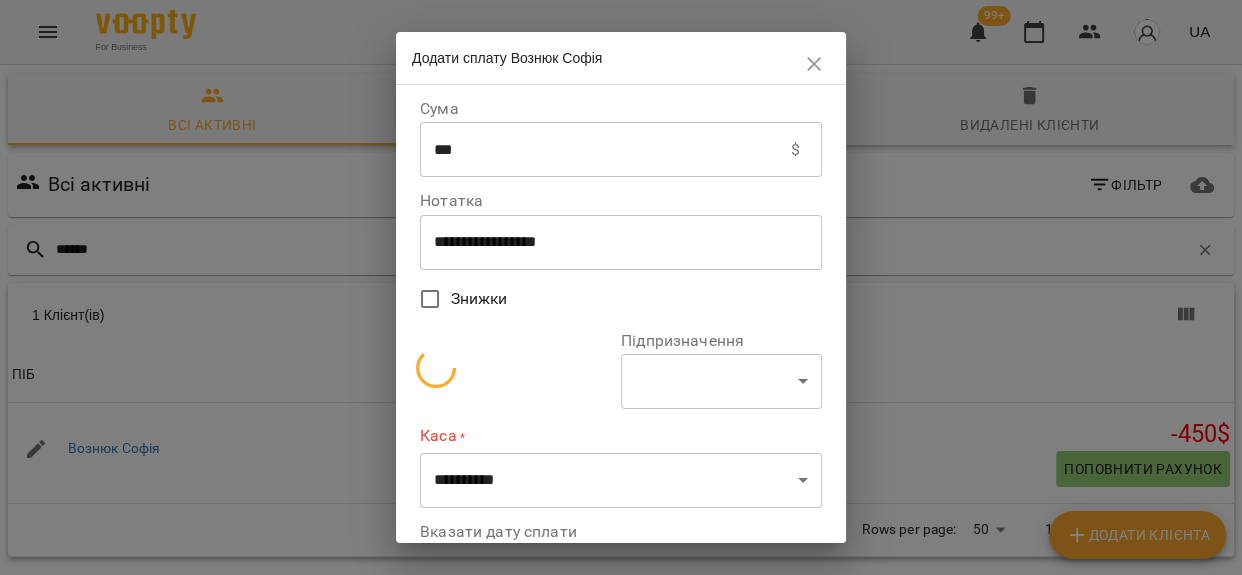 select on "**********" 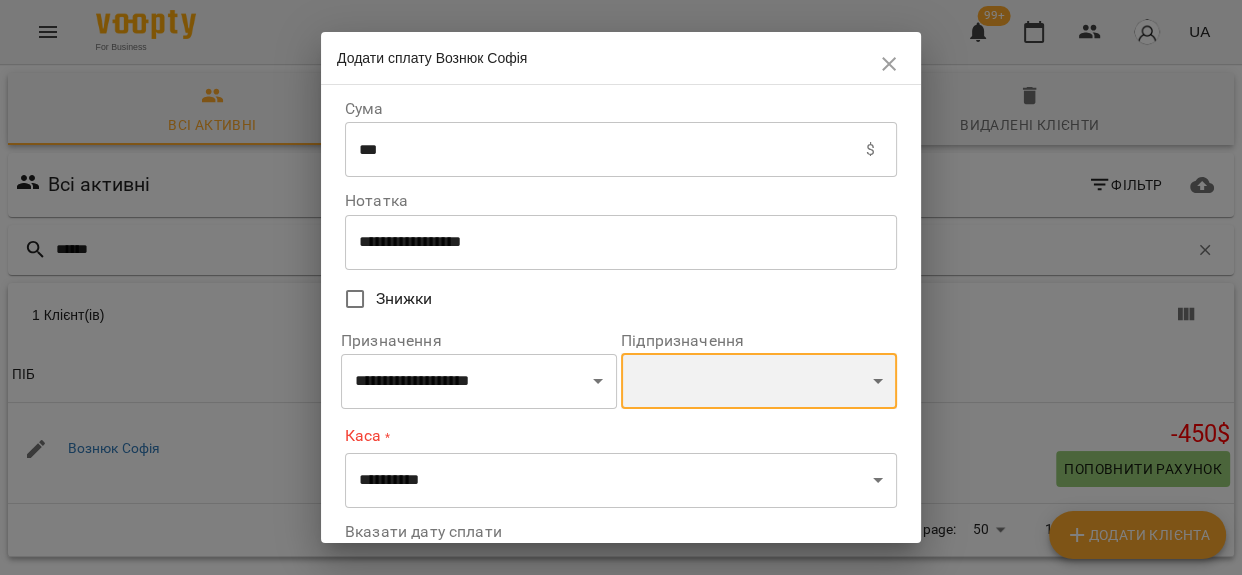 click on "**********" at bounding box center [759, 381] 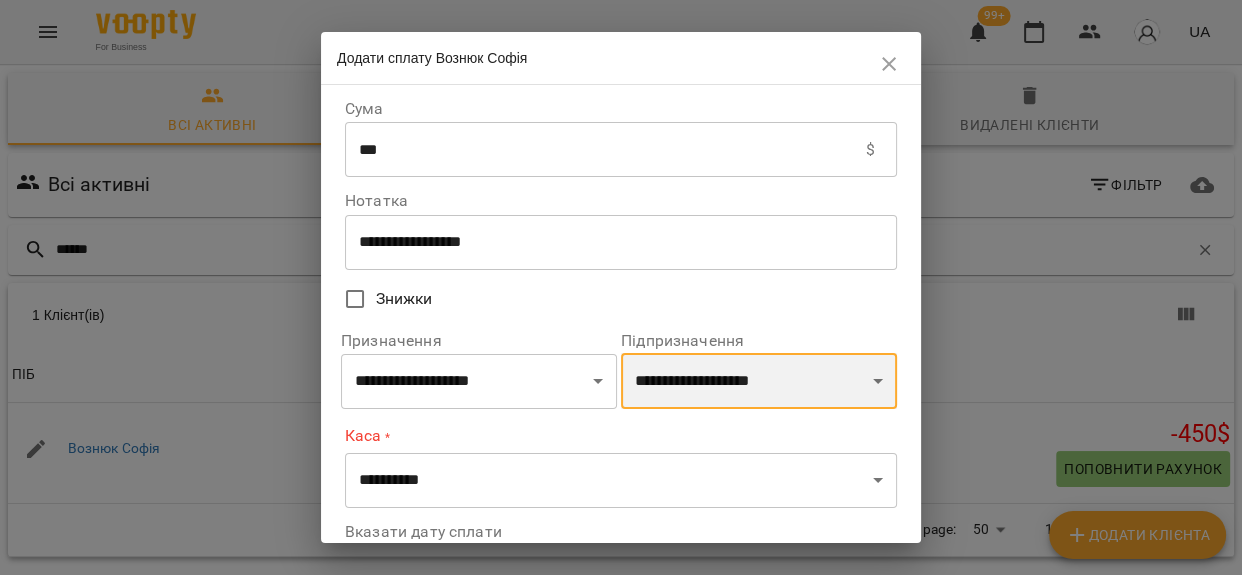 click on "**********" at bounding box center [759, 381] 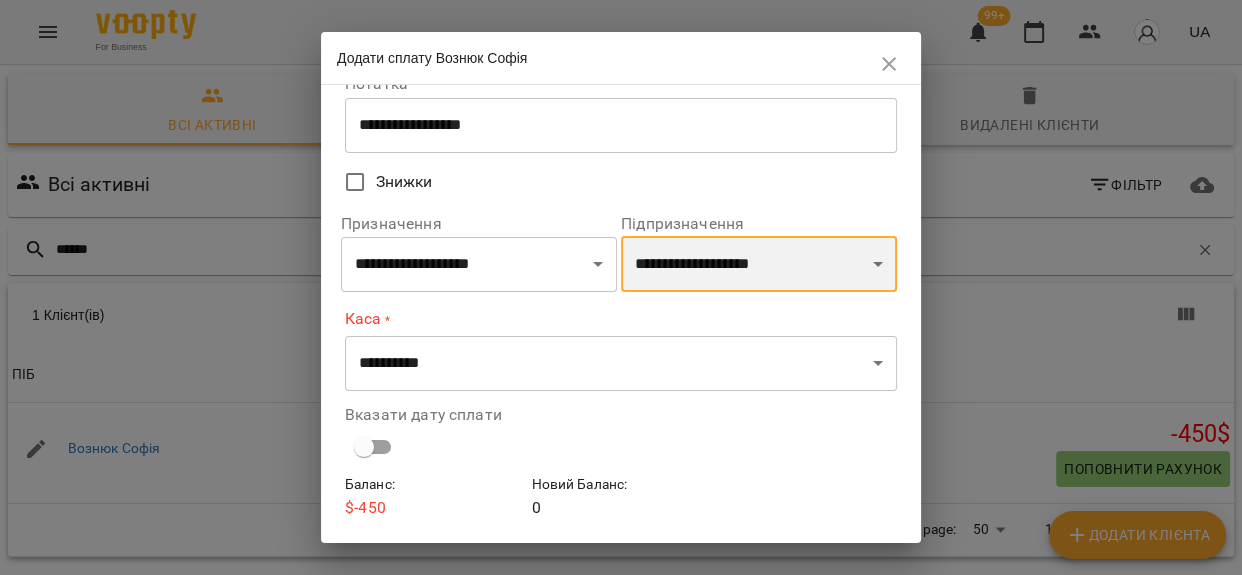 scroll, scrollTop: 179, scrollLeft: 0, axis: vertical 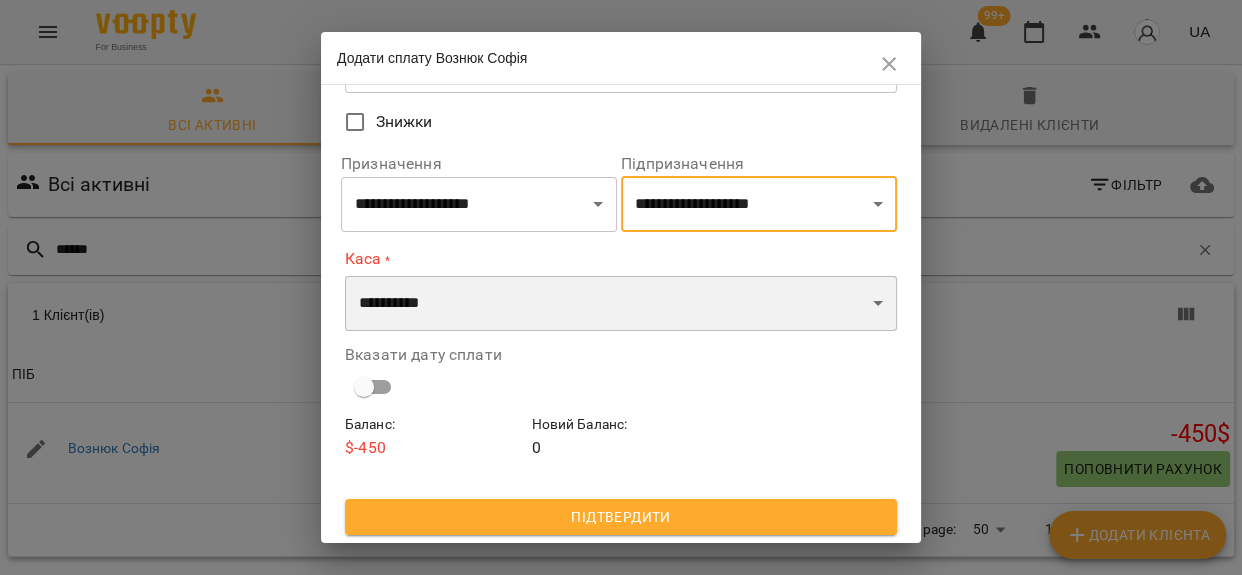 click on "**********" at bounding box center (621, 304) 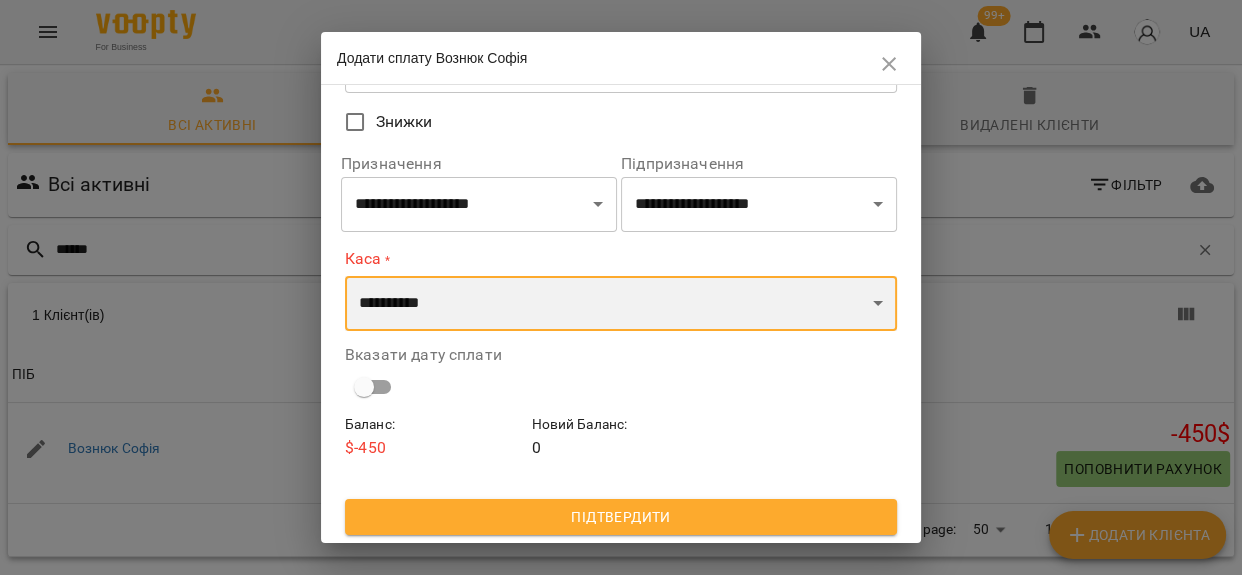 select on "**********" 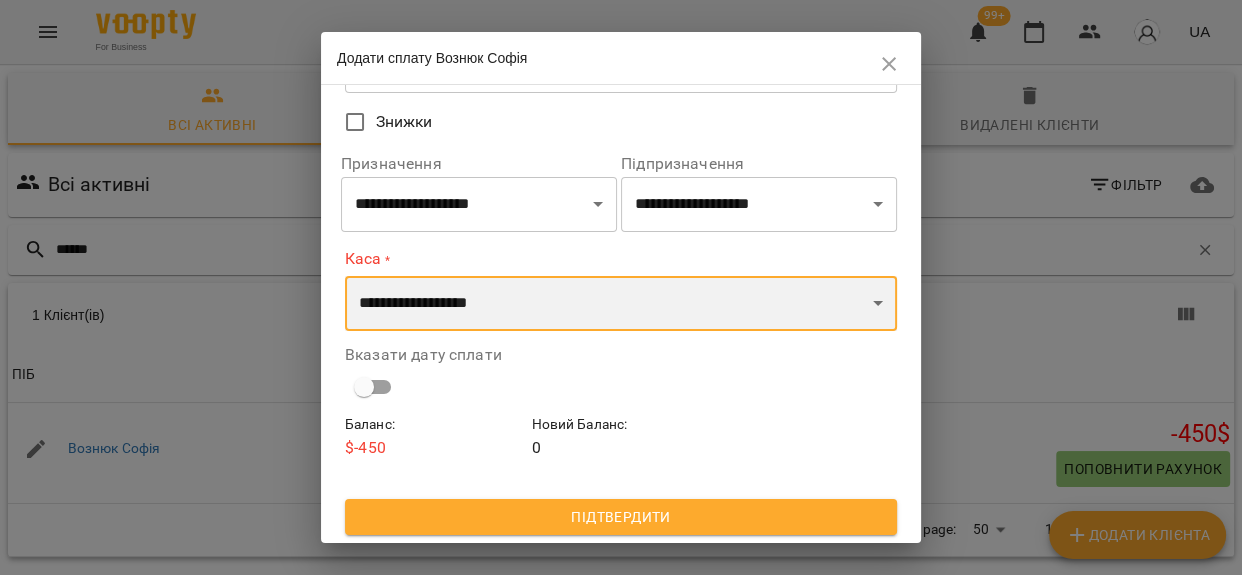 click on "**********" at bounding box center (621, 304) 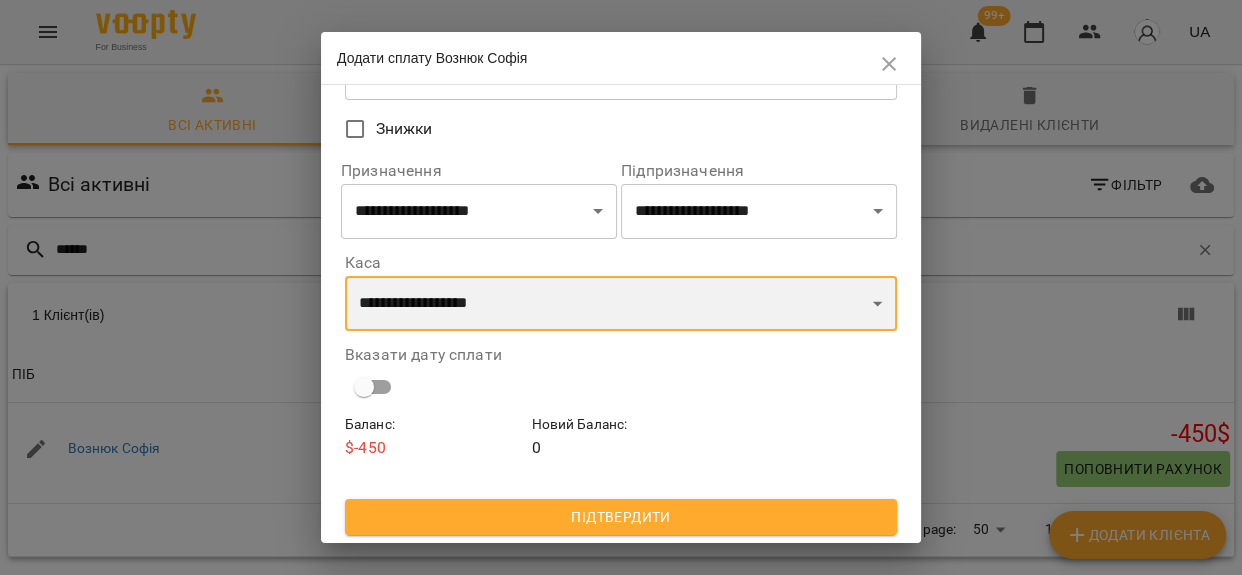 scroll, scrollTop: 172, scrollLeft: 0, axis: vertical 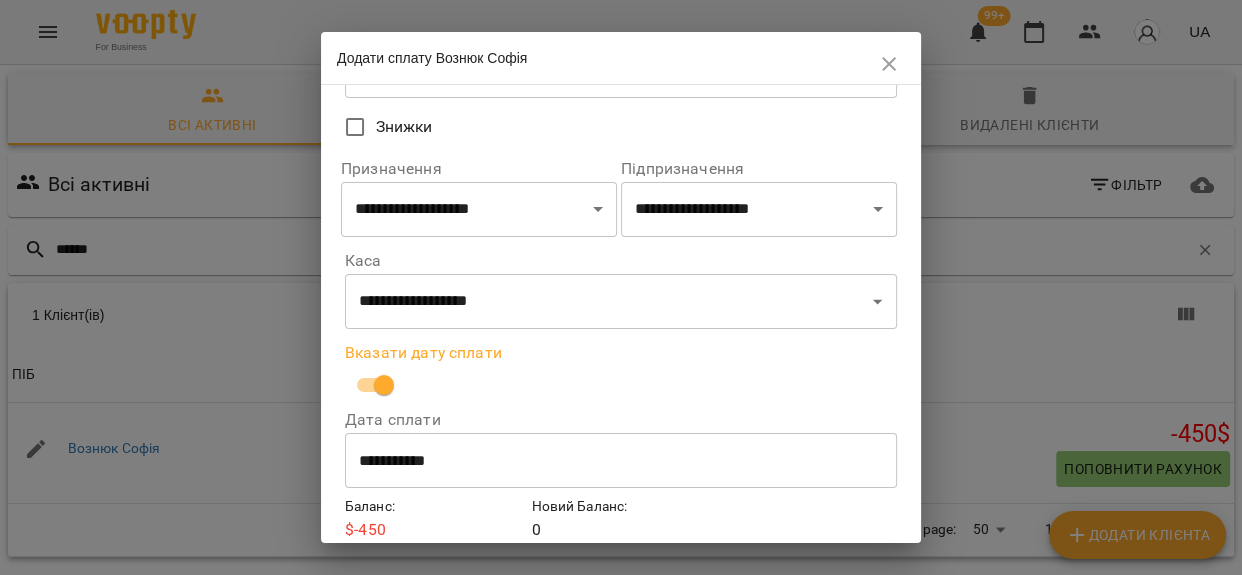 click on "**********" at bounding box center [621, 461] 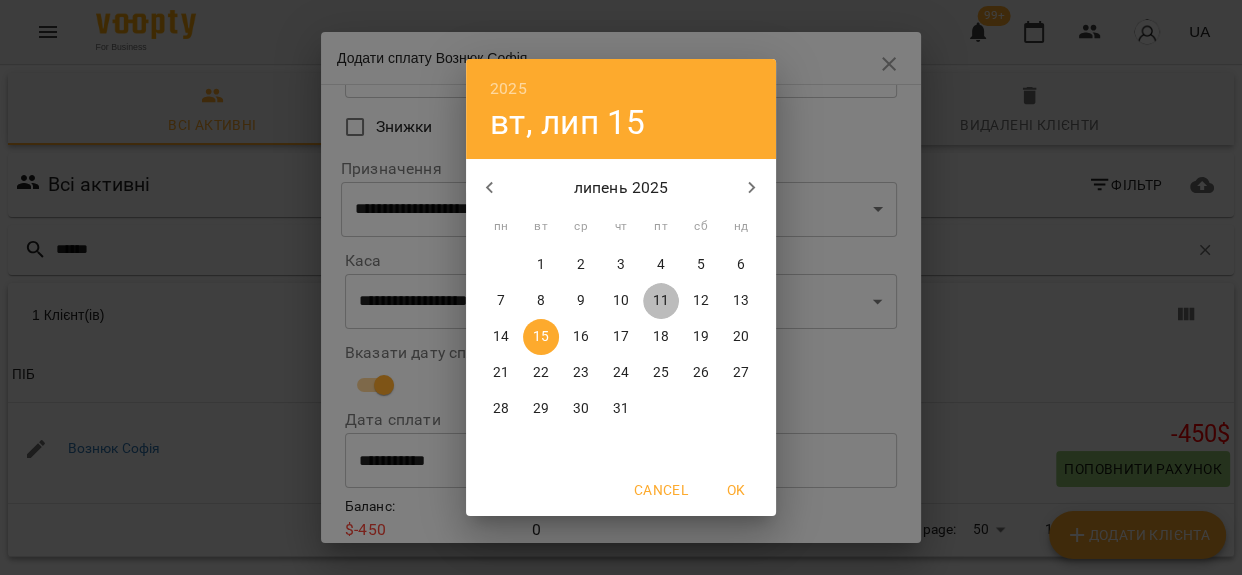 click on "11" at bounding box center [661, 301] 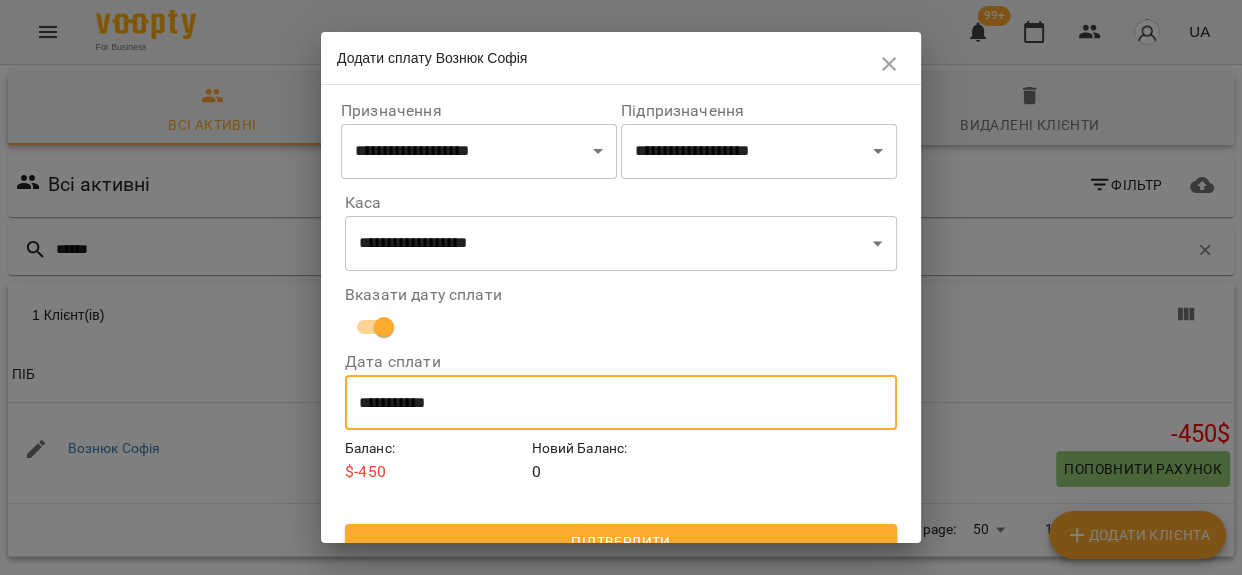 scroll, scrollTop: 256, scrollLeft: 0, axis: vertical 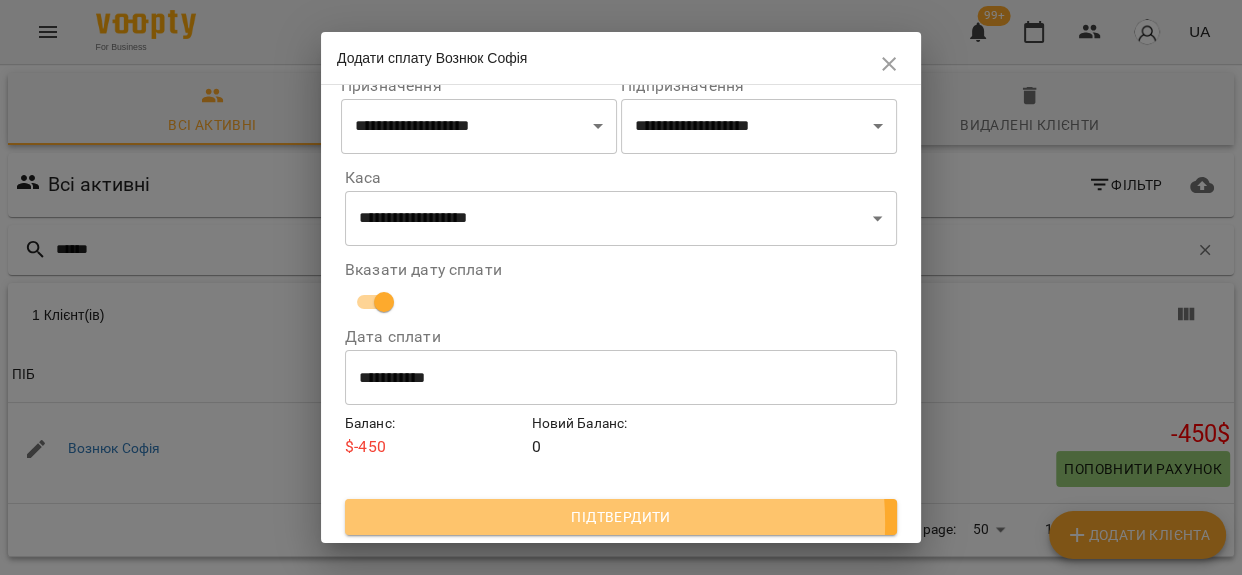 click on "Підтвердити" at bounding box center (621, 517) 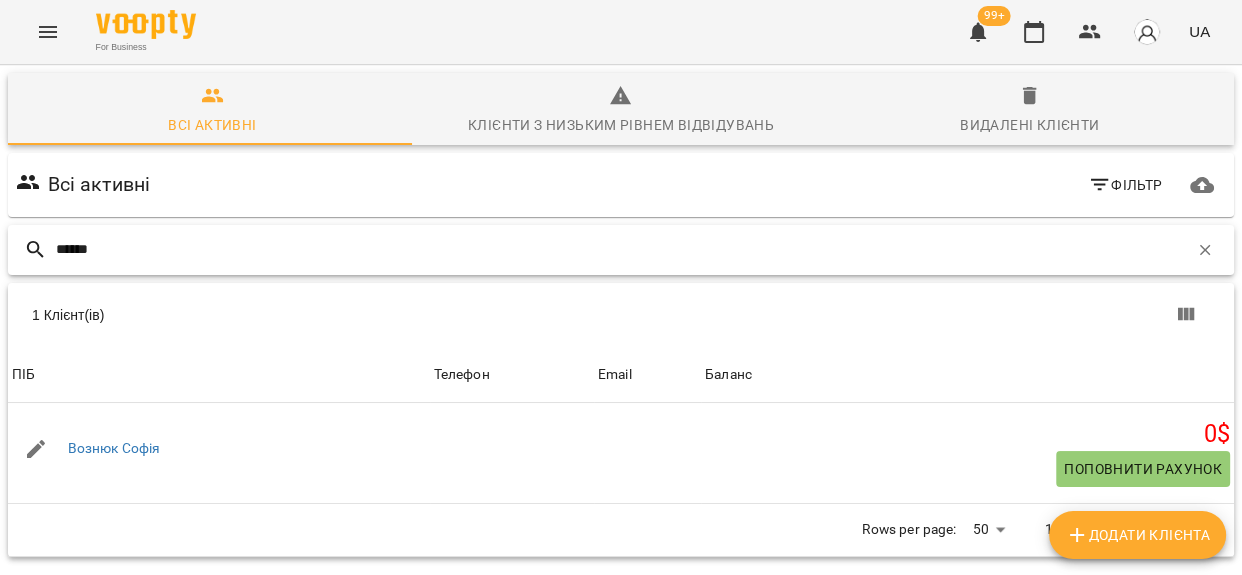 drag, startPoint x: 130, startPoint y: 252, endPoint x: 0, endPoint y: 271, distance: 131.38112 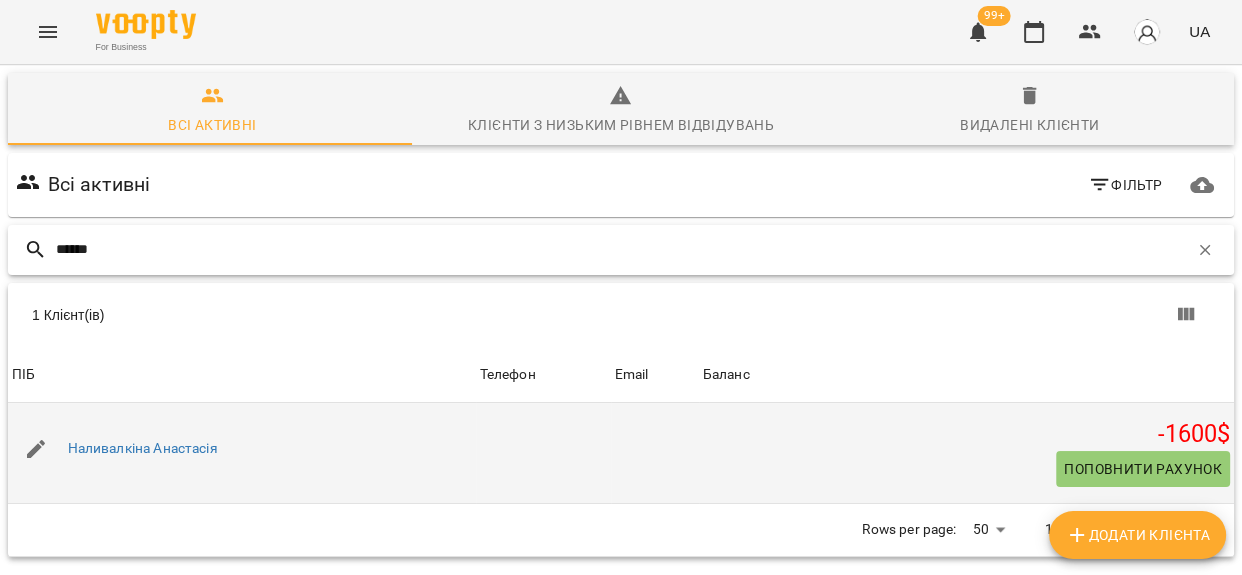 type on "******" 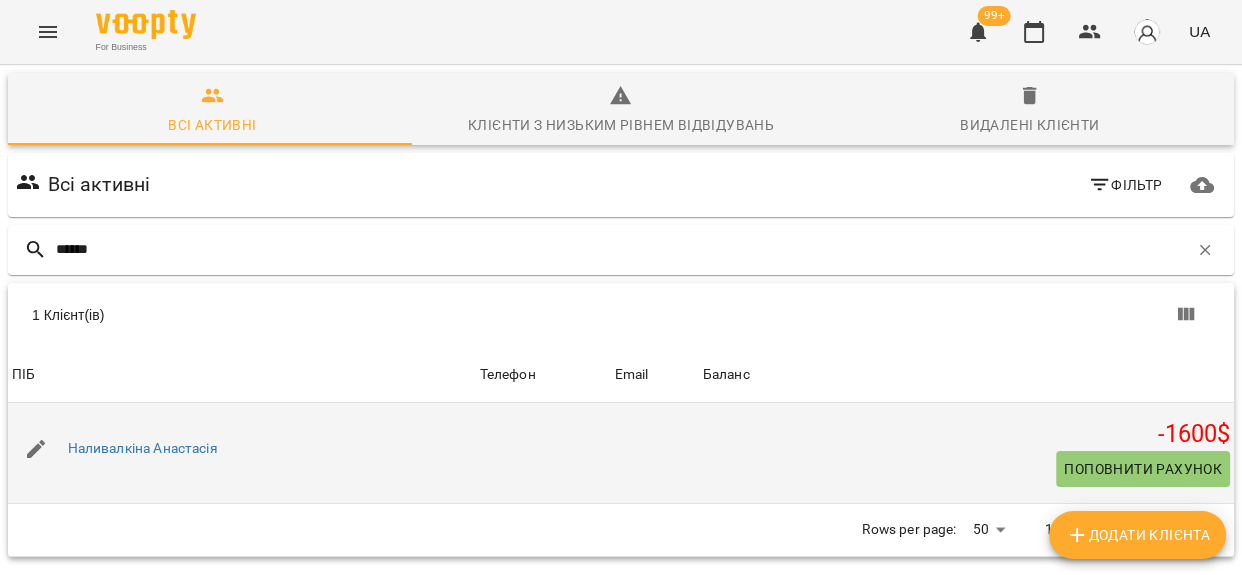 click on "Поповнити рахунок" at bounding box center (1143, 469) 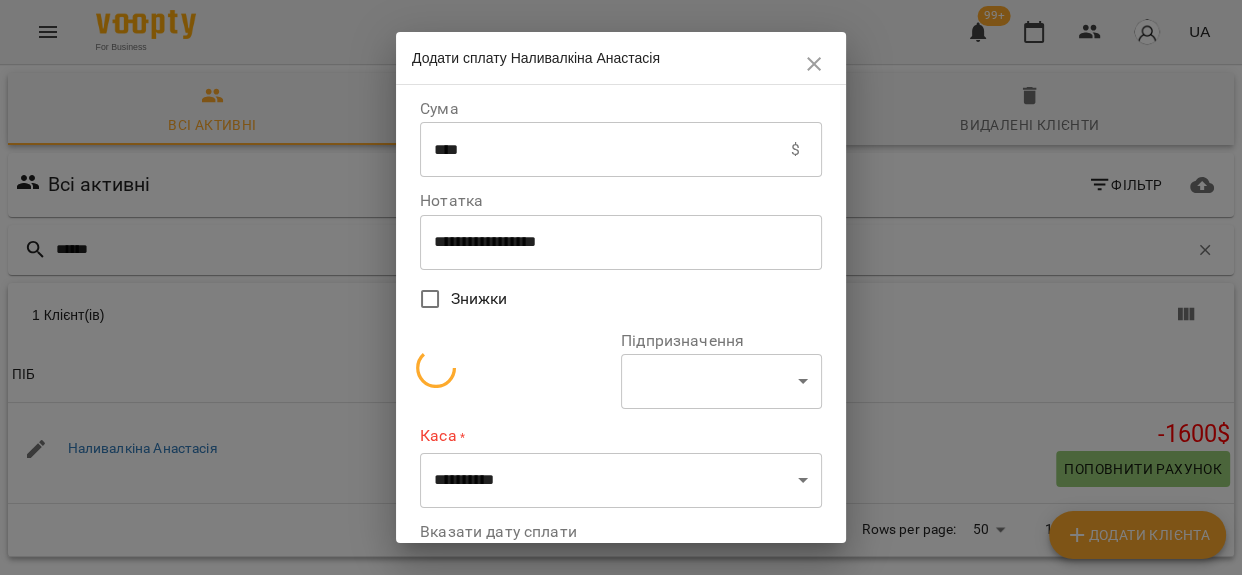 select on "**********" 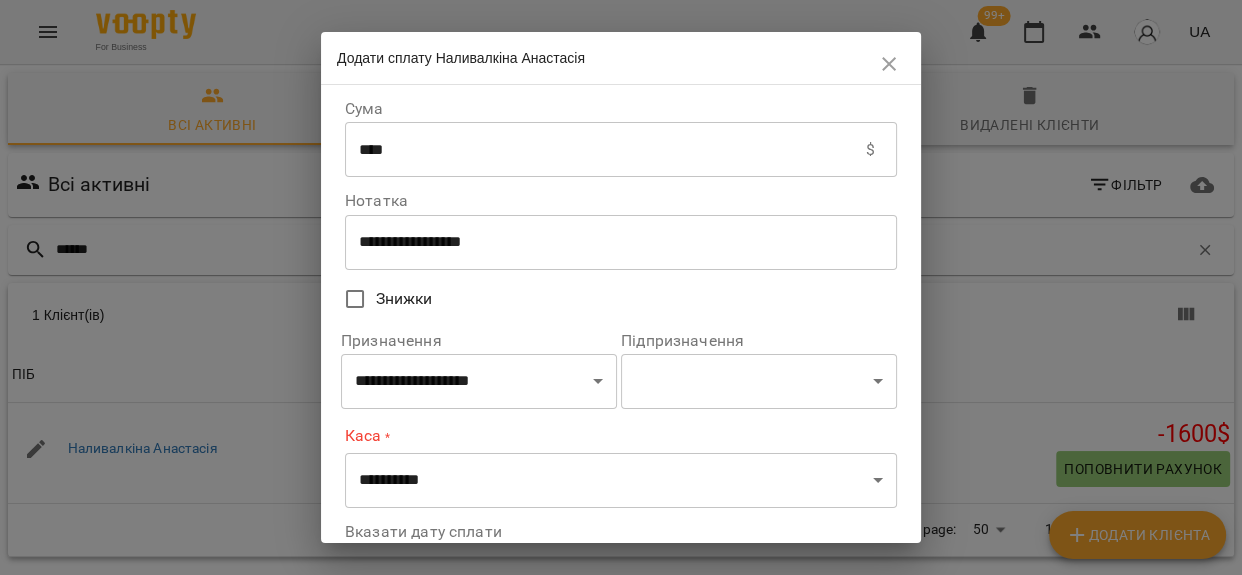 click on "****" at bounding box center (605, 150) 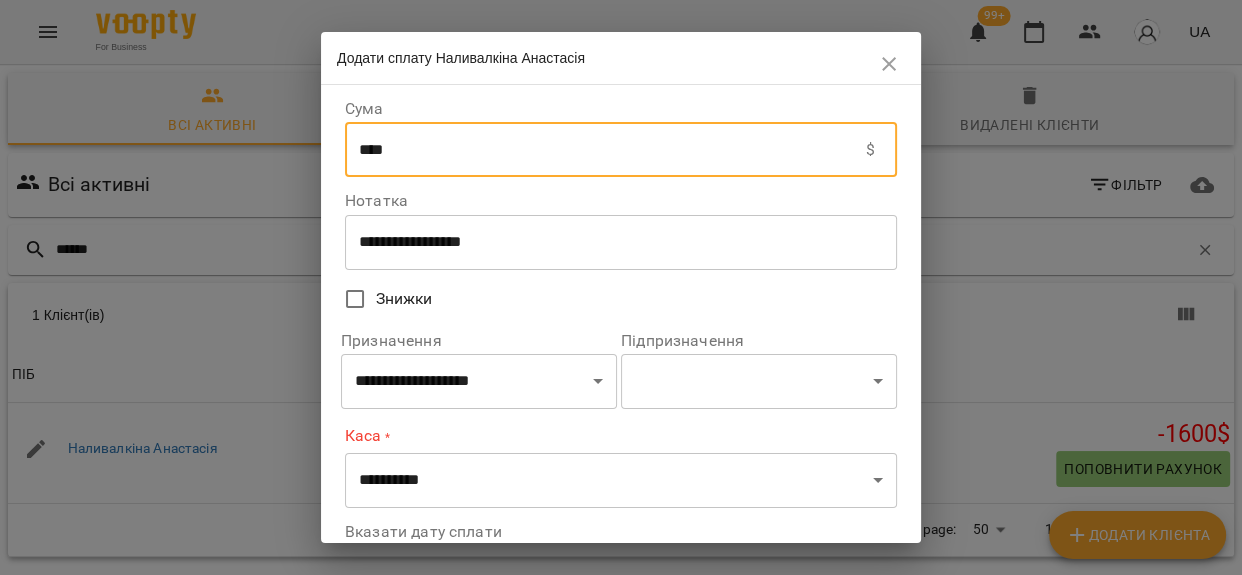 click on "****" at bounding box center [605, 150] 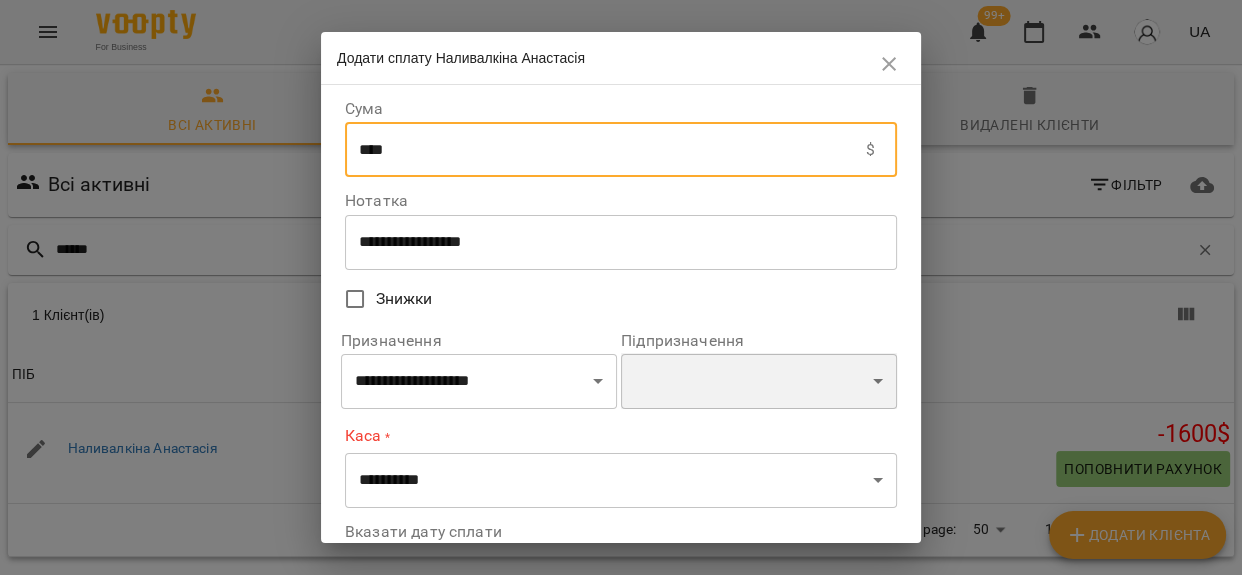 click on "**********" at bounding box center [759, 381] 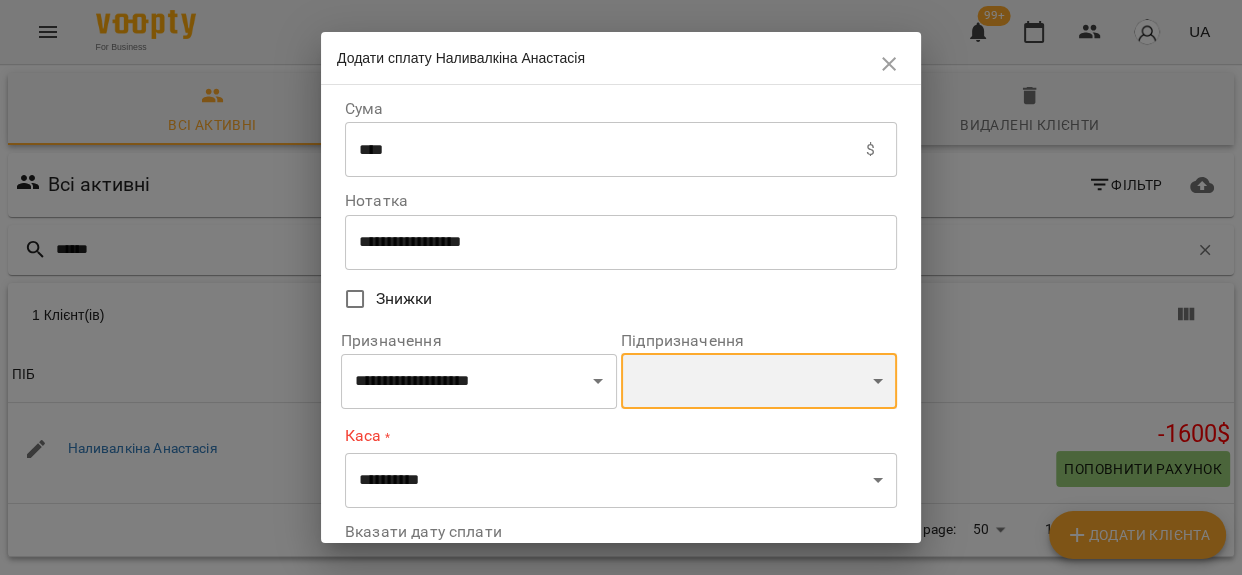select on "**********" 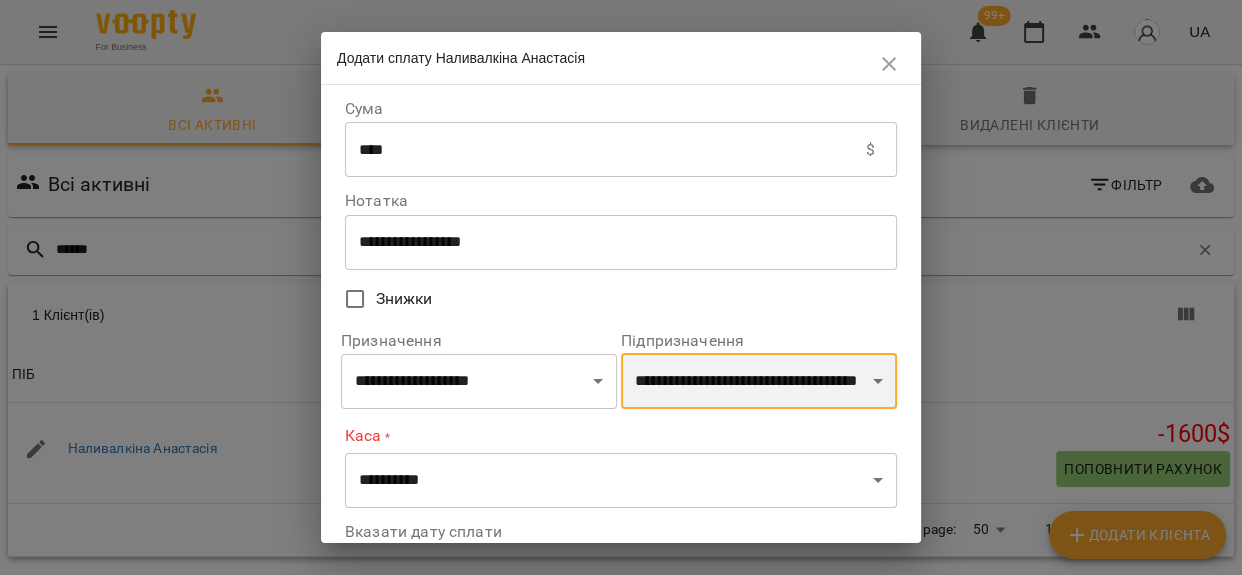 click on "**********" at bounding box center [759, 381] 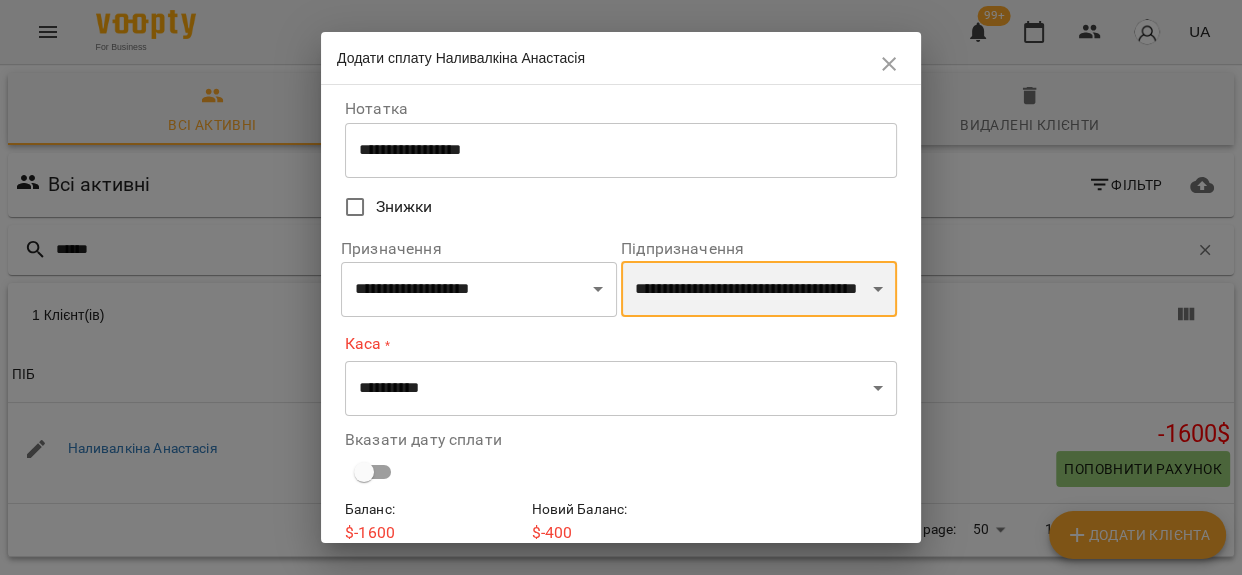 scroll, scrollTop: 179, scrollLeft: 0, axis: vertical 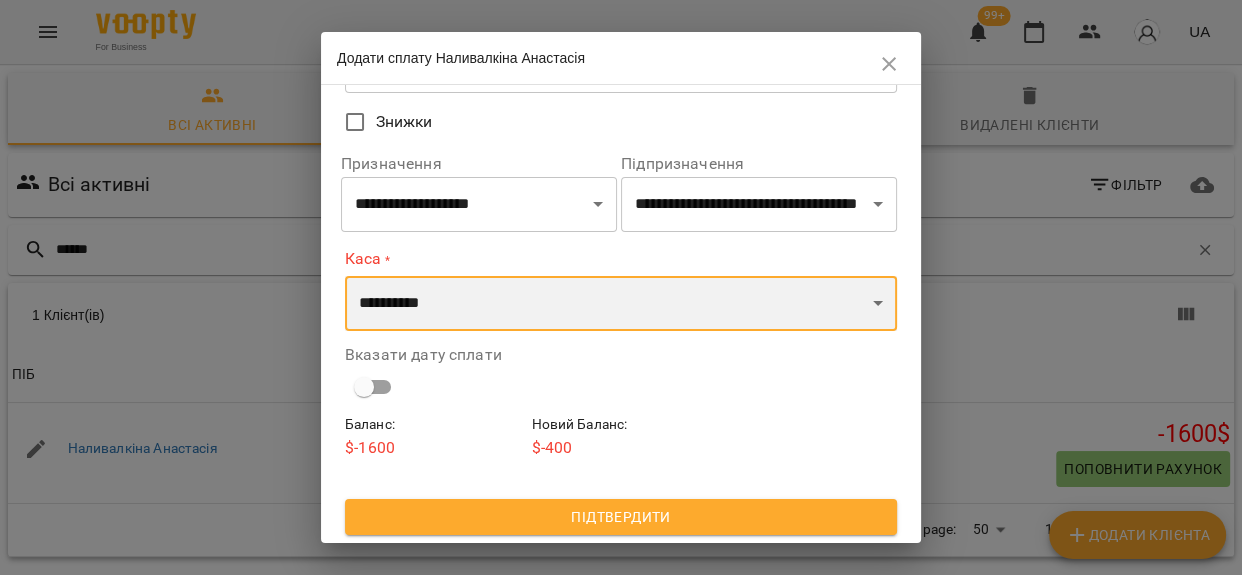 drag, startPoint x: 492, startPoint y: 292, endPoint x: 494, endPoint y: 321, distance: 29.068884 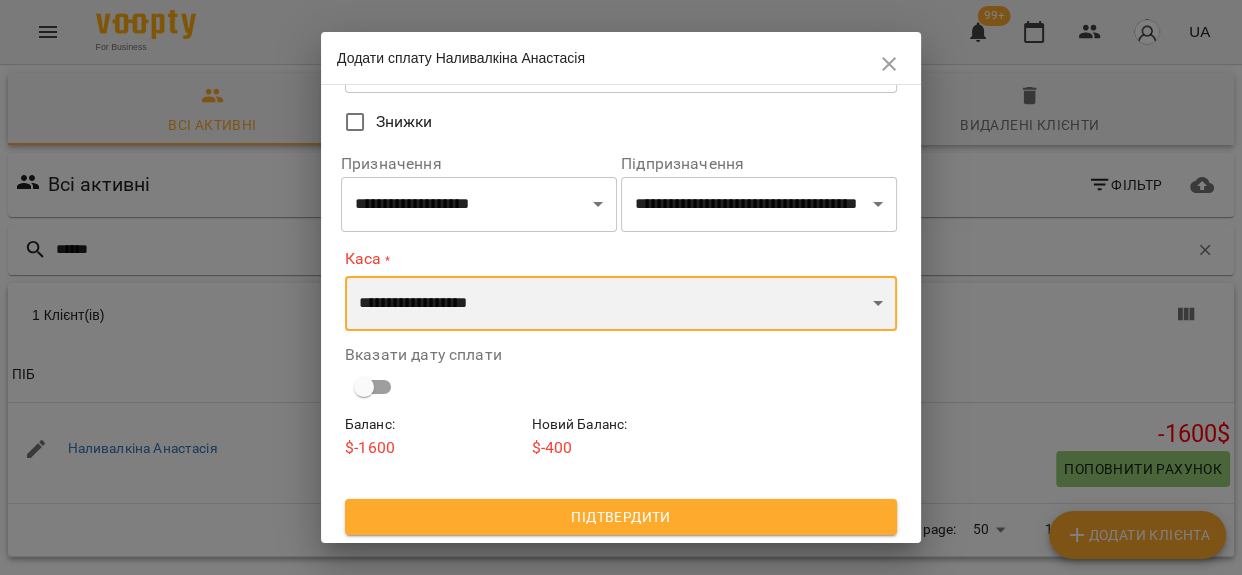 click on "**********" at bounding box center (621, 304) 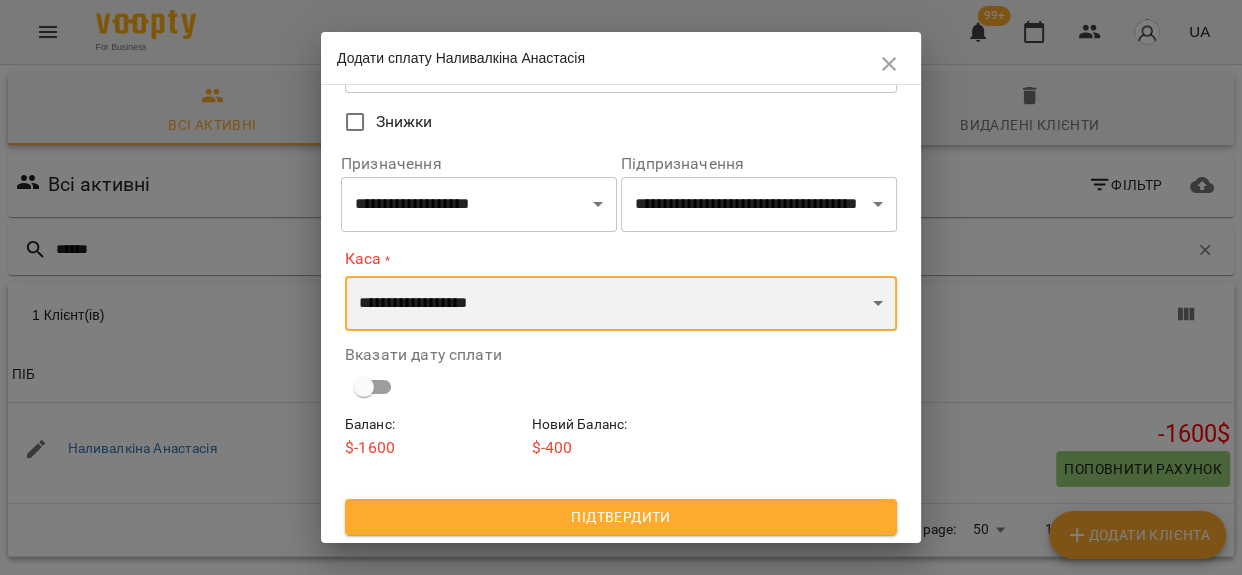 scroll, scrollTop: 172, scrollLeft: 0, axis: vertical 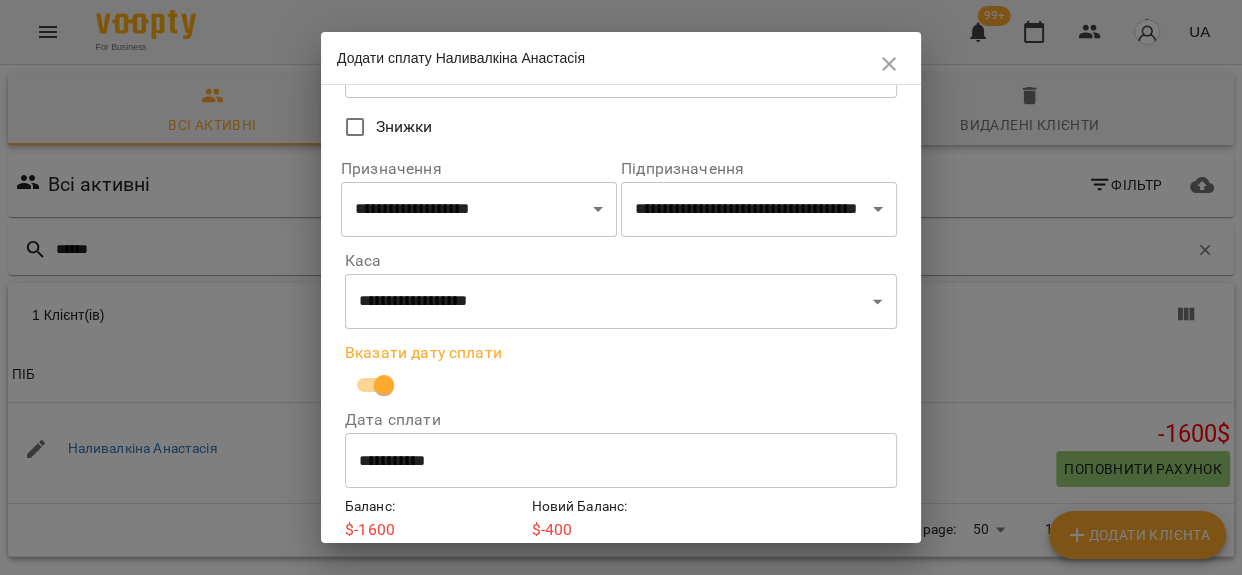 click on "**********" at bounding box center [621, 461] 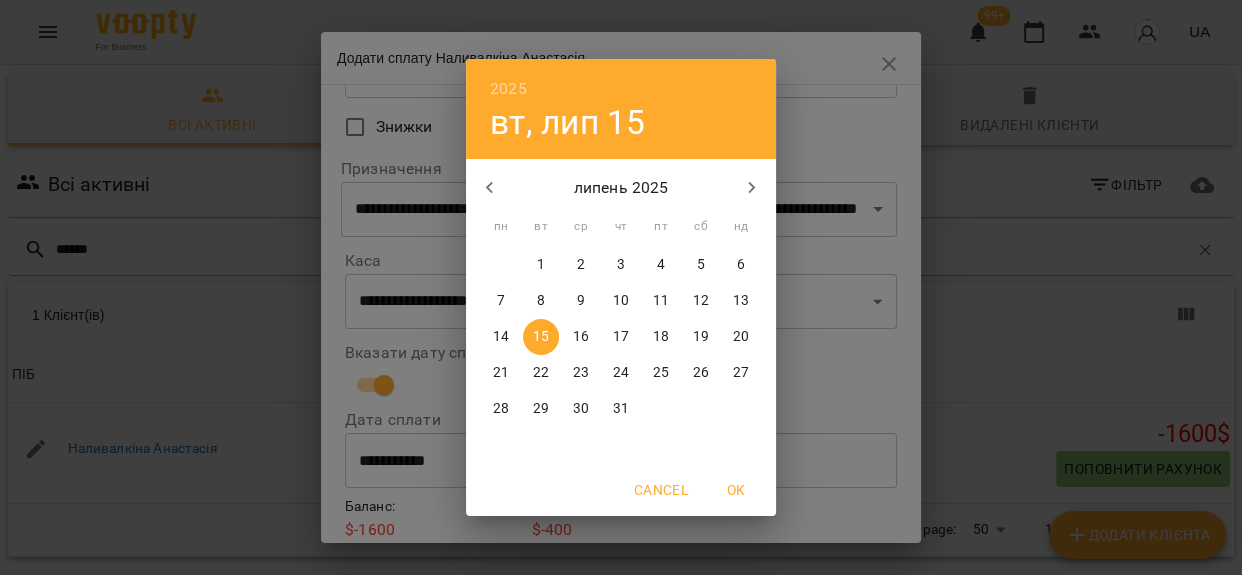 click on "11" at bounding box center (661, 301) 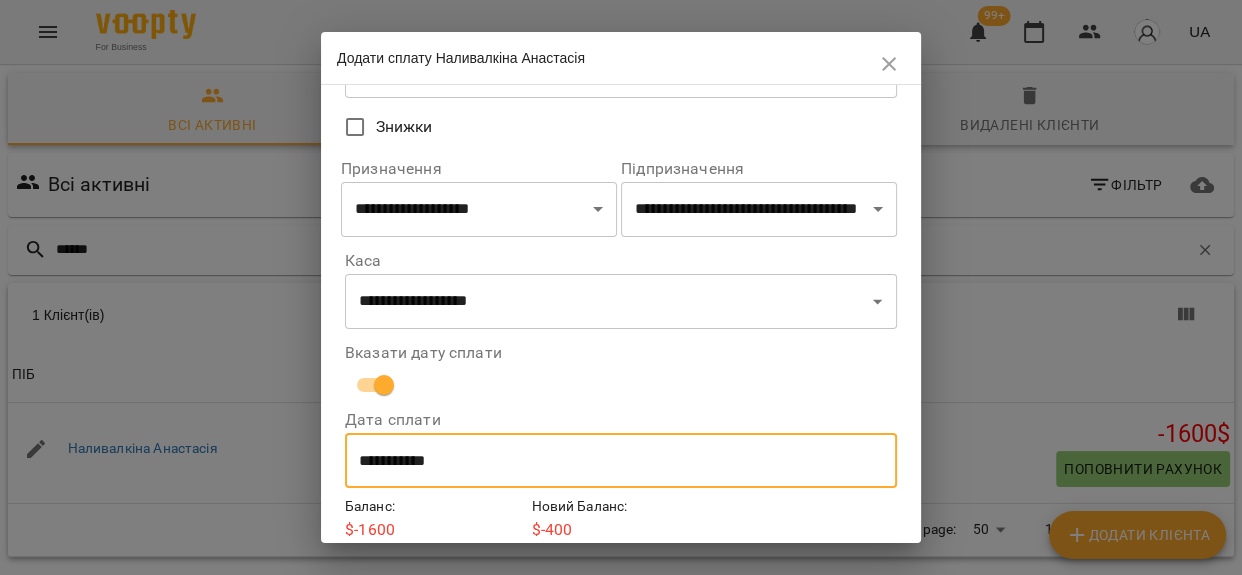 click on "**********" at bounding box center (621, 461) 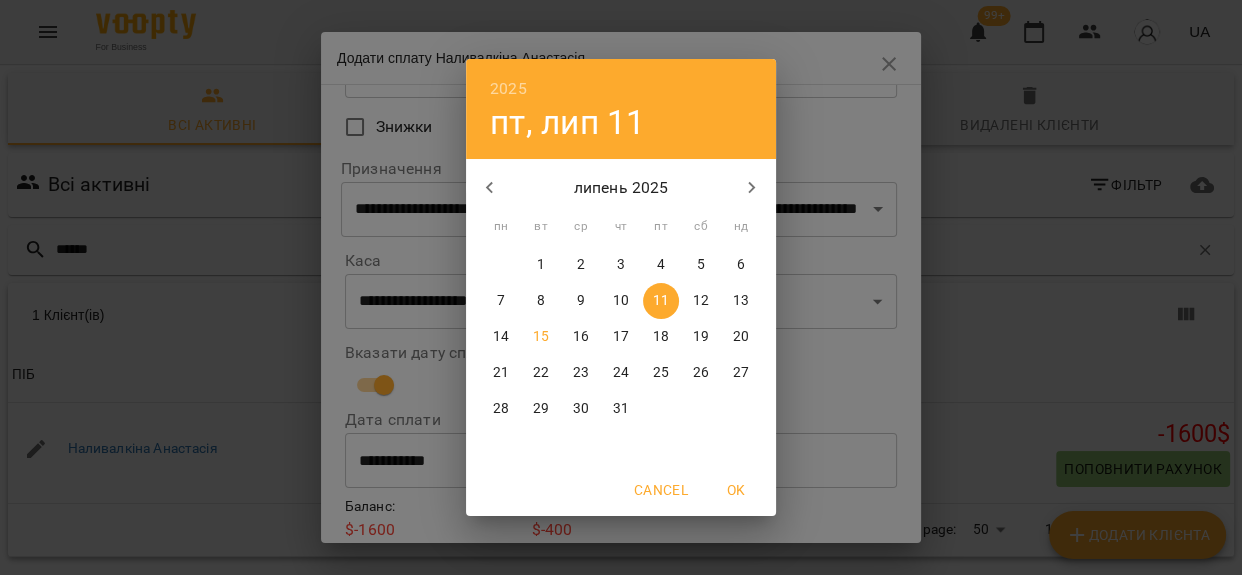 click on "12" at bounding box center (701, 301) 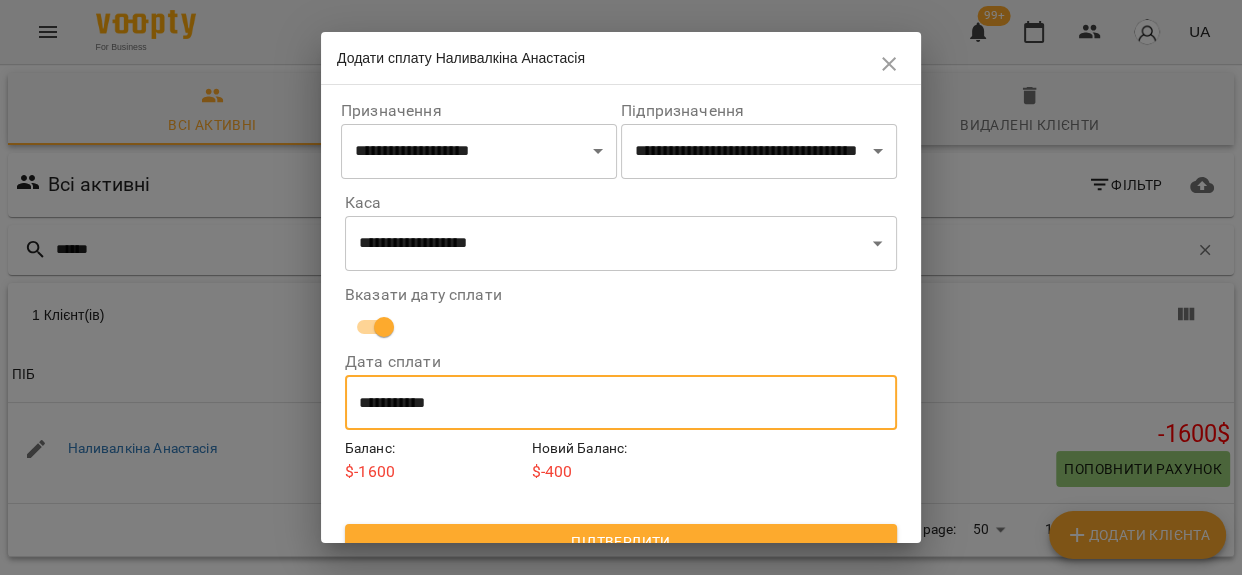 scroll, scrollTop: 256, scrollLeft: 0, axis: vertical 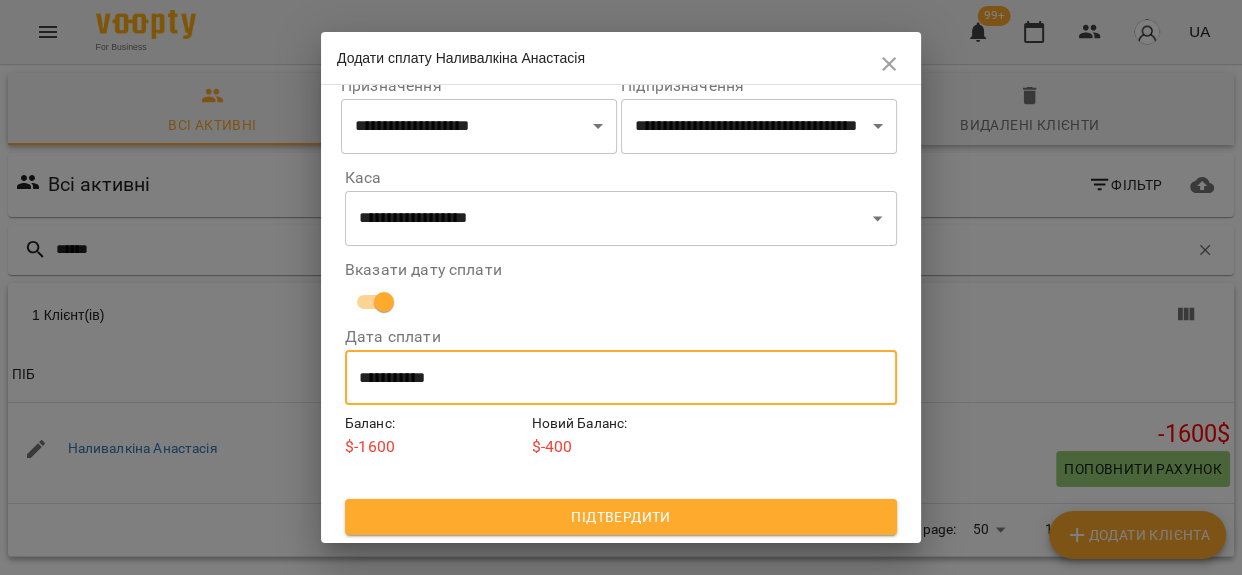 click on "Підтвердити" at bounding box center [621, 517] 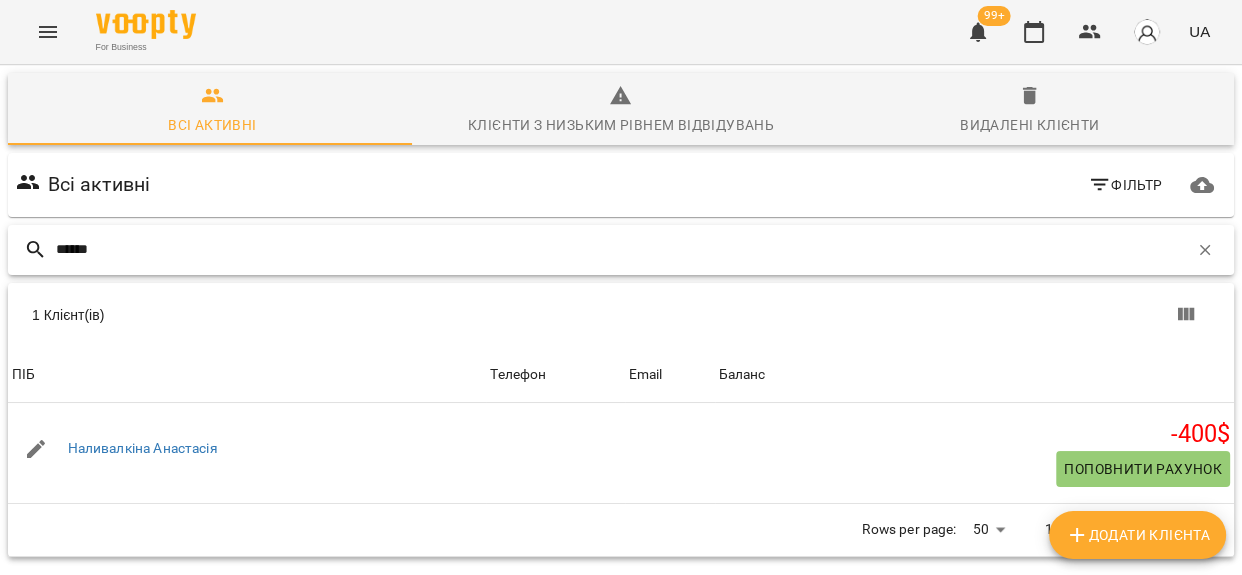 drag, startPoint x: 123, startPoint y: 252, endPoint x: 0, endPoint y: 263, distance: 123.49089 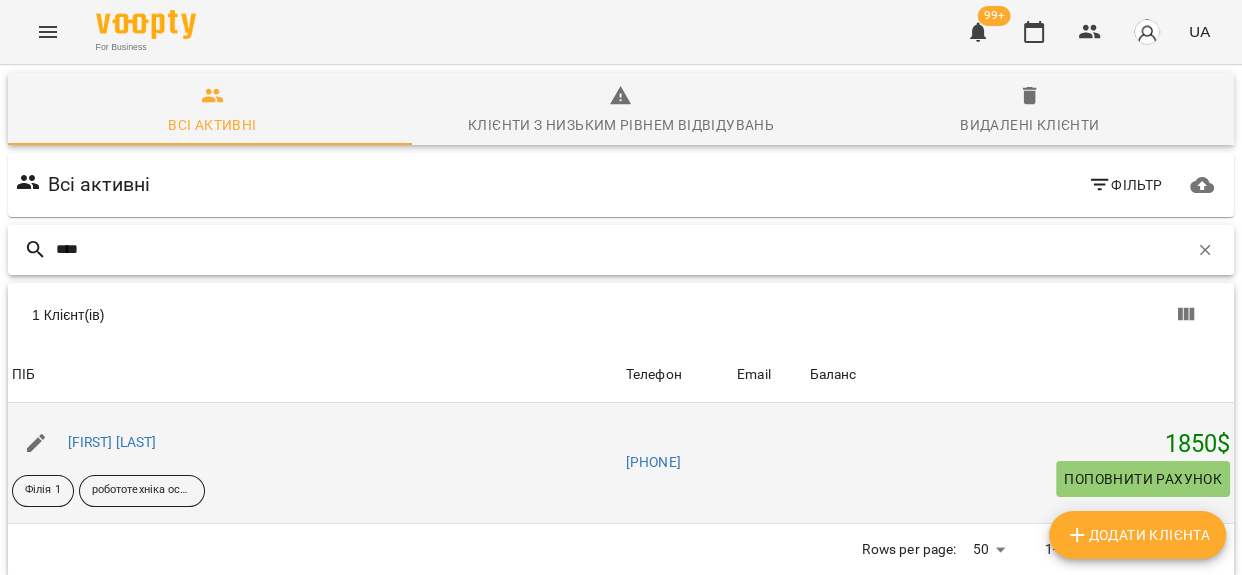type on "****" 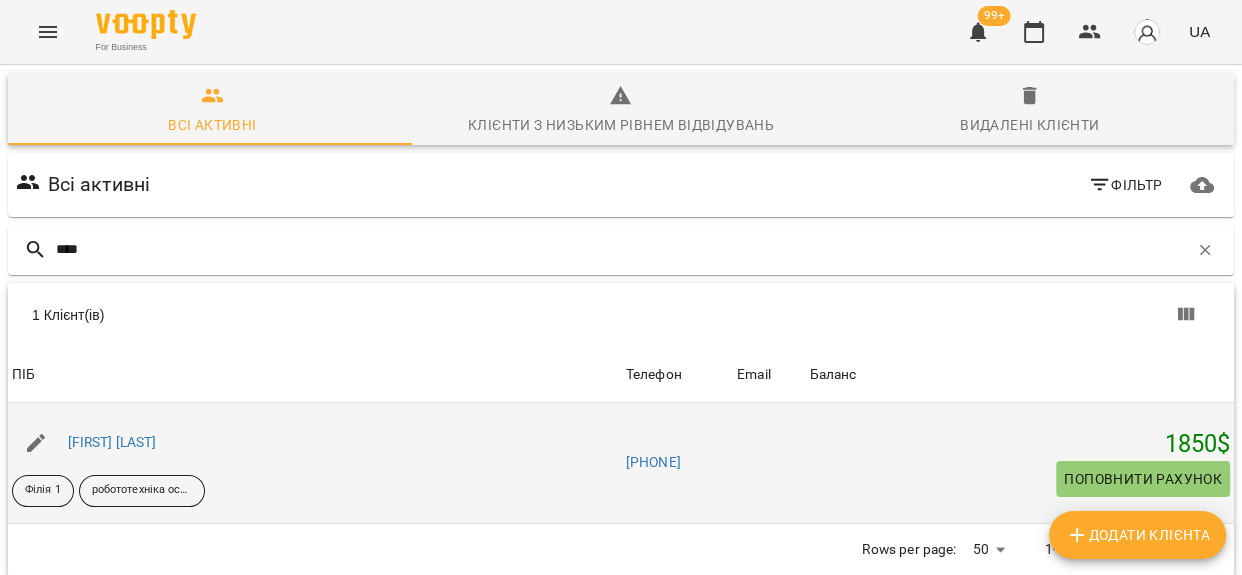 click on "Поповнити рахунок" at bounding box center (1143, 479) 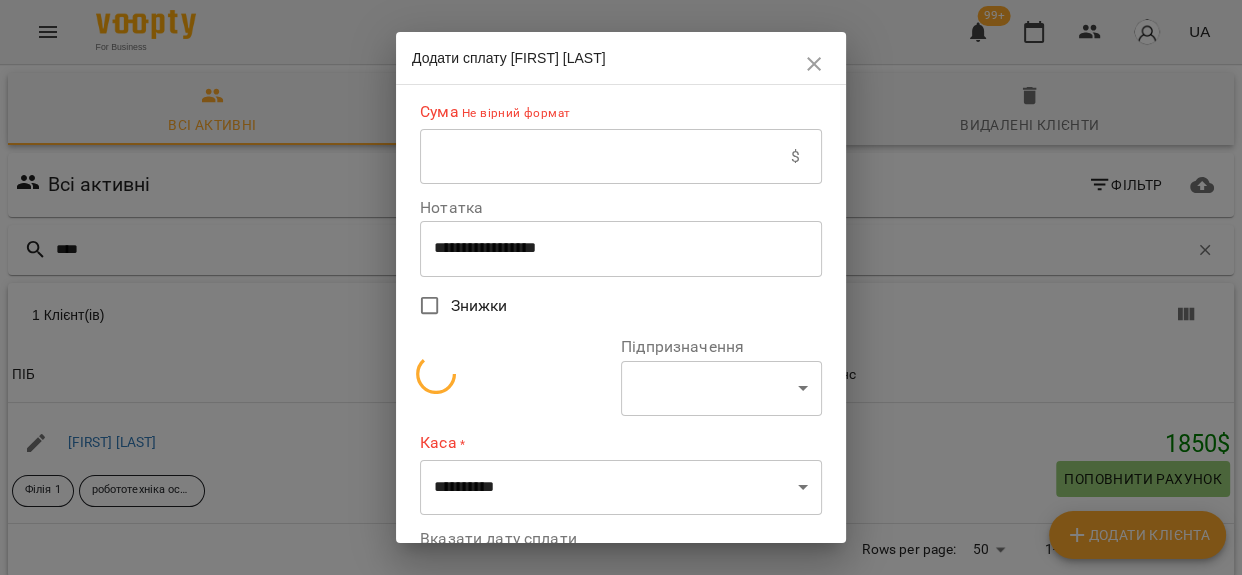 click at bounding box center (605, 157) 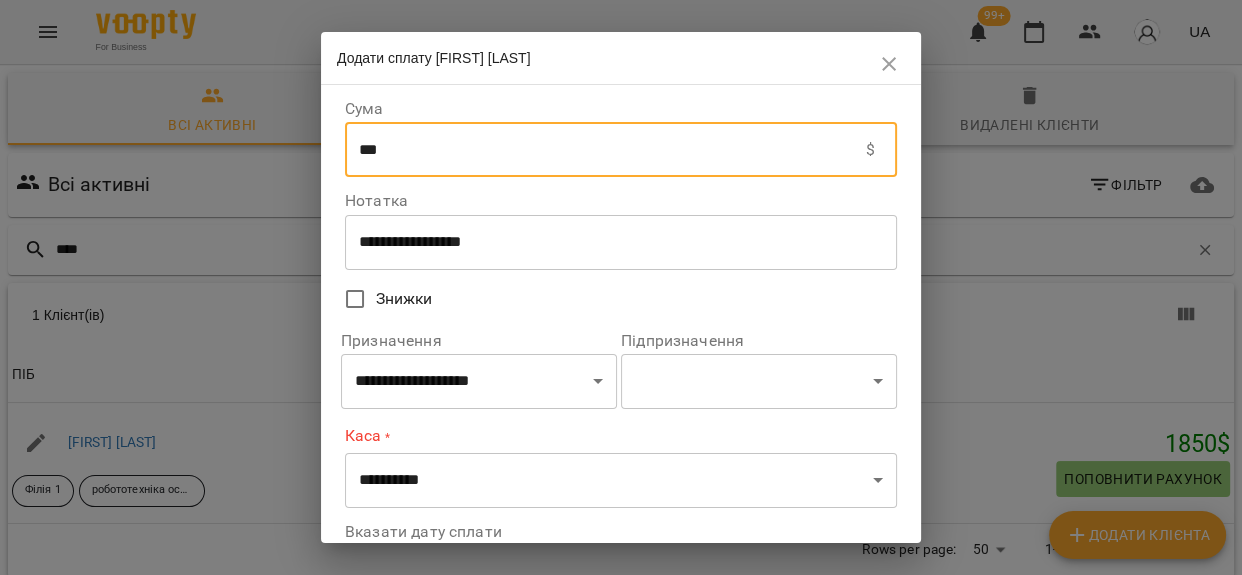 type on "***" 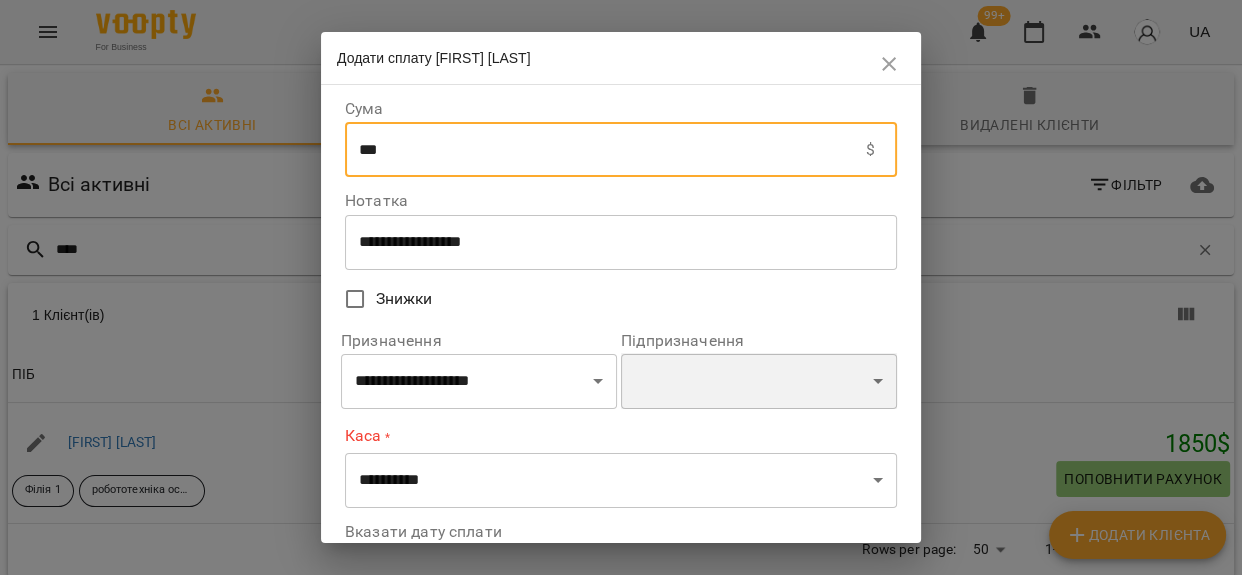 click on "**********" at bounding box center [759, 381] 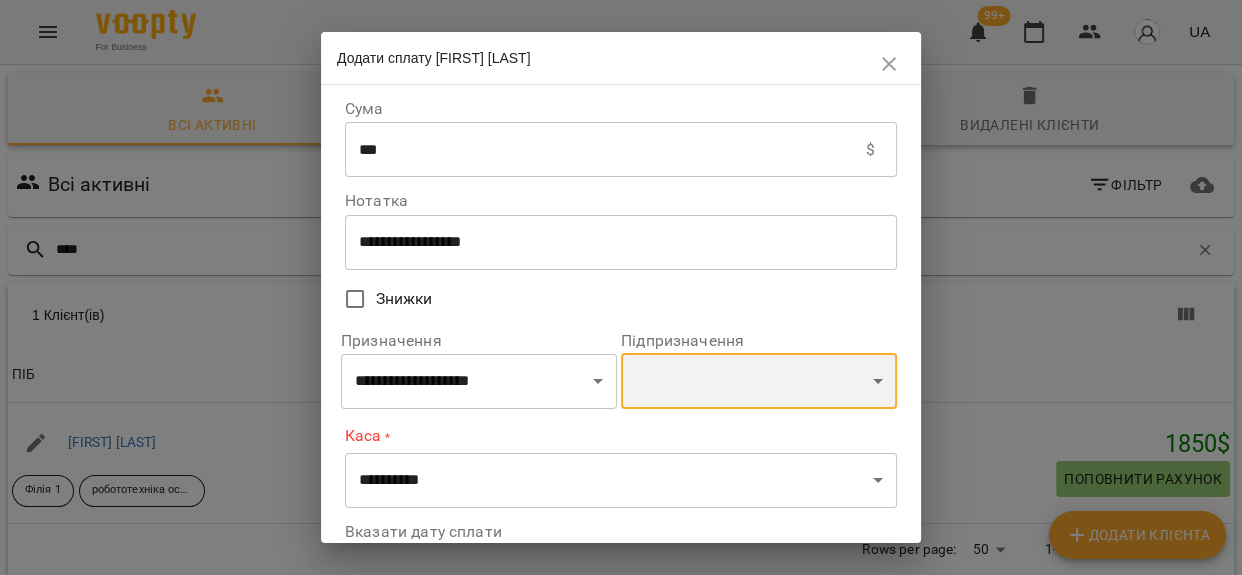 select on "**********" 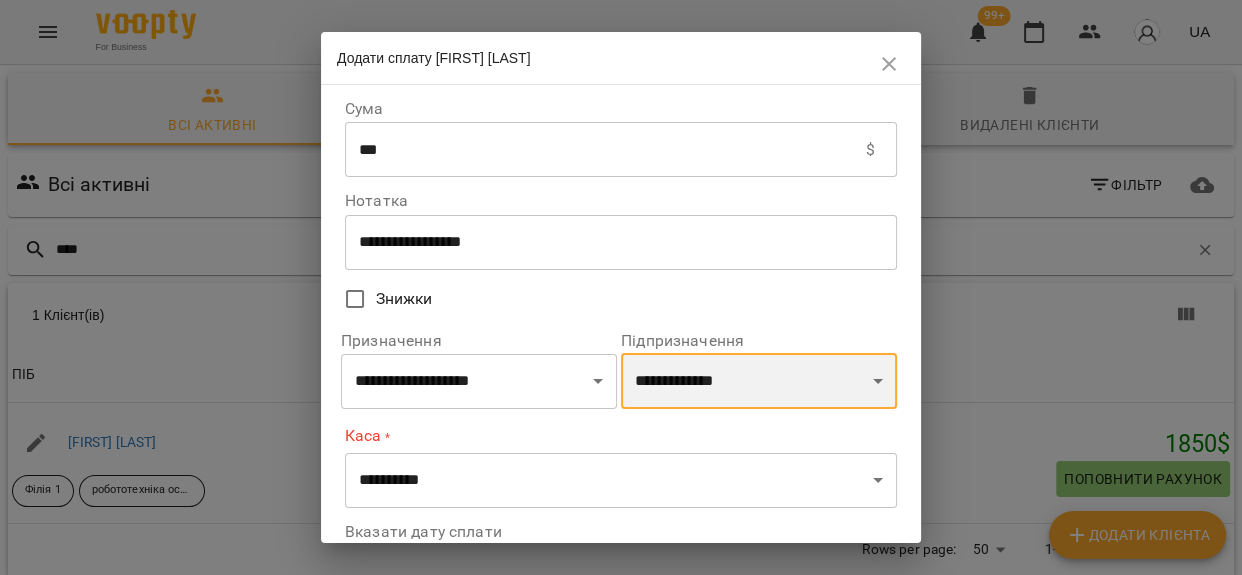 click on "**********" at bounding box center [759, 381] 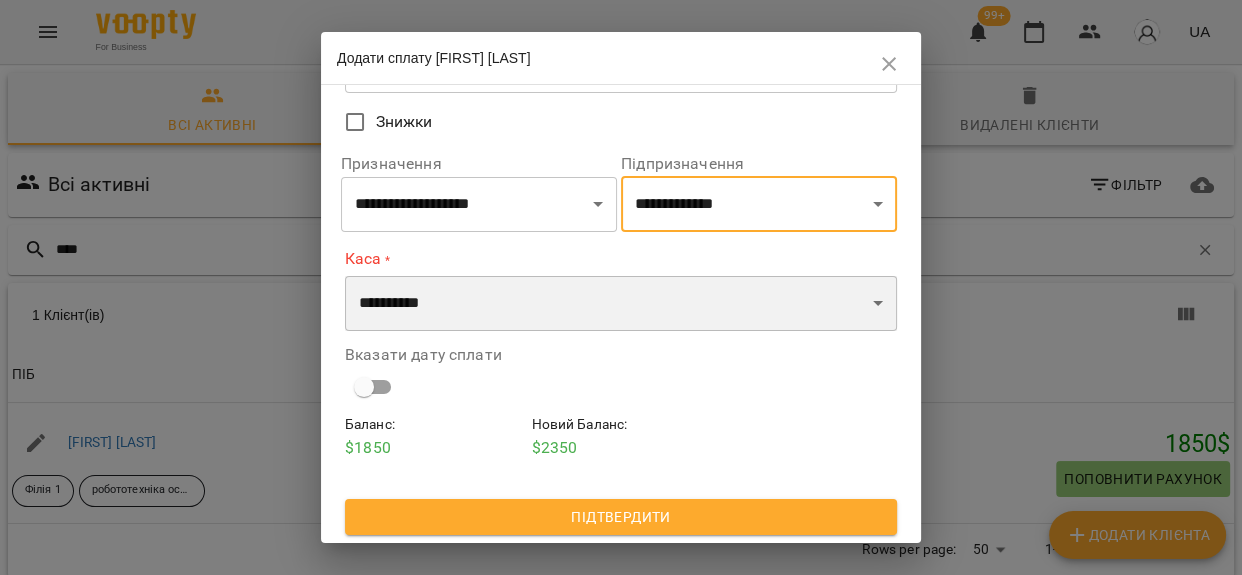 click on "**********" at bounding box center (621, 304) 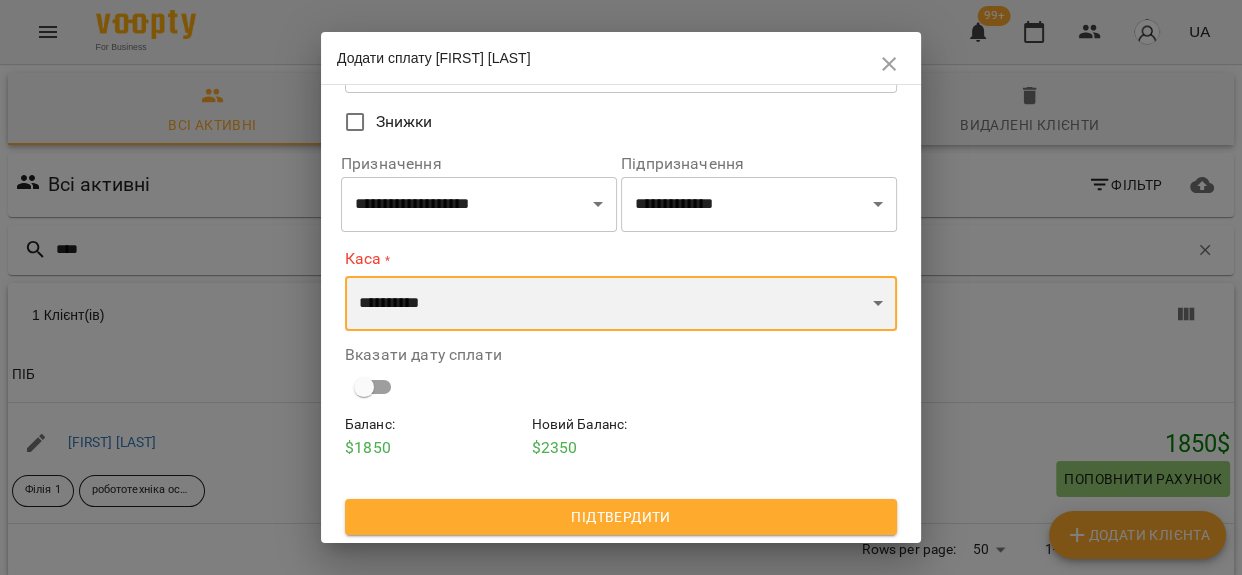 select on "**********" 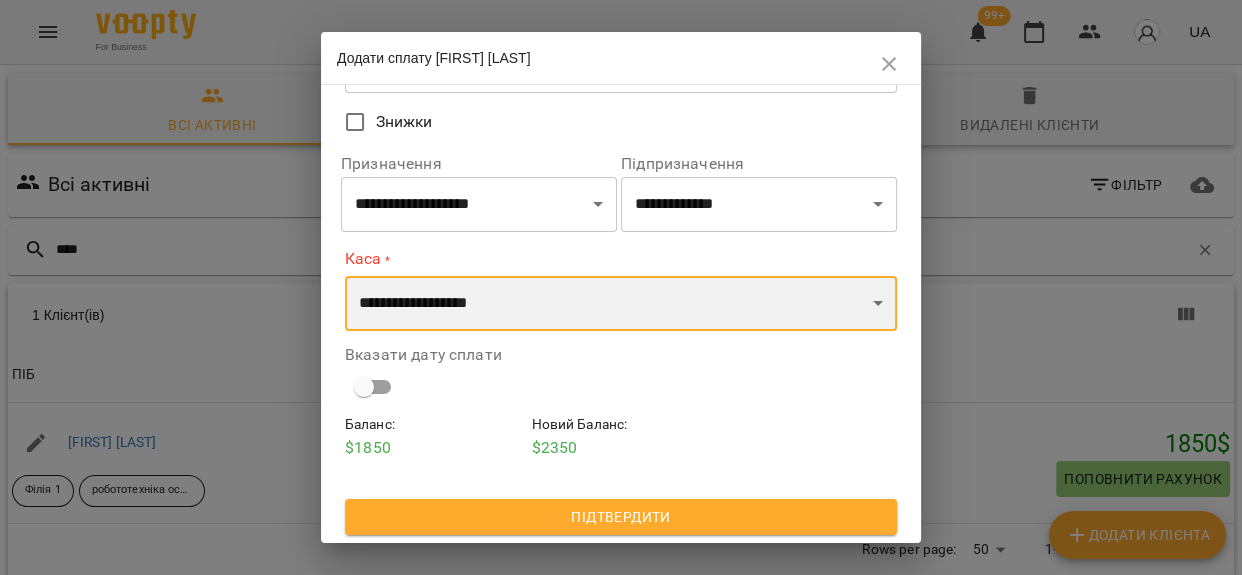 click on "**********" at bounding box center [621, 304] 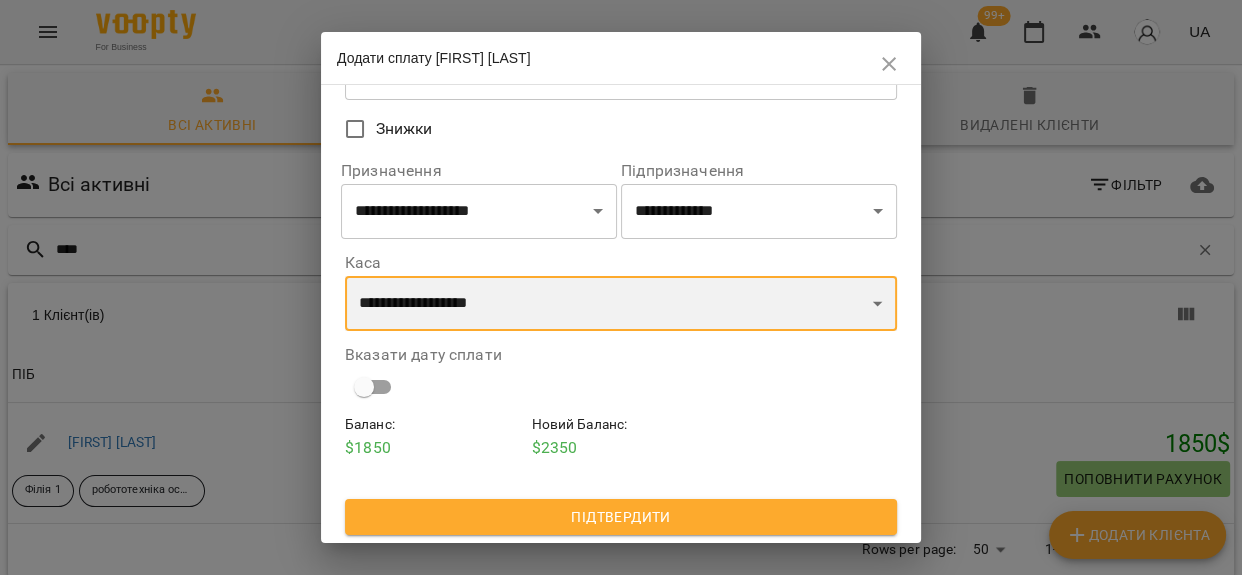 scroll, scrollTop: 172, scrollLeft: 0, axis: vertical 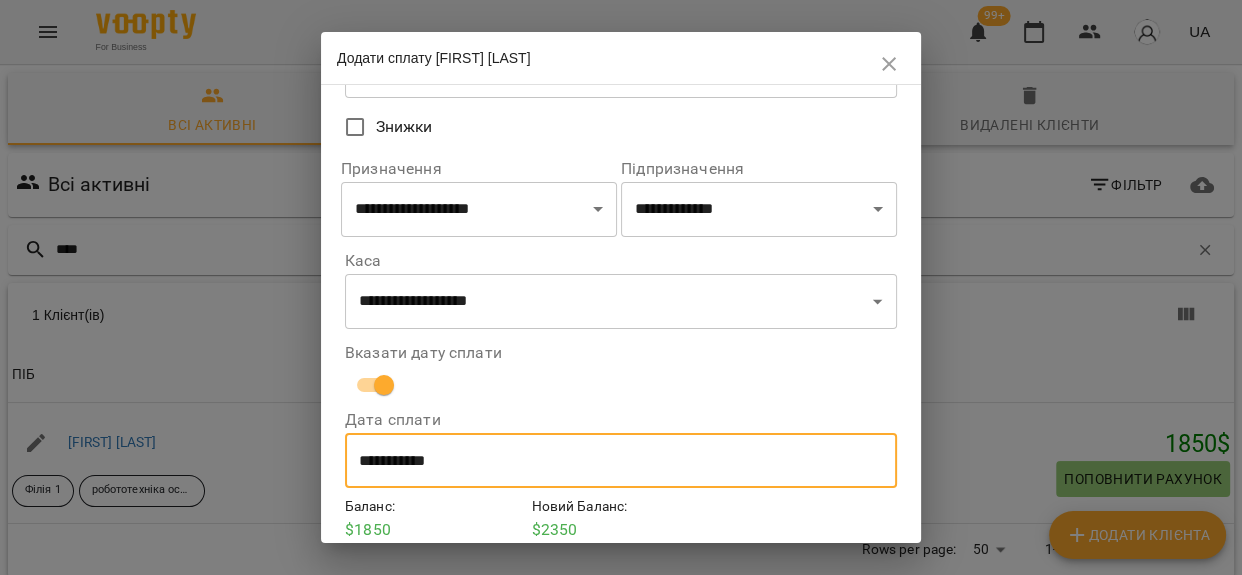 click on "**********" at bounding box center (621, 461) 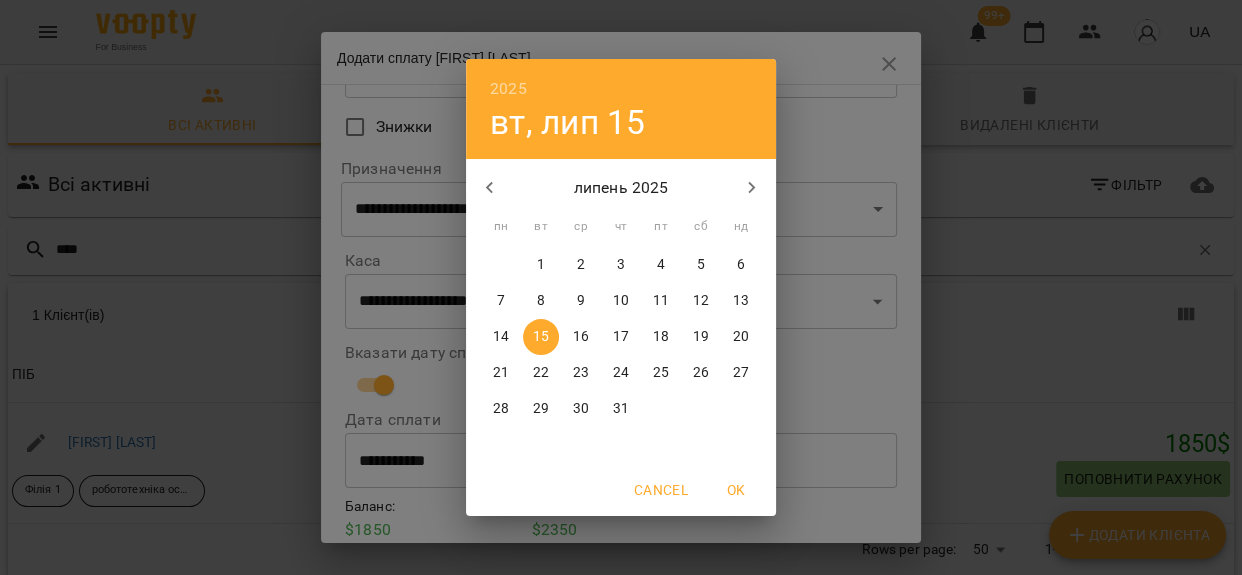 click on "12" at bounding box center [701, 301] 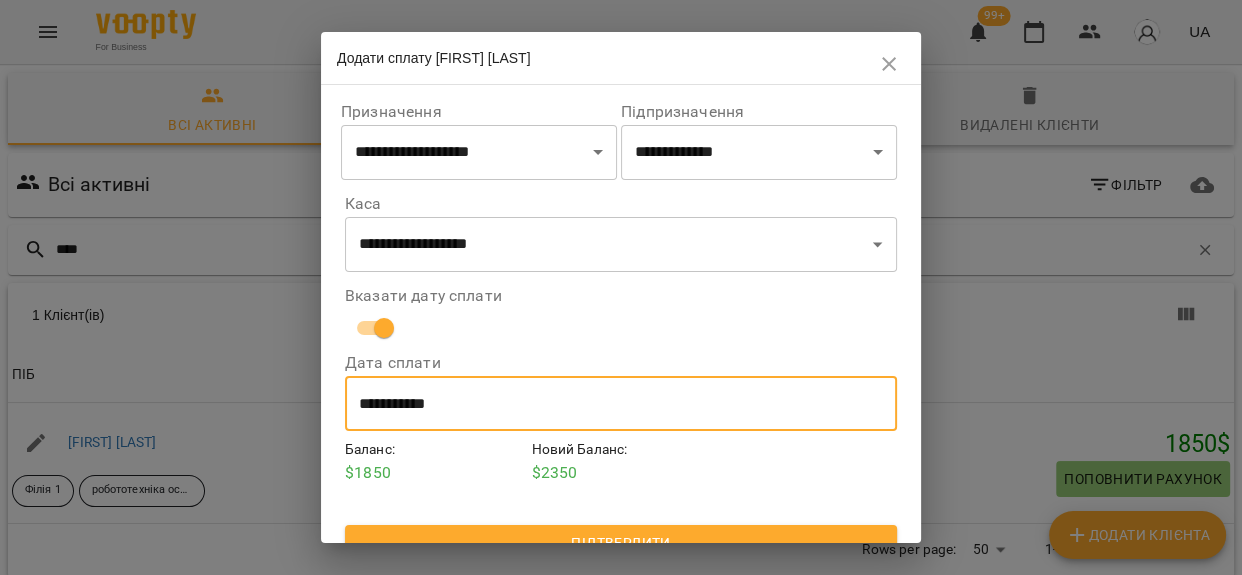 scroll, scrollTop: 256, scrollLeft: 0, axis: vertical 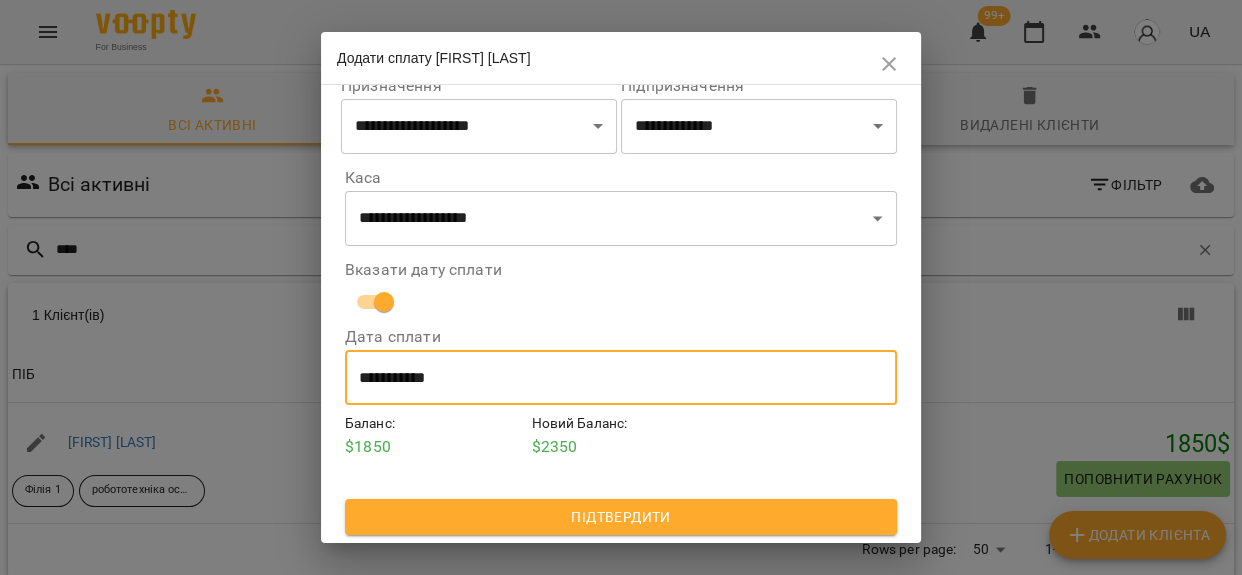click on "Підтвердити" at bounding box center [621, 517] 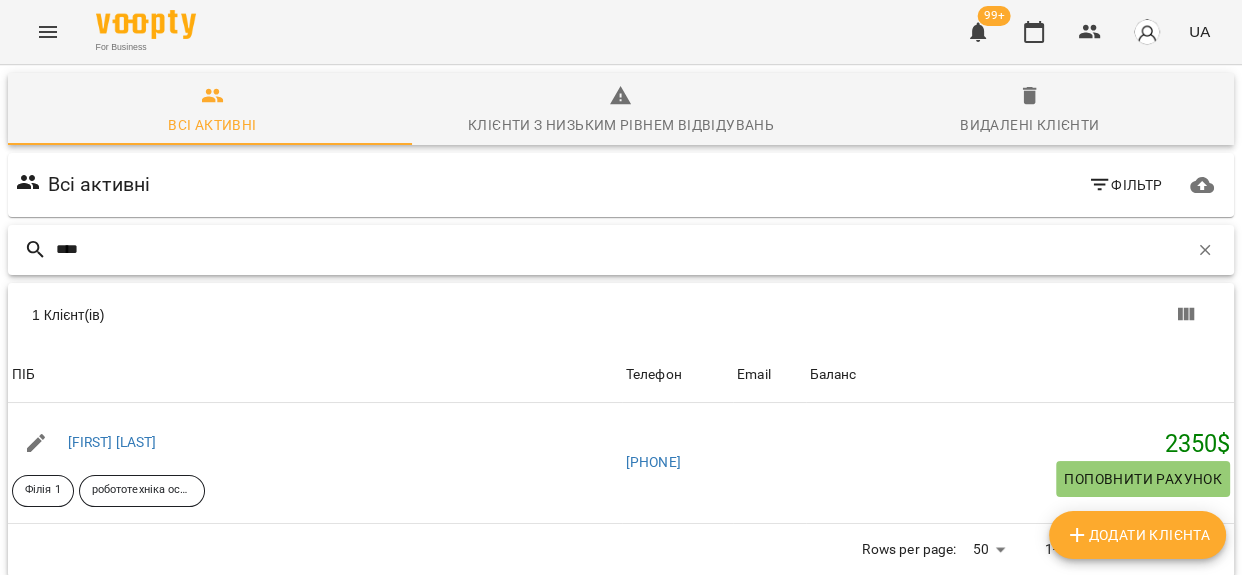 drag, startPoint x: 109, startPoint y: 244, endPoint x: 0, endPoint y: 251, distance: 109.22454 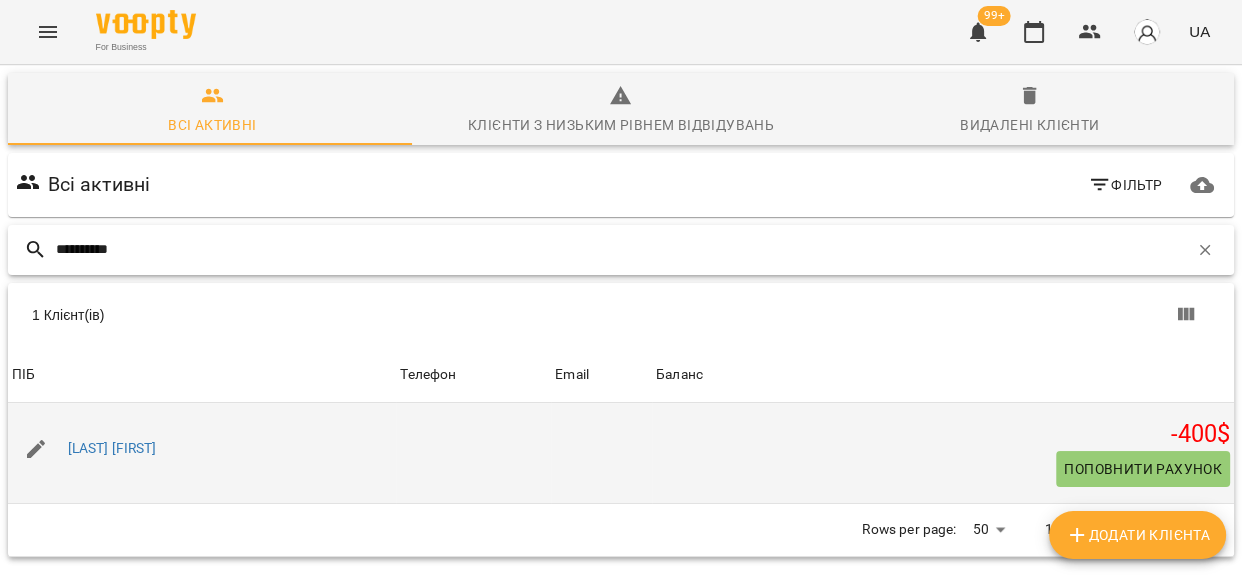 type on "**********" 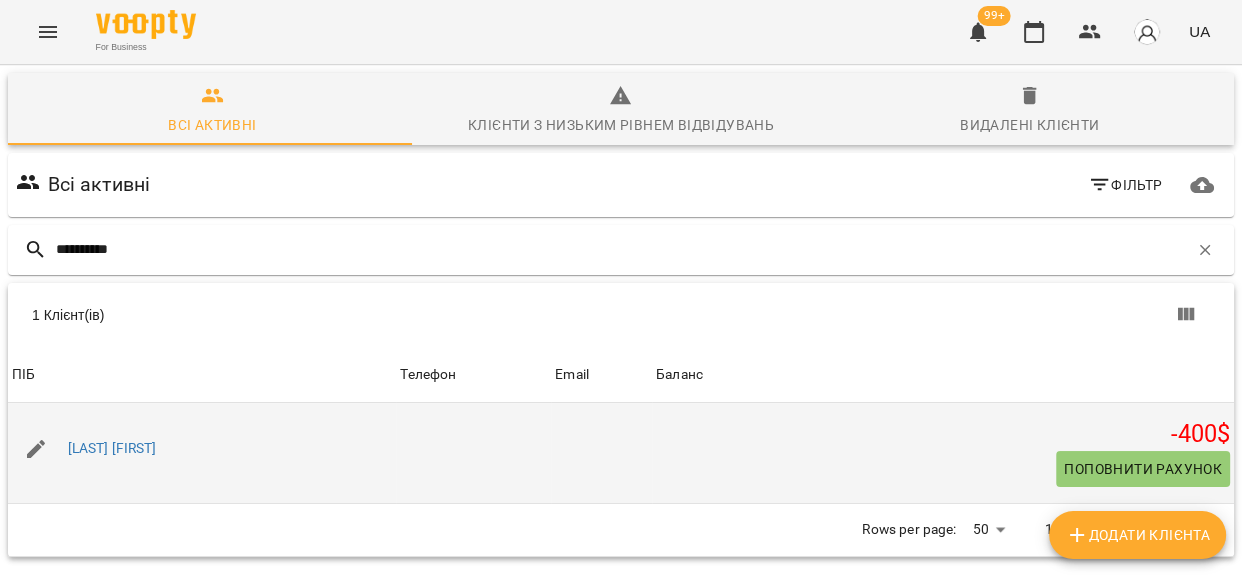 click on "[LAST] [FIRST]" at bounding box center (112, 449) 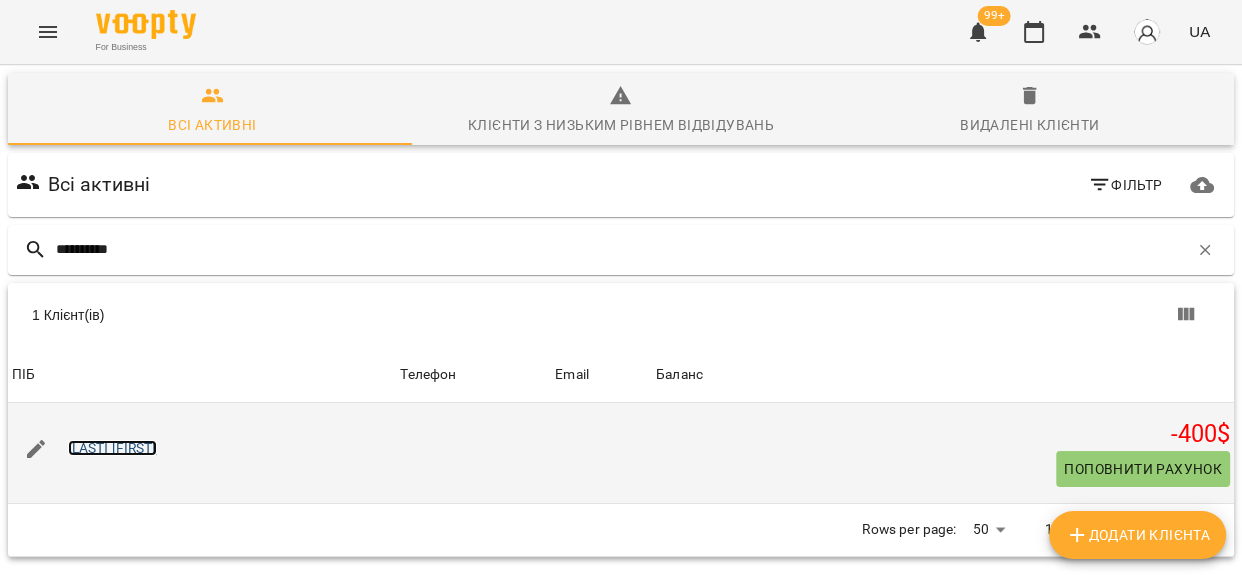 click on "[LAST] [FIRST]" at bounding box center [112, 448] 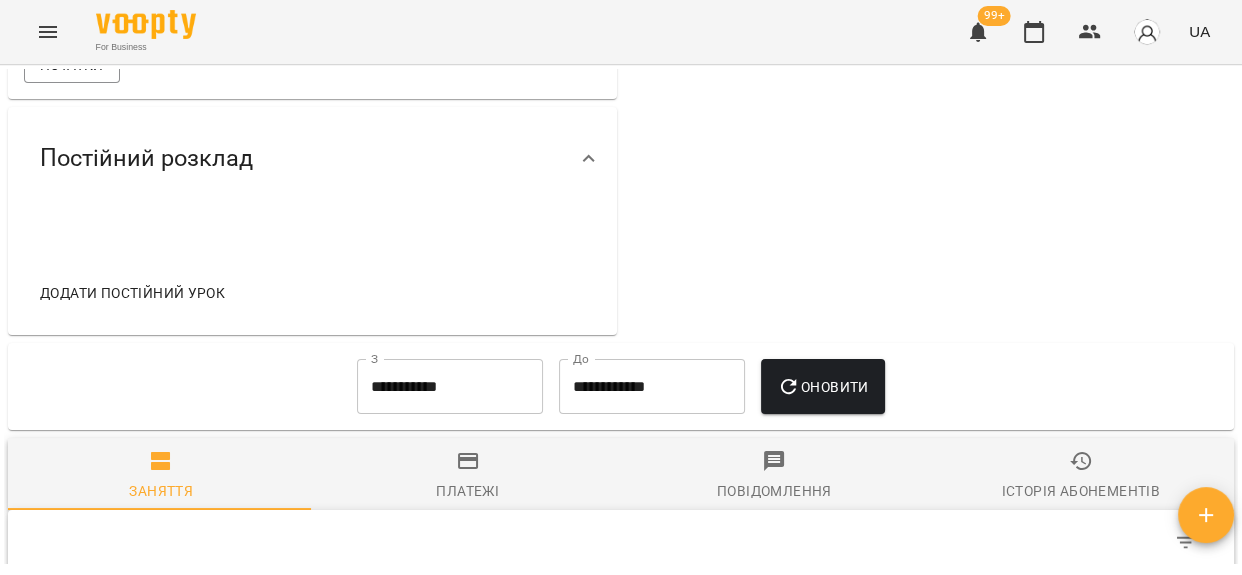 scroll, scrollTop: 818, scrollLeft: 0, axis: vertical 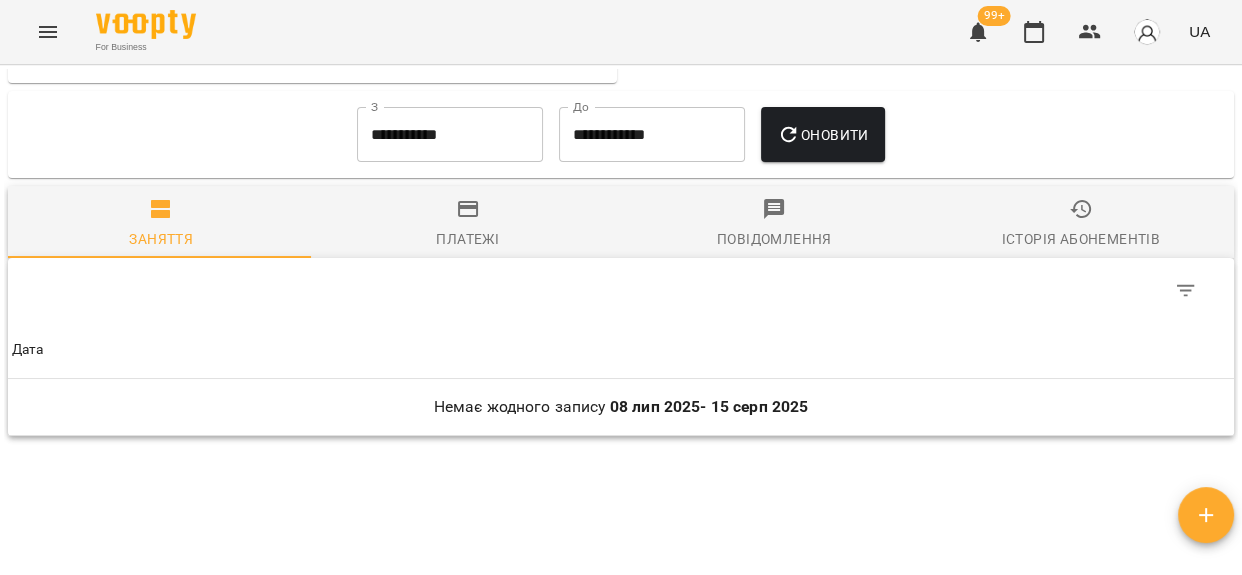click on "**********" at bounding box center (450, 135) 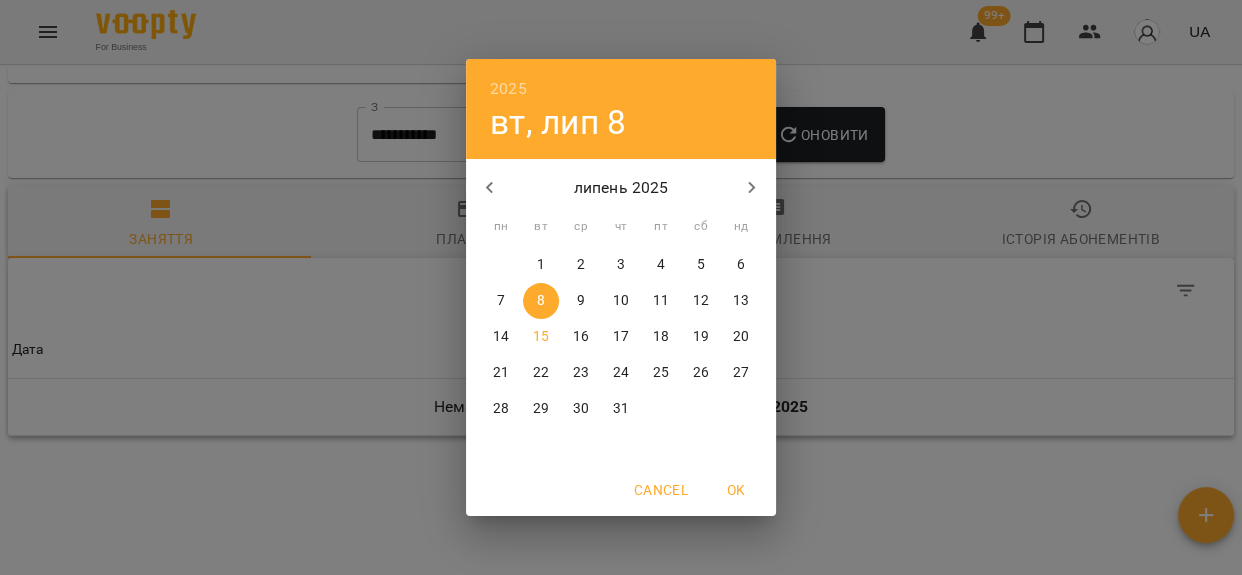 click on "1" at bounding box center [541, 265] 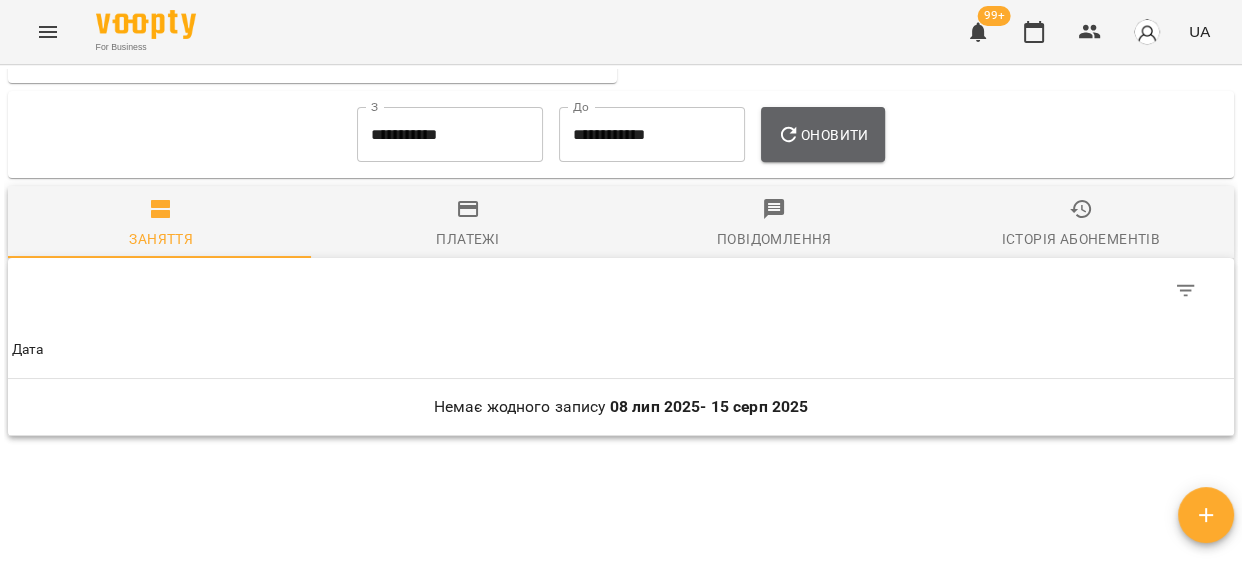 click on "Оновити" at bounding box center [822, 135] 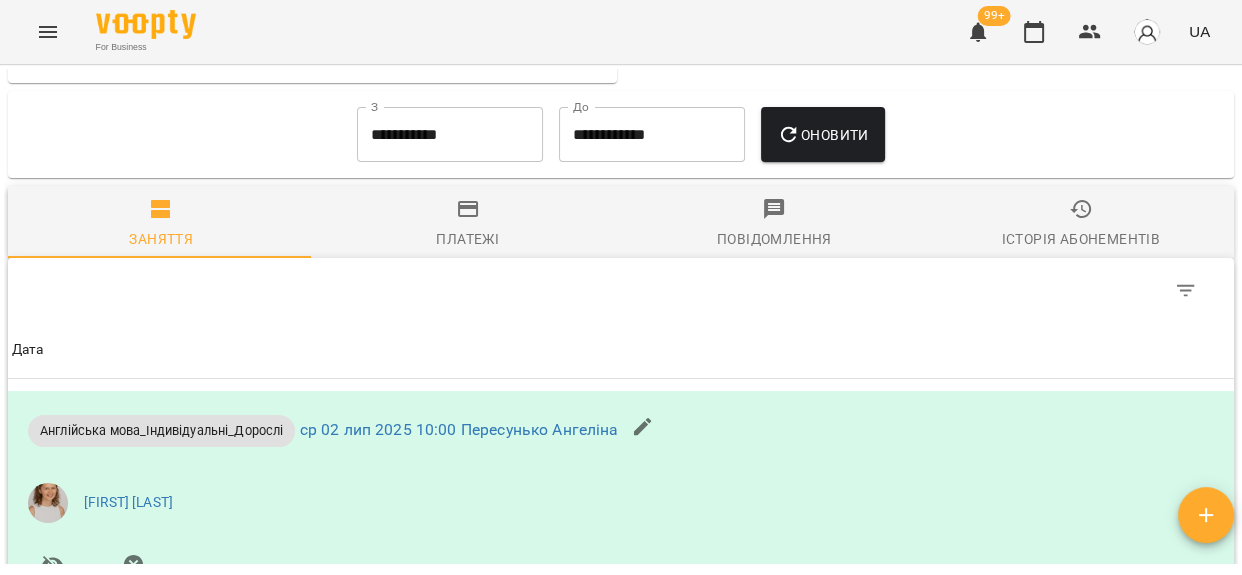 click on "Платежі" at bounding box center [468, 224] 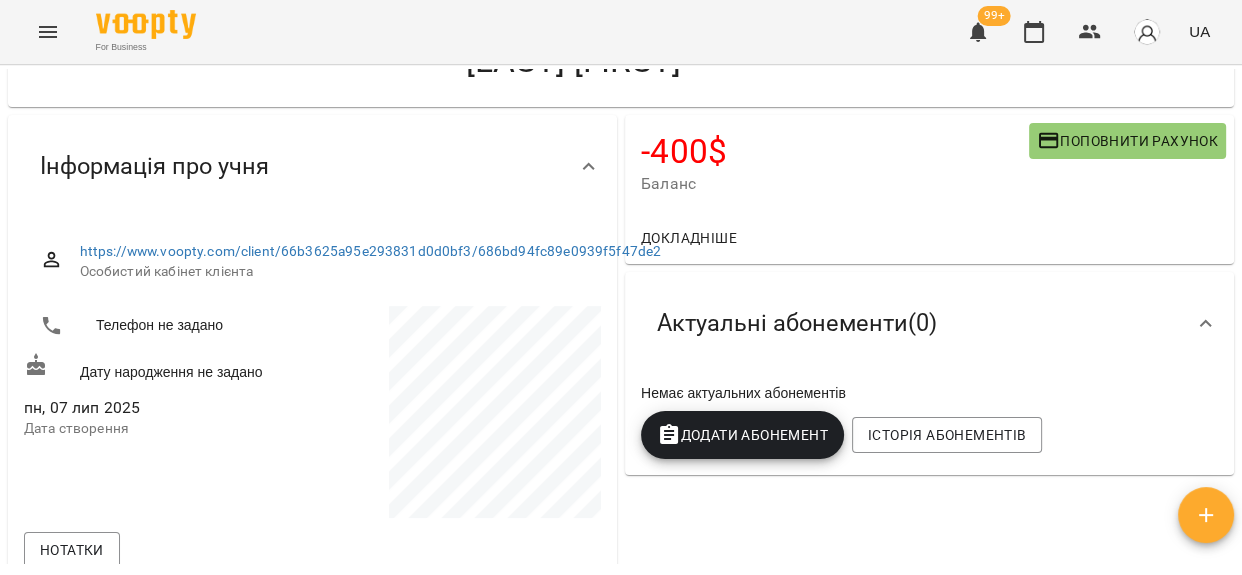 scroll, scrollTop: 0, scrollLeft: 0, axis: both 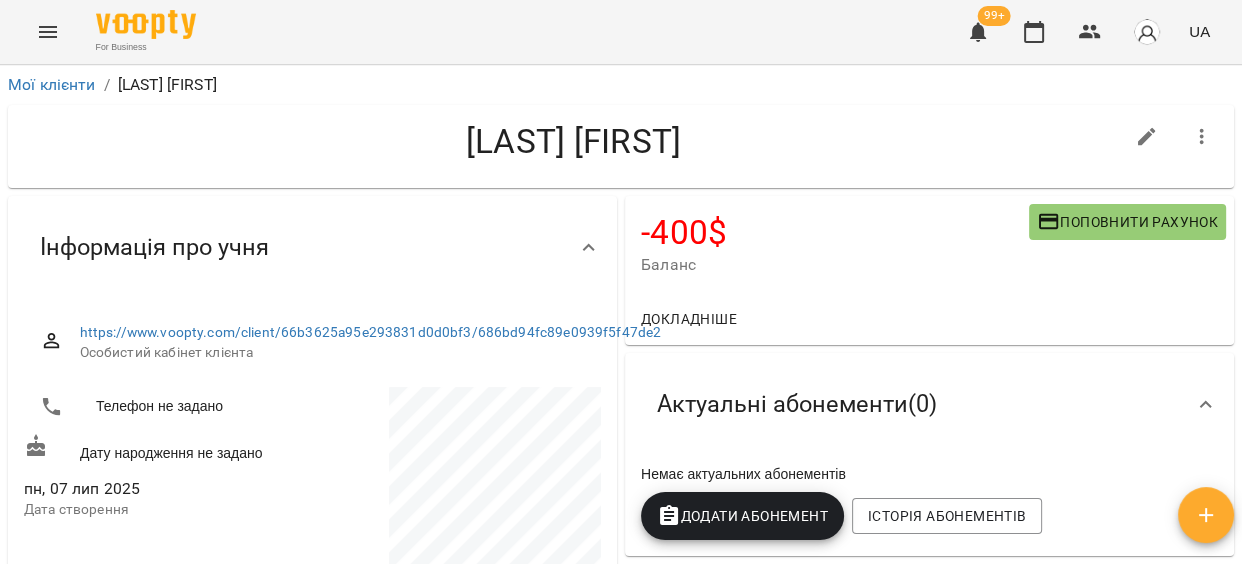 click on "Поповнити рахунок" at bounding box center (1127, 222) 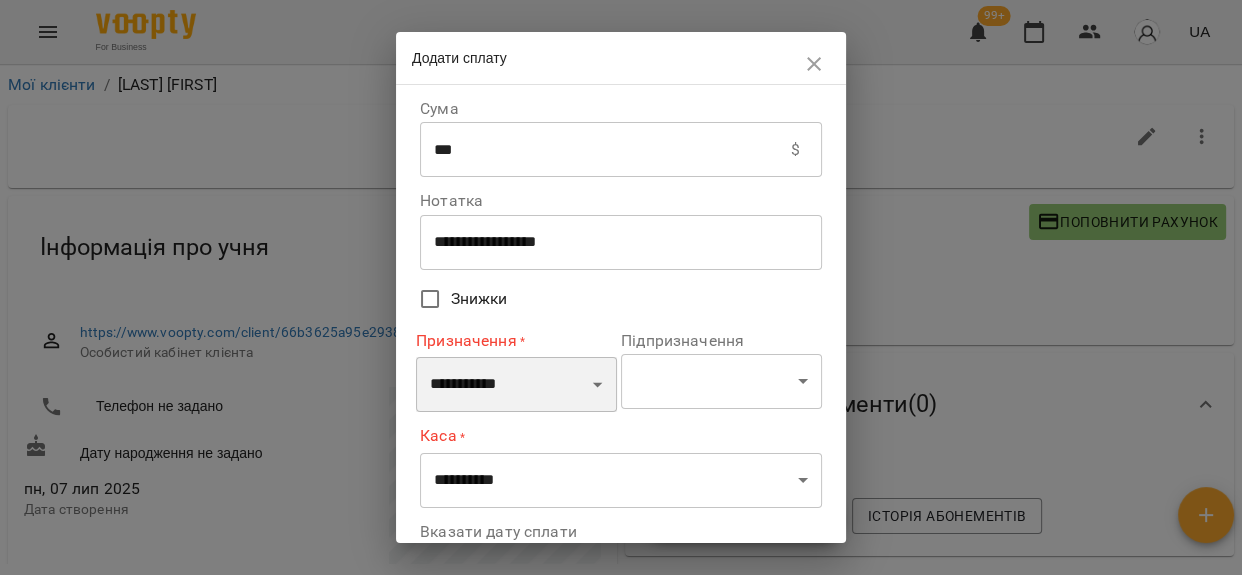 click on "**********" at bounding box center (516, 385) 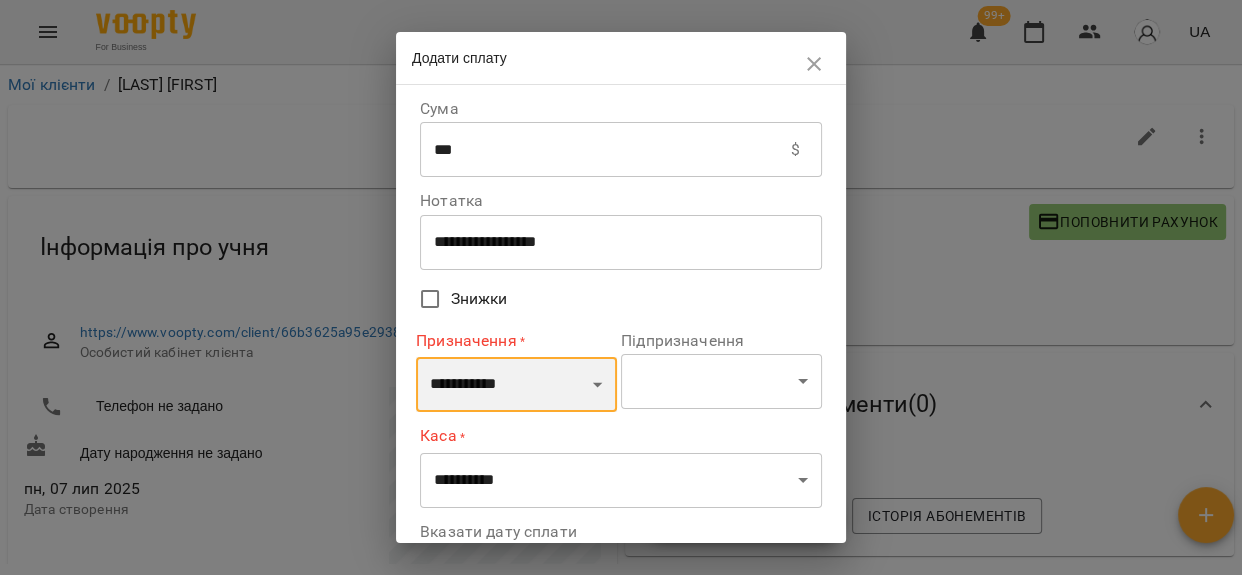 select on "**********" 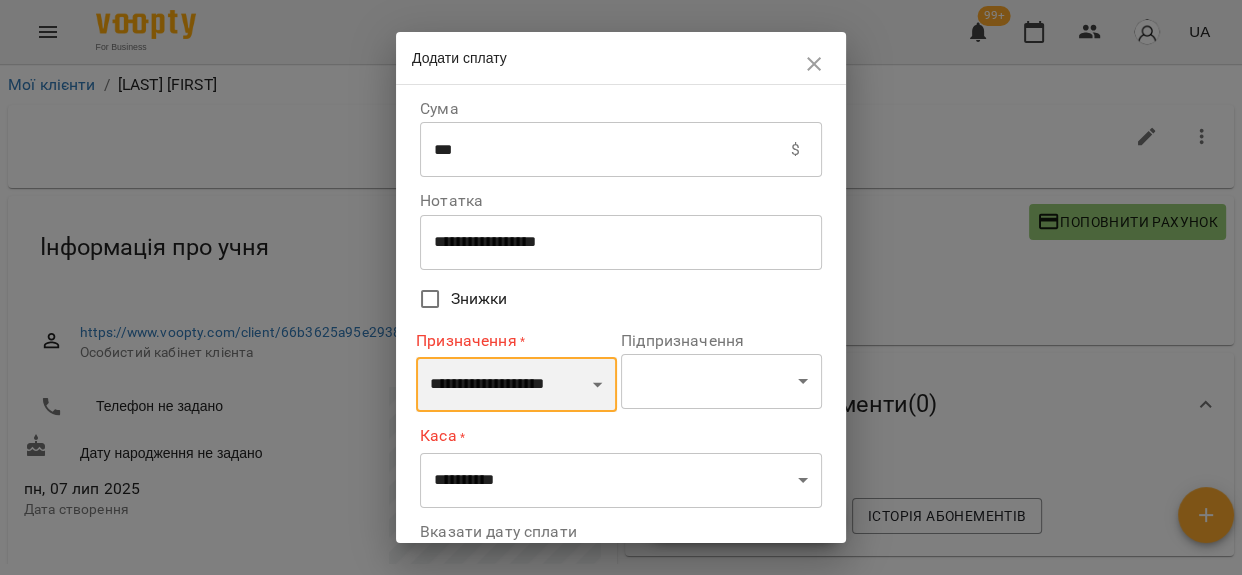 click on "**********" at bounding box center [516, 385] 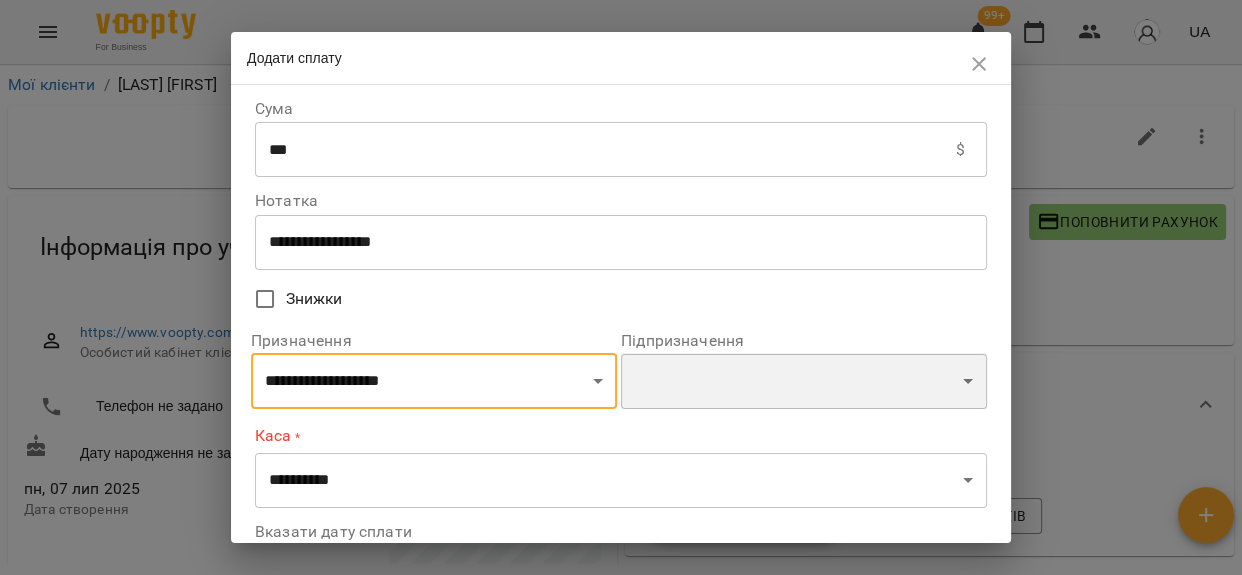 click on "**********" at bounding box center [804, 381] 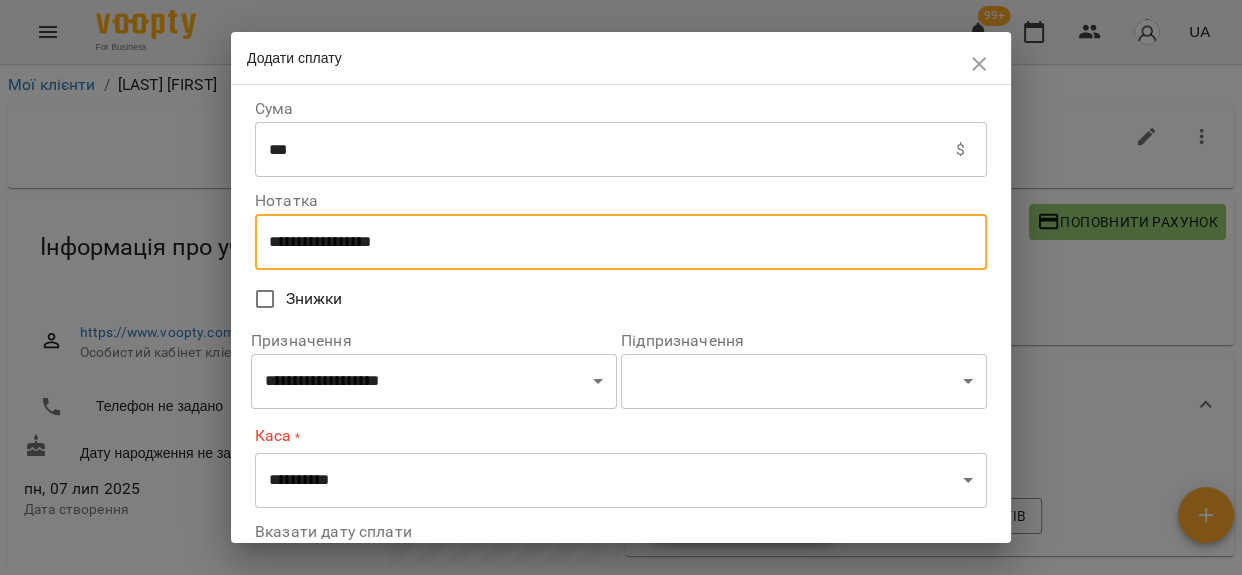 drag, startPoint x: 408, startPoint y: 247, endPoint x: 224, endPoint y: 240, distance: 184.1331 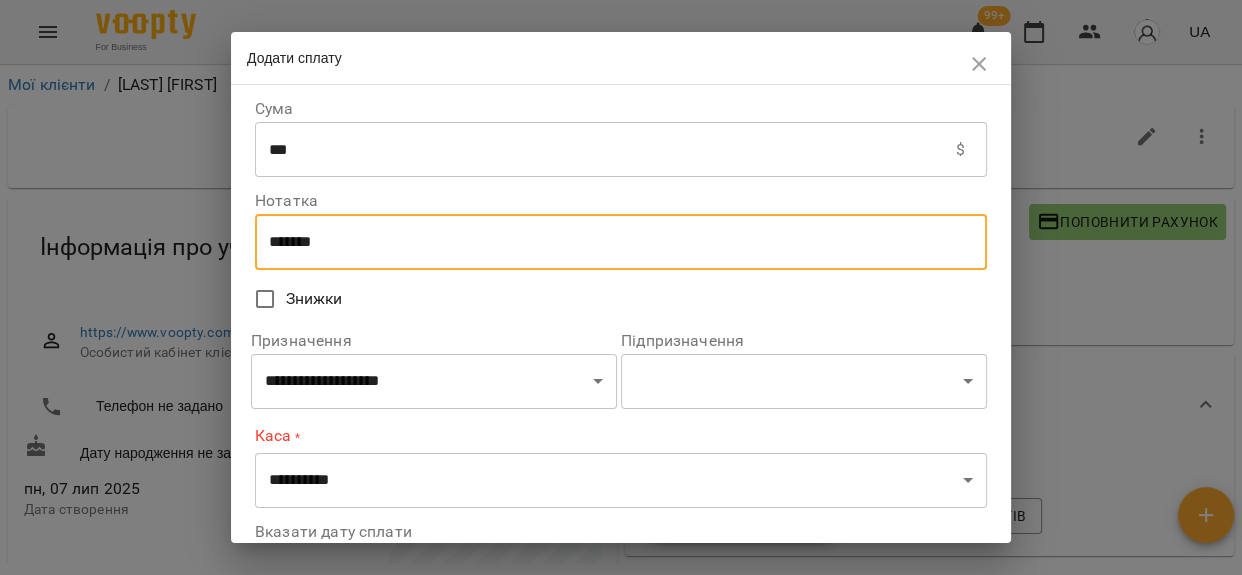 click on "*******" at bounding box center [621, 242] 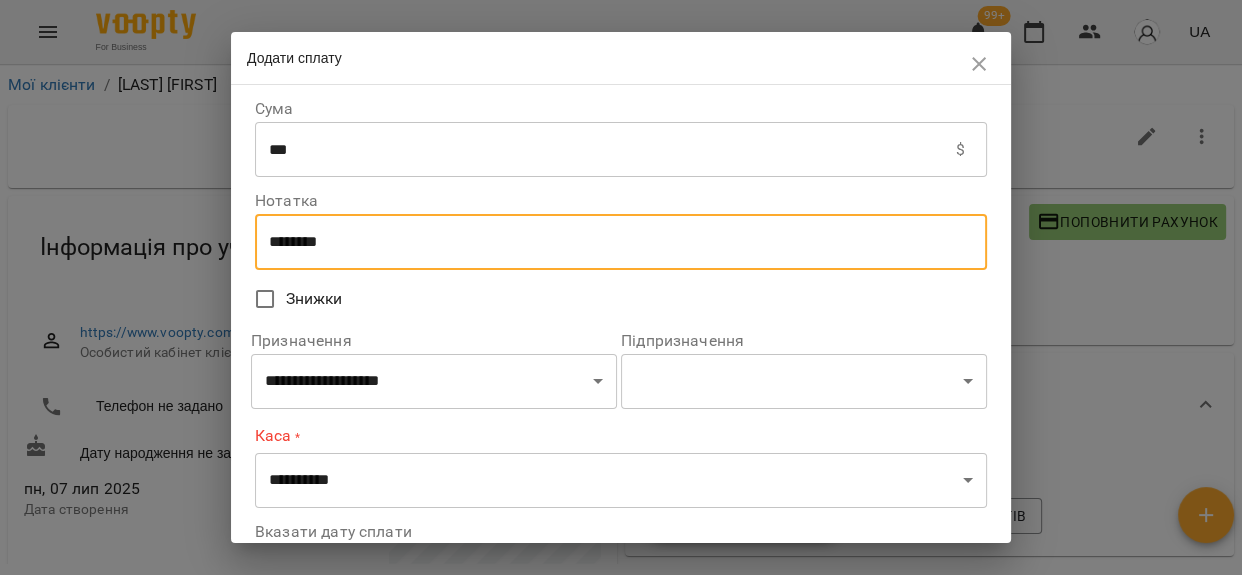 type on "********" 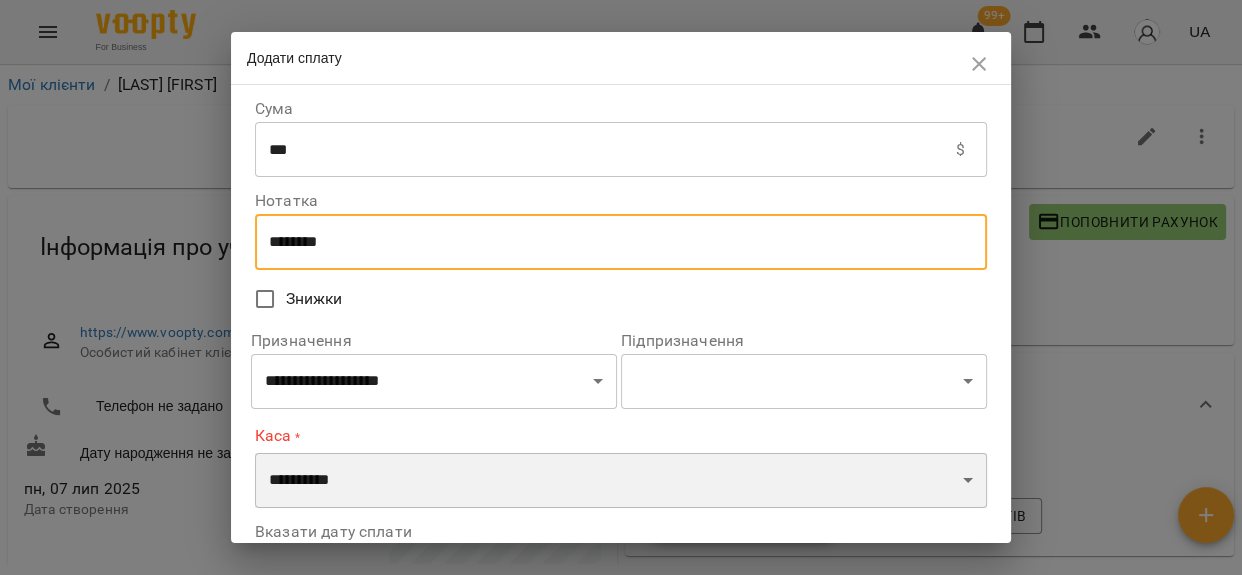 click on "**********" at bounding box center [621, 481] 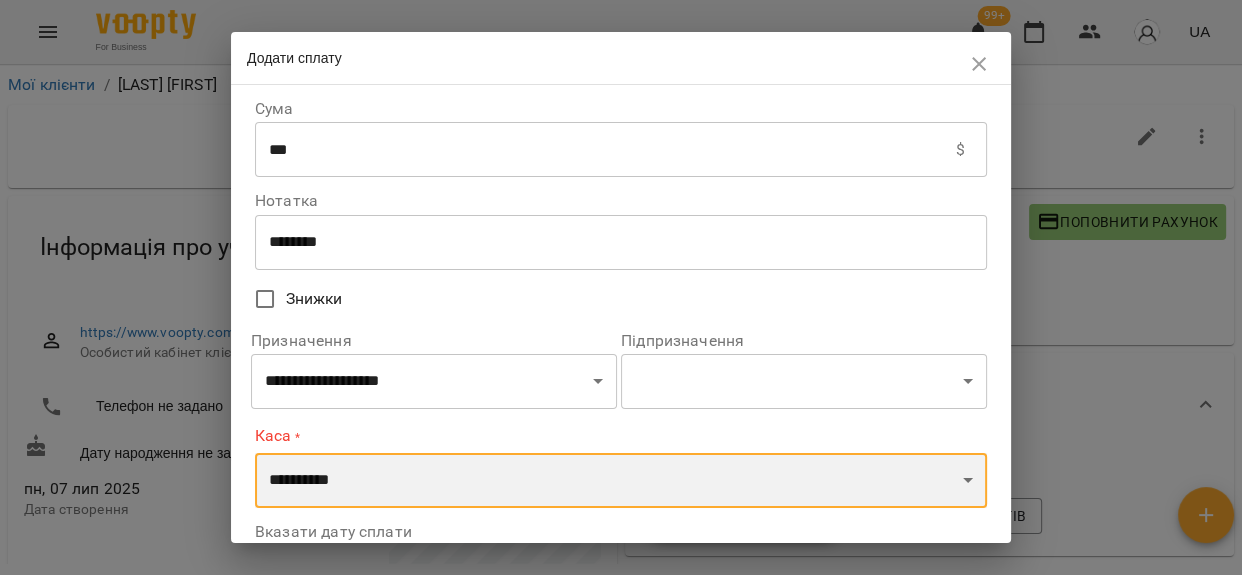 select on "**********" 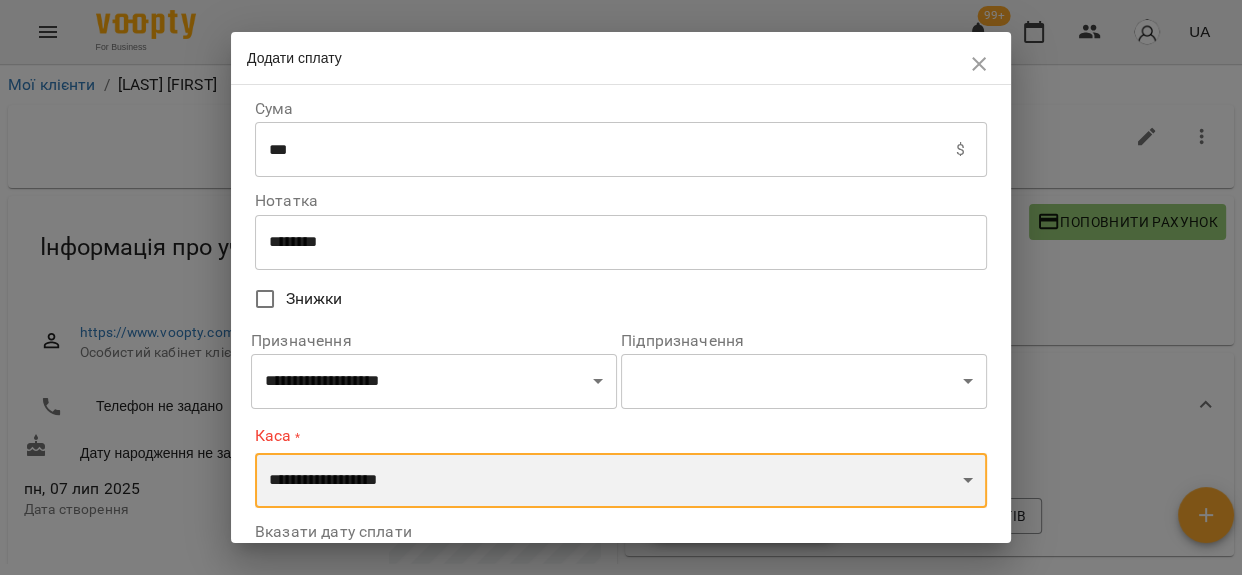 click on "**********" at bounding box center (621, 481) 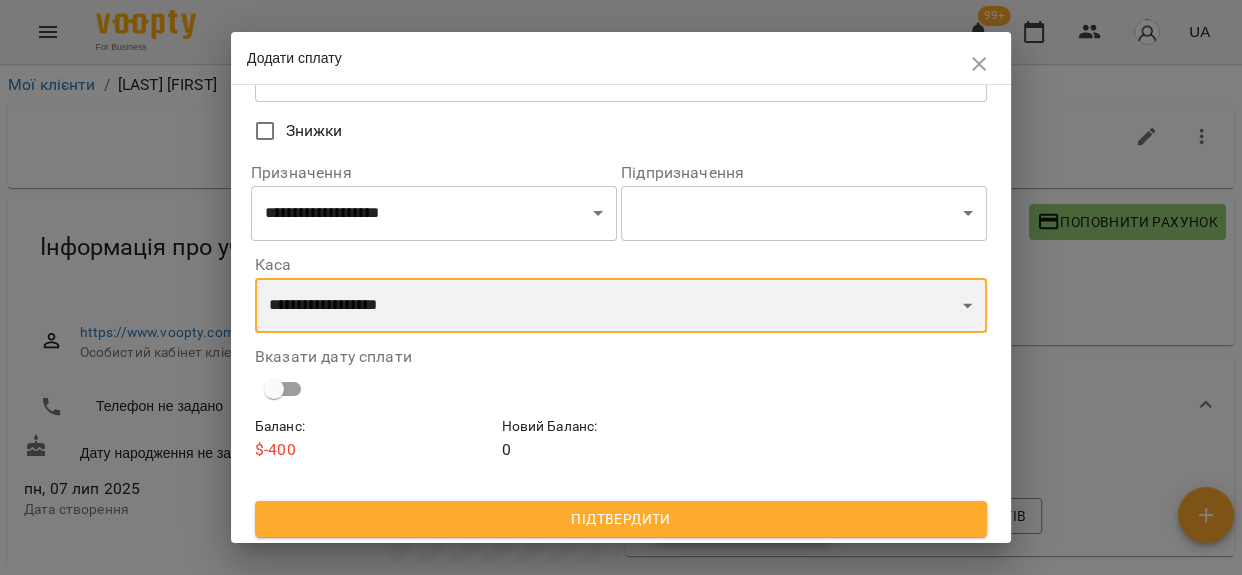 scroll, scrollTop: 171, scrollLeft: 0, axis: vertical 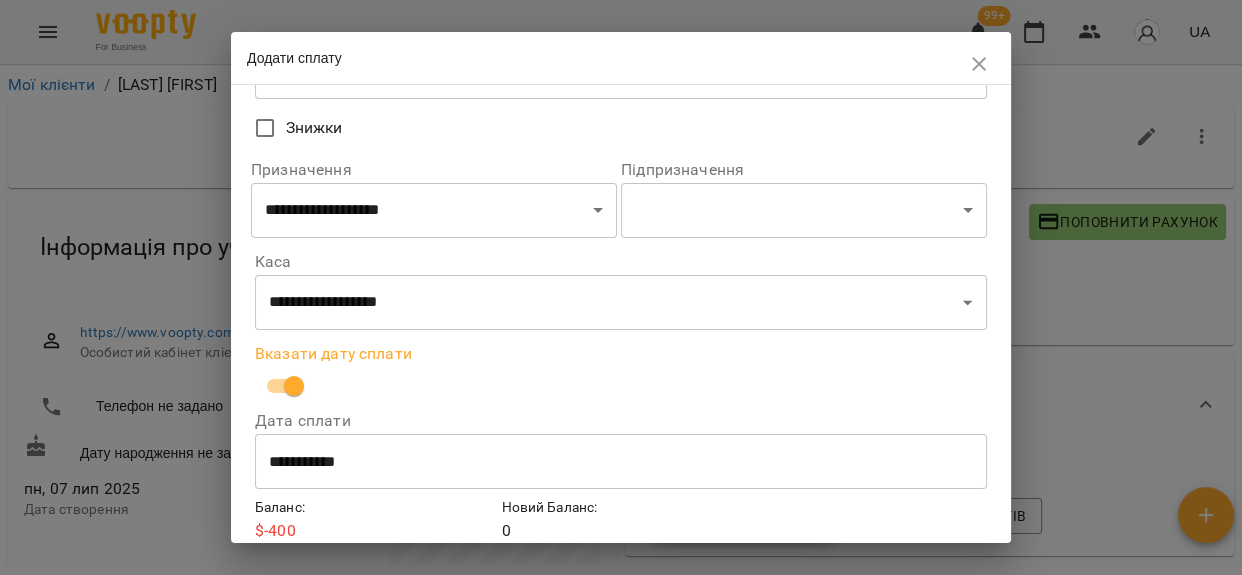 click on "**********" at bounding box center (621, 462) 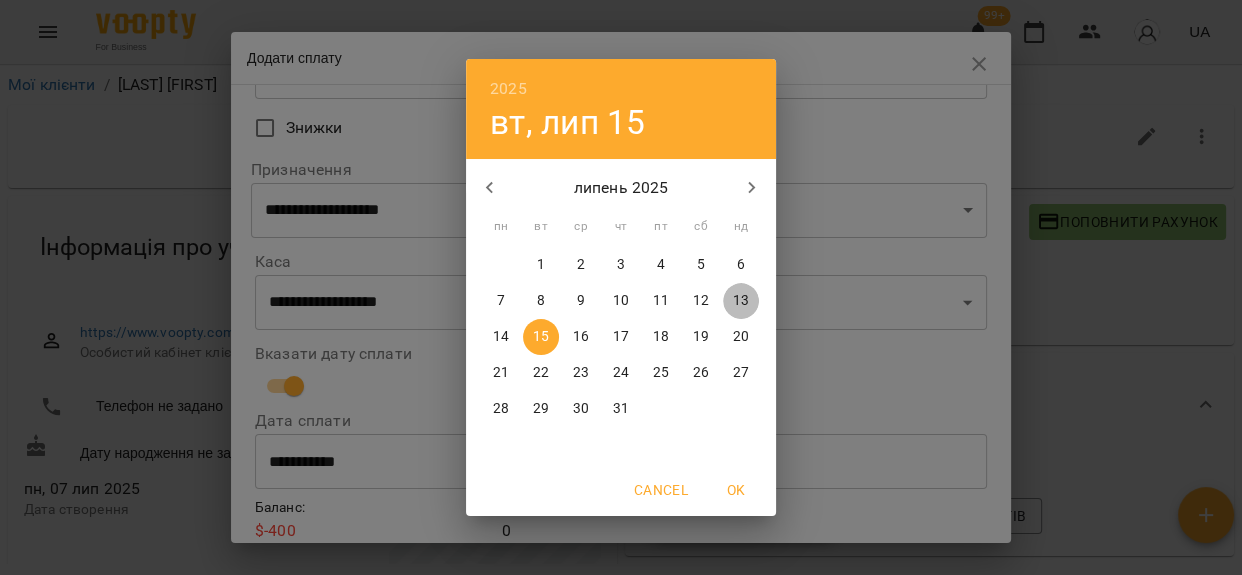 click on "13" at bounding box center (741, 301) 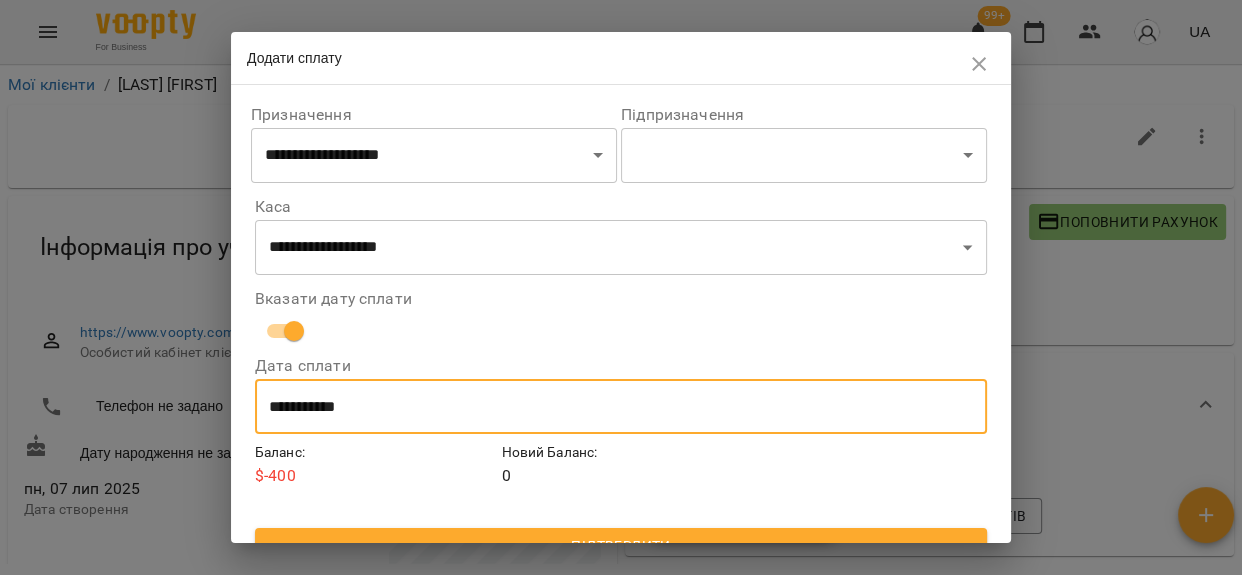 scroll, scrollTop: 256, scrollLeft: 0, axis: vertical 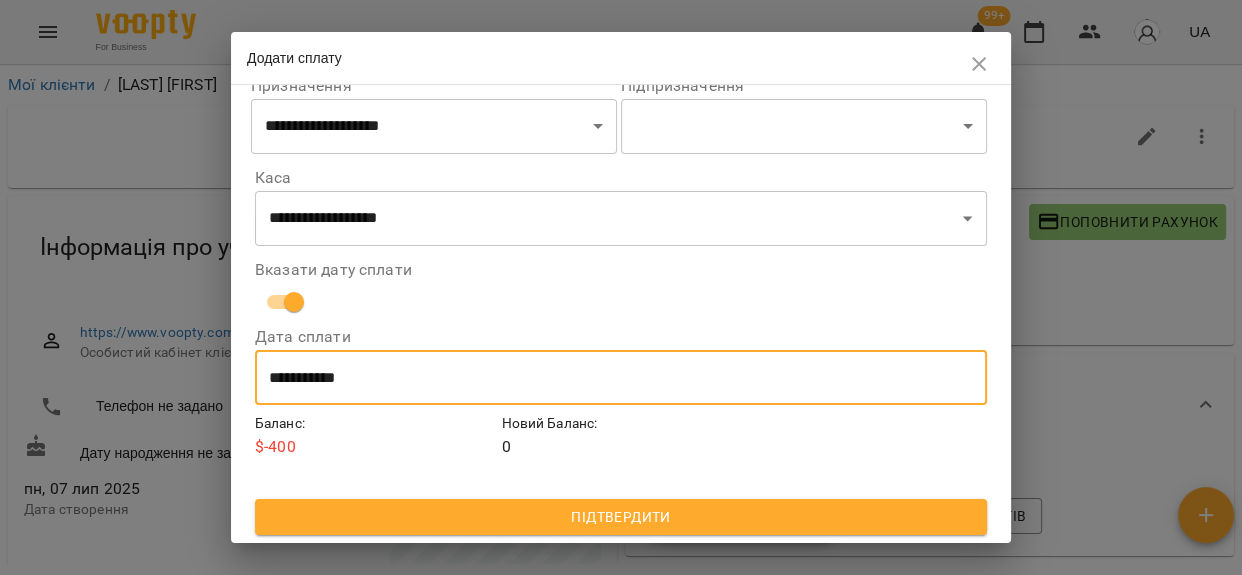 click on "Підтвердити" at bounding box center [621, 517] 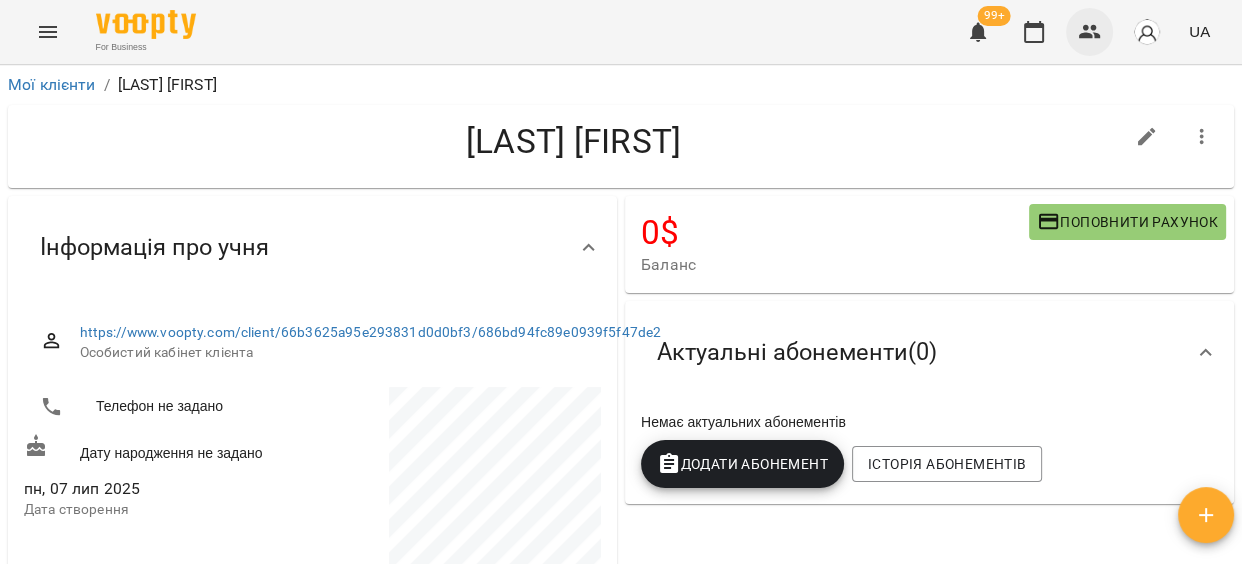 click at bounding box center [1090, 32] 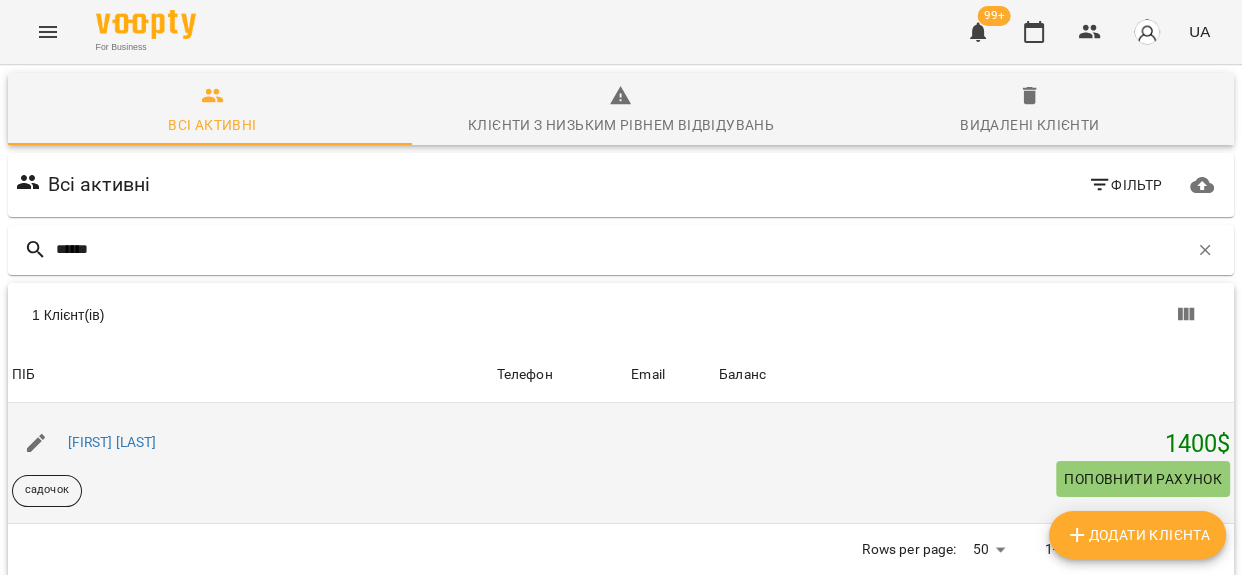 type on "******" 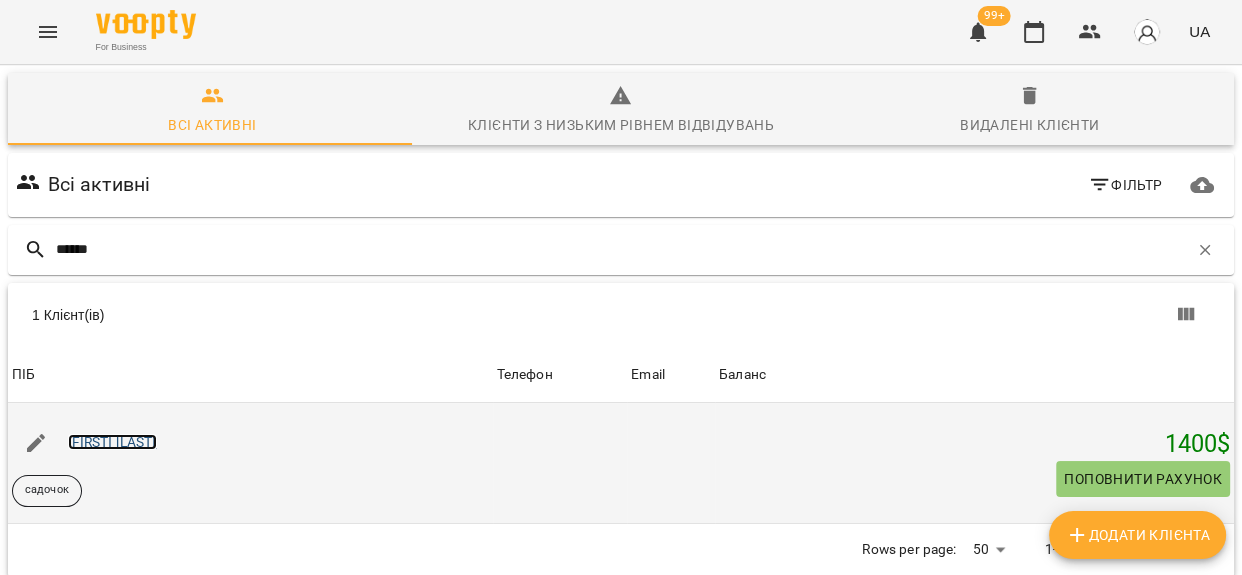 click on "[FIRST] [LAST]" at bounding box center [112, 442] 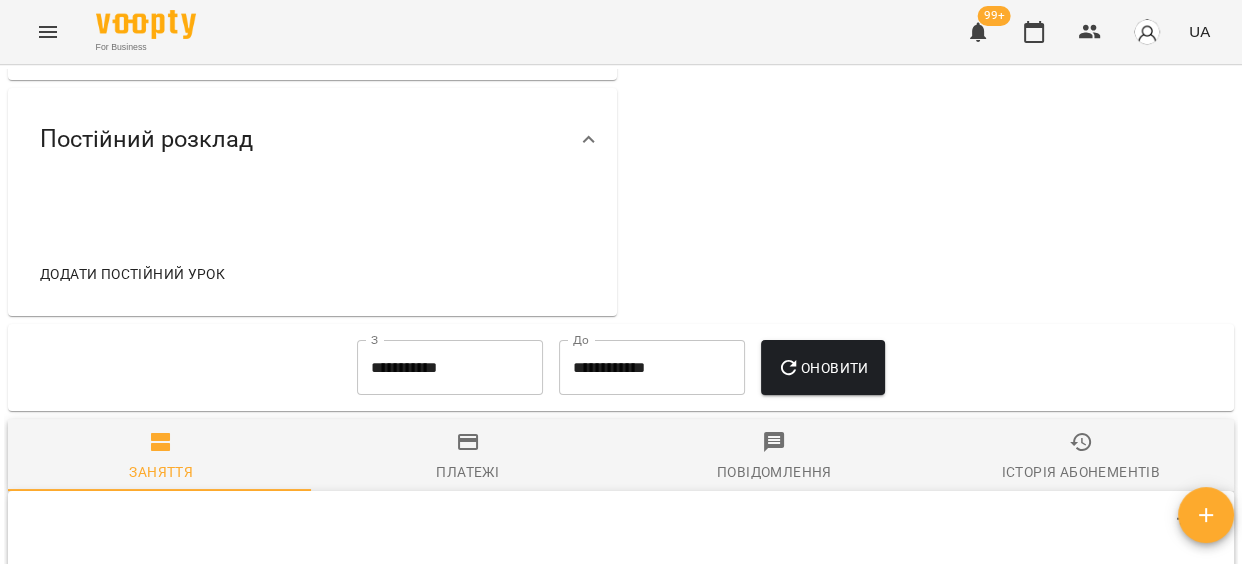 scroll, scrollTop: 772, scrollLeft: 0, axis: vertical 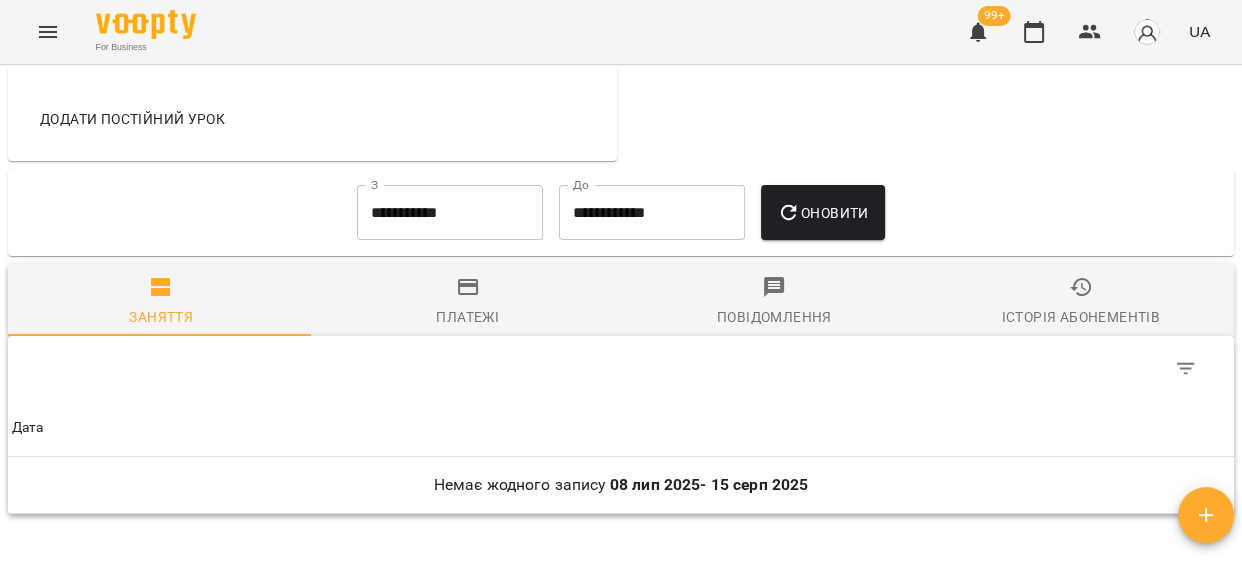 click on "Платежі" at bounding box center (467, 317) 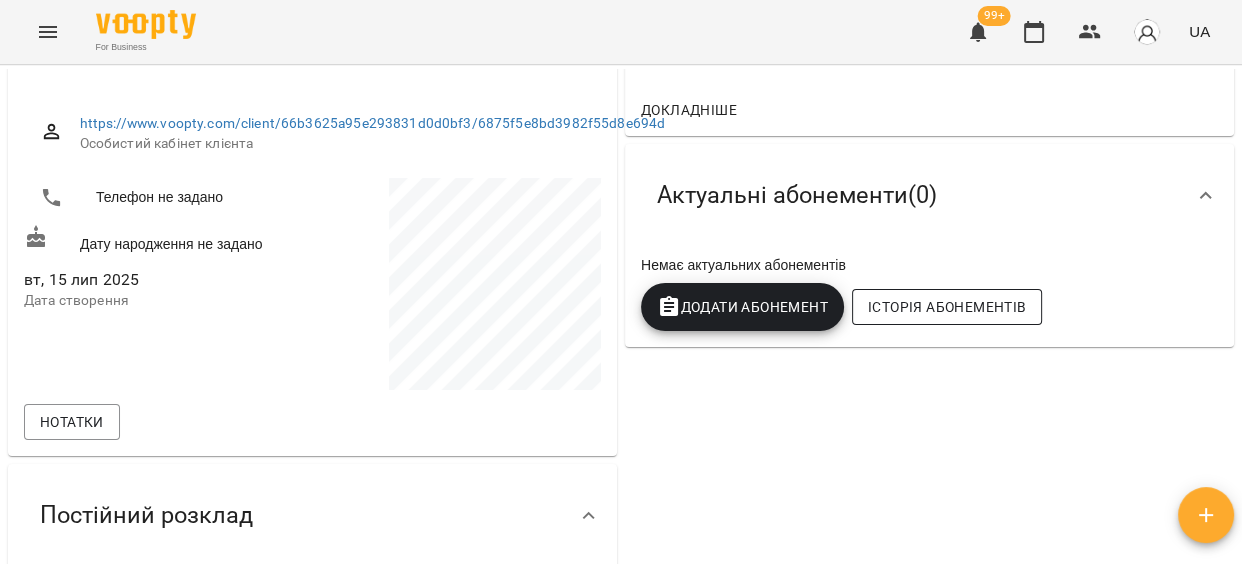 scroll, scrollTop: 0, scrollLeft: 0, axis: both 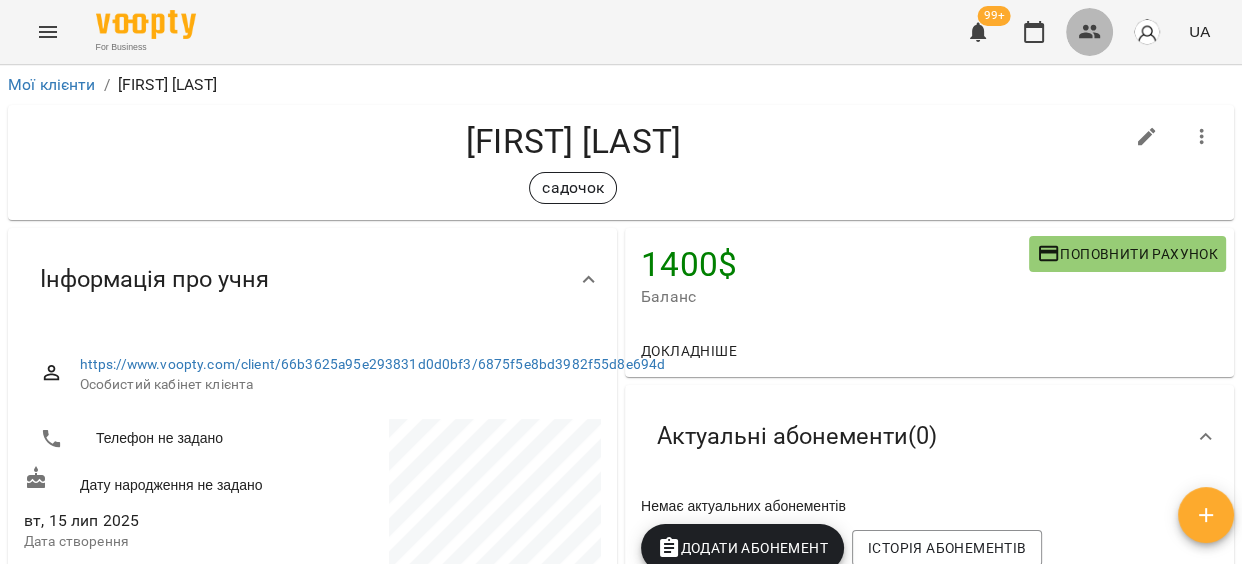 click 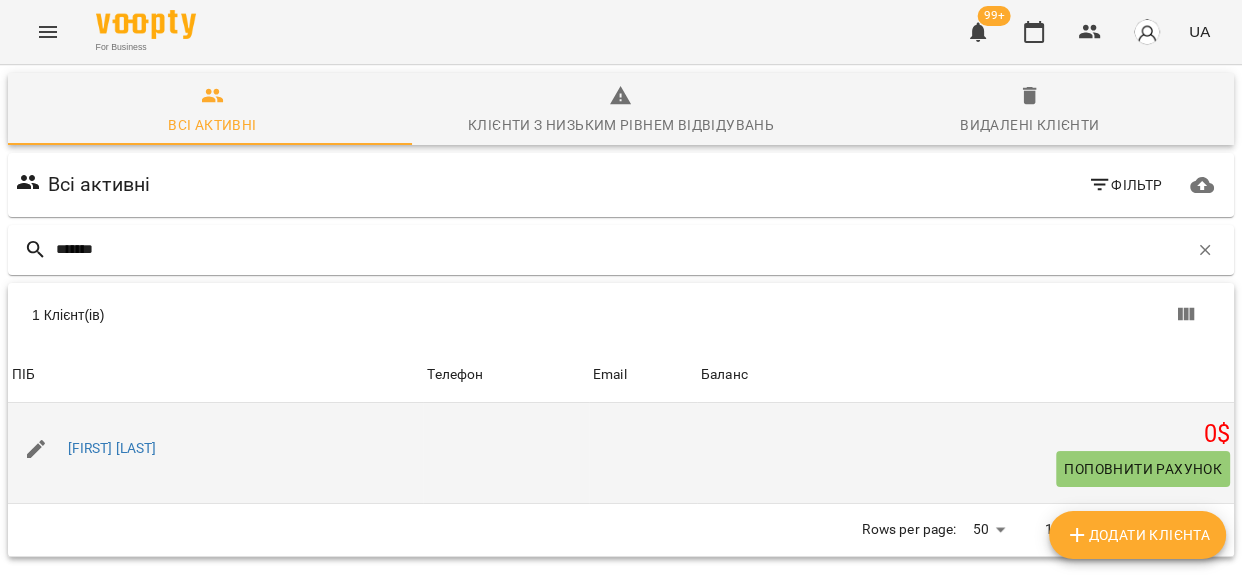 type on "*******" 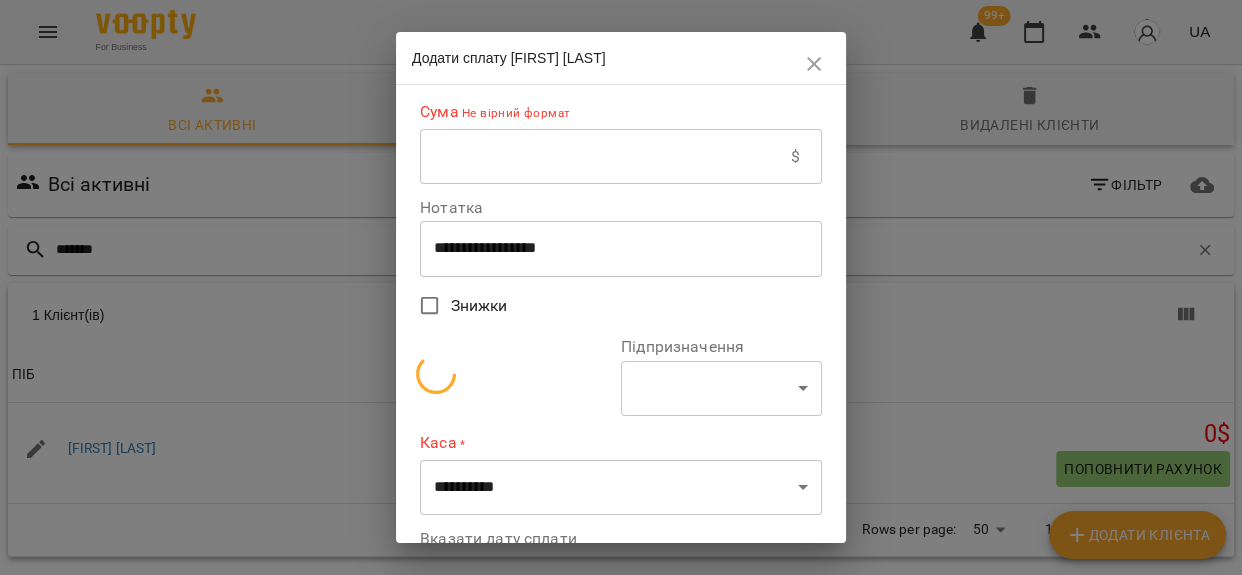 select on "**********" 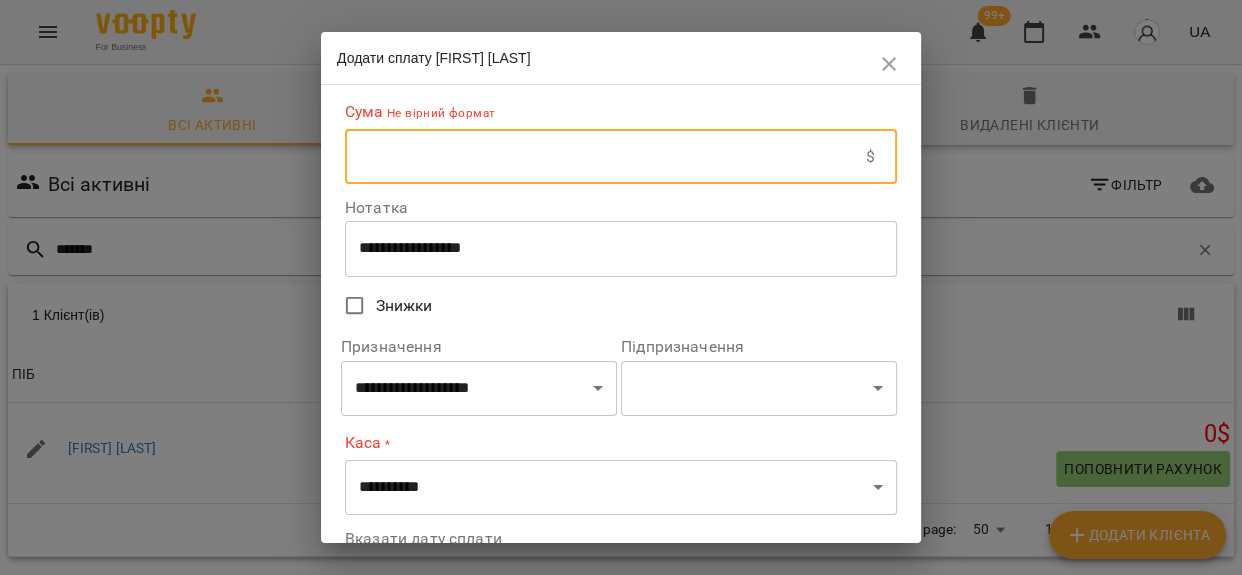 click at bounding box center [605, 157] 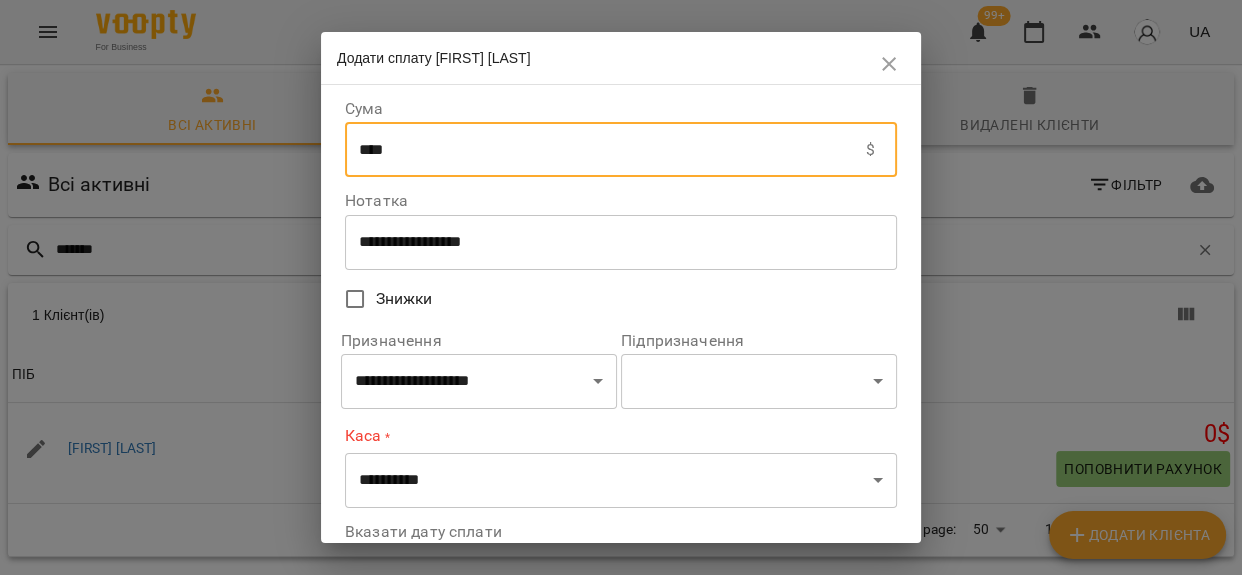 type on "****" 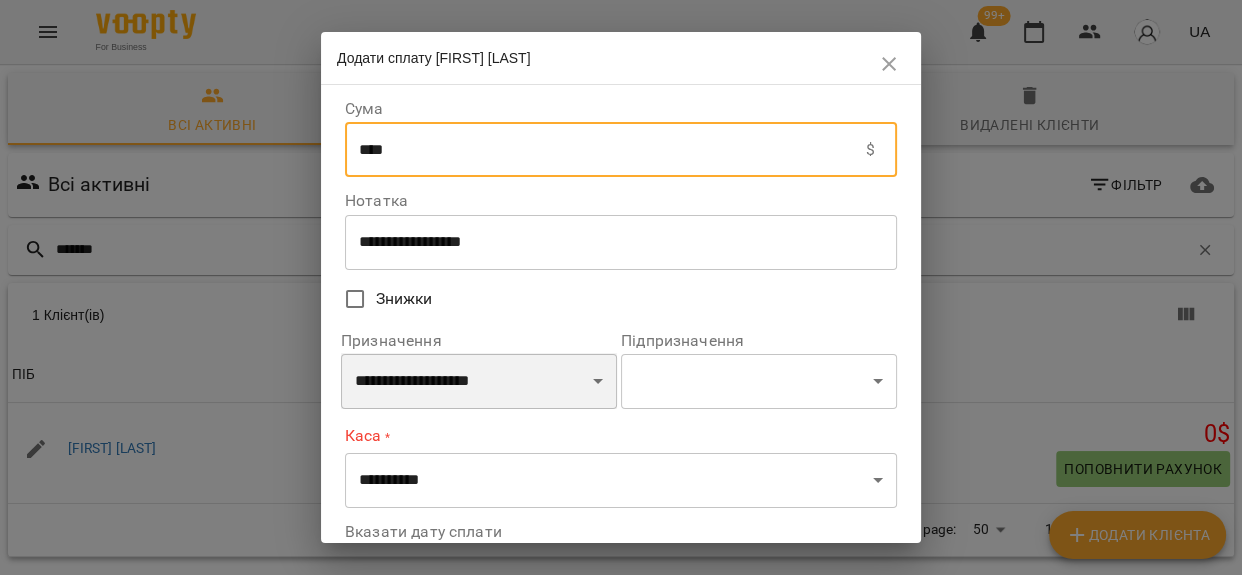 click on "**********" at bounding box center (479, 381) 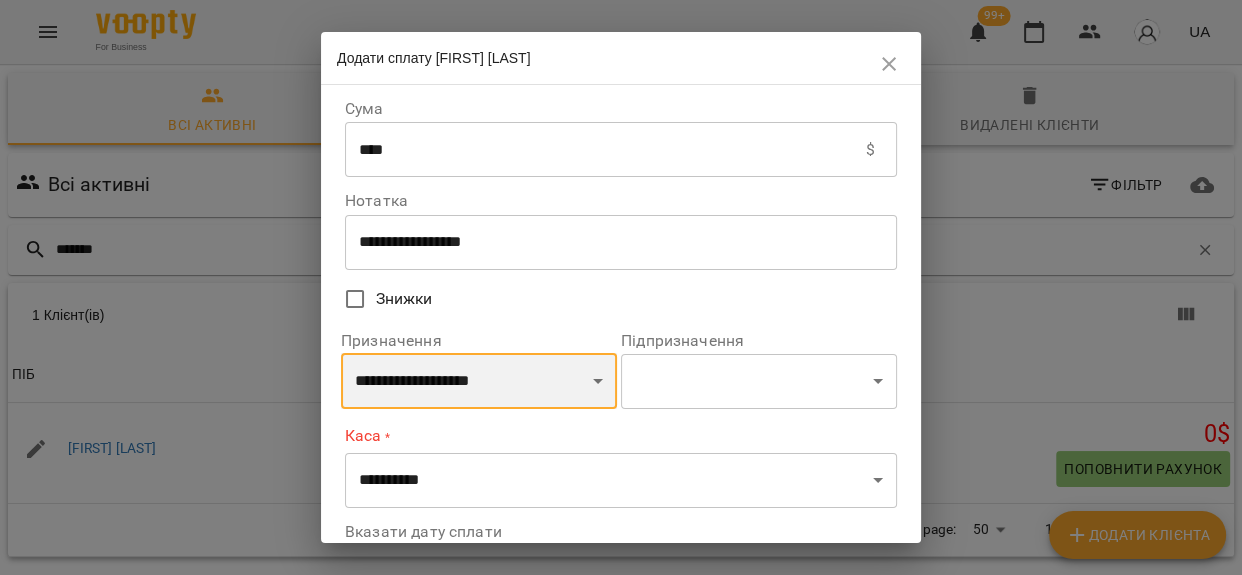 select on "*********" 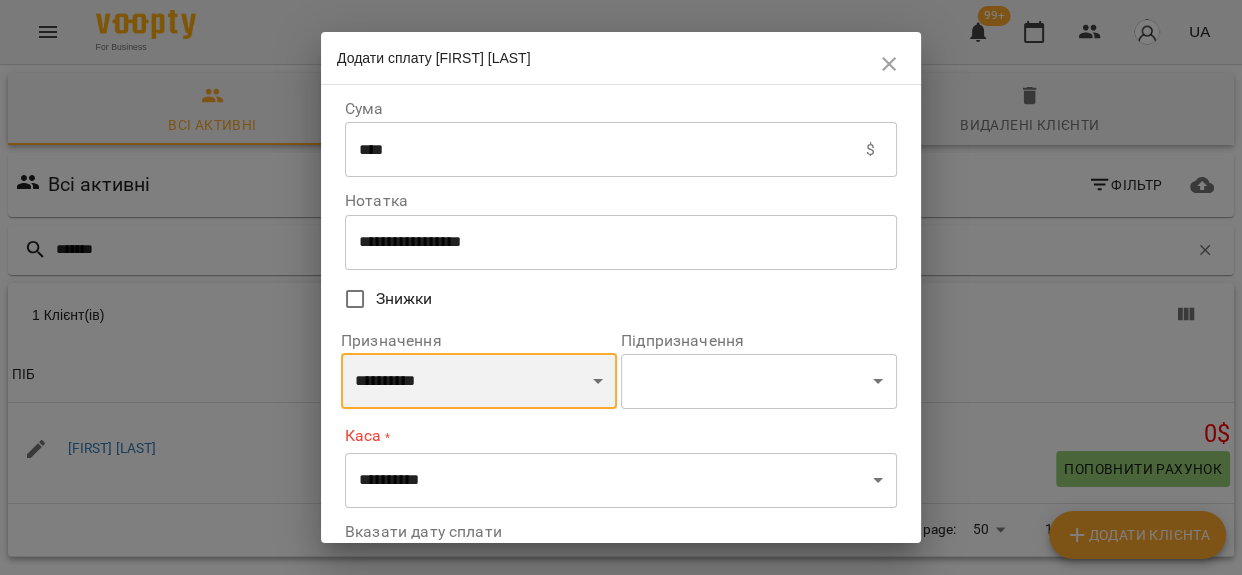 click on "**********" at bounding box center (479, 381) 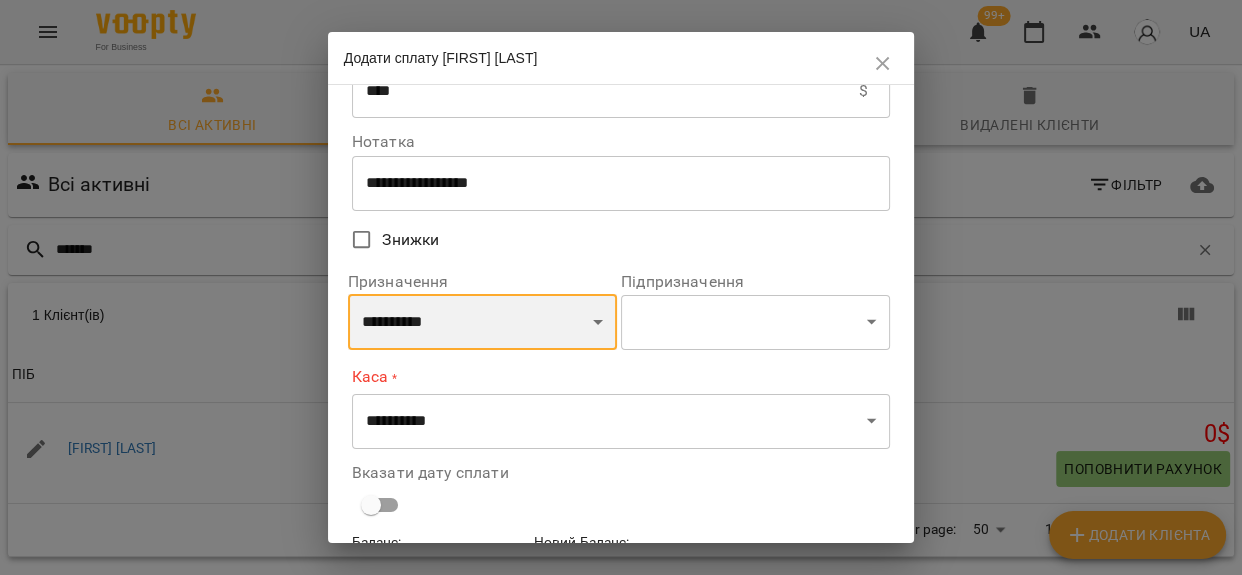 scroll, scrollTop: 90, scrollLeft: 0, axis: vertical 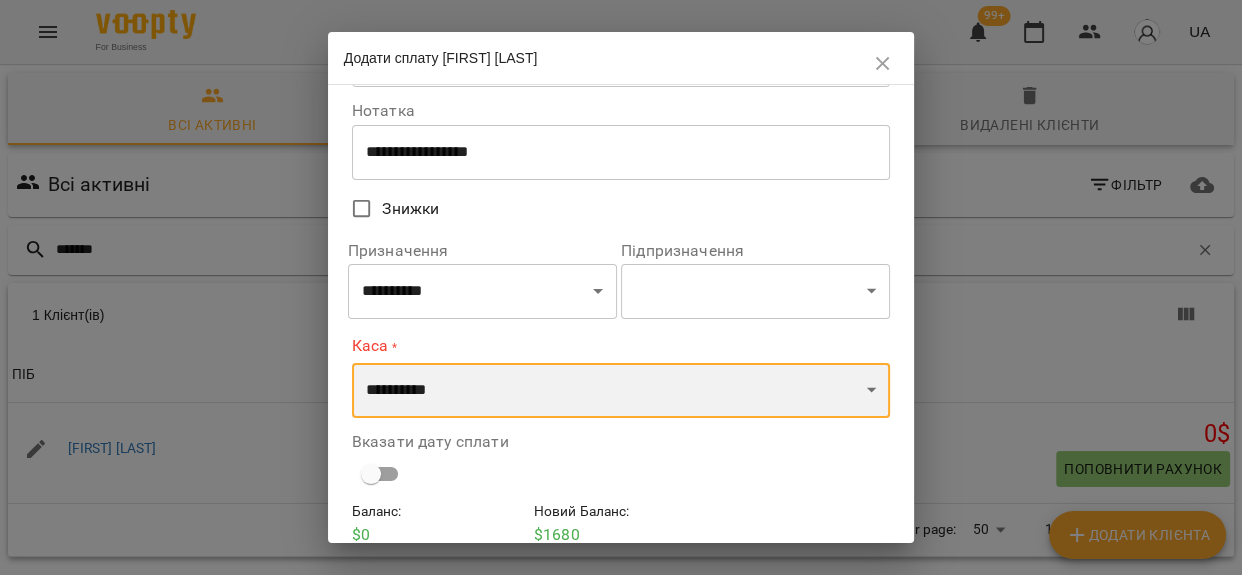 click on "**********" at bounding box center (621, 391) 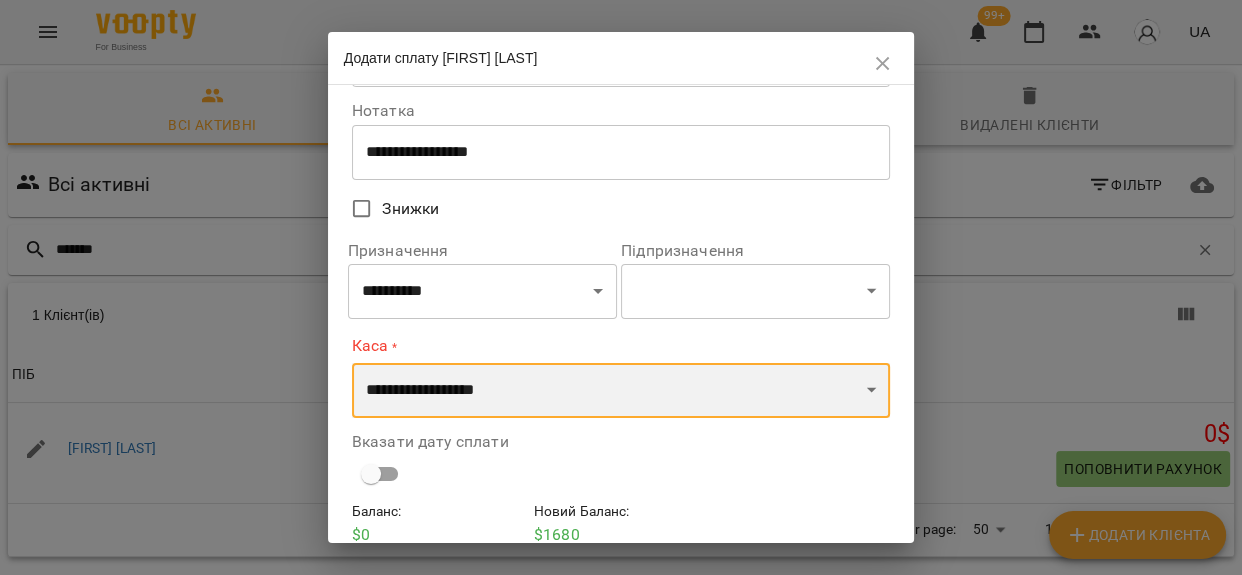 click on "**********" at bounding box center [621, 391] 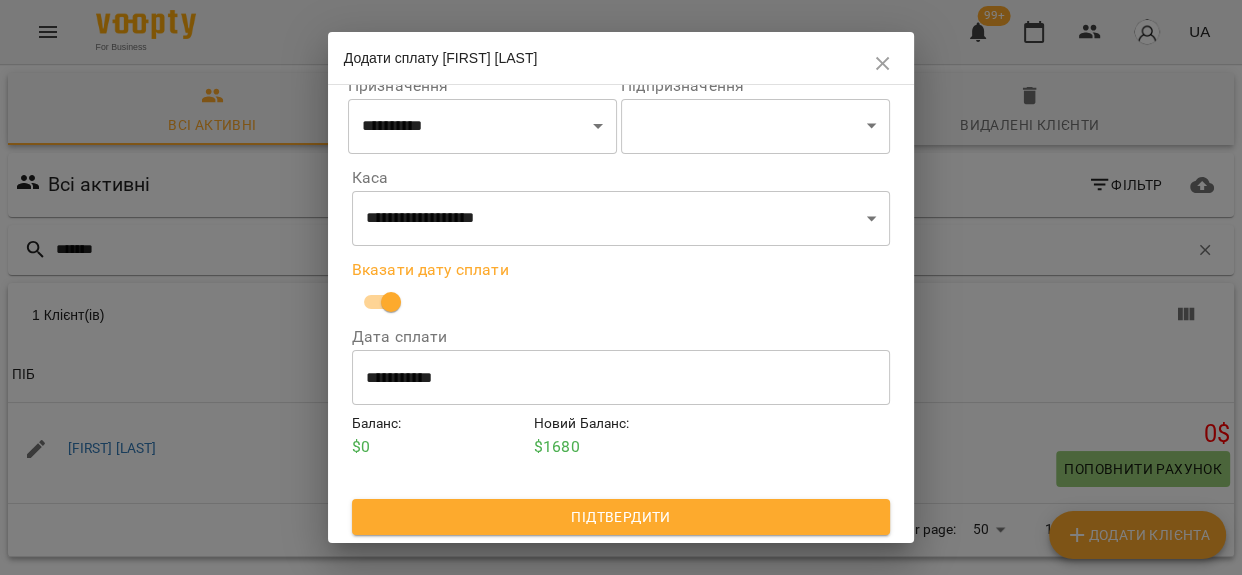scroll, scrollTop: 256, scrollLeft: 0, axis: vertical 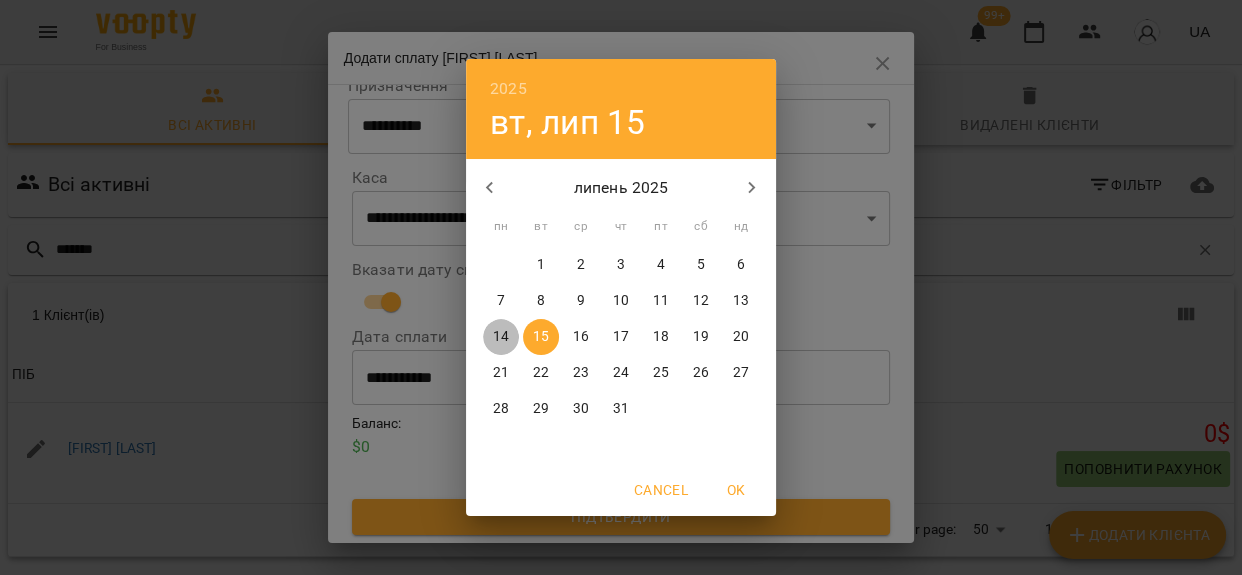 click on "14" at bounding box center (501, 337) 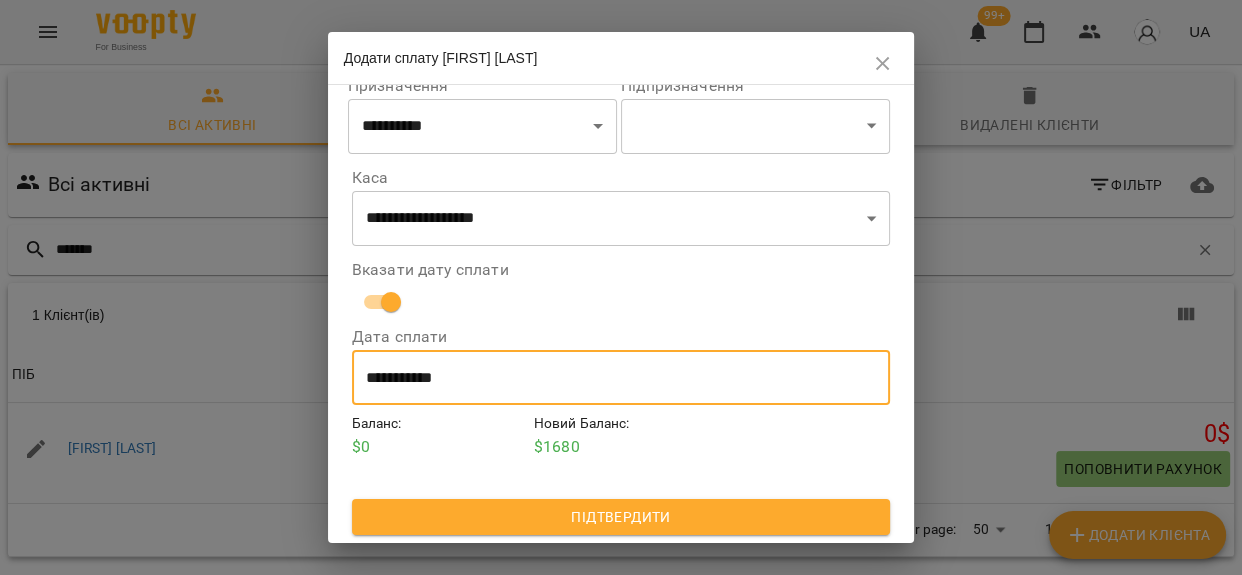 click on "Підтвердити" at bounding box center (621, 517) 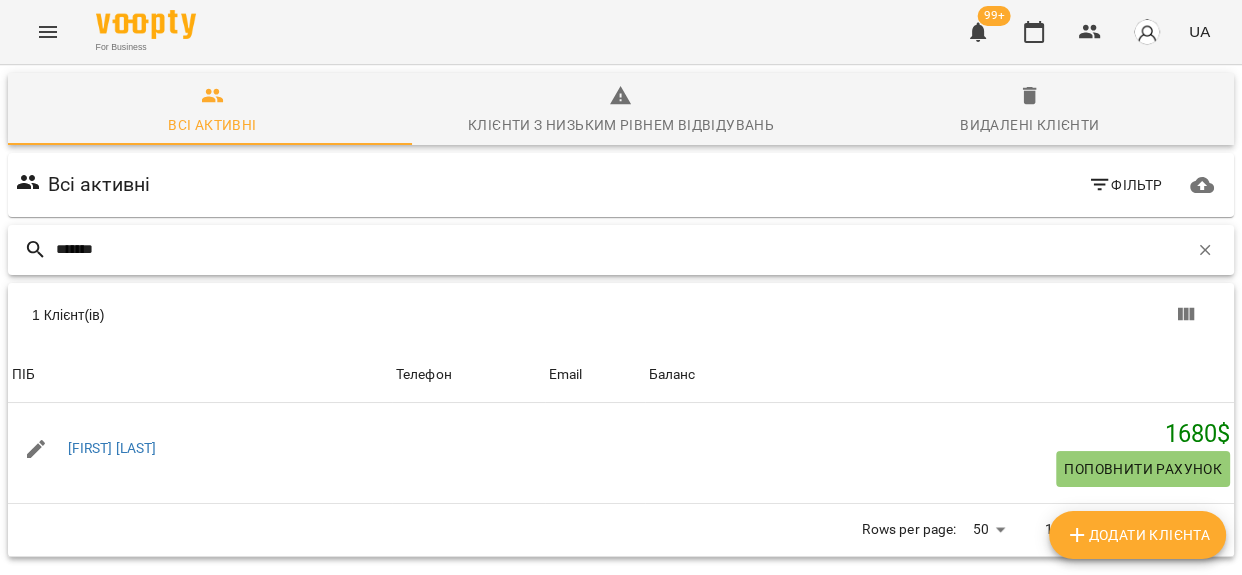 drag, startPoint x: 122, startPoint y: 259, endPoint x: 0, endPoint y: 265, distance: 122.14745 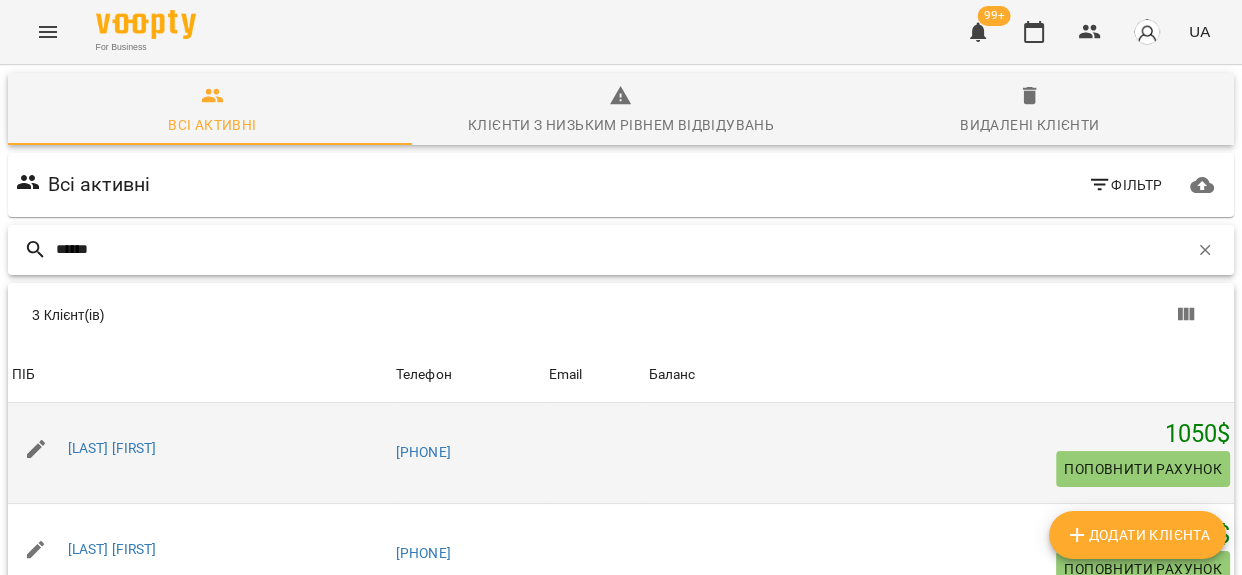 type on "******" 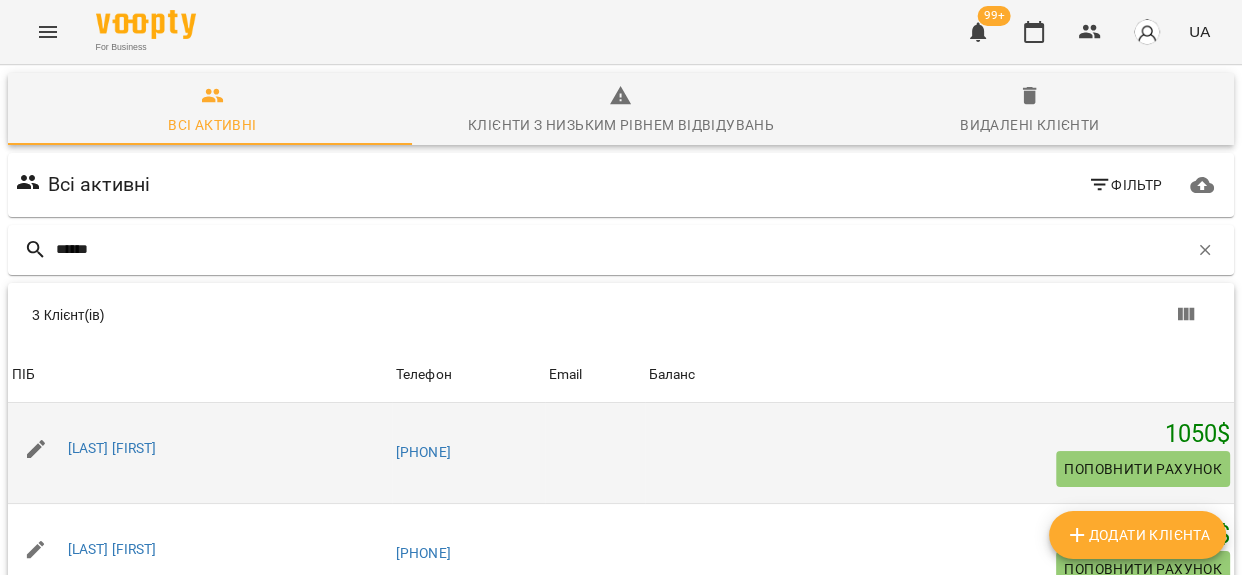 click on "Поповнити рахунок" at bounding box center [1143, 469] 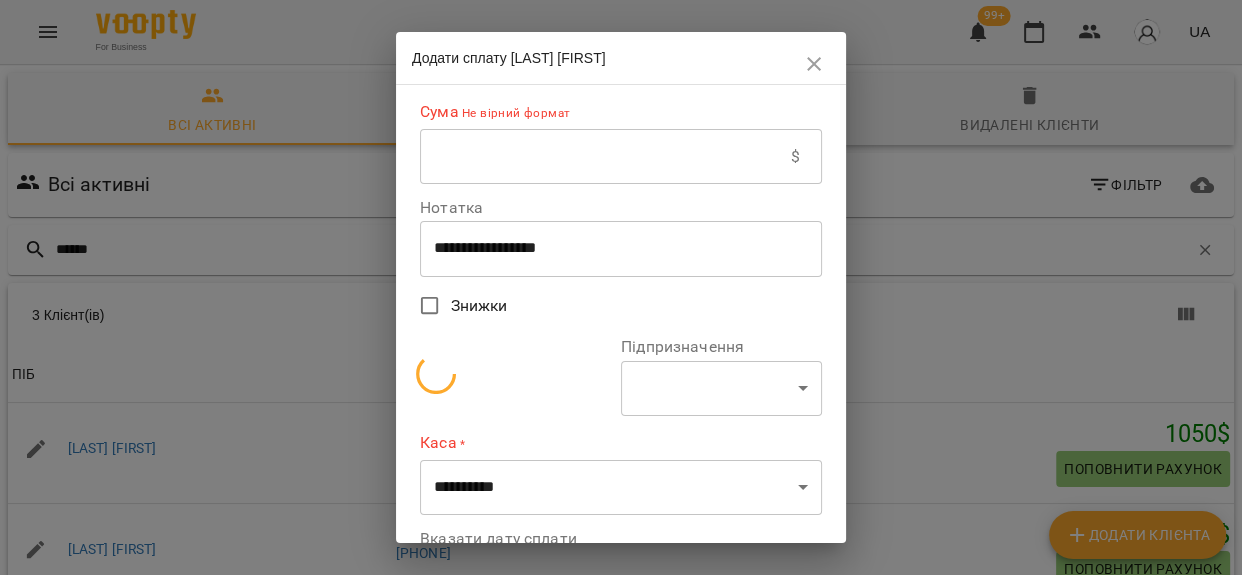 select on "**********" 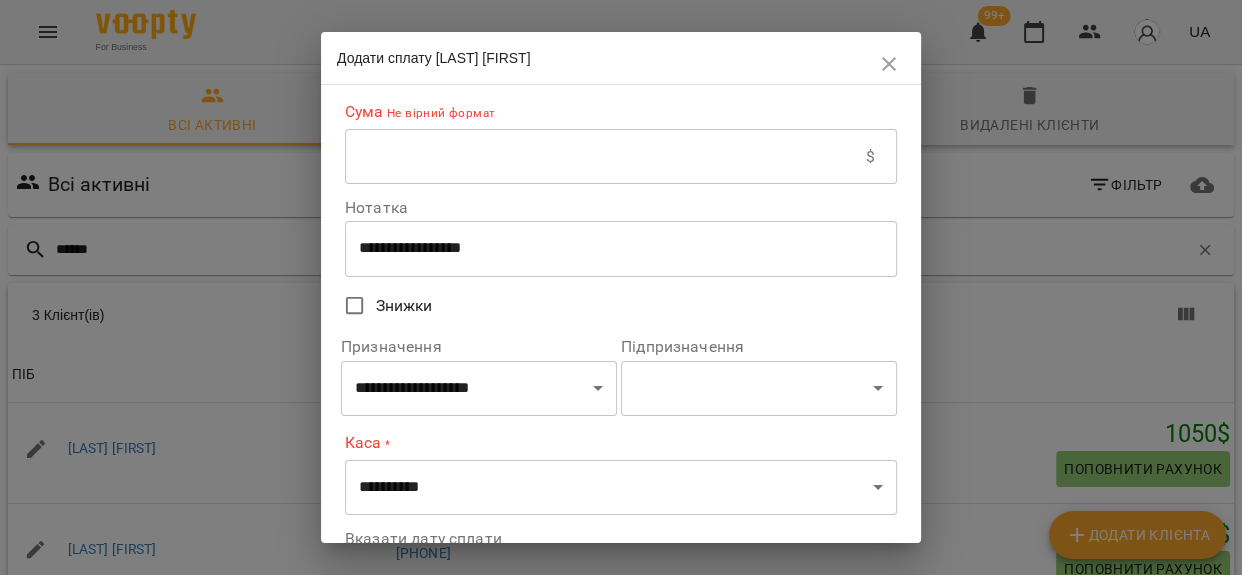 click at bounding box center [605, 157] 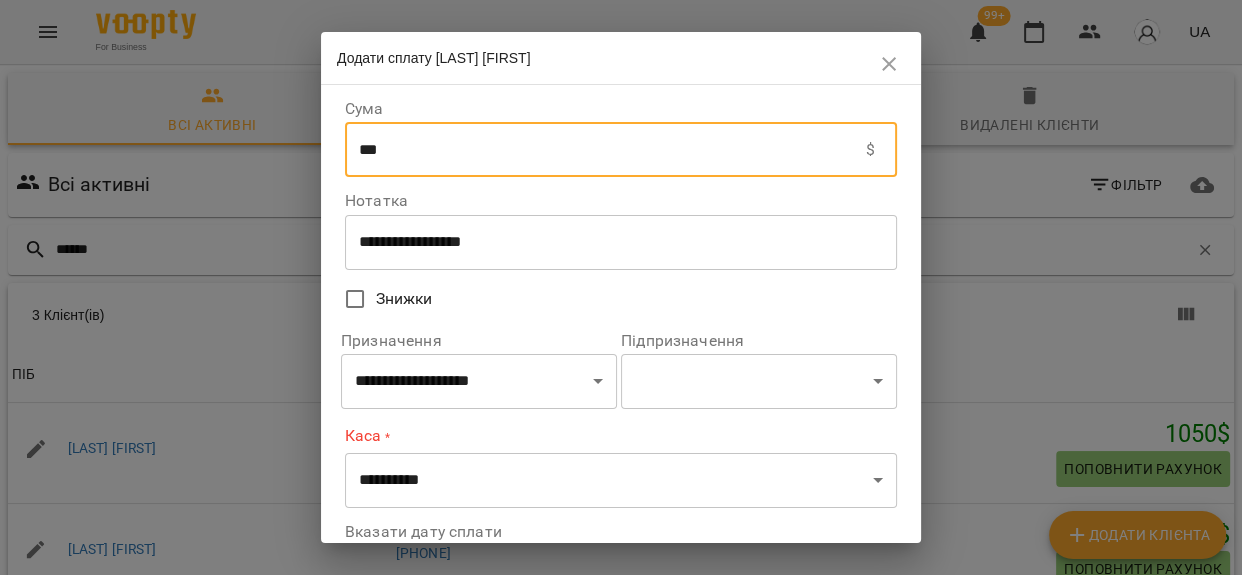 type on "***" 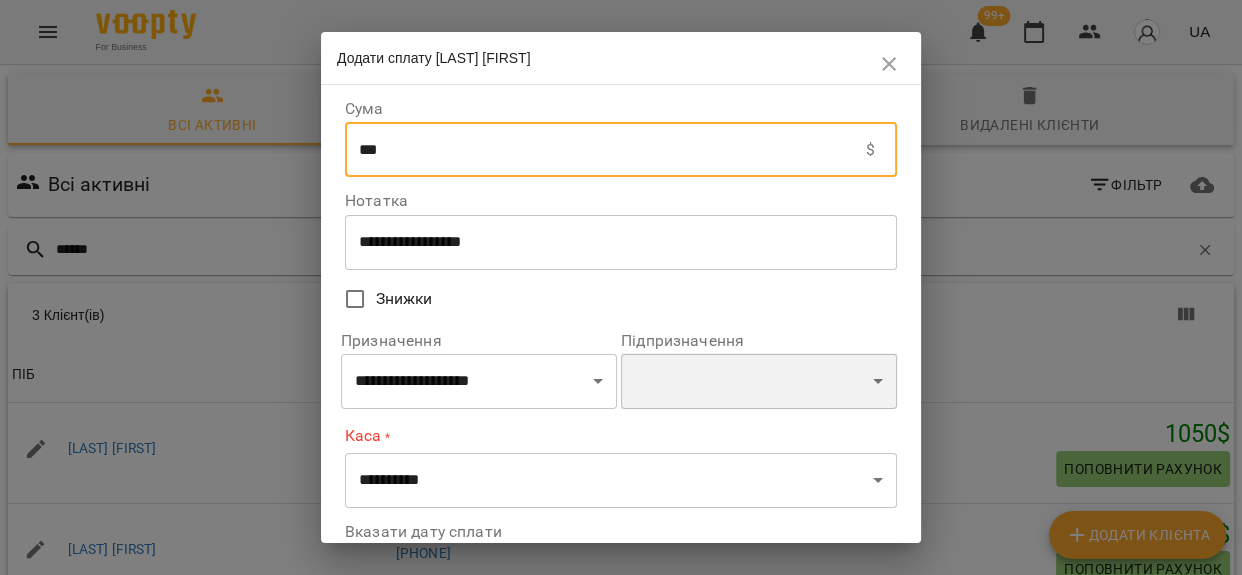 drag, startPoint x: 699, startPoint y: 383, endPoint x: 719, endPoint y: 390, distance: 21.189621 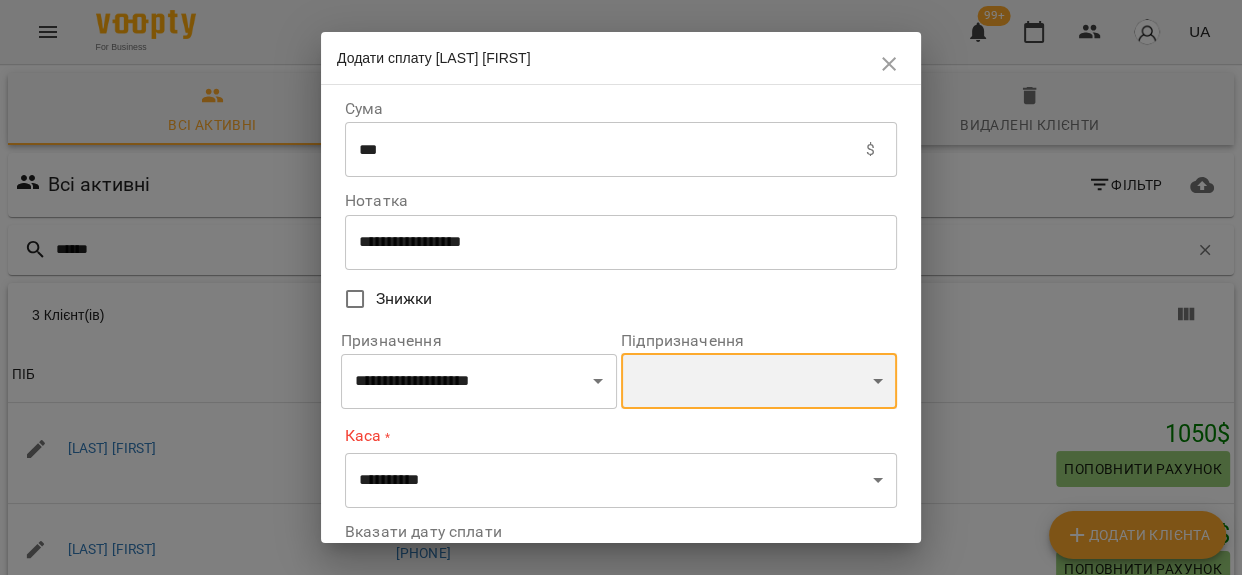 select on "**********" 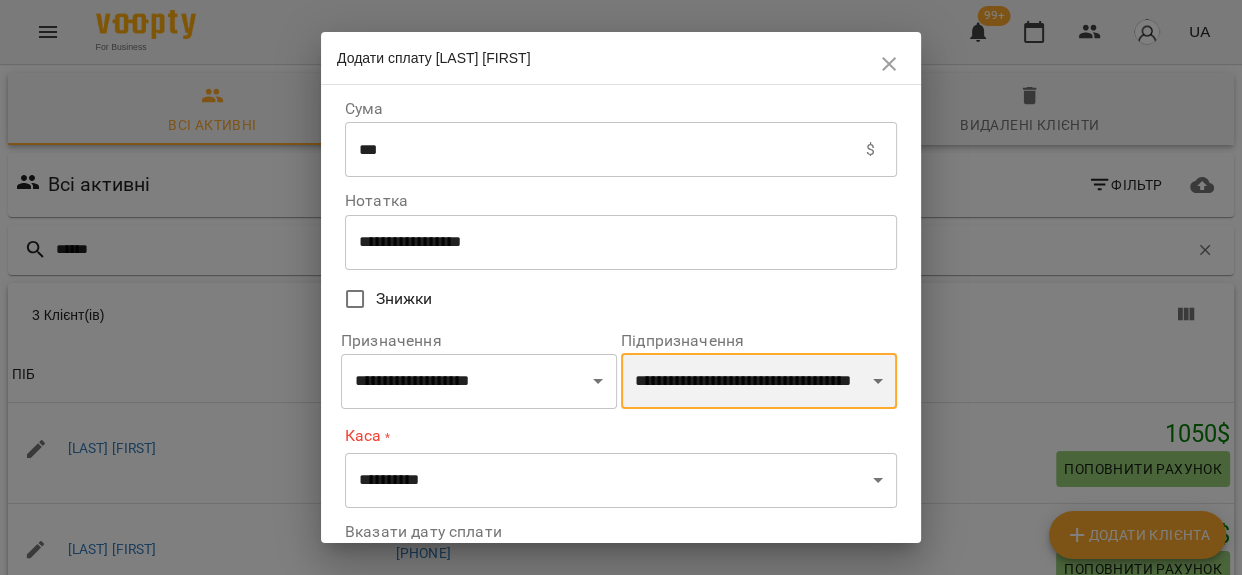 click on "**********" at bounding box center [759, 381] 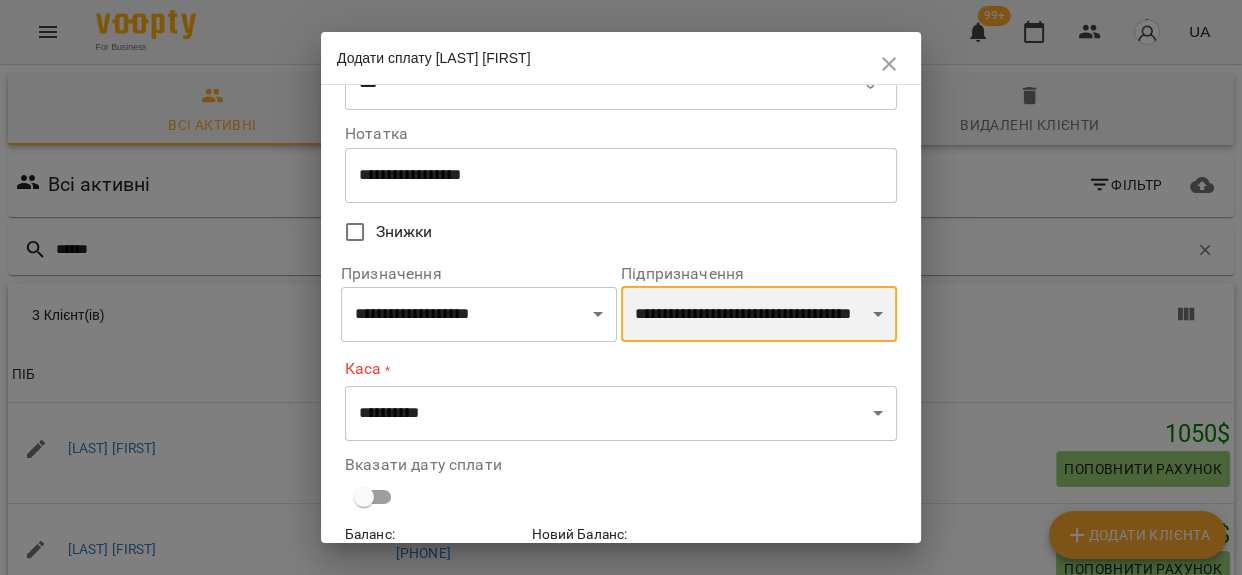 scroll, scrollTop: 179, scrollLeft: 0, axis: vertical 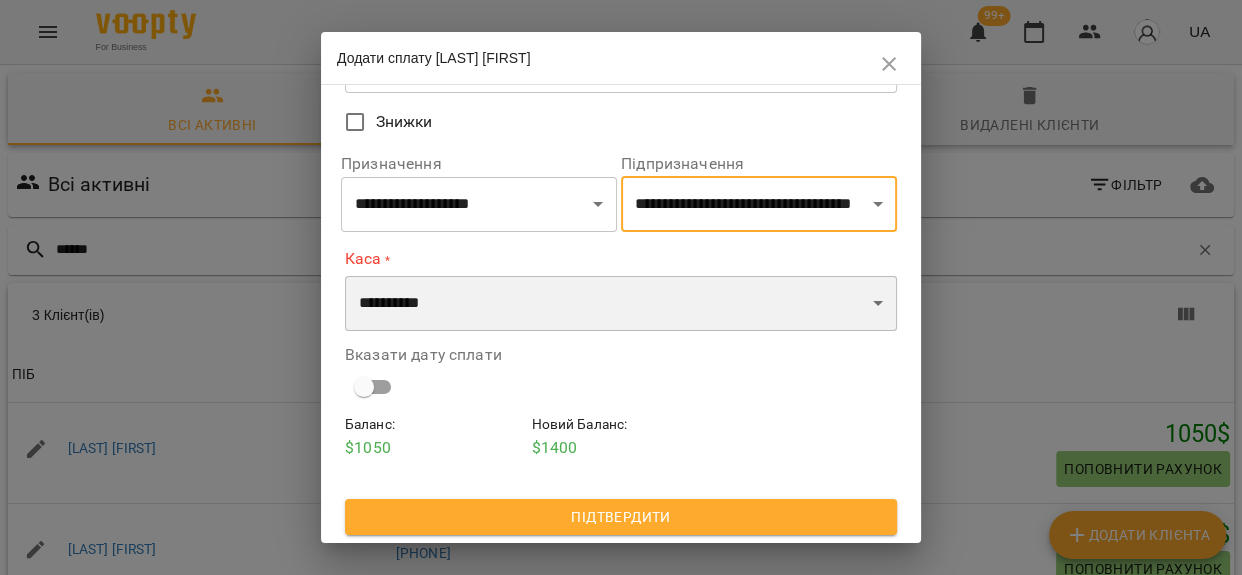 click on "**********" at bounding box center [621, 304] 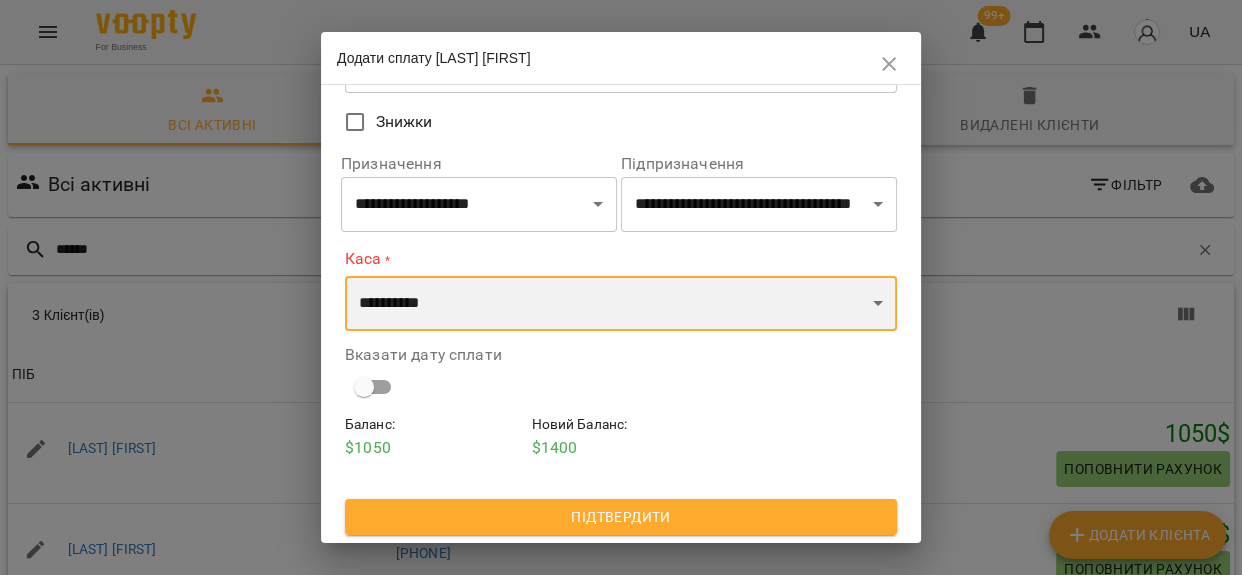 select on "**********" 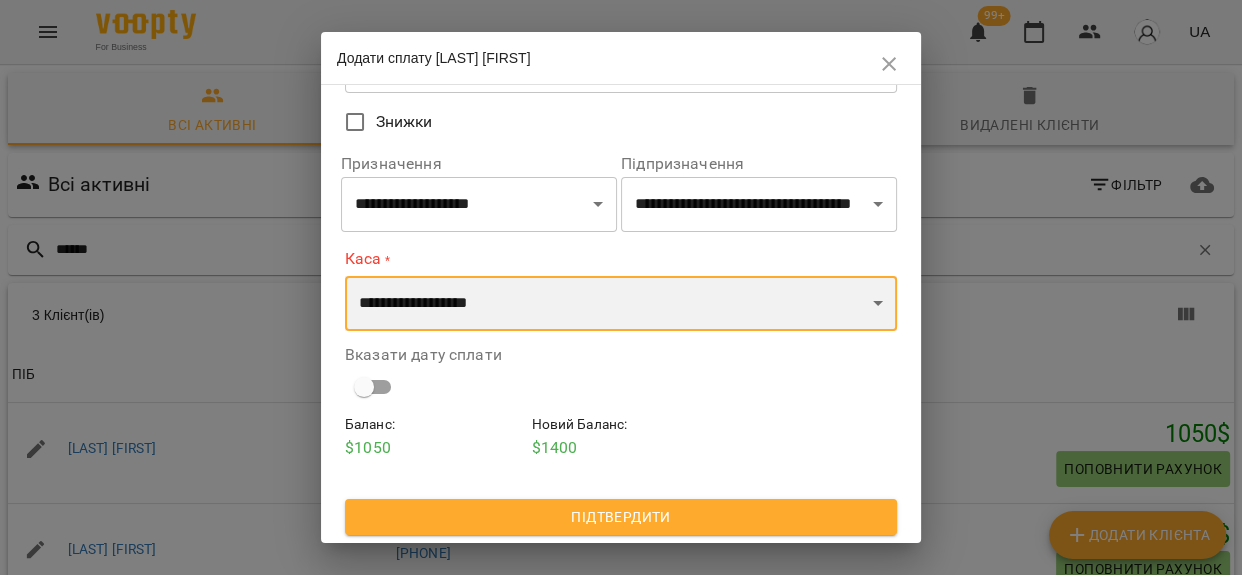 click on "**********" at bounding box center (621, 304) 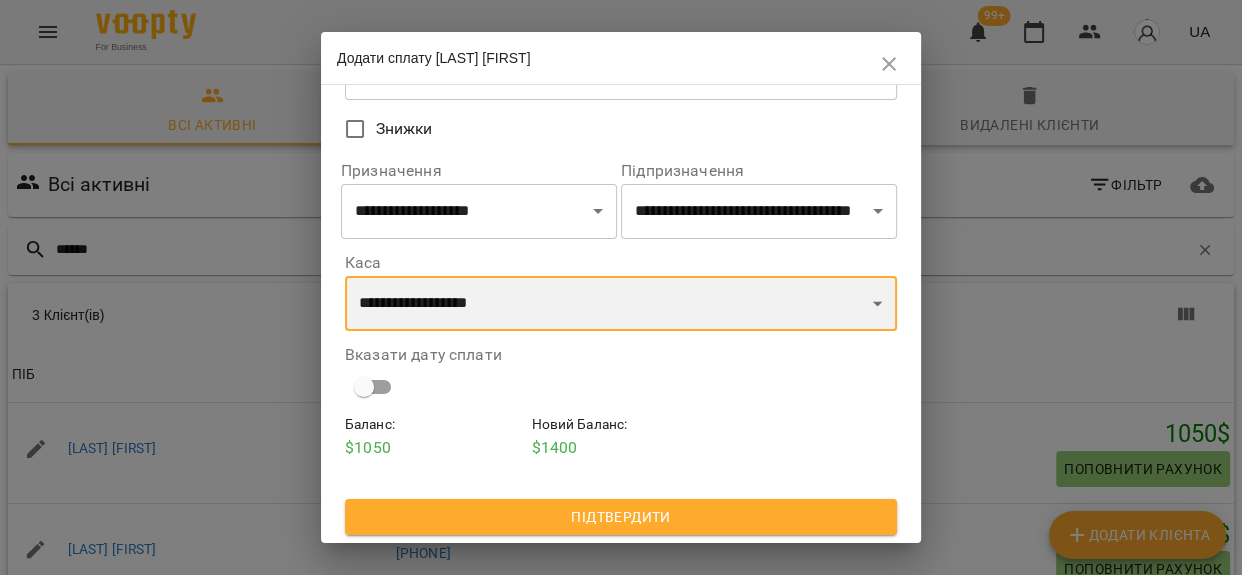 scroll, scrollTop: 172, scrollLeft: 0, axis: vertical 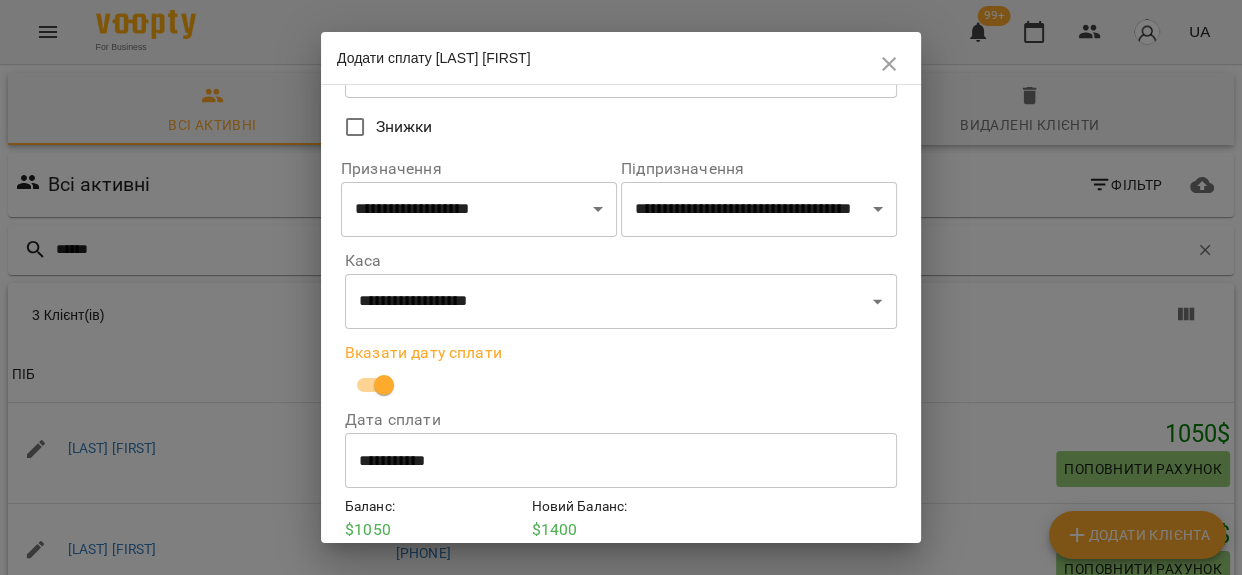 click on "**********" at bounding box center [621, 450] 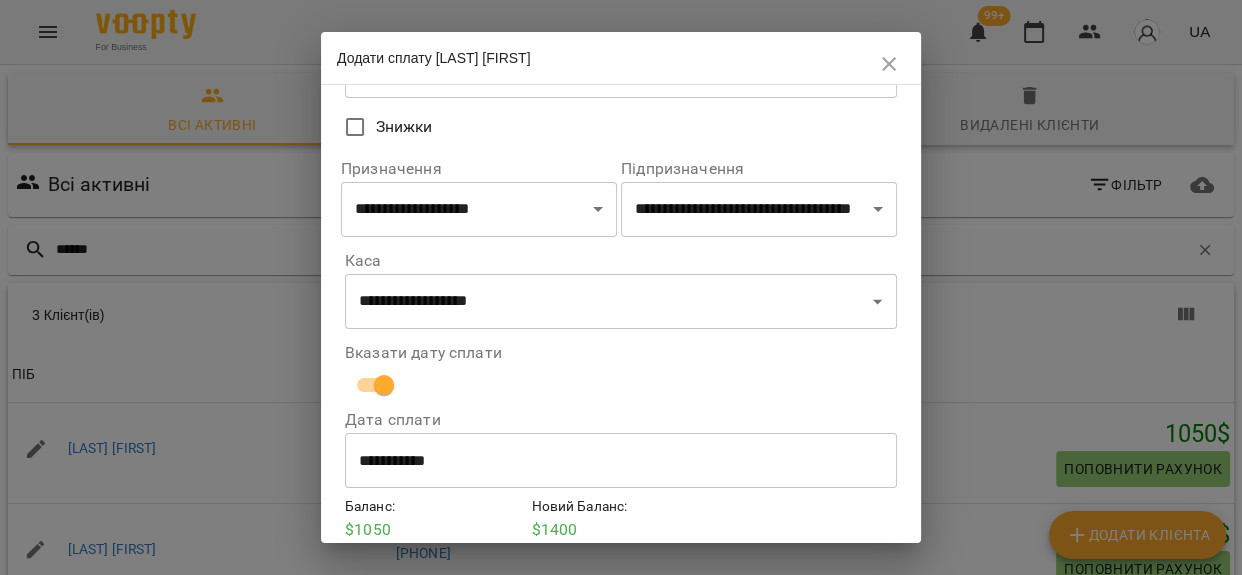 click on "**********" at bounding box center [621, 461] 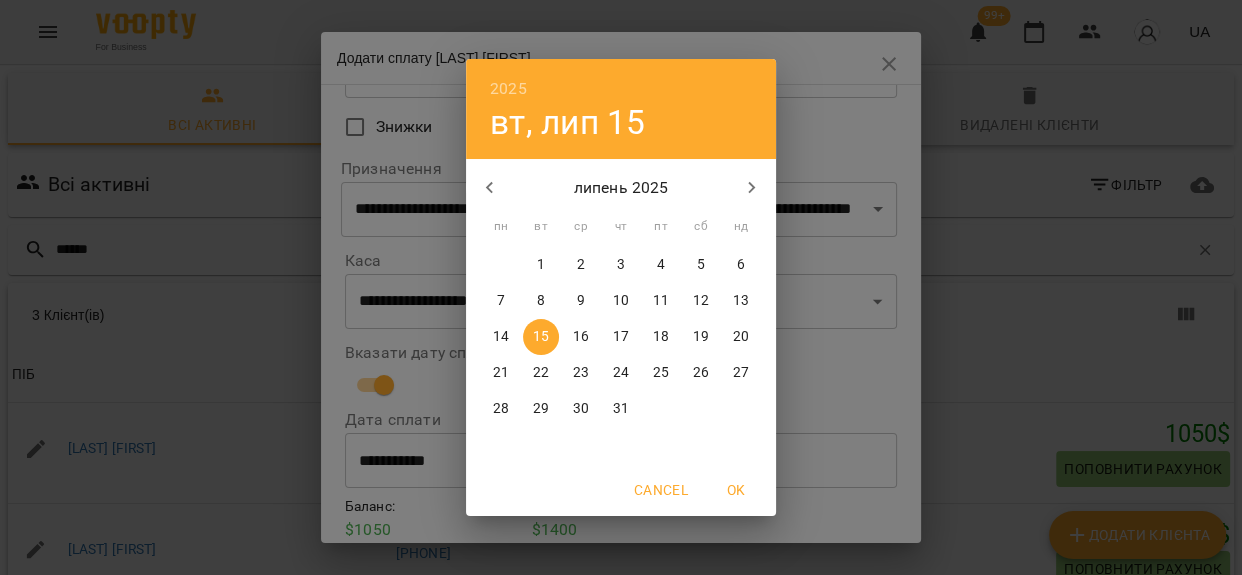 click on "14" at bounding box center [501, 337] 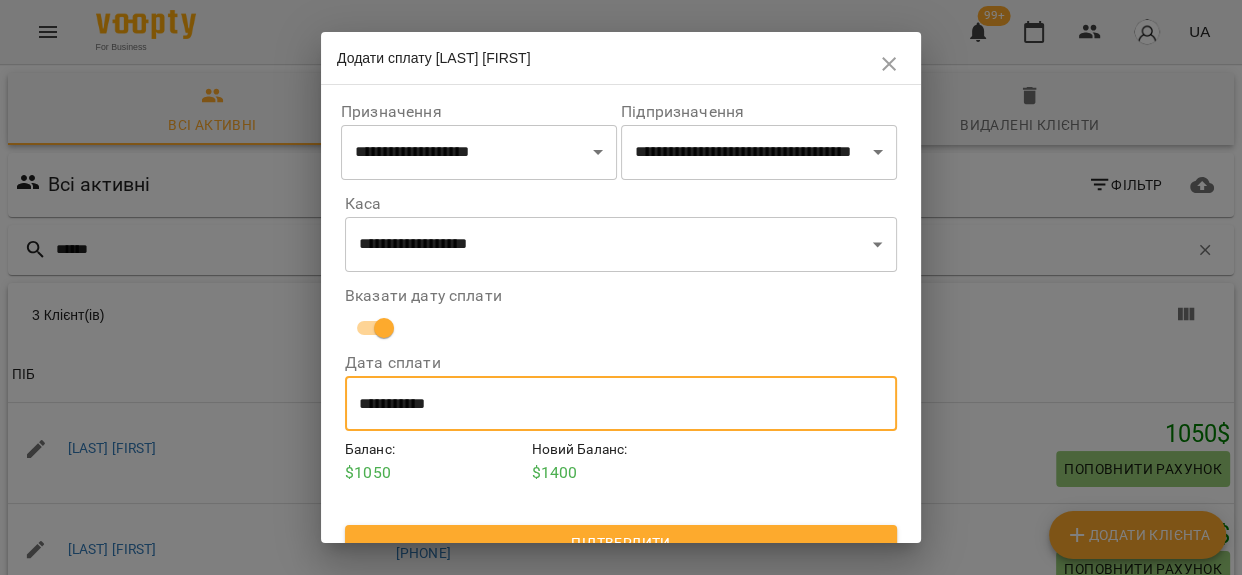 scroll, scrollTop: 256, scrollLeft: 0, axis: vertical 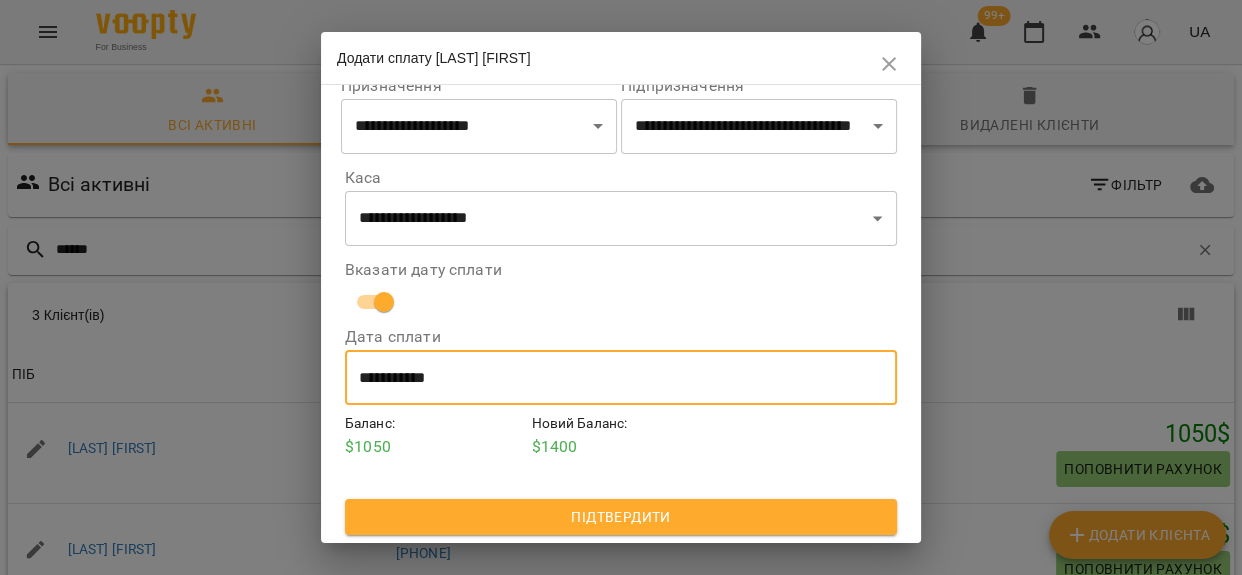 click on "Підтвердити" at bounding box center (621, 517) 